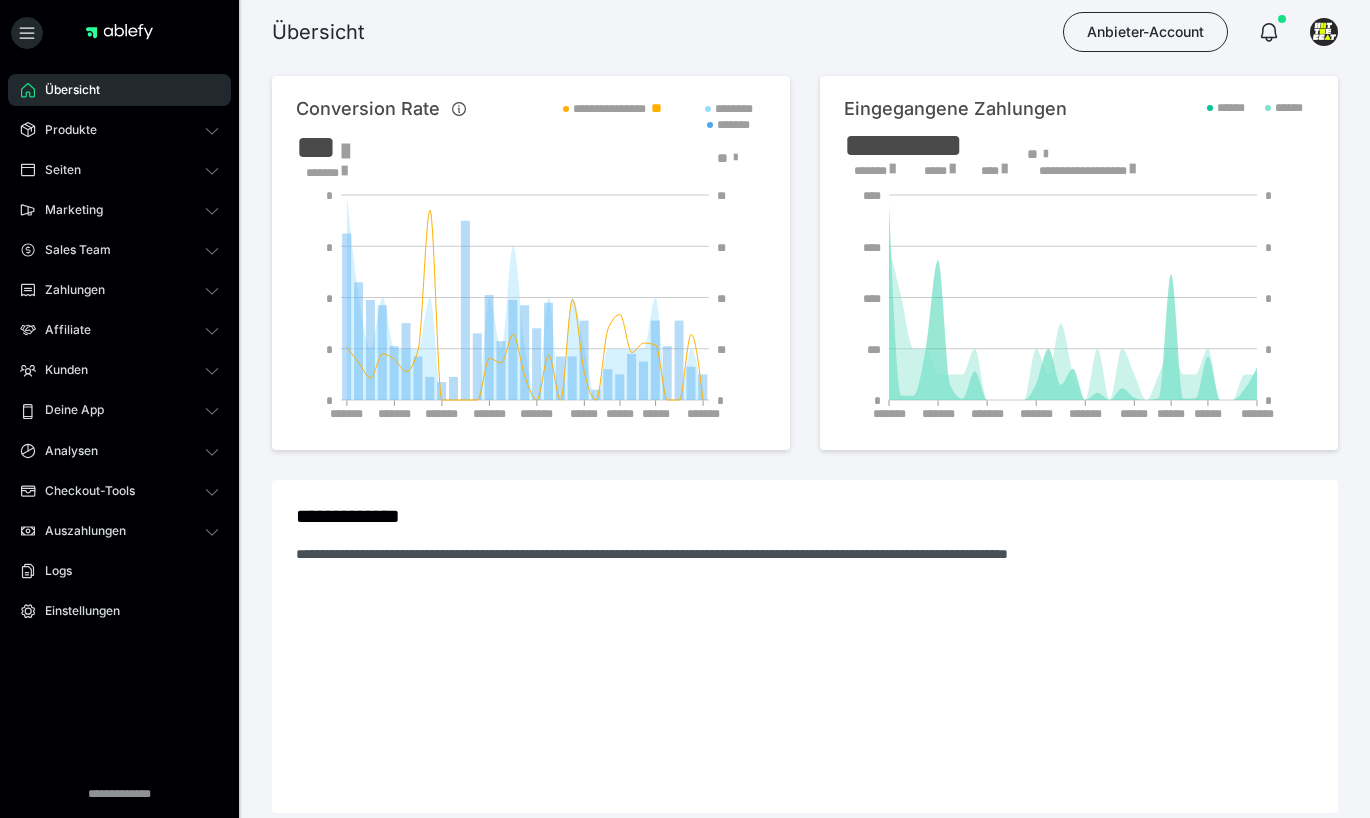scroll, scrollTop: 0, scrollLeft: 0, axis: both 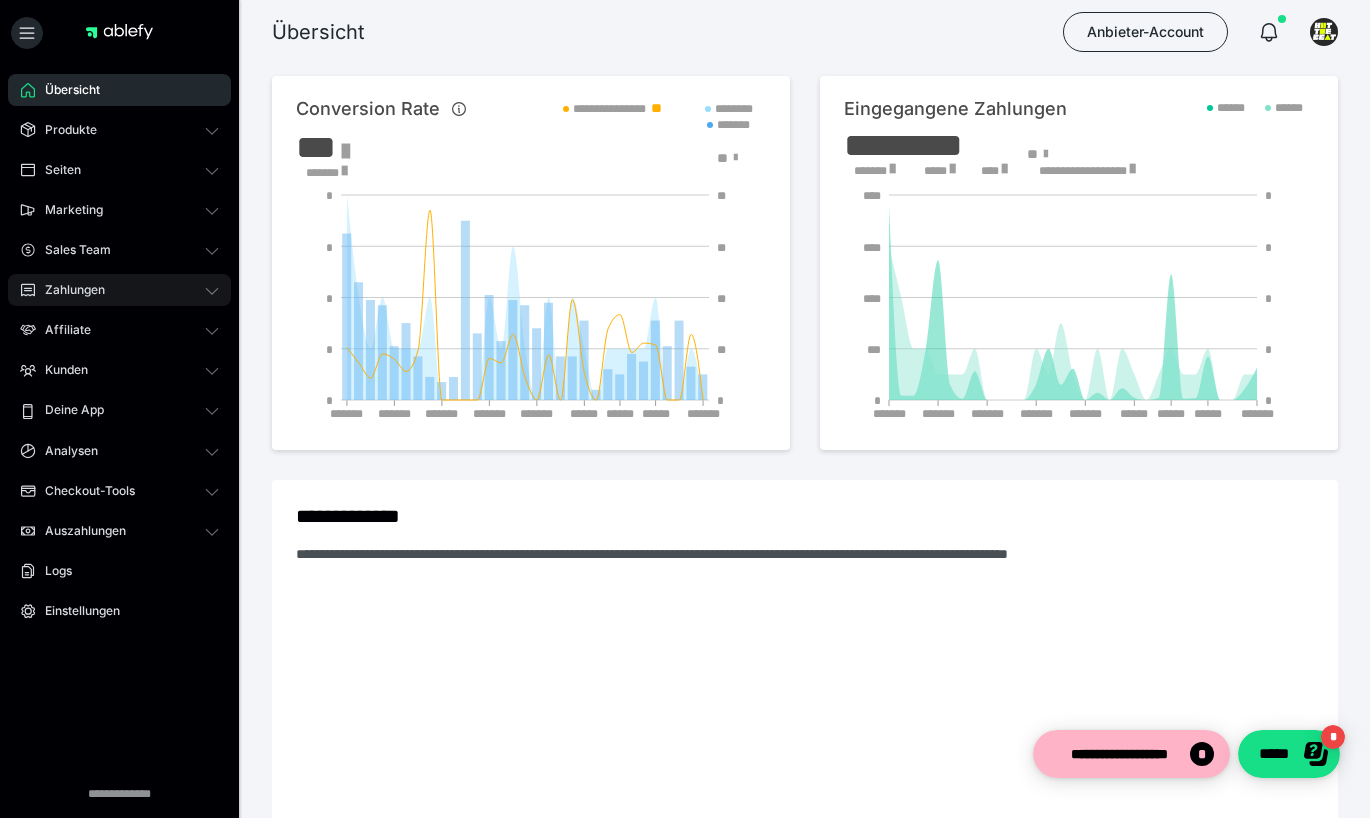 click on "Zahlungen" at bounding box center [68, 290] 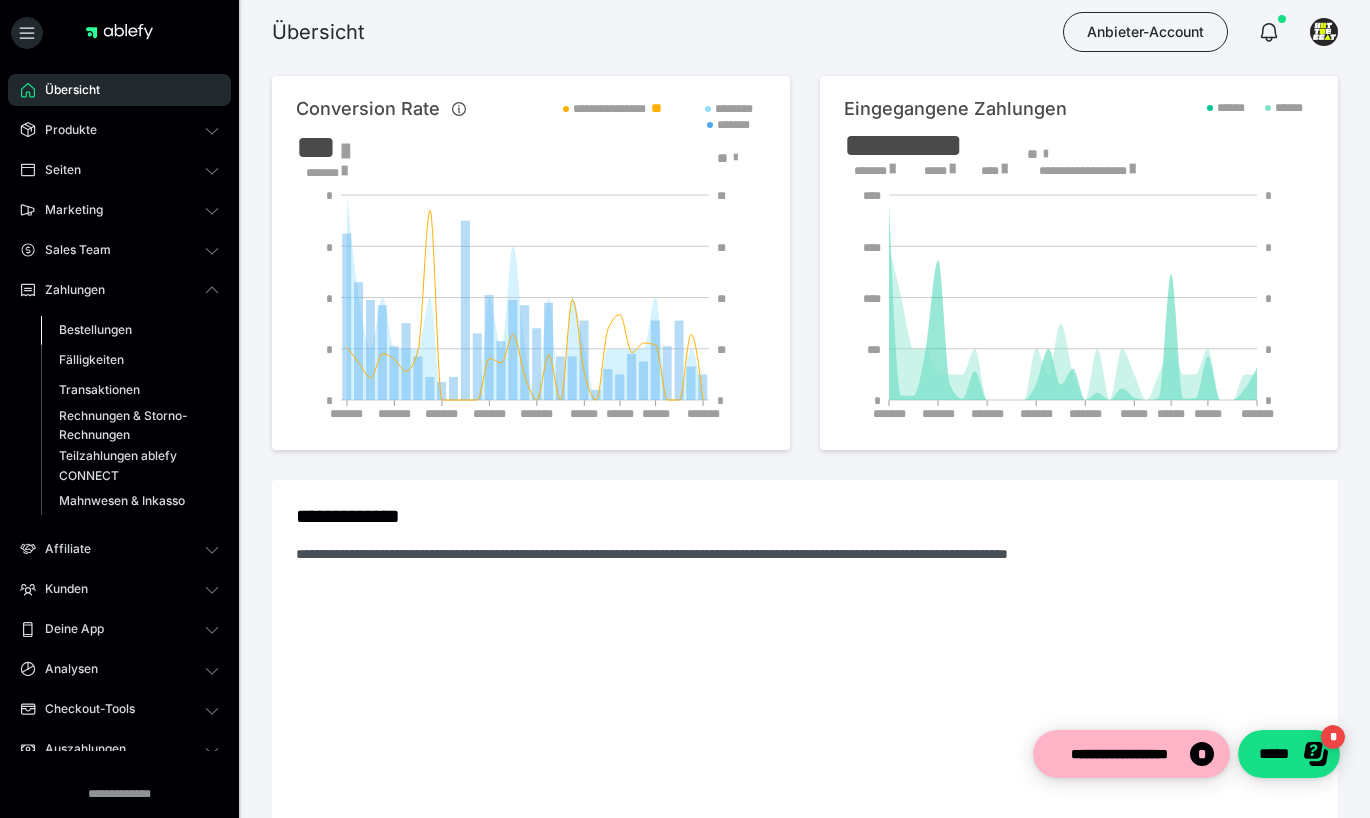 click on "Bestellungen" at bounding box center [95, 329] 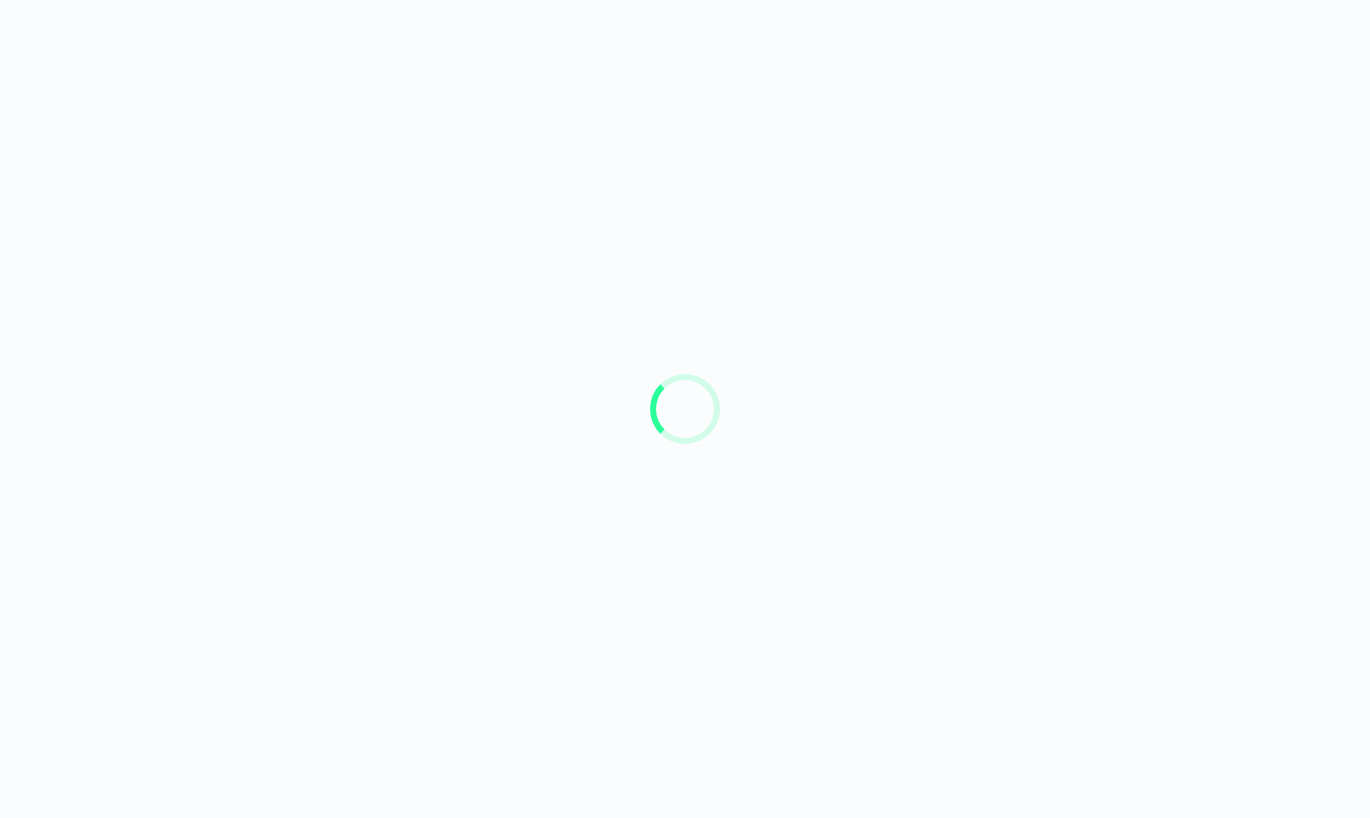 scroll, scrollTop: 0, scrollLeft: 0, axis: both 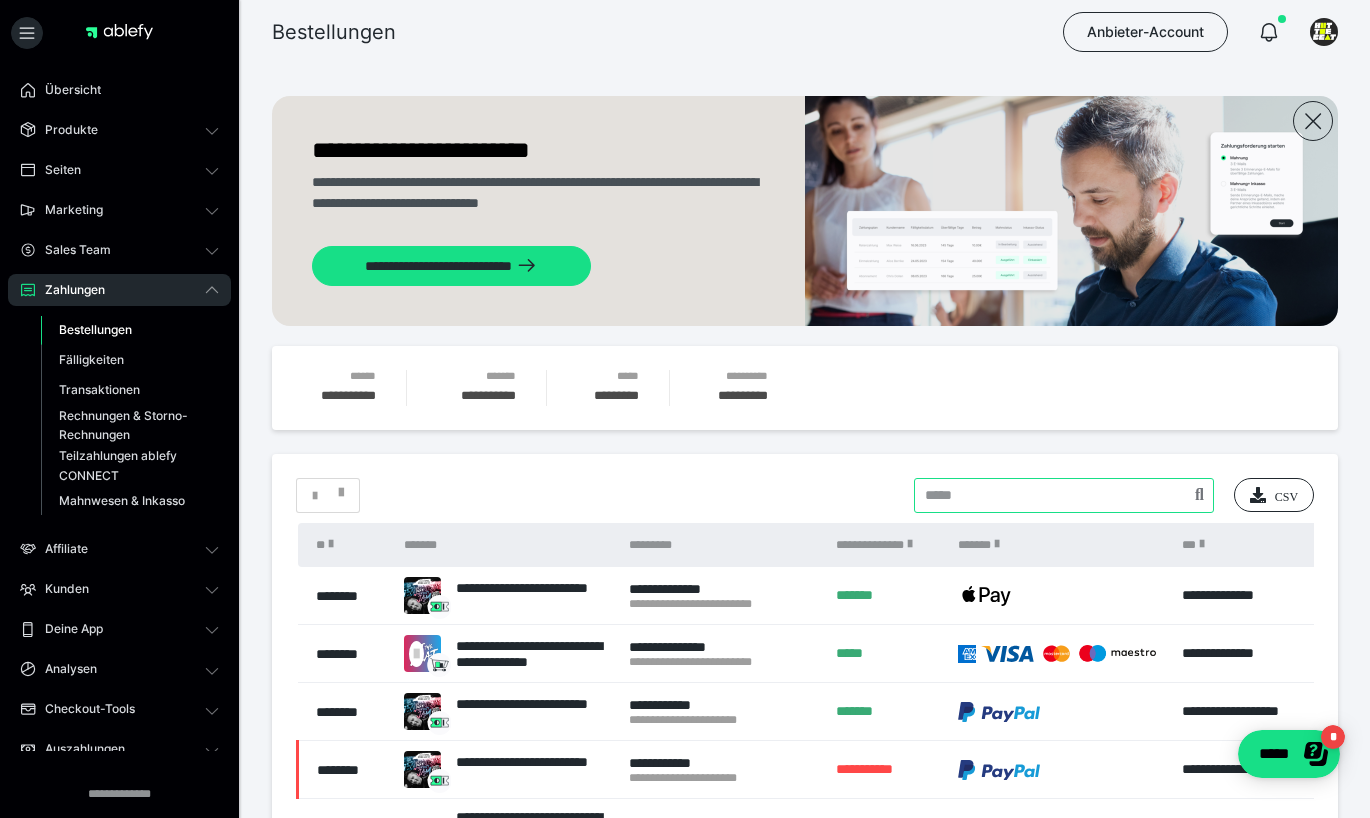 click at bounding box center (1064, 495) 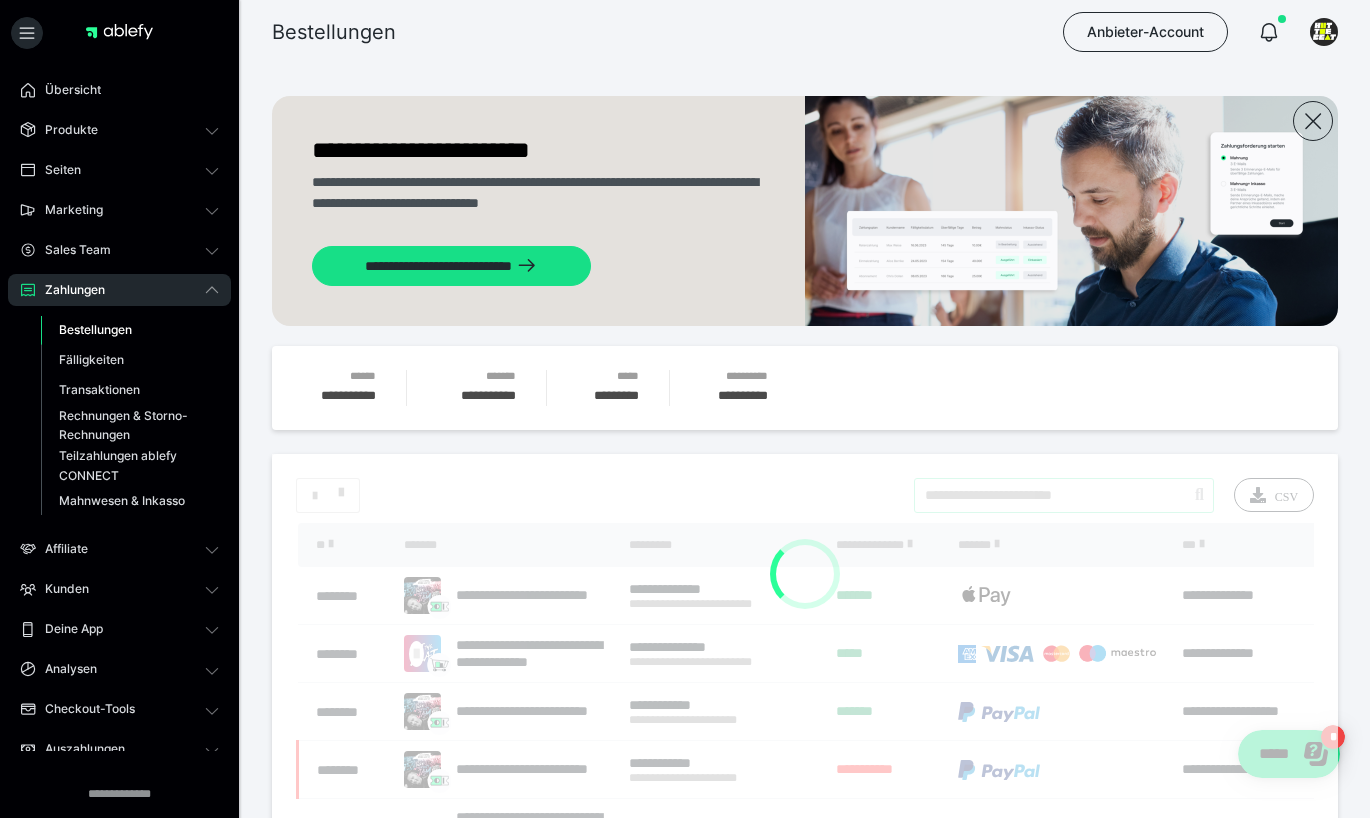 type on "**********" 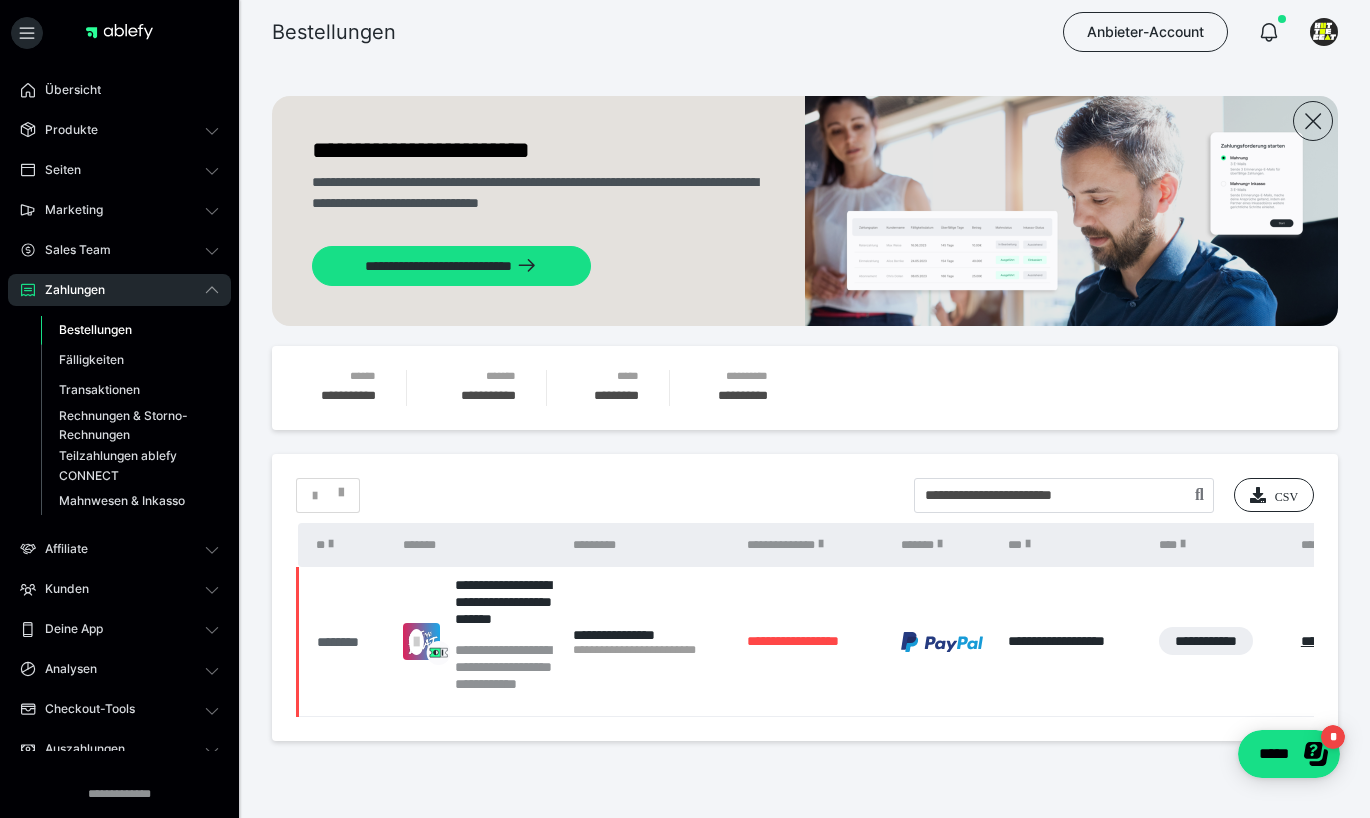 click on "********" at bounding box center (350, 642) 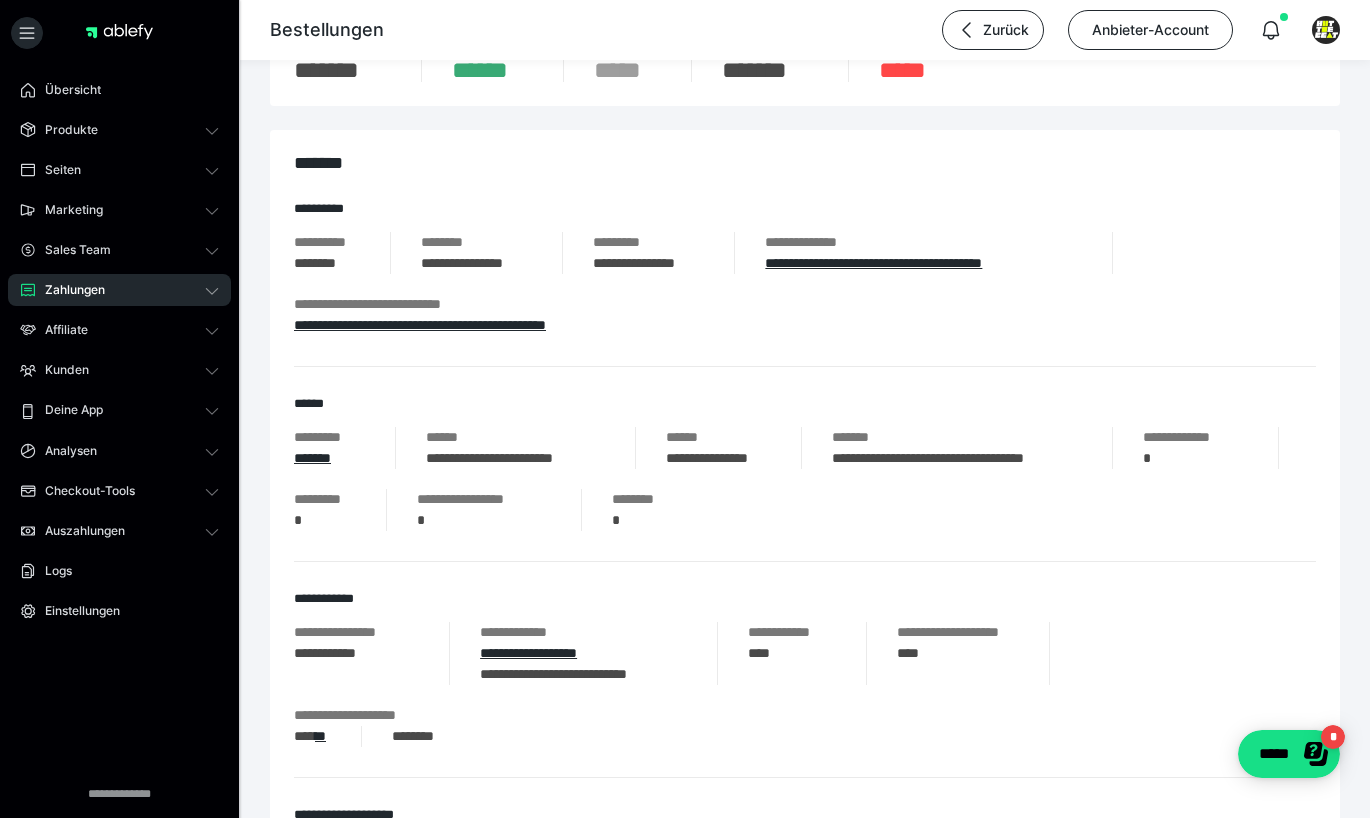 scroll, scrollTop: 141, scrollLeft: 0, axis: vertical 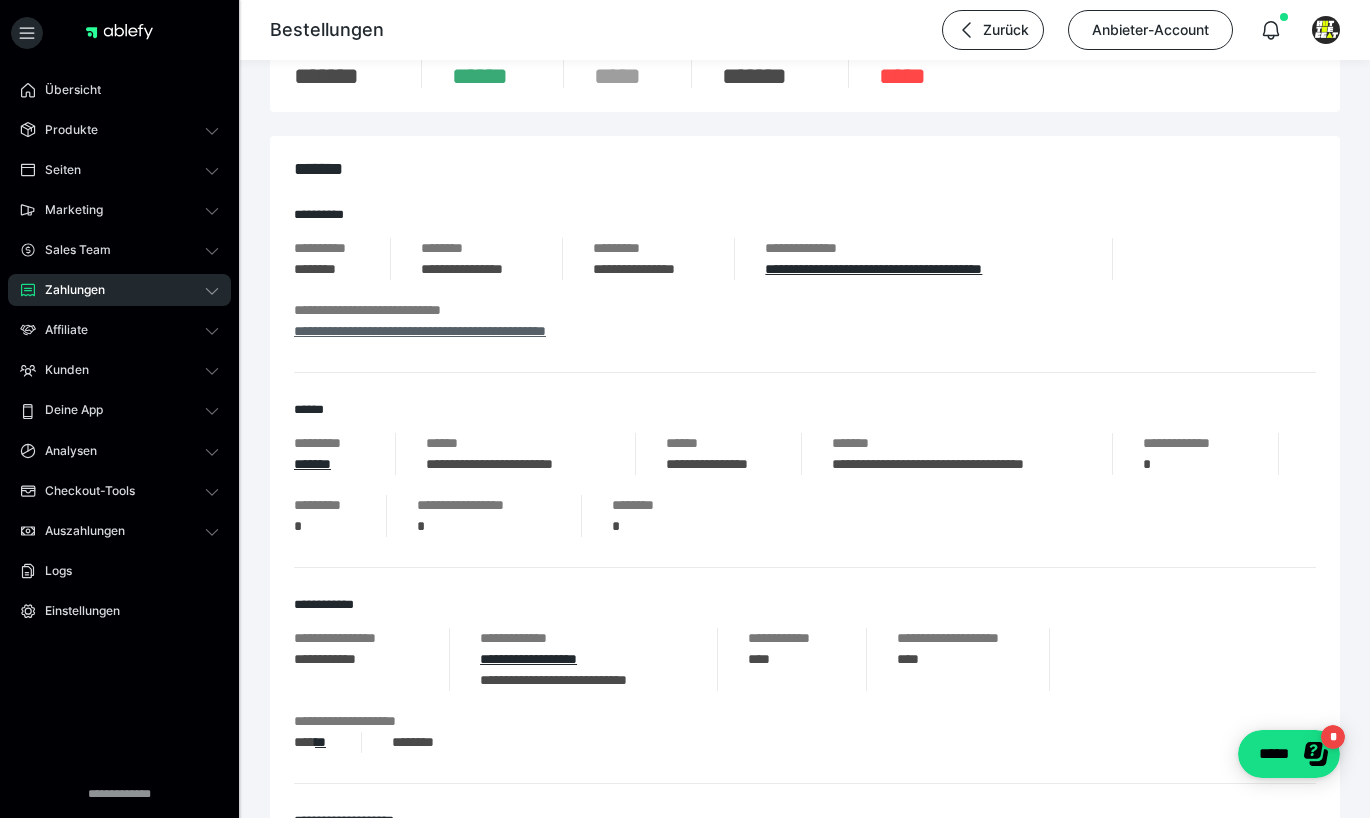 click on "**********" at bounding box center [420, 331] 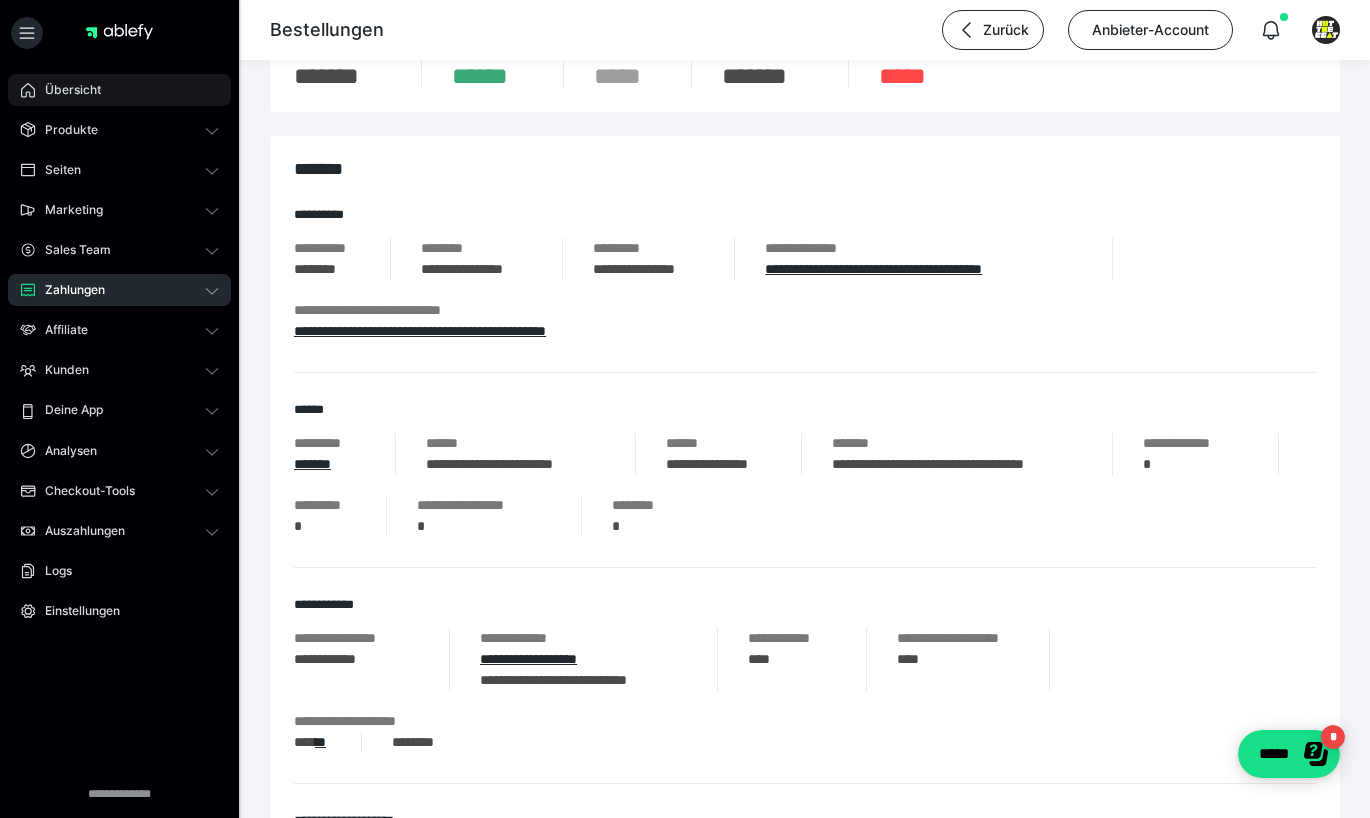 click on "Übersicht" at bounding box center (119, 90) 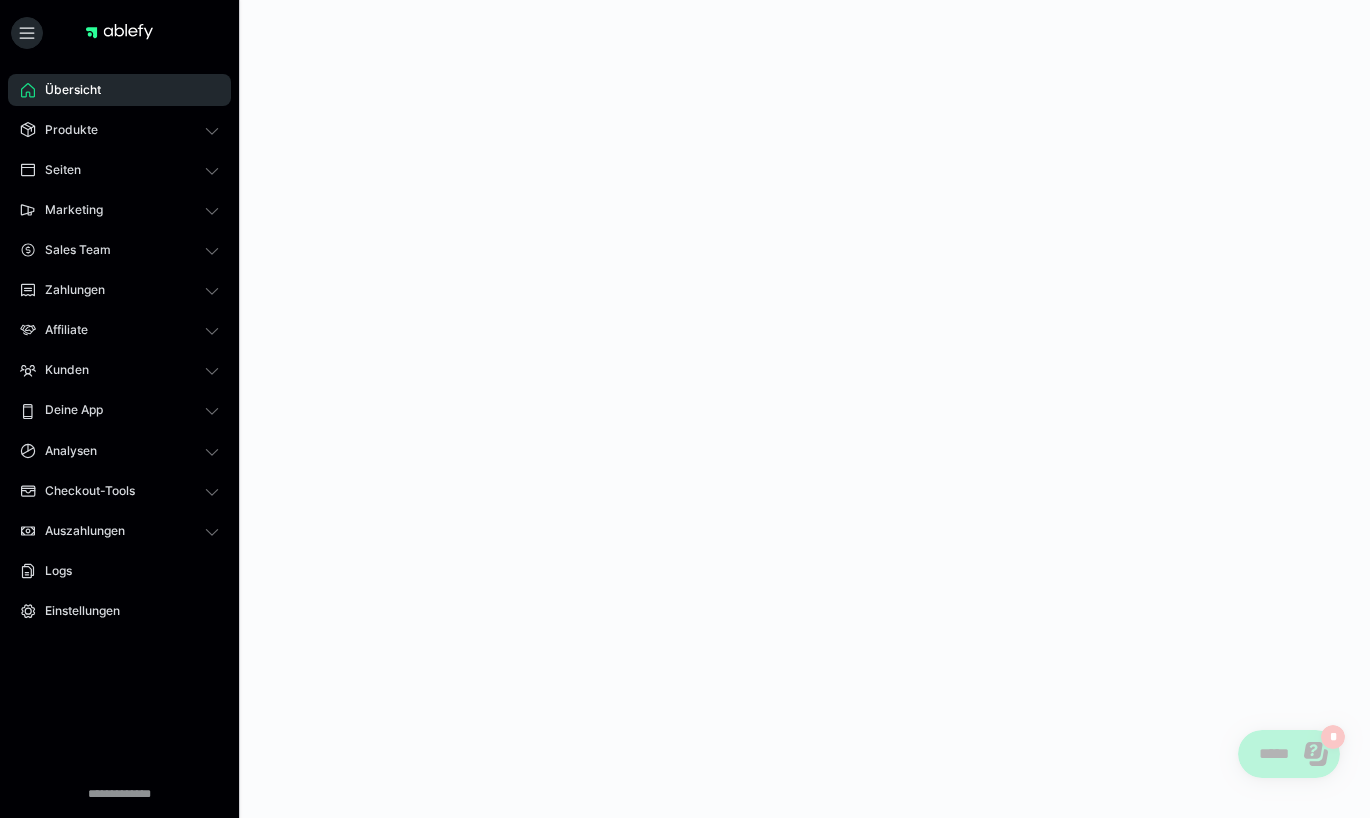 scroll, scrollTop: 0, scrollLeft: 0, axis: both 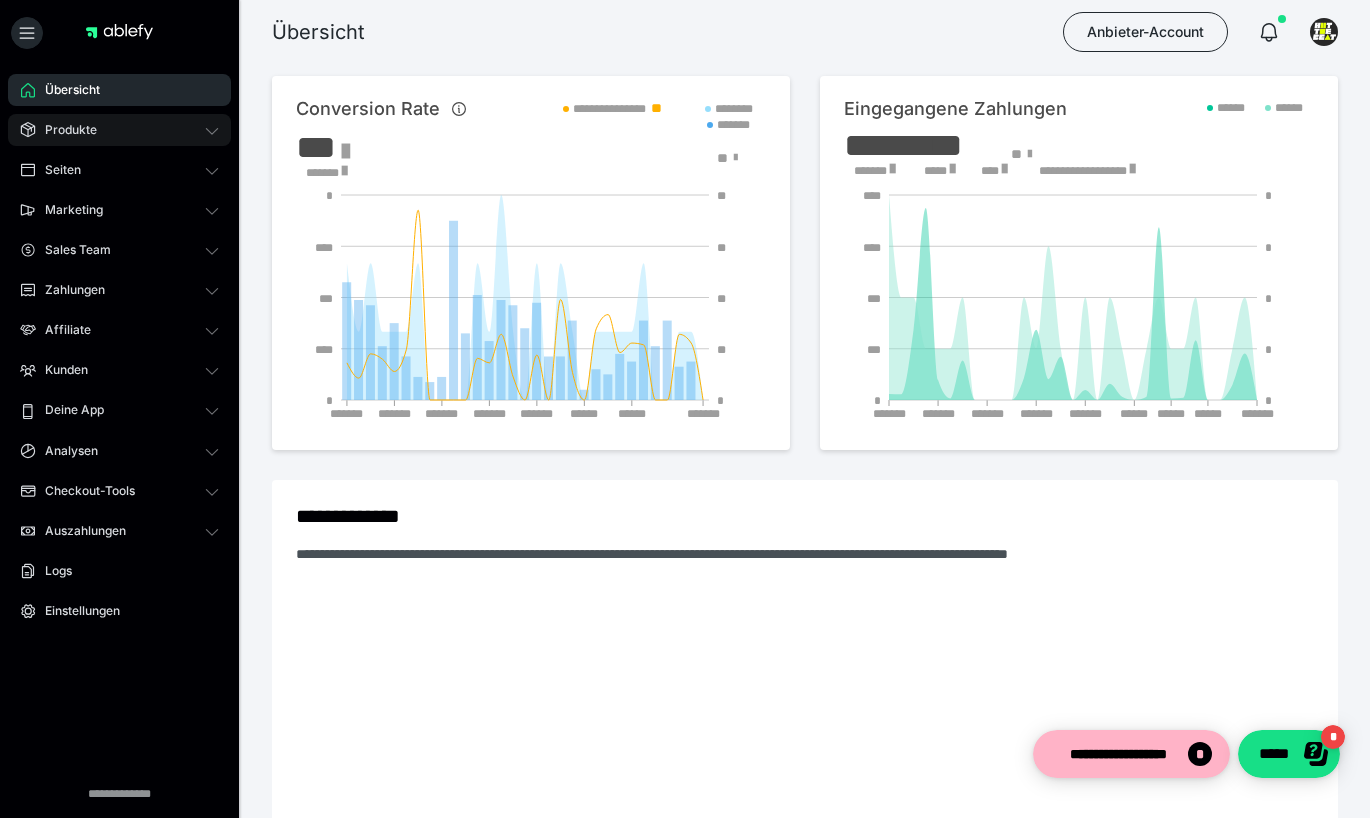 click on "Produkte" at bounding box center [119, 130] 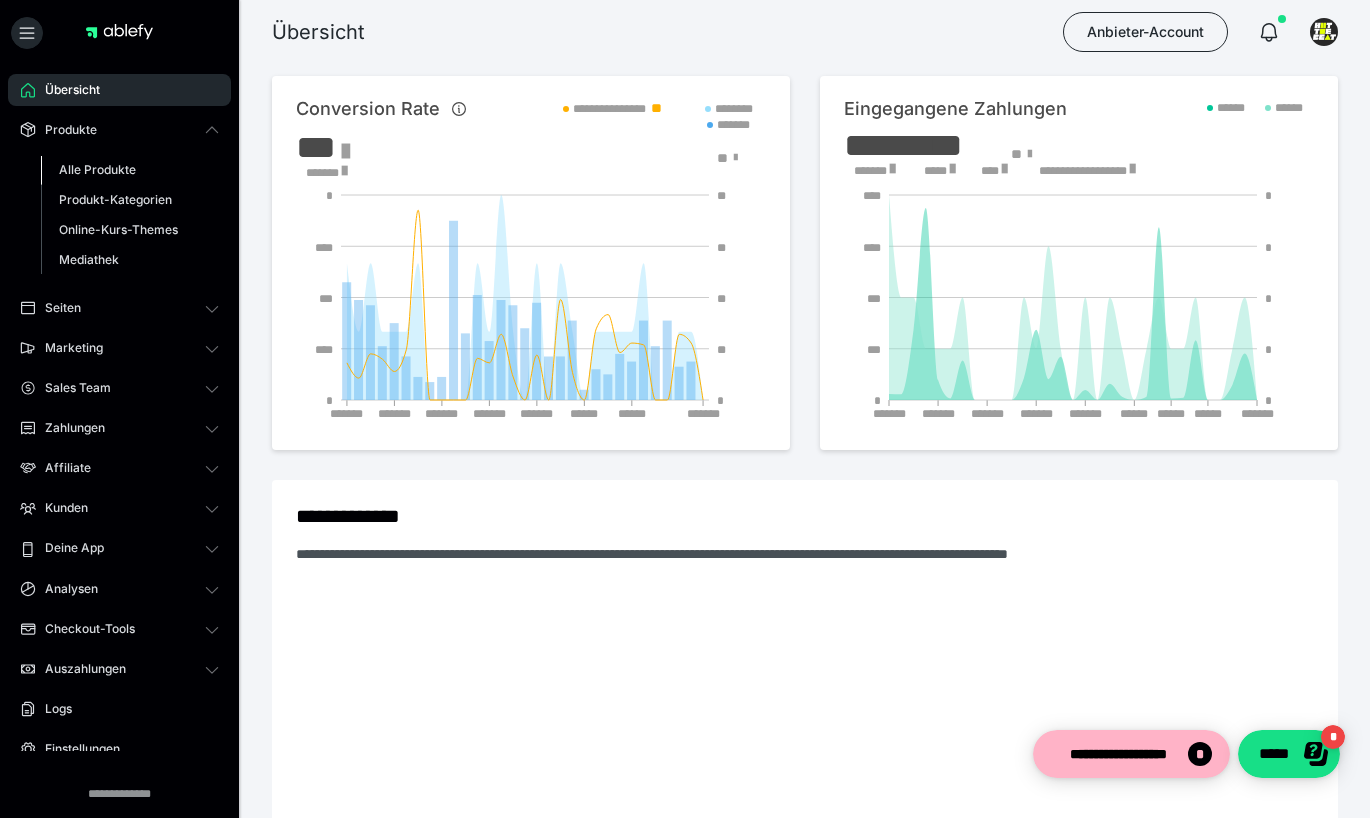 click on "Alle Produkte" at bounding box center (97, 169) 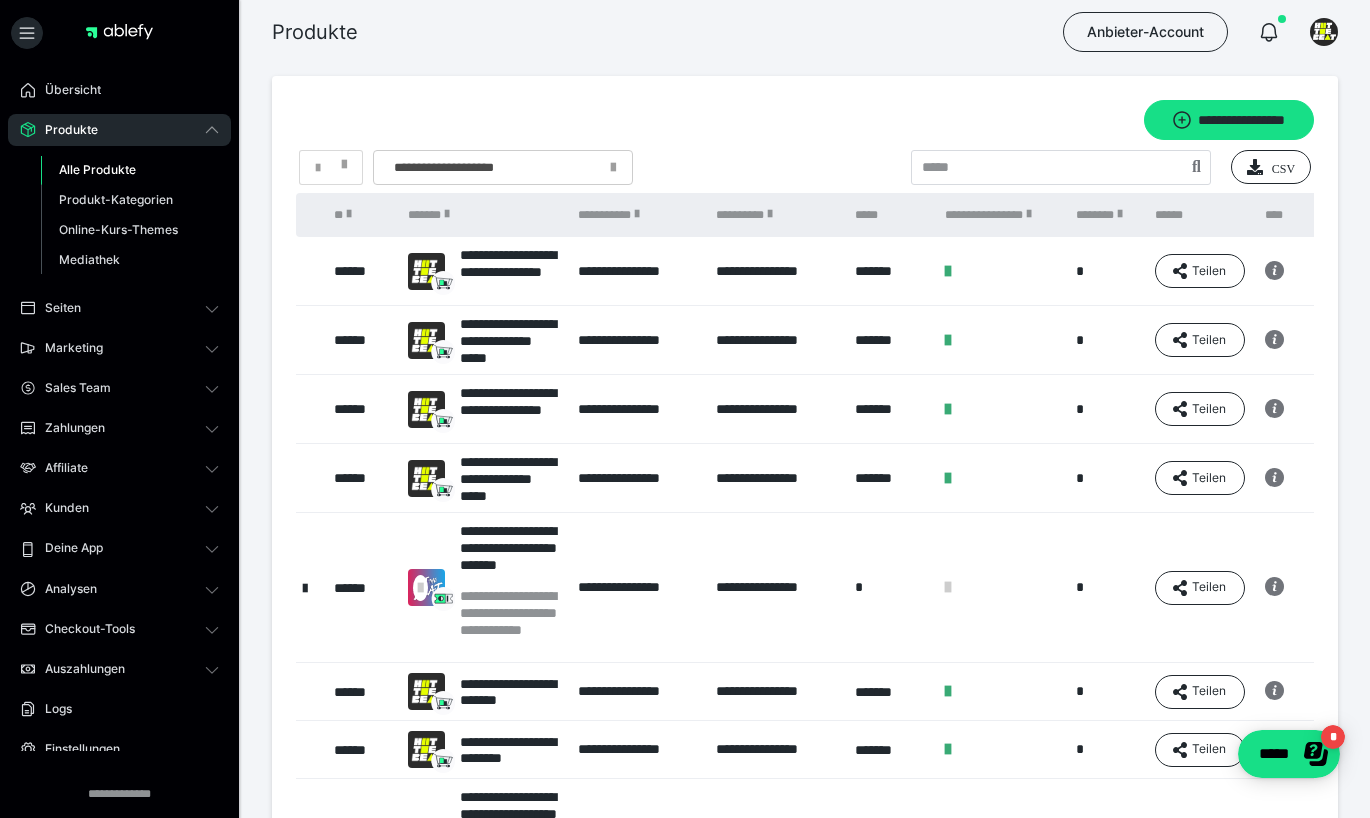 click on "**********" at bounding box center (503, 167) 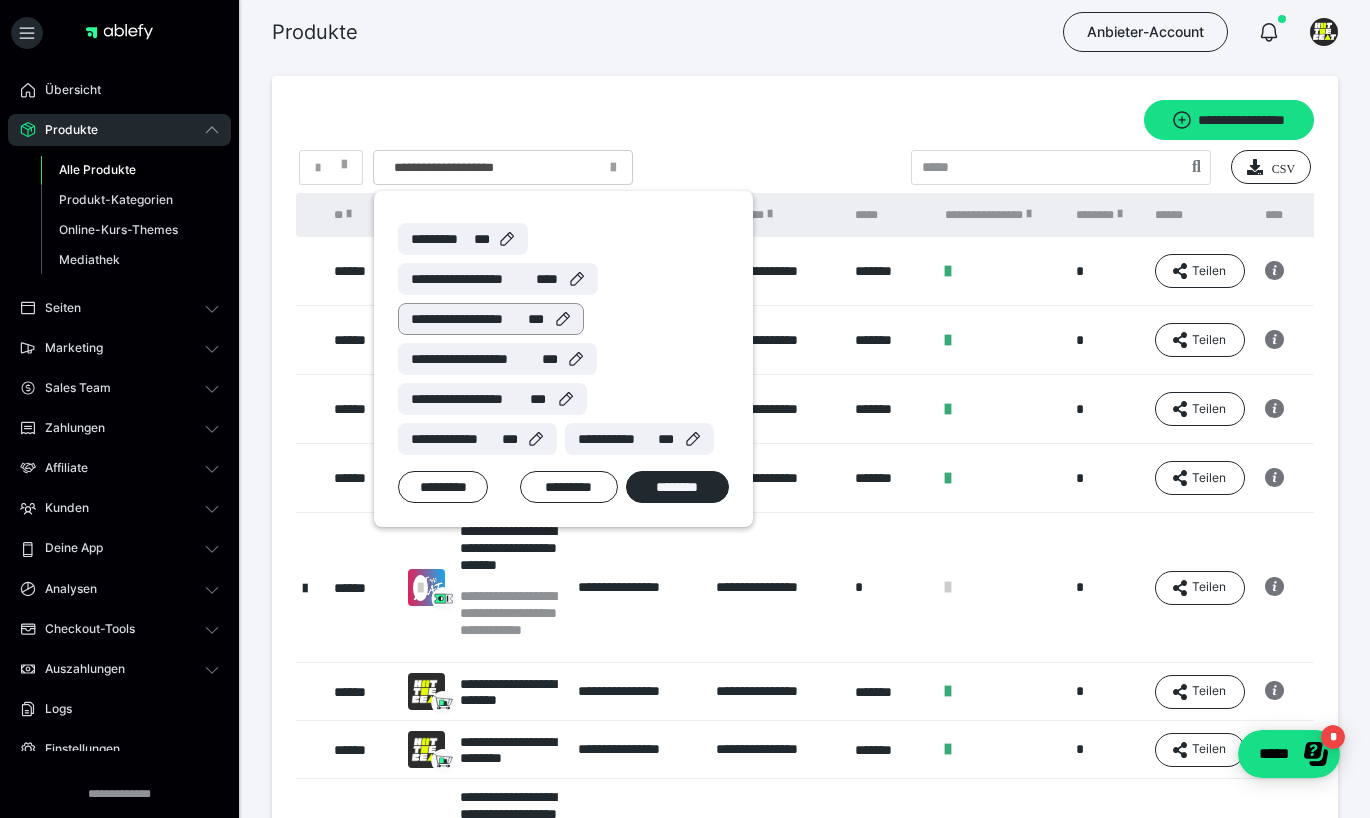 click on "**********" at bounding box center (469, 319) 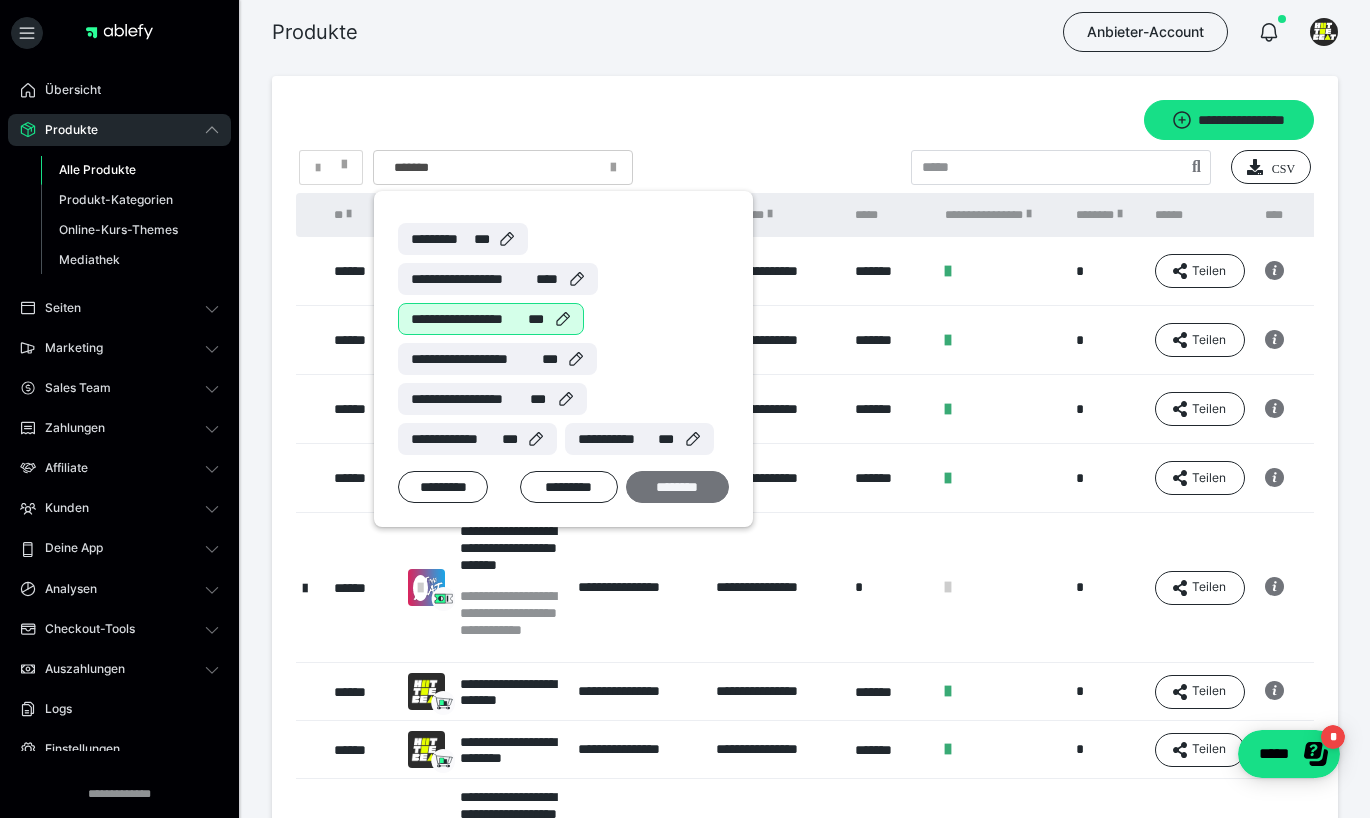 click on "********" at bounding box center [677, 487] 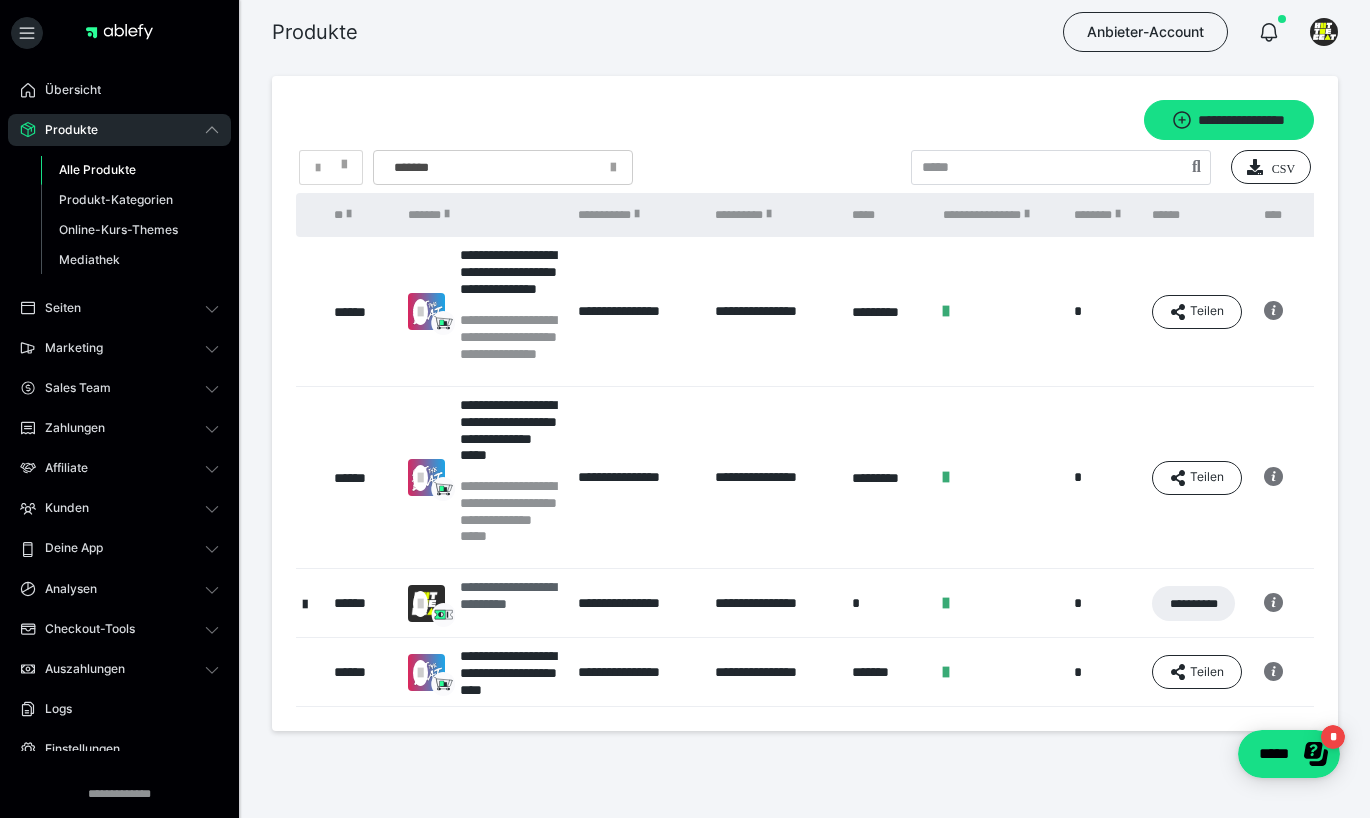 click on "**********" at bounding box center (509, 603) 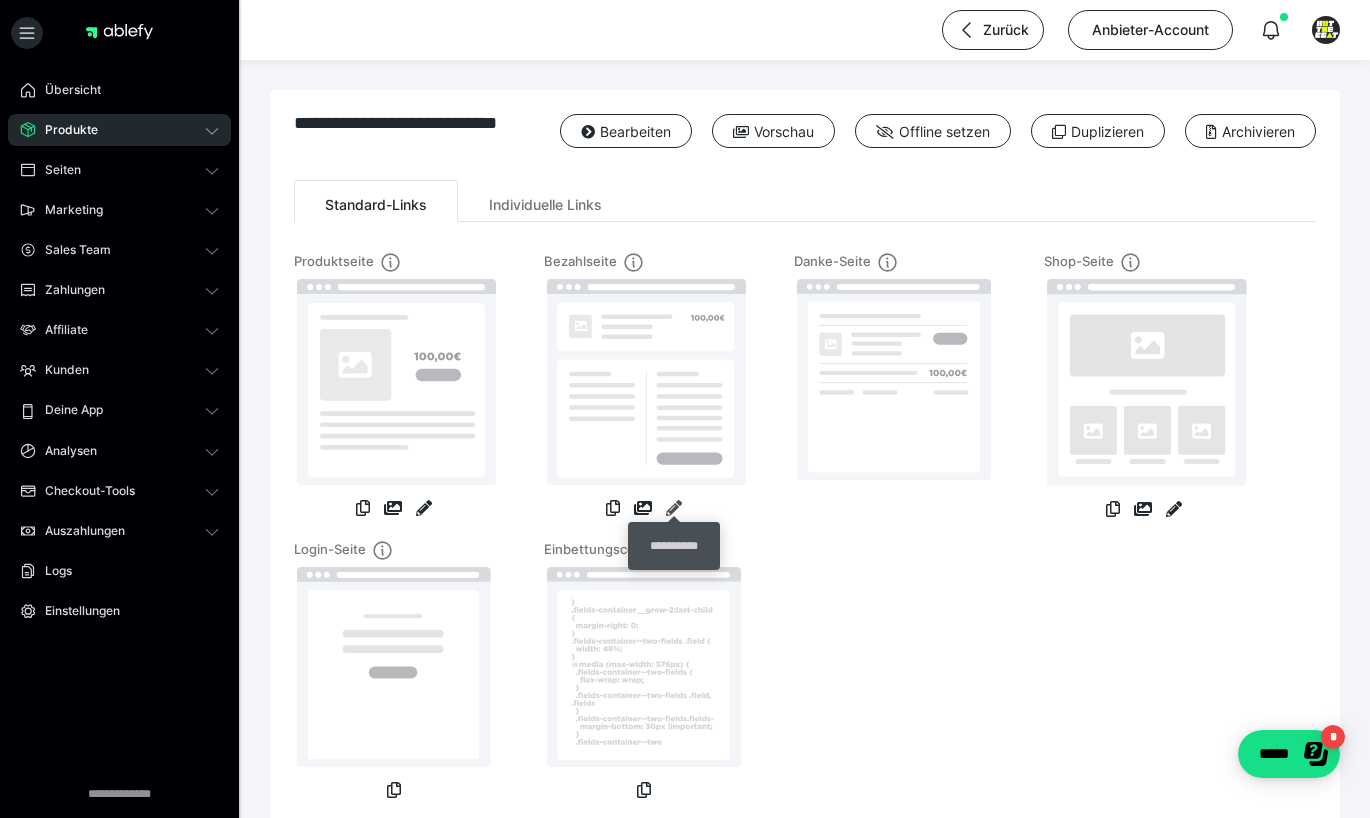 click at bounding box center [674, 508] 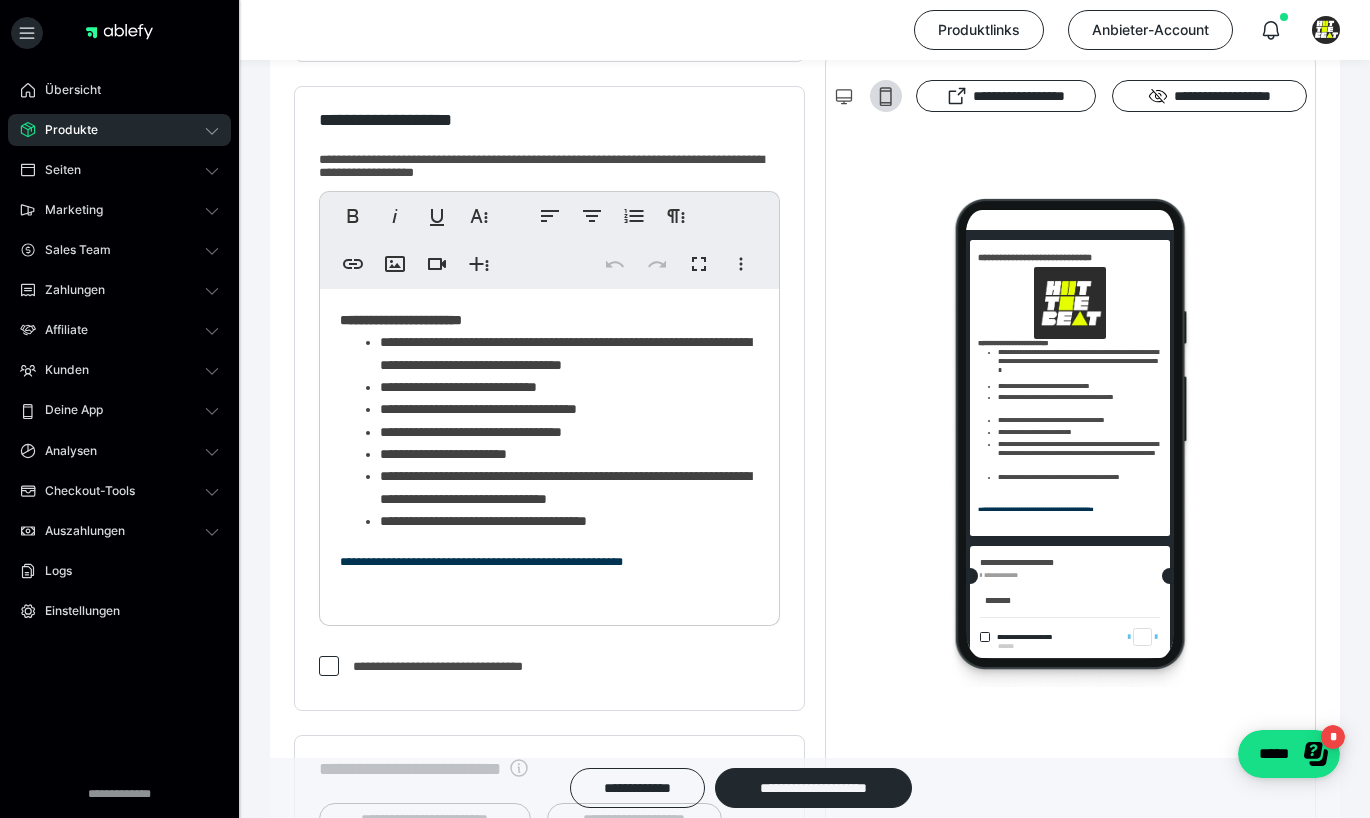 scroll, scrollTop: 506, scrollLeft: 0, axis: vertical 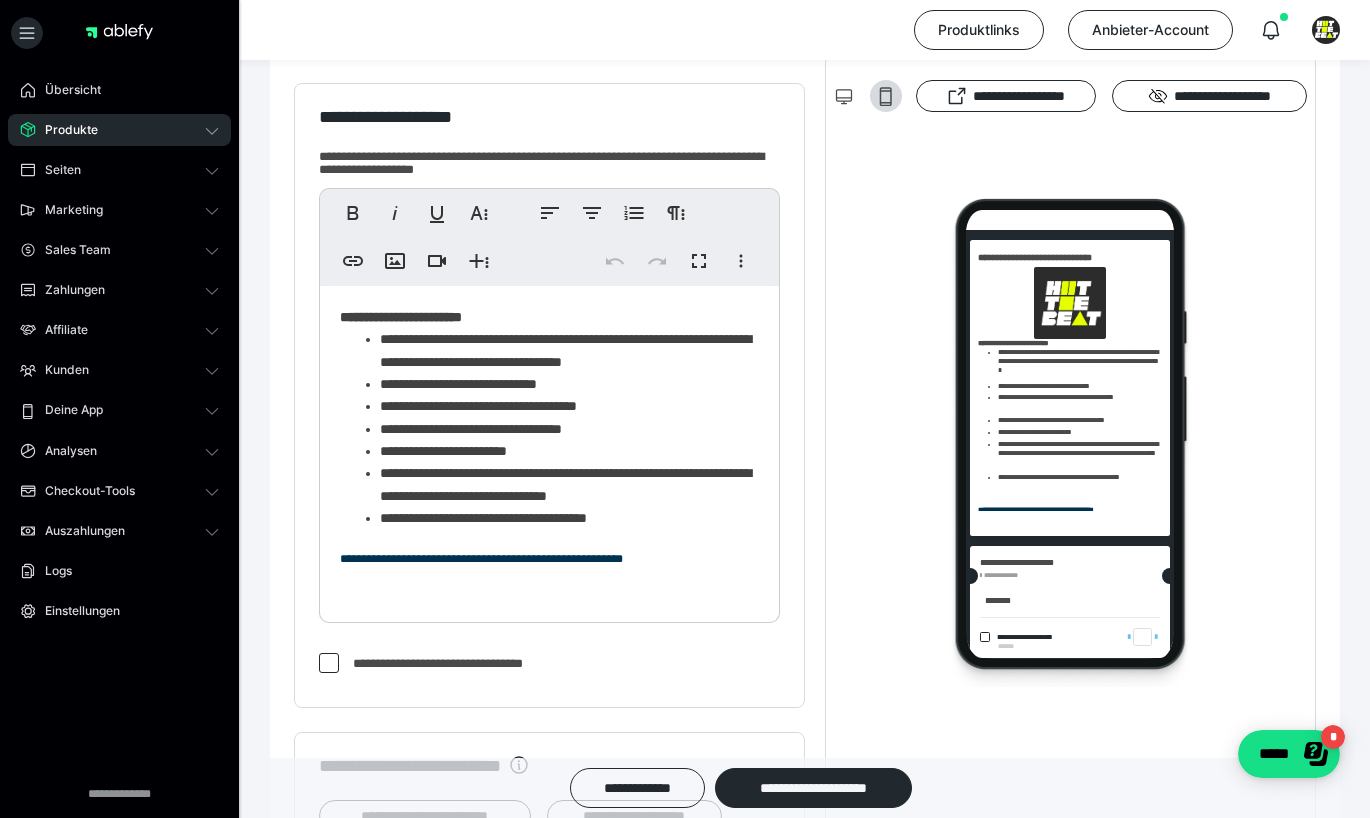 click on "**********" at bounding box center (569, 350) 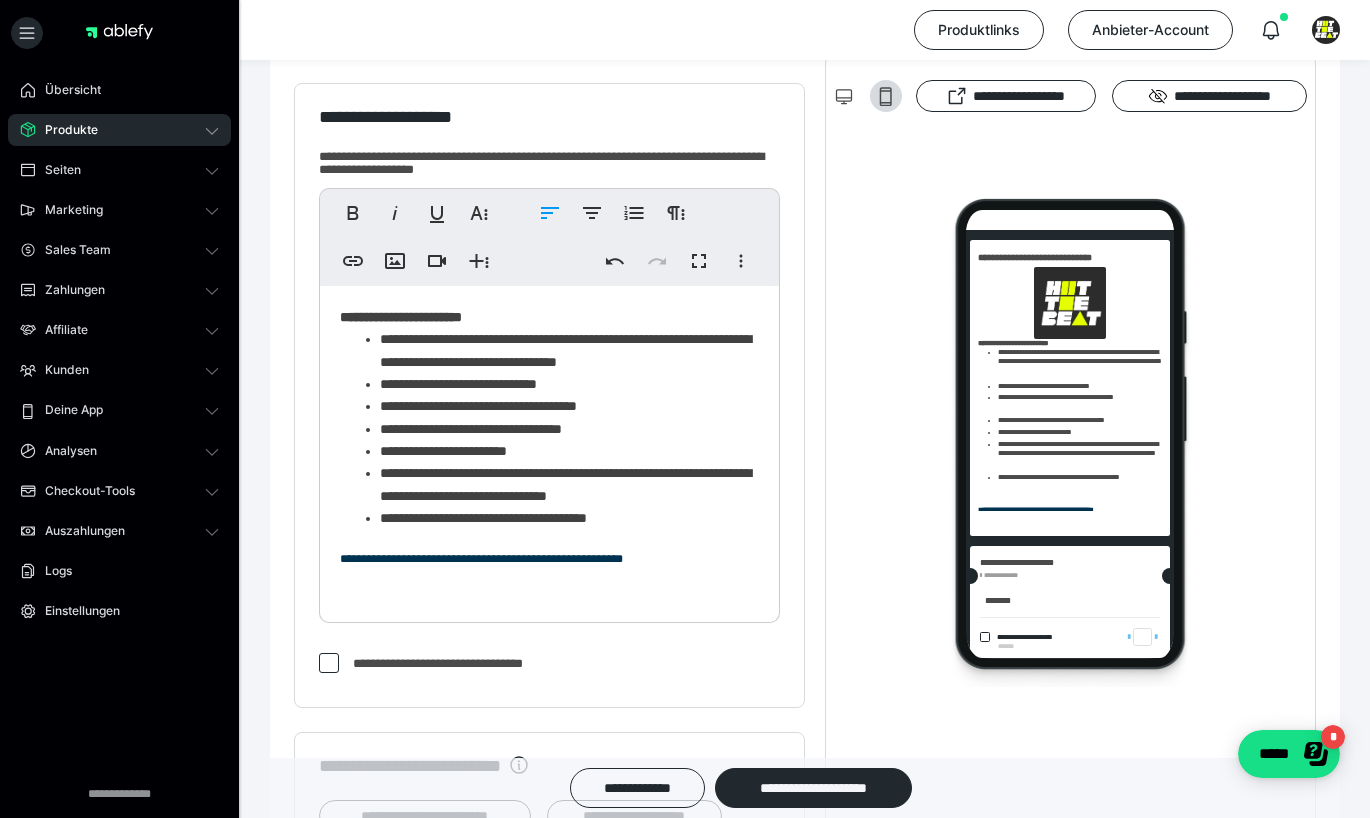 type 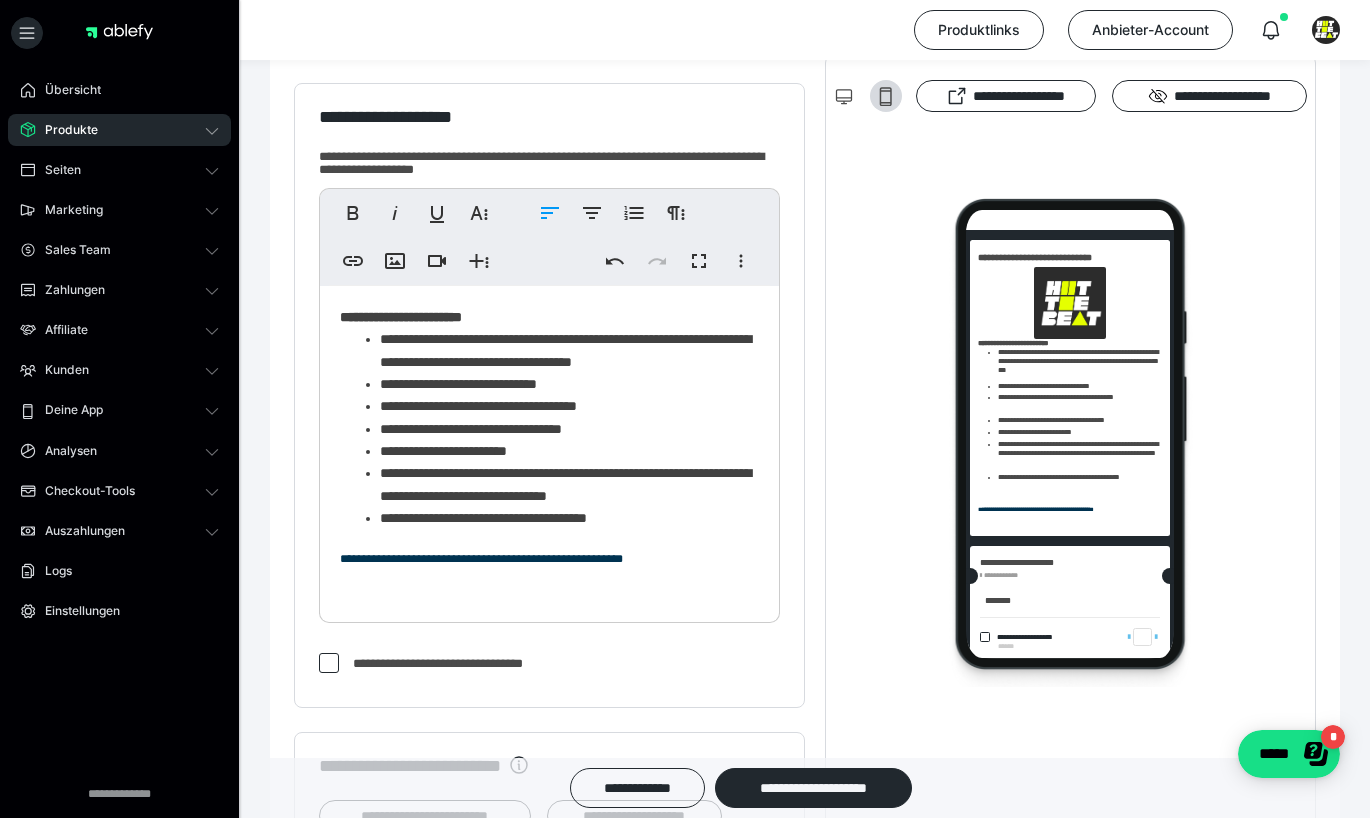 click on "**********" at bounding box center [569, 406] 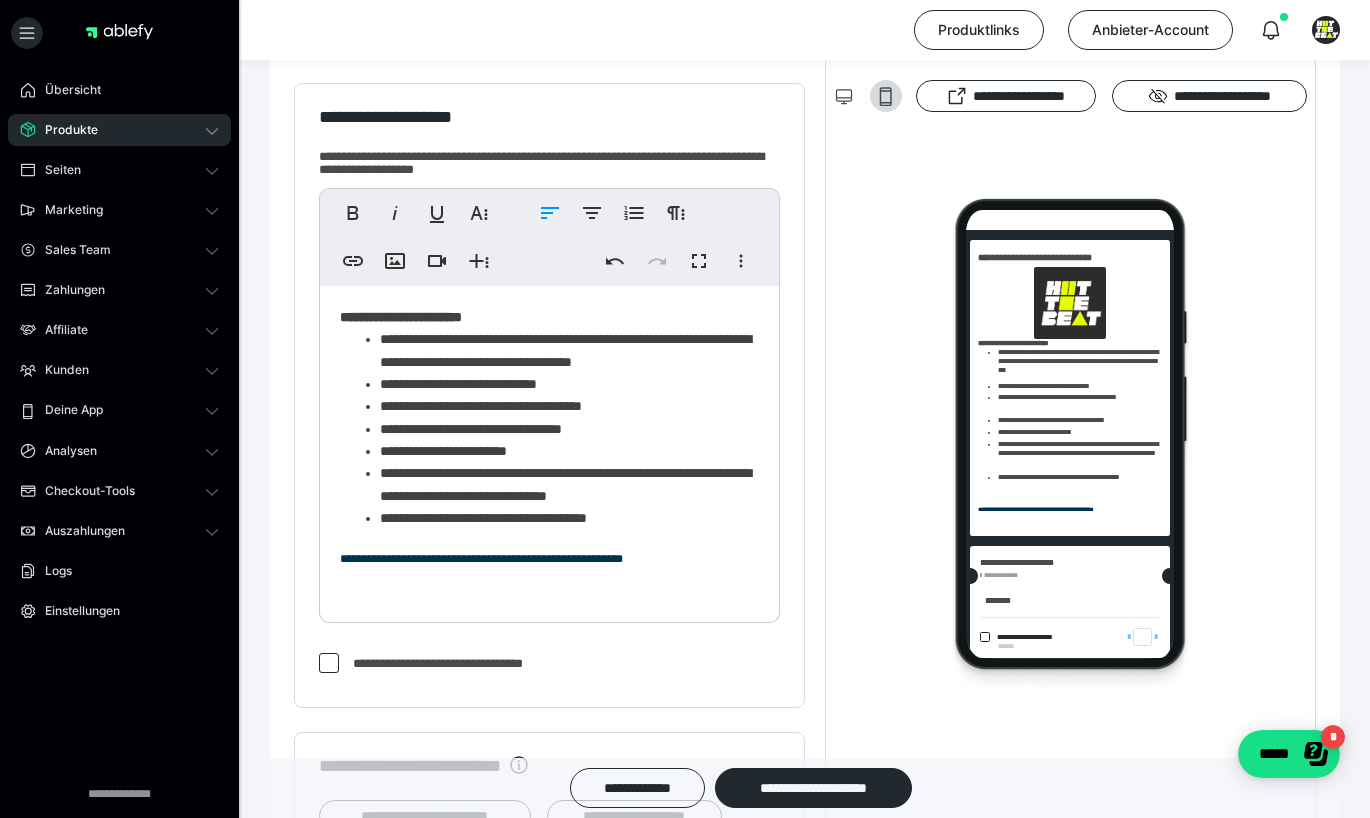 click on "**********" at bounding box center (569, 406) 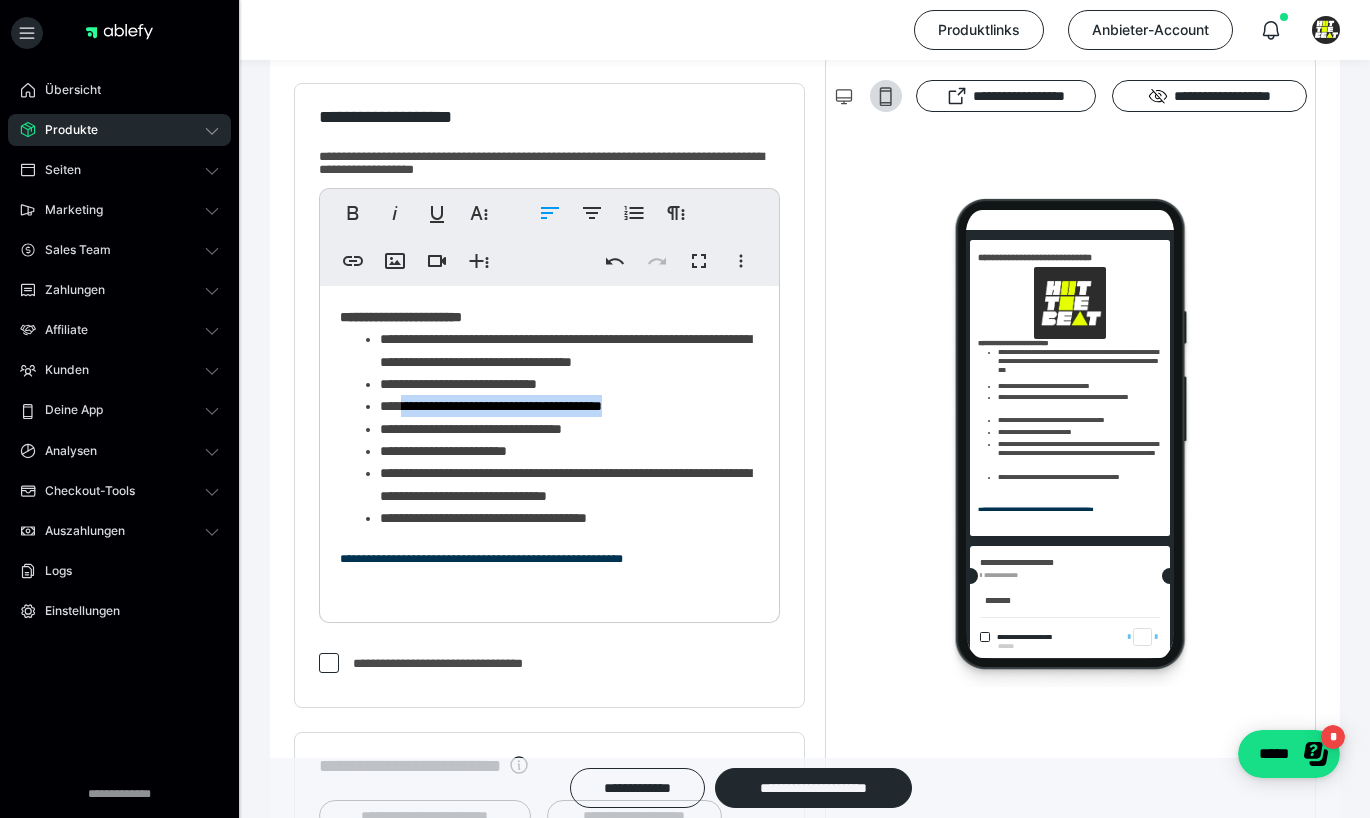 drag, startPoint x: 559, startPoint y: 409, endPoint x: 662, endPoint y: 407, distance: 103.01942 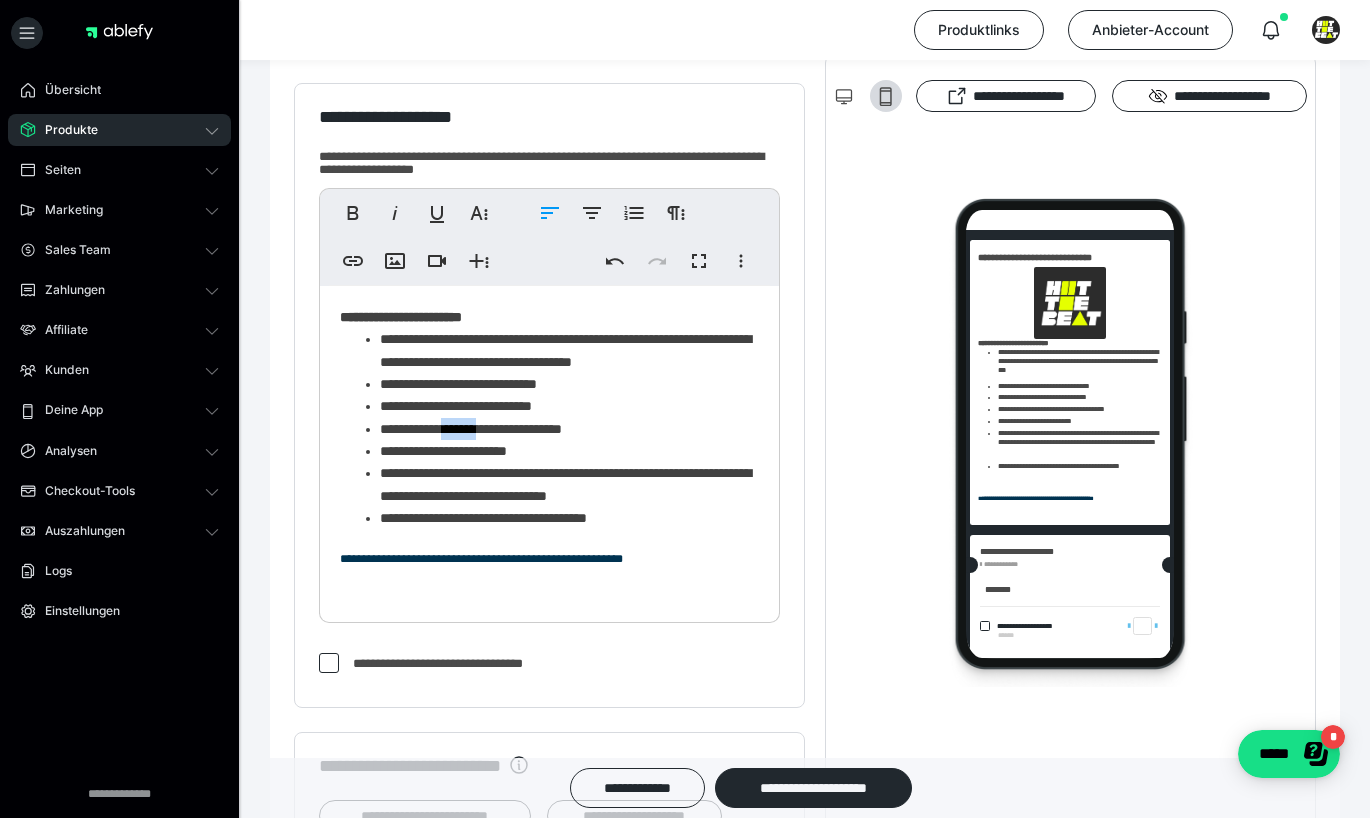 drag, startPoint x: 500, startPoint y: 431, endPoint x: 457, endPoint y: 431, distance: 43 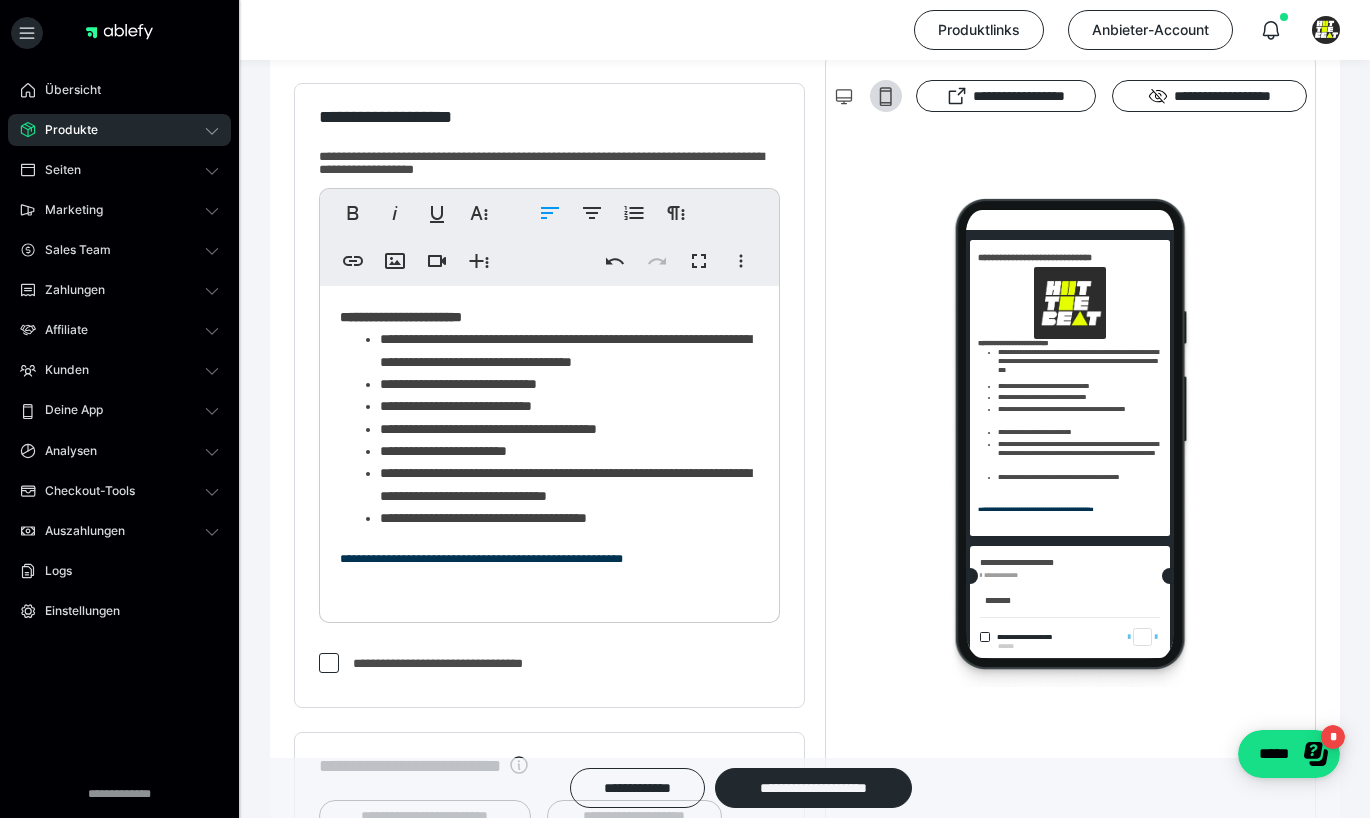 click on "**********" at bounding box center (569, 451) 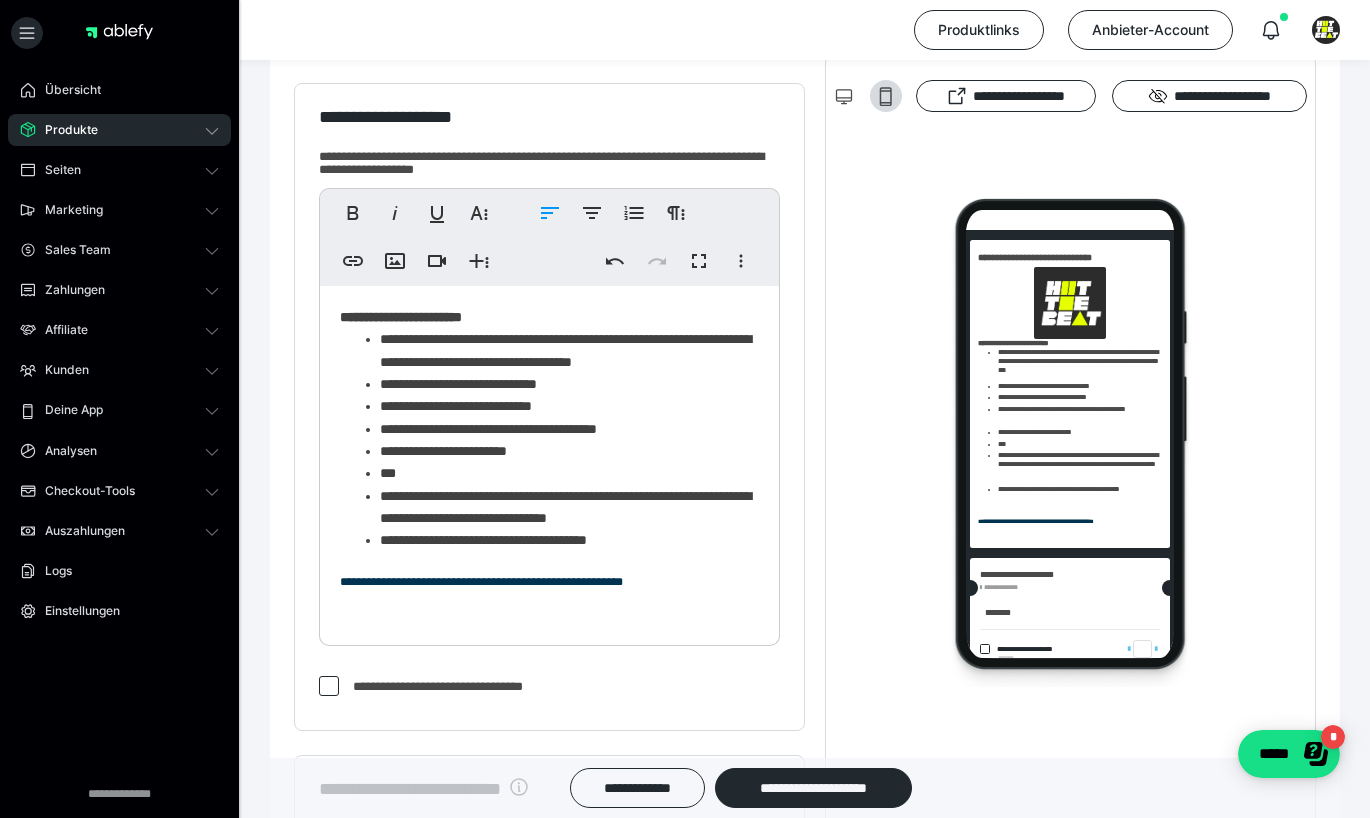 click on "**********" at bounding box center [569, 406] 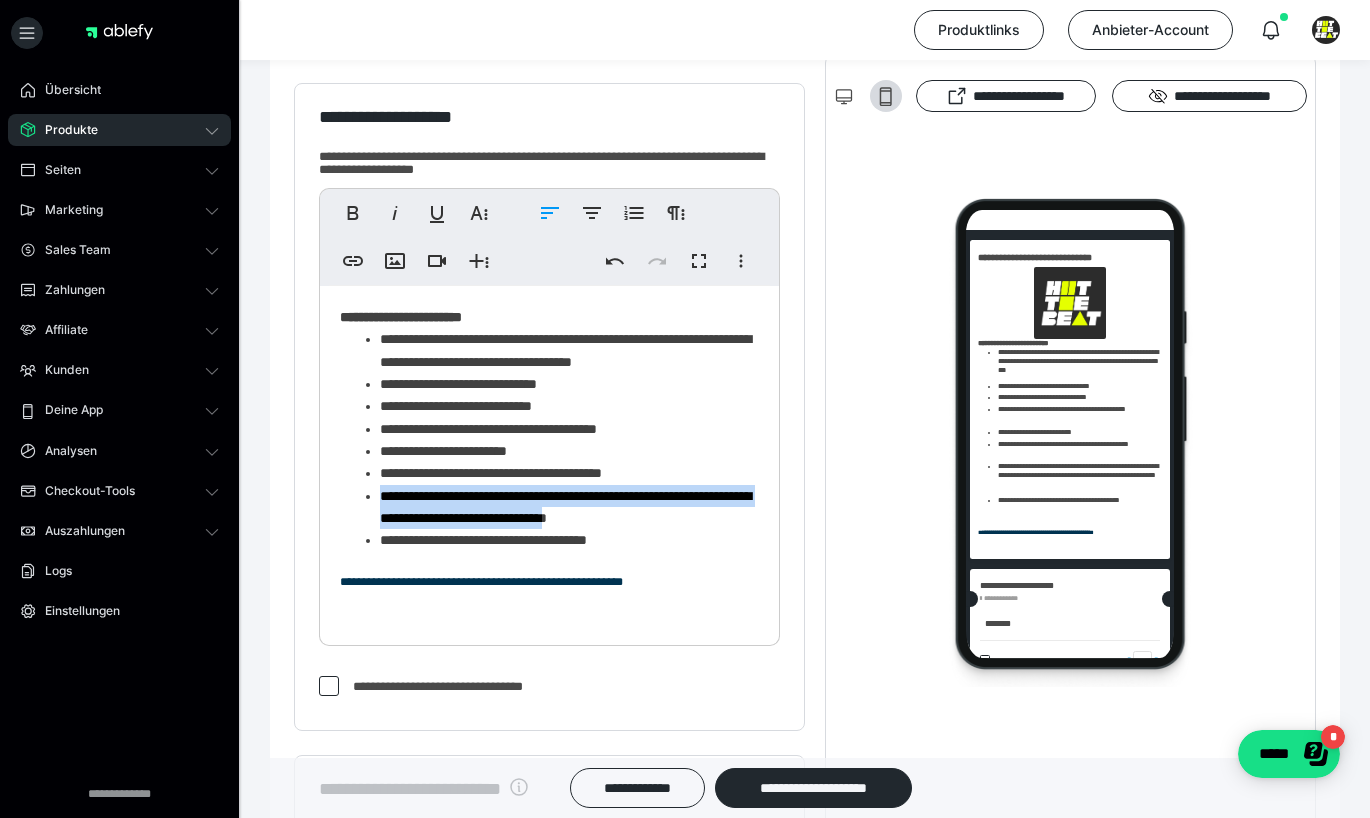 drag, startPoint x: 682, startPoint y: 517, endPoint x: 382, endPoint y: 496, distance: 300.7341 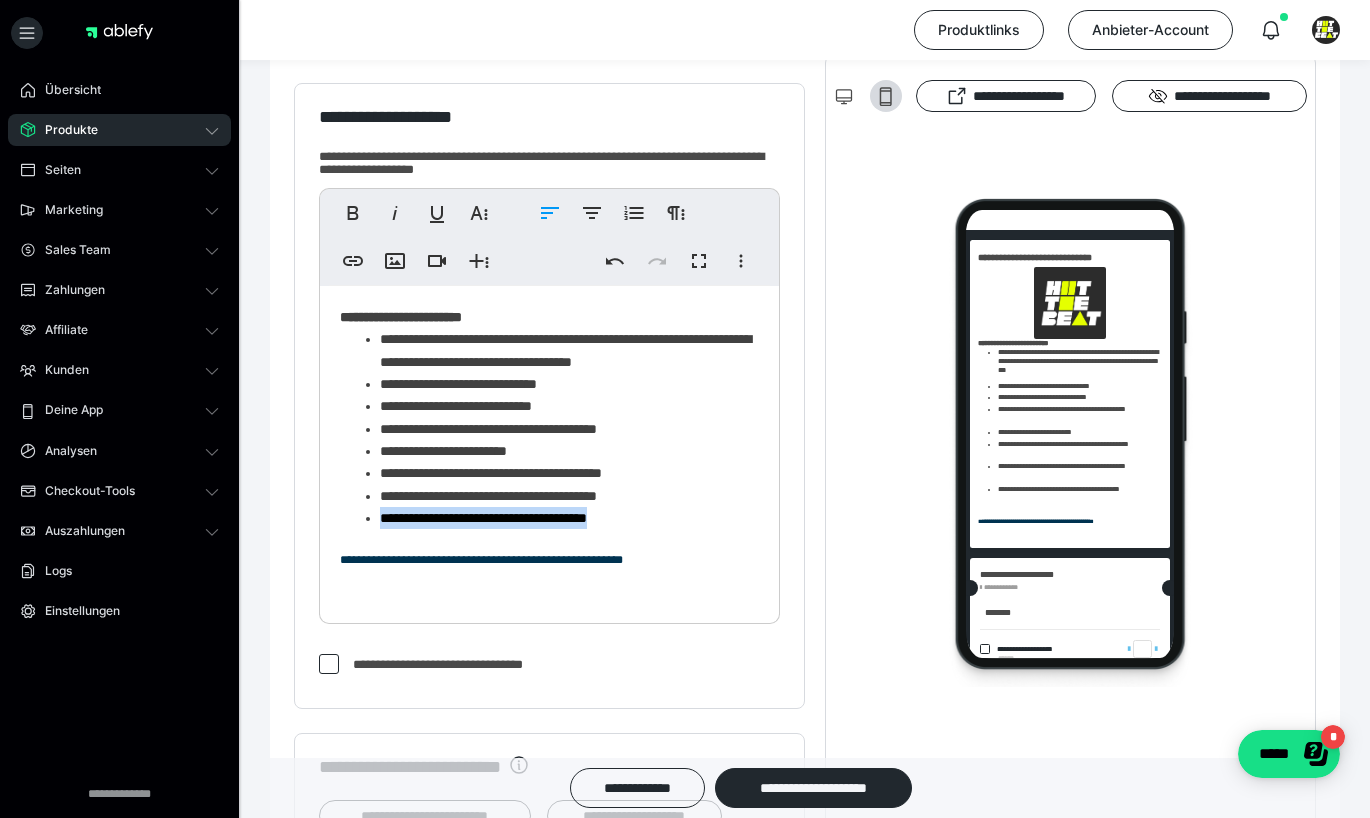 drag, startPoint x: 645, startPoint y: 517, endPoint x: 381, endPoint y: 519, distance: 264.00757 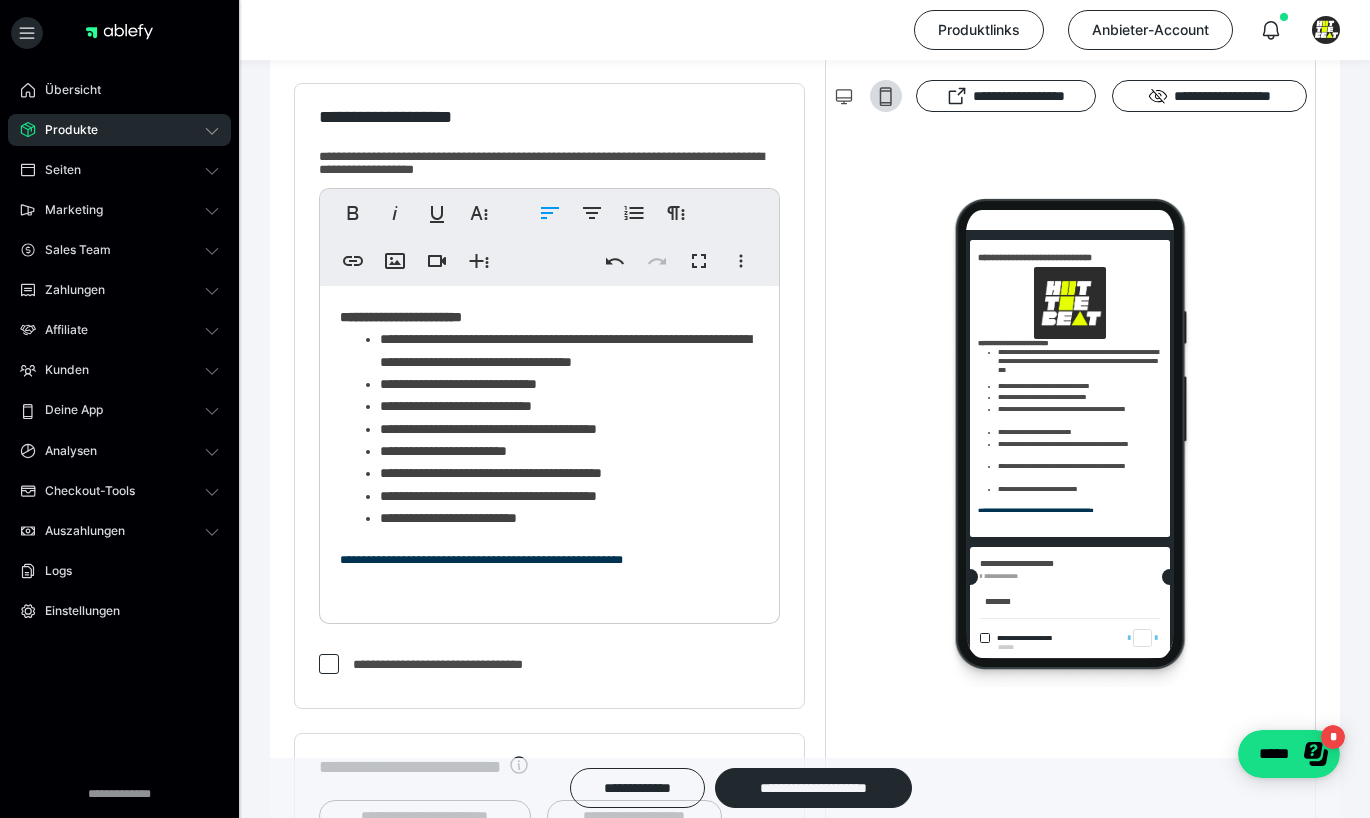 click on "**********" at bounding box center [569, 473] 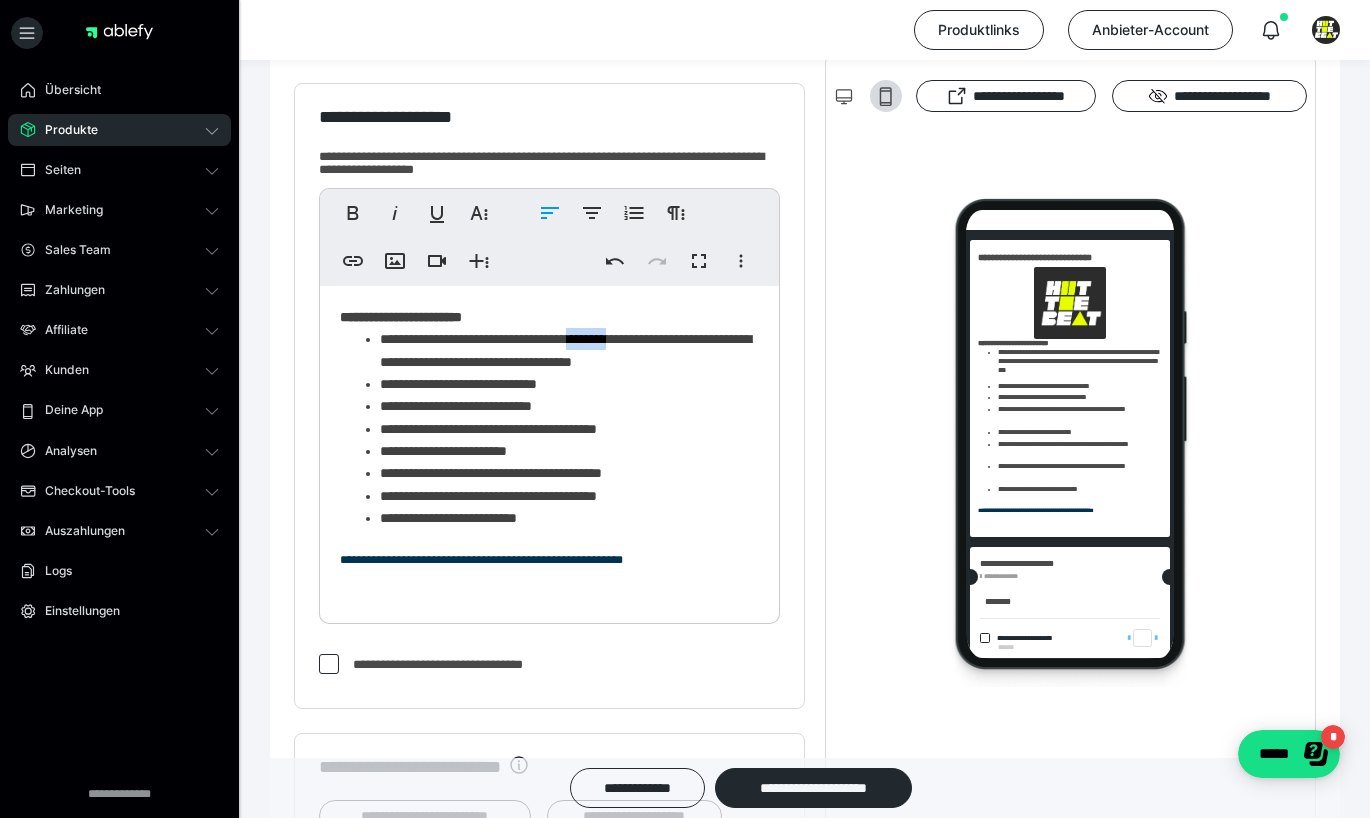 drag, startPoint x: 614, startPoint y: 342, endPoint x: 655, endPoint y: 341, distance: 41.01219 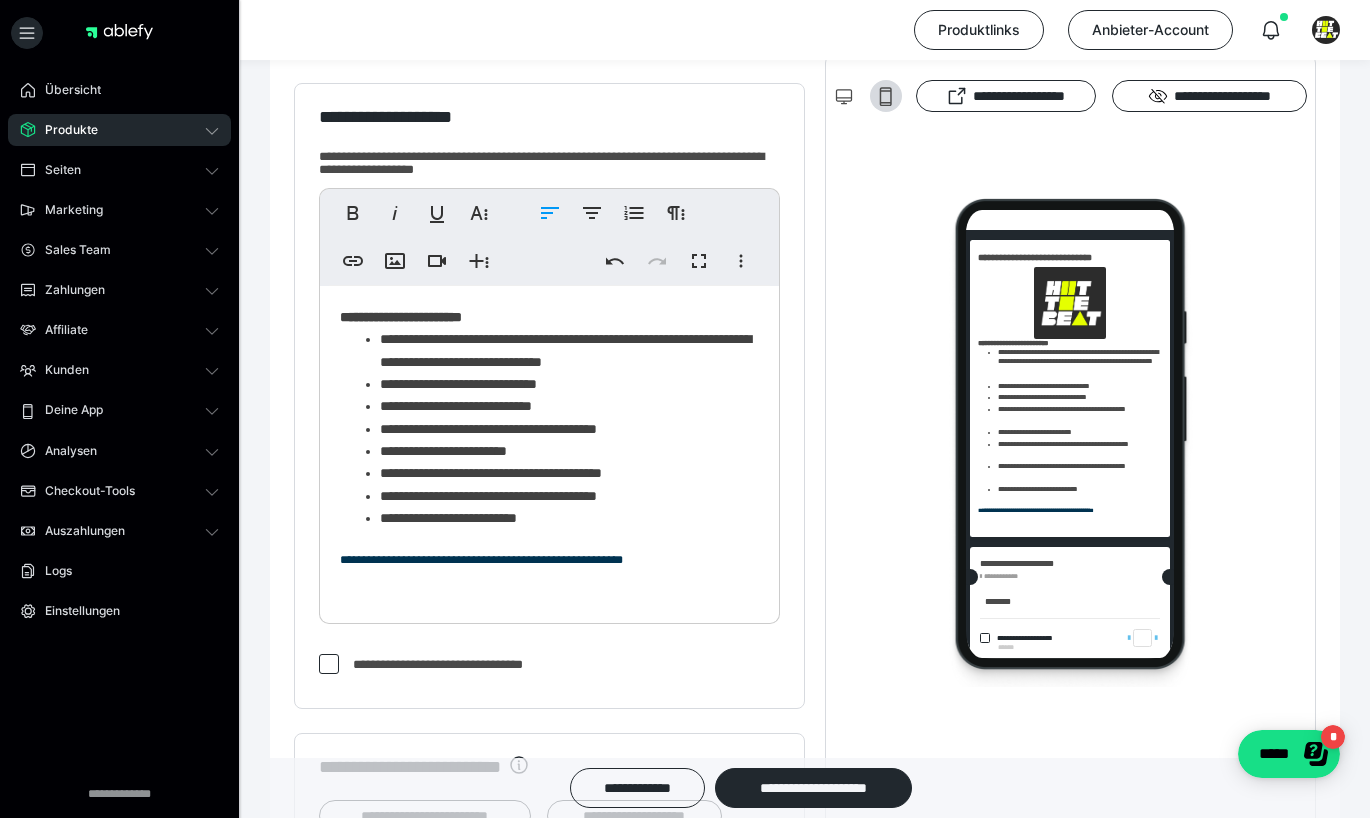 click on "**********" at bounding box center [569, 429] 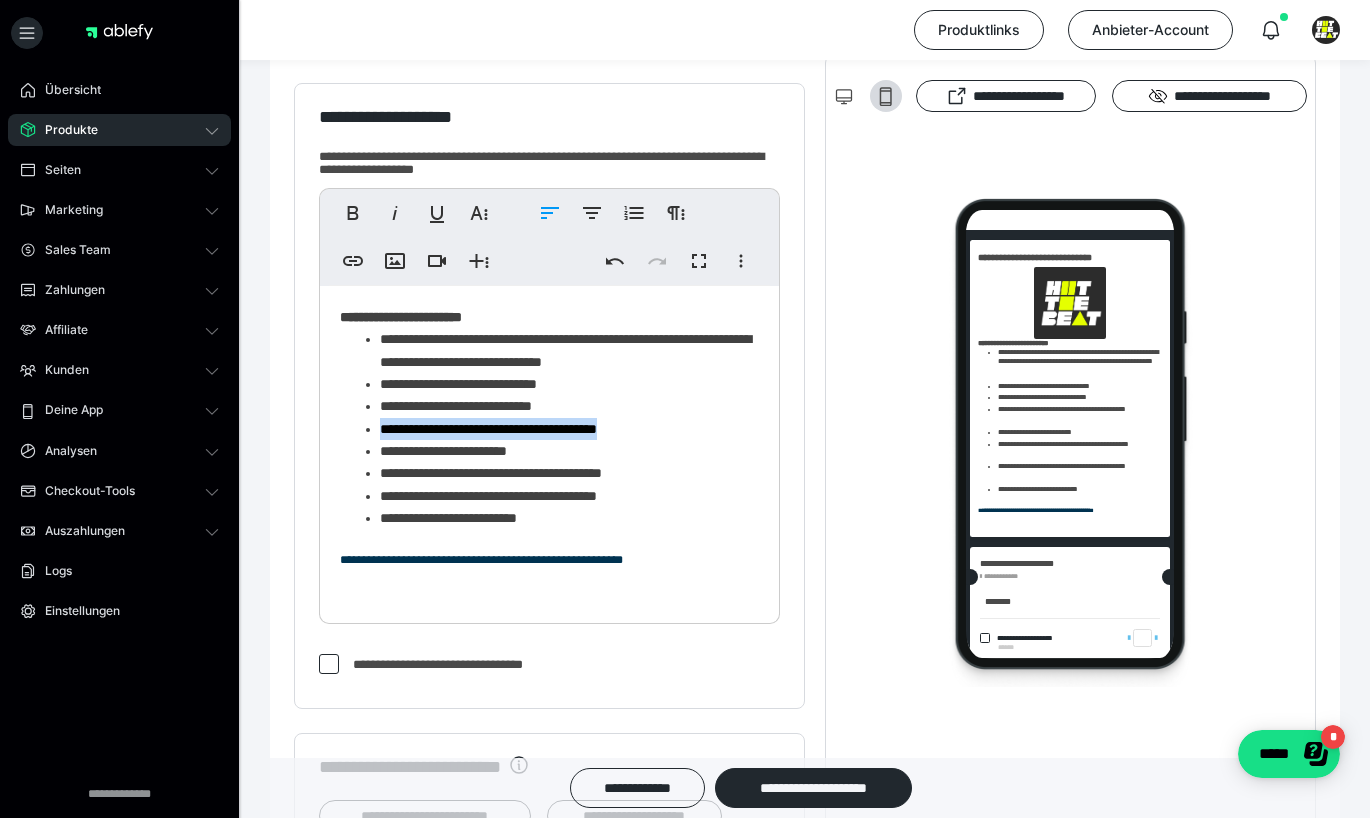 drag, startPoint x: 647, startPoint y: 425, endPoint x: 369, endPoint y: 424, distance: 278.0018 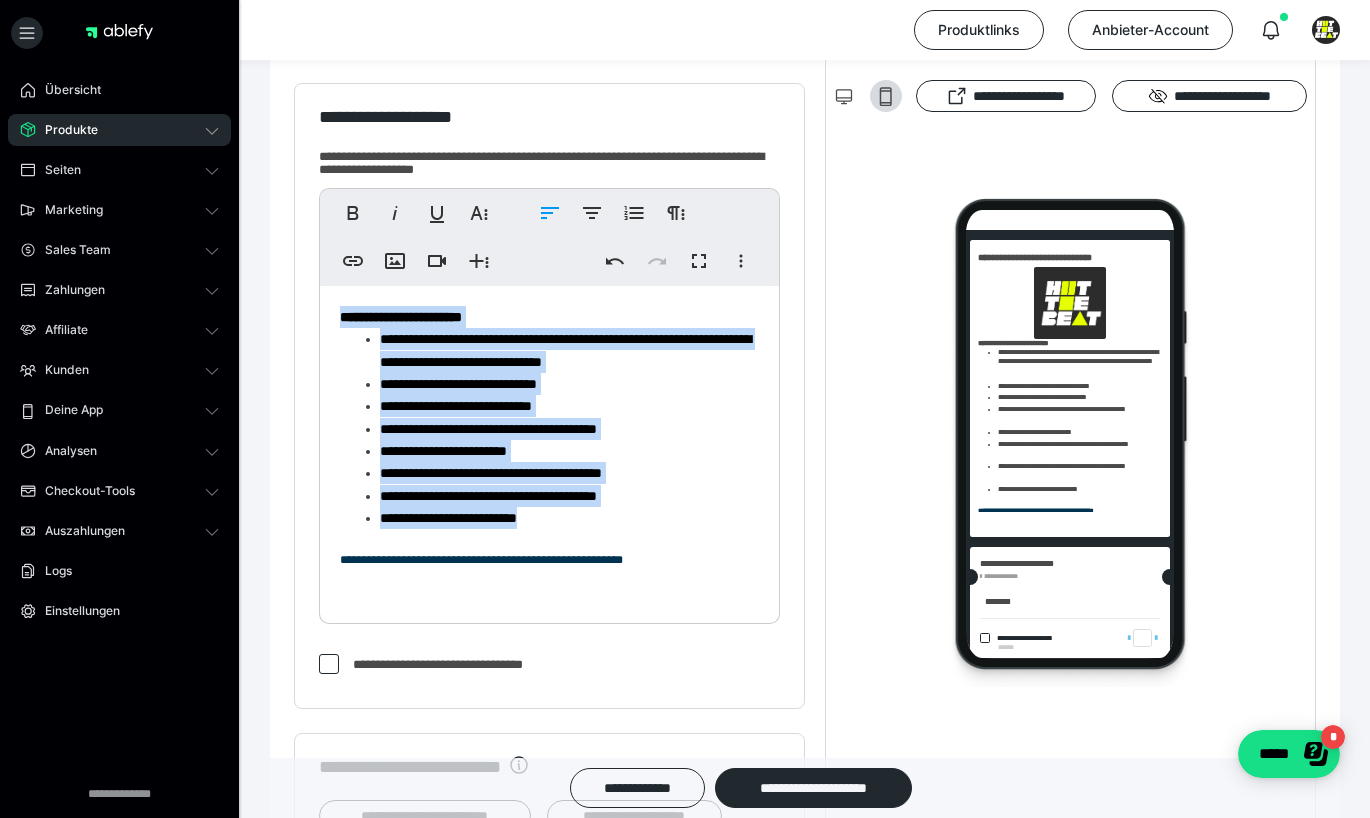 drag, startPoint x: 574, startPoint y: 516, endPoint x: 341, endPoint y: 306, distance: 313.6702 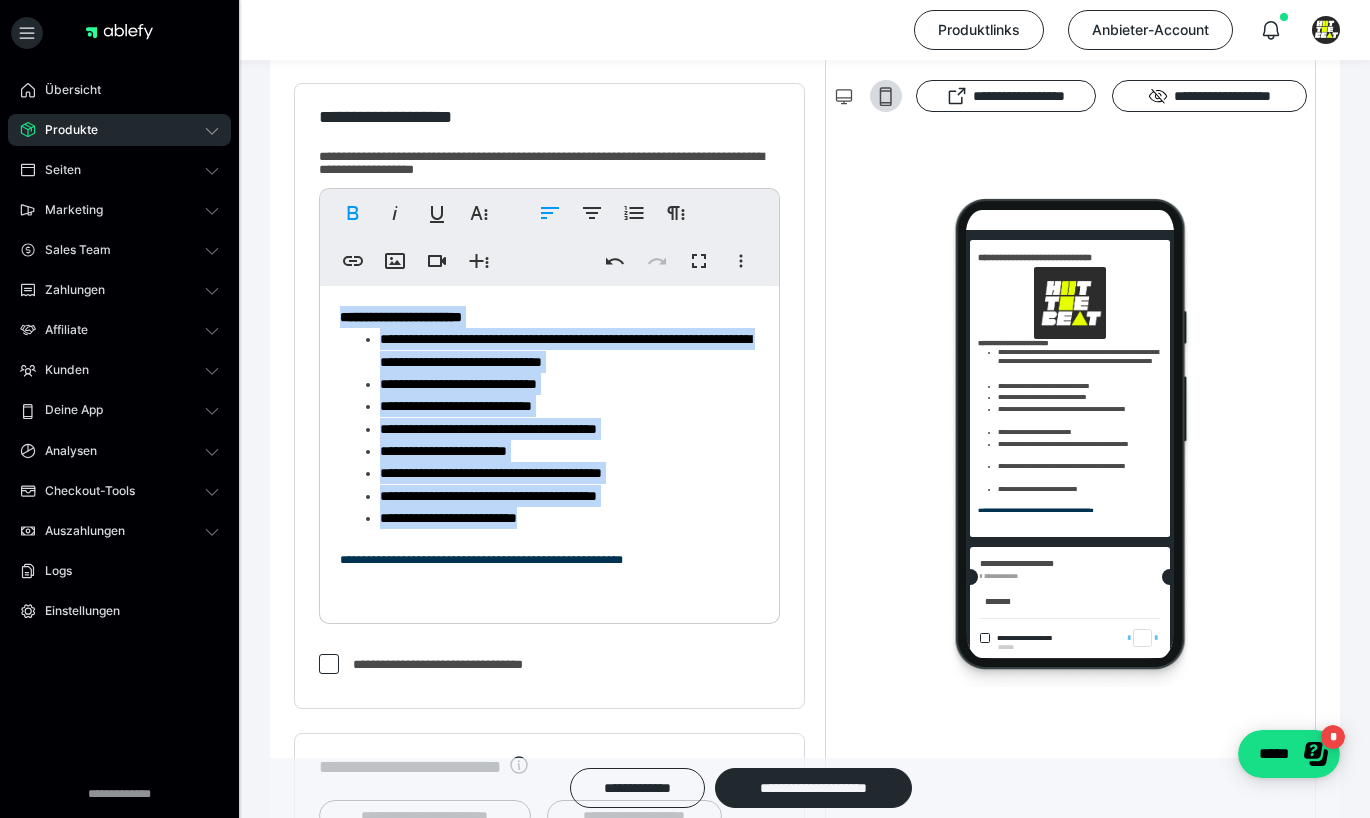copy on "**********" 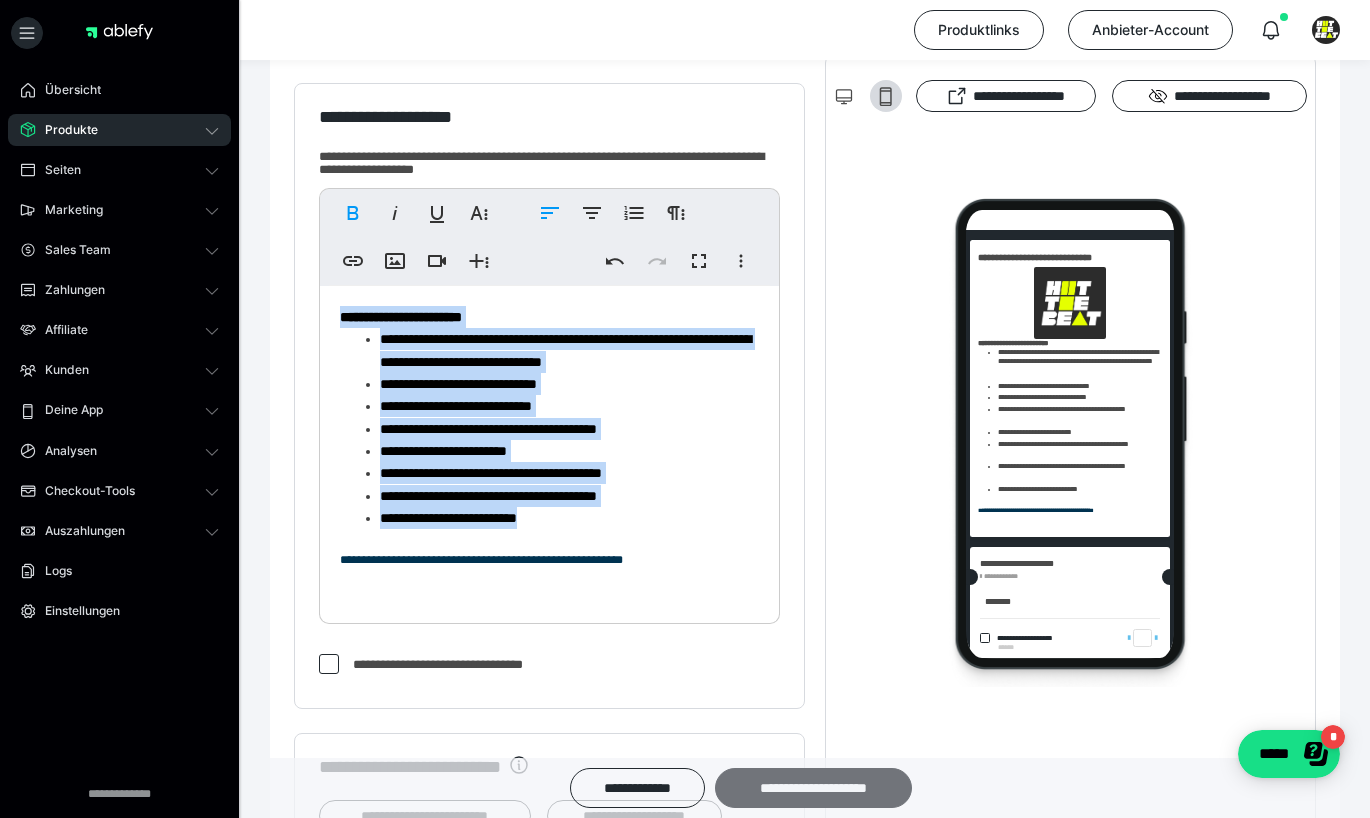 click on "**********" at bounding box center (813, 788) 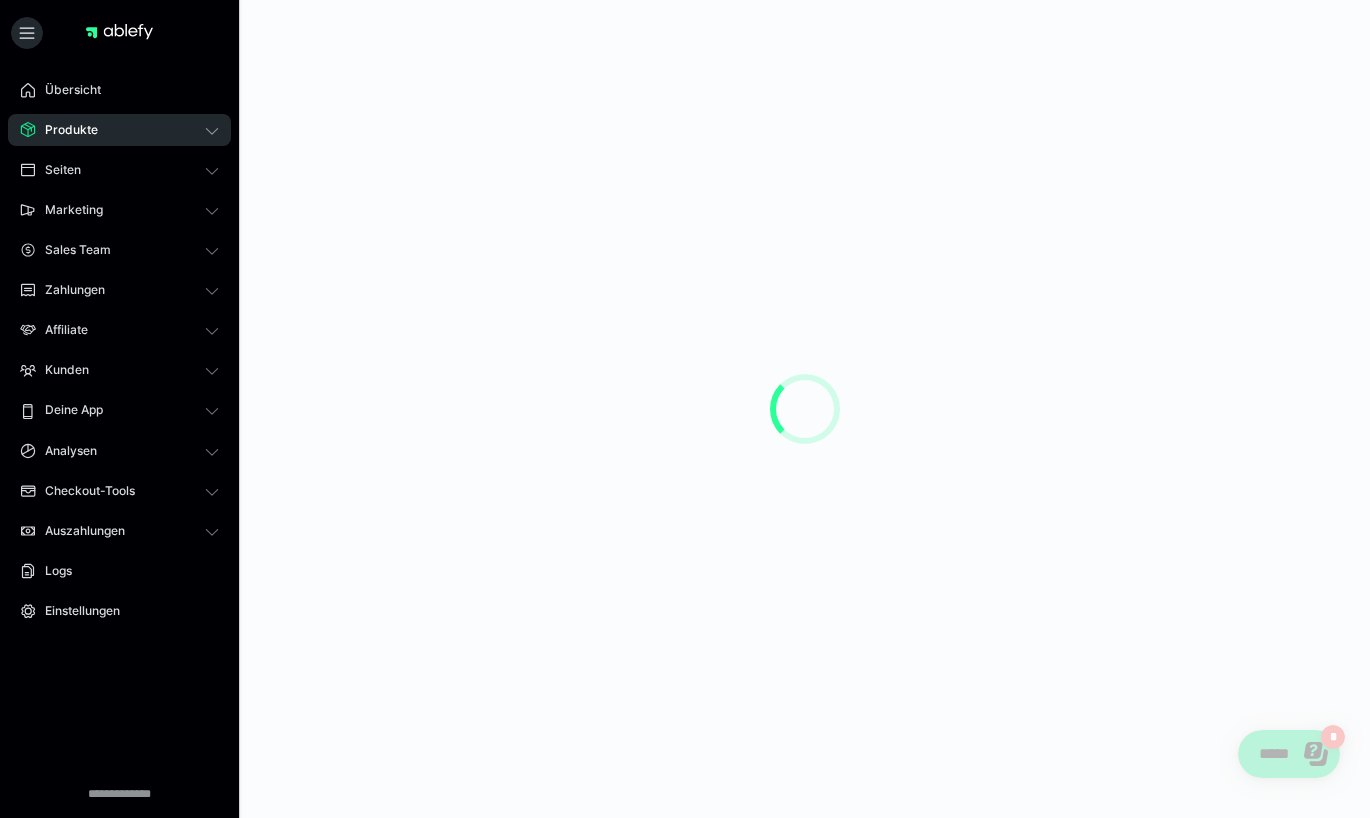 scroll, scrollTop: 0, scrollLeft: 0, axis: both 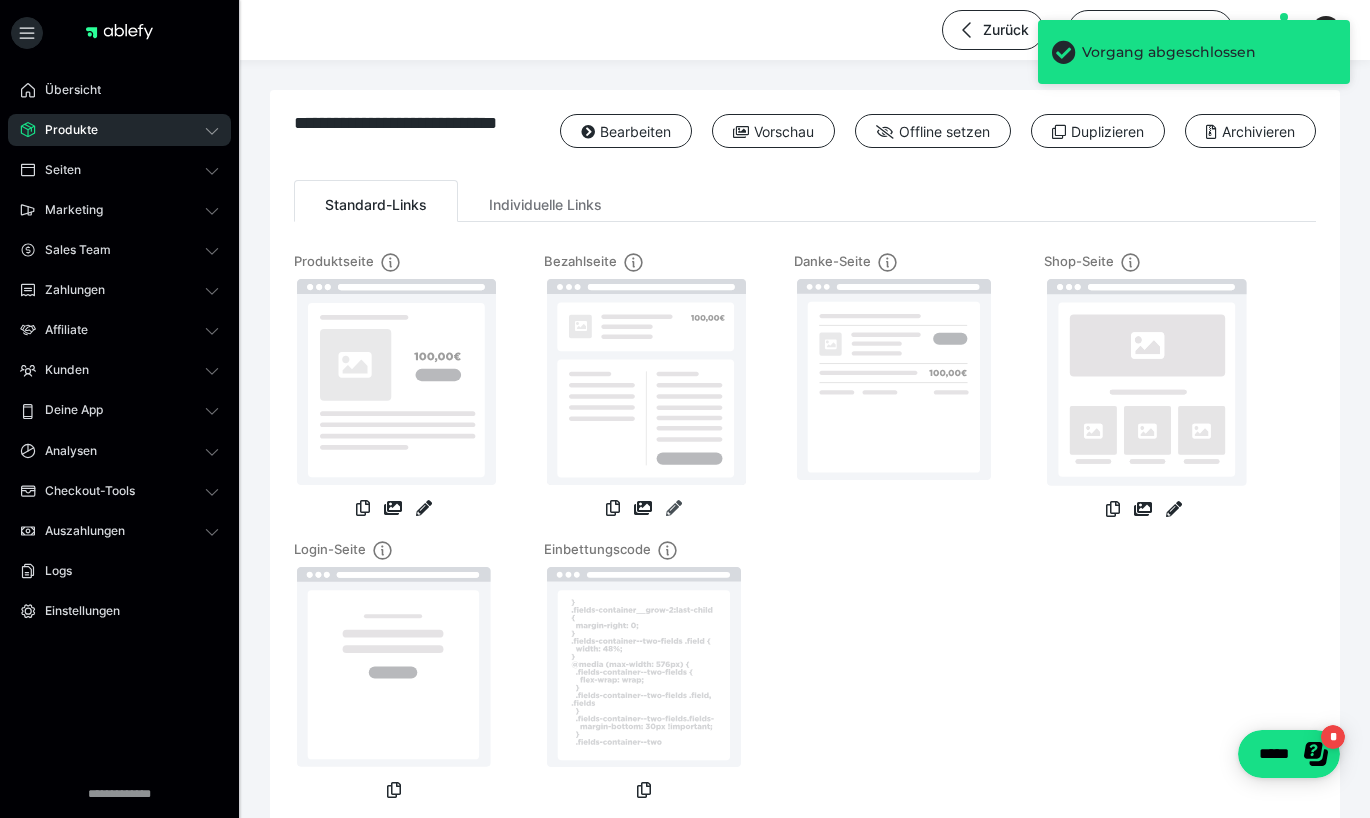 click at bounding box center [674, 508] 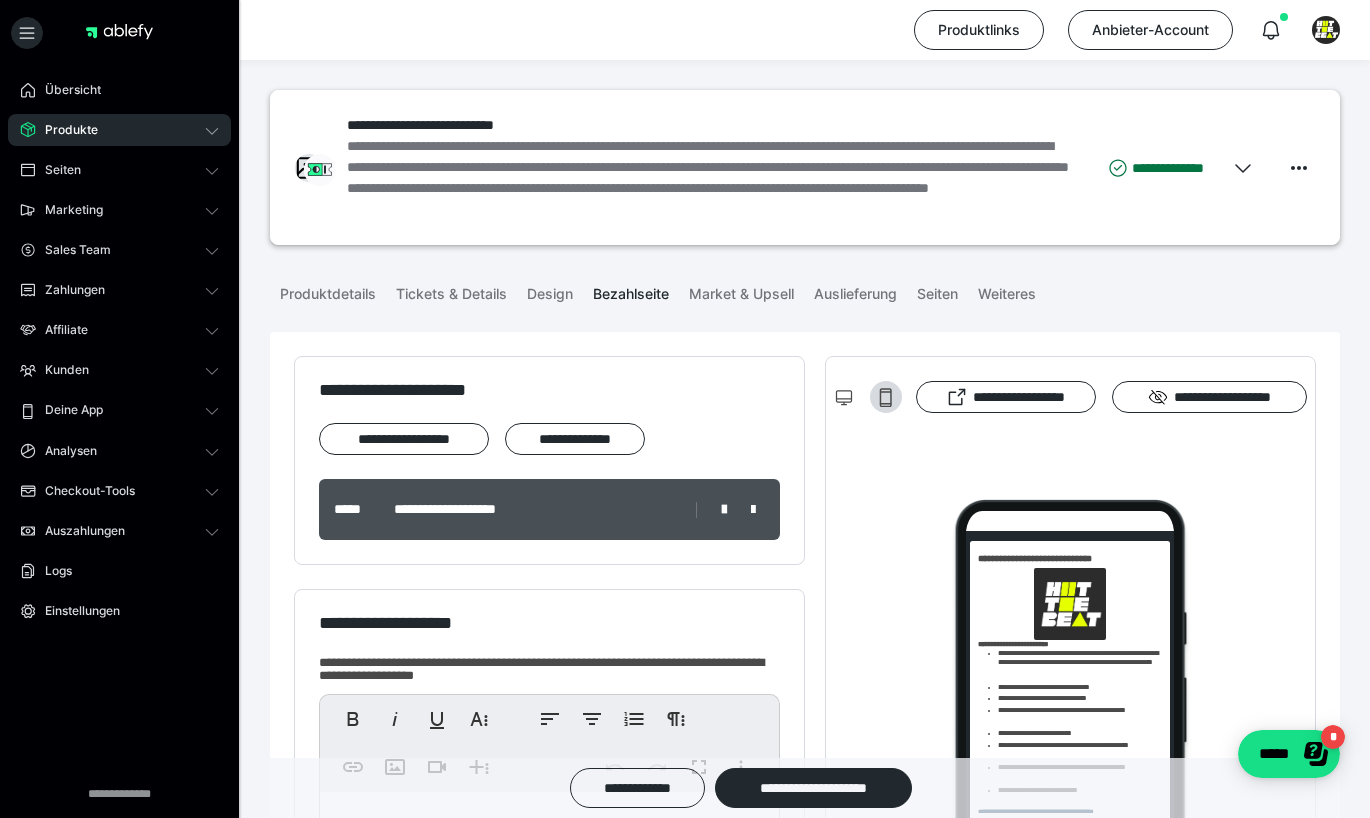 scroll, scrollTop: 0, scrollLeft: 0, axis: both 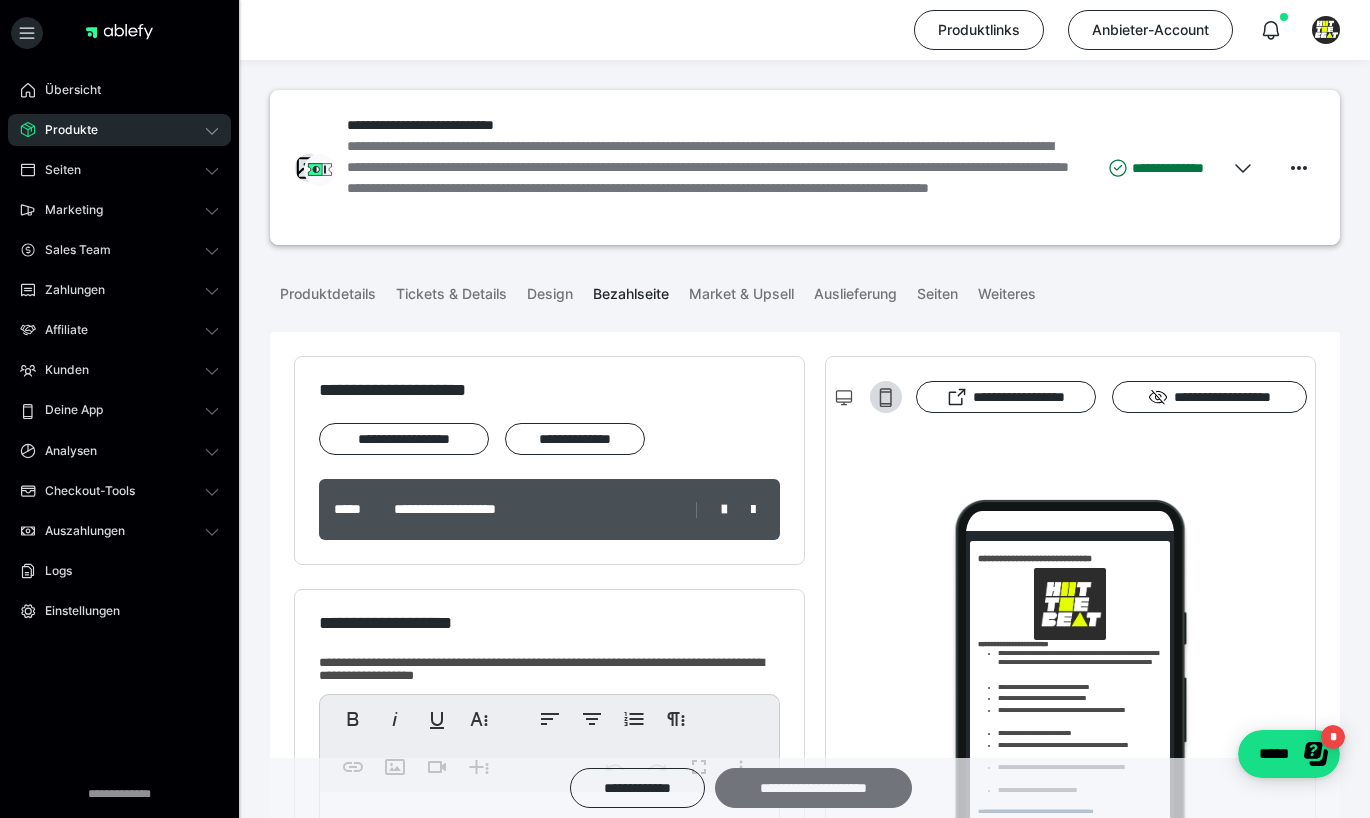 click on "**********" at bounding box center (813, 788) 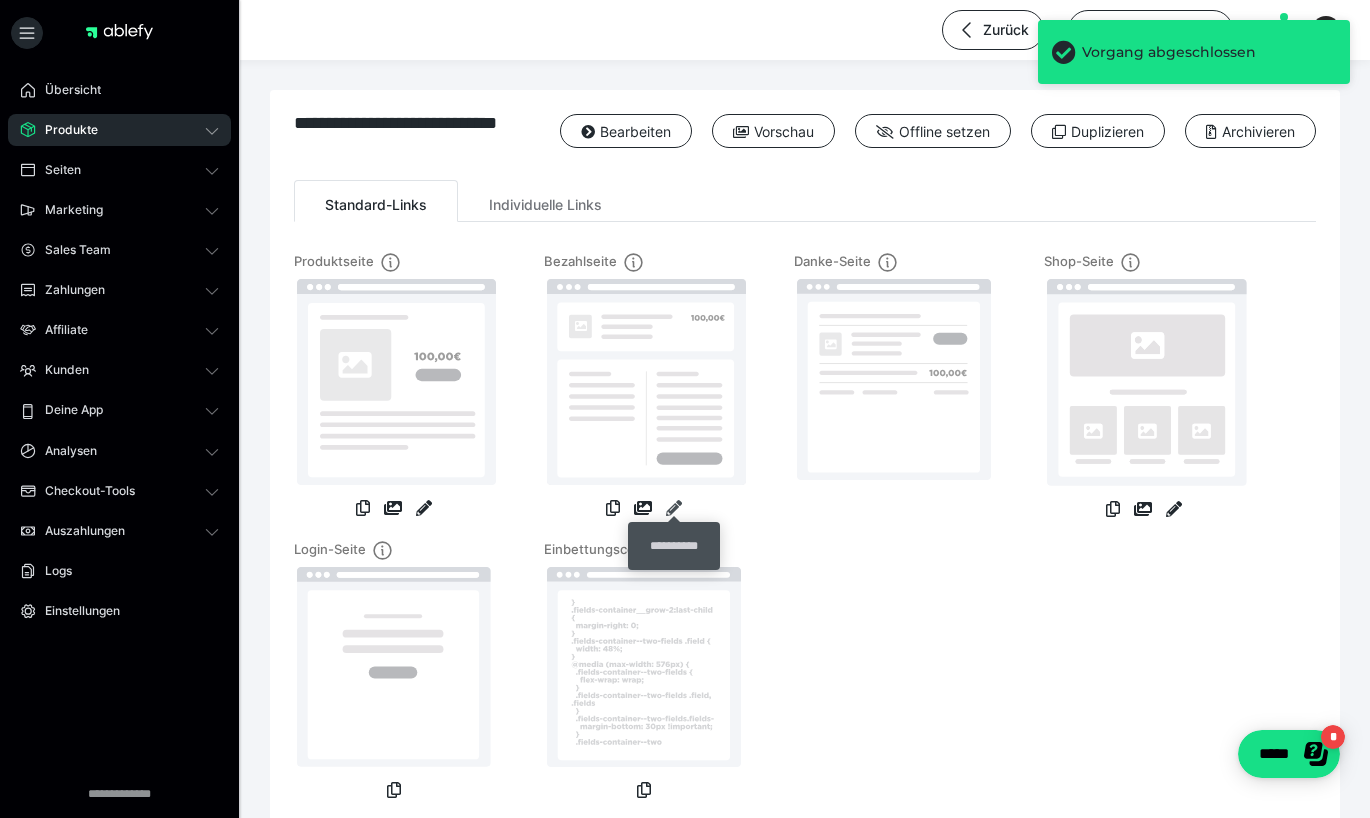 click at bounding box center (674, 508) 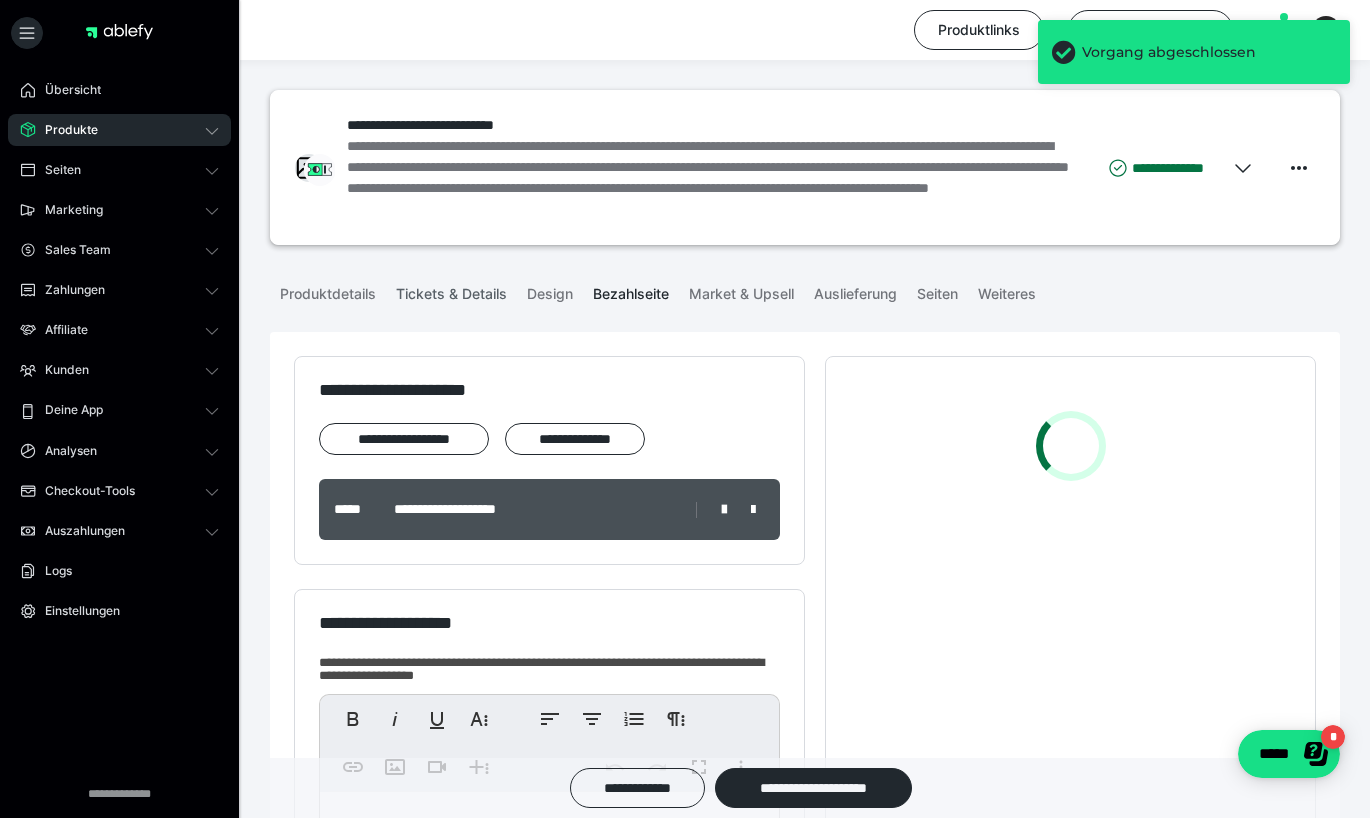 click on "Tickets & Details" at bounding box center (451, 290) 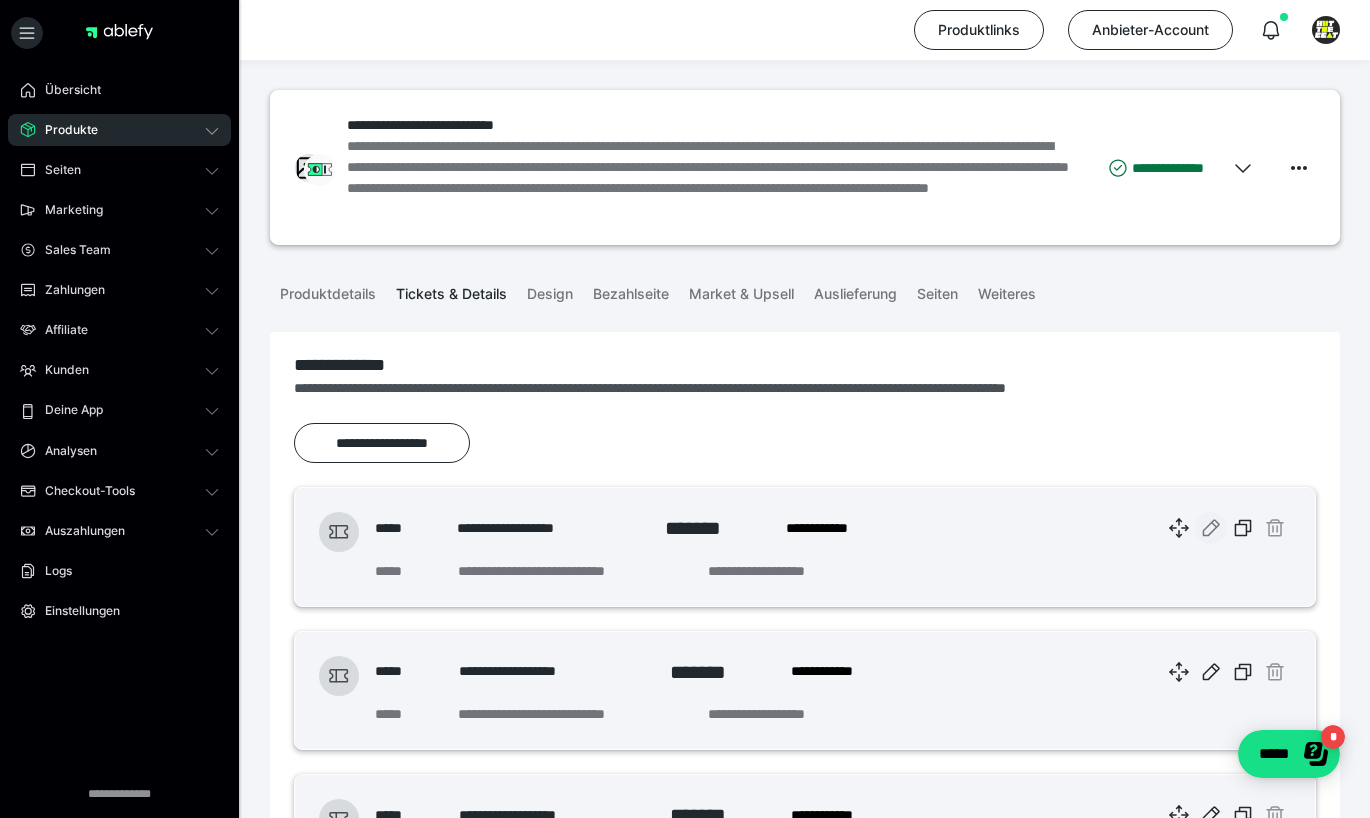 click 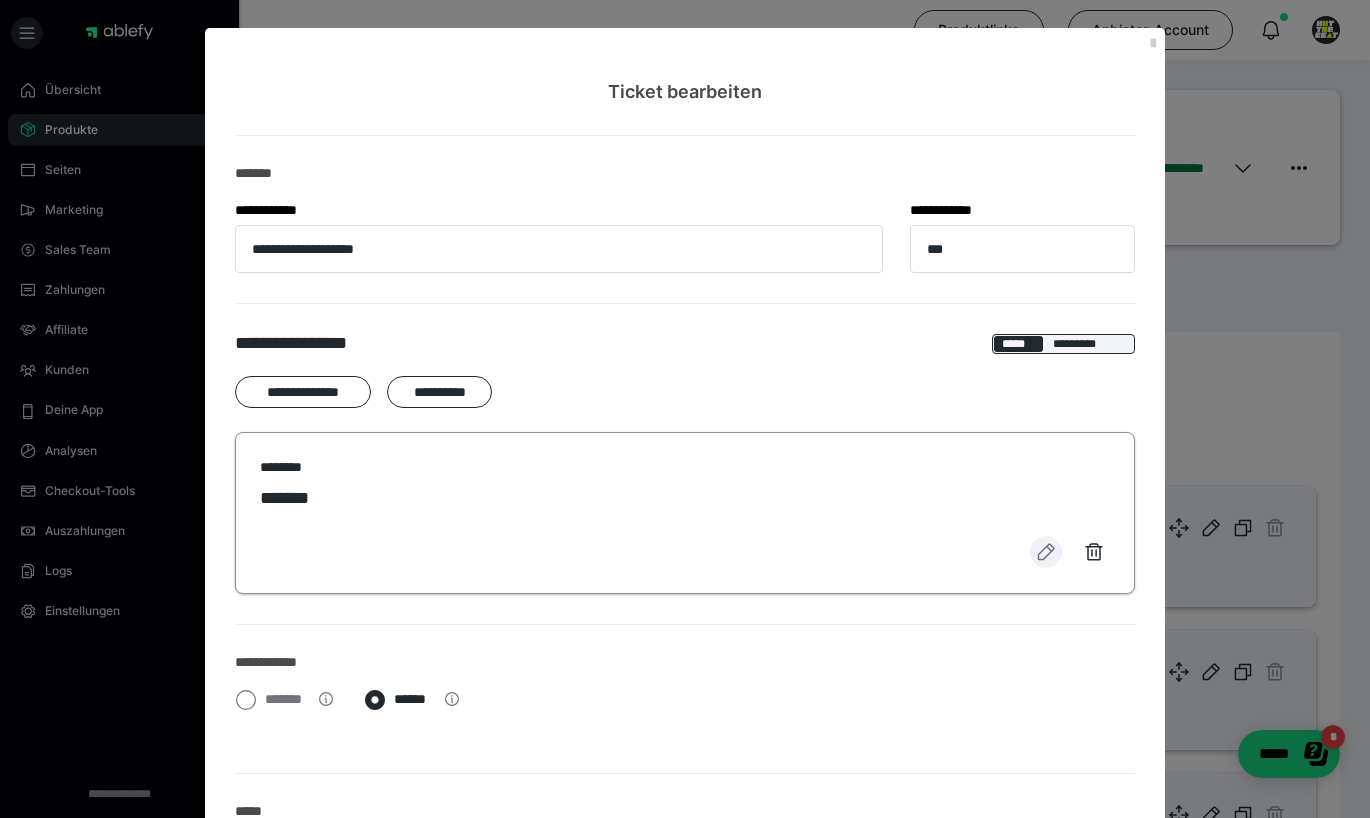 click 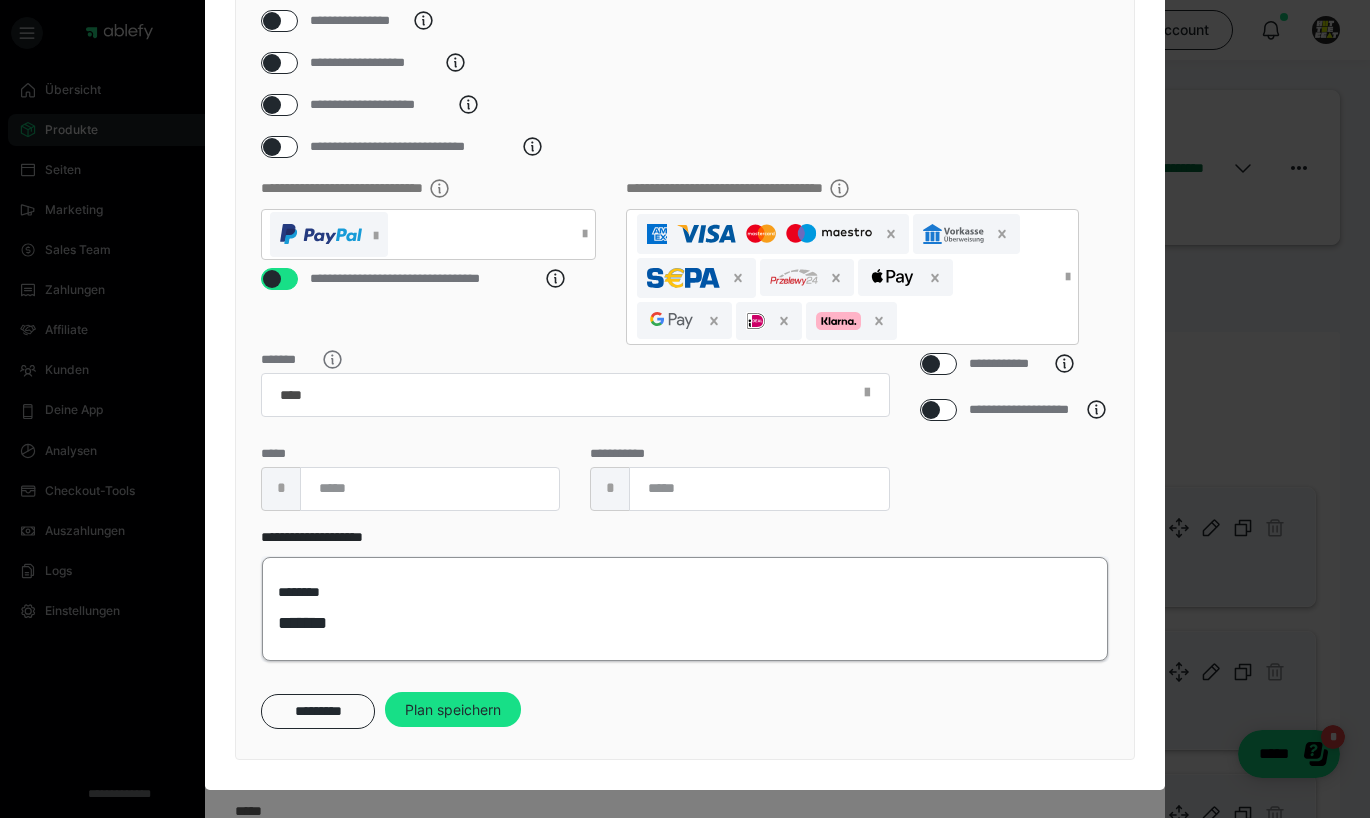 scroll, scrollTop: 345, scrollLeft: 0, axis: vertical 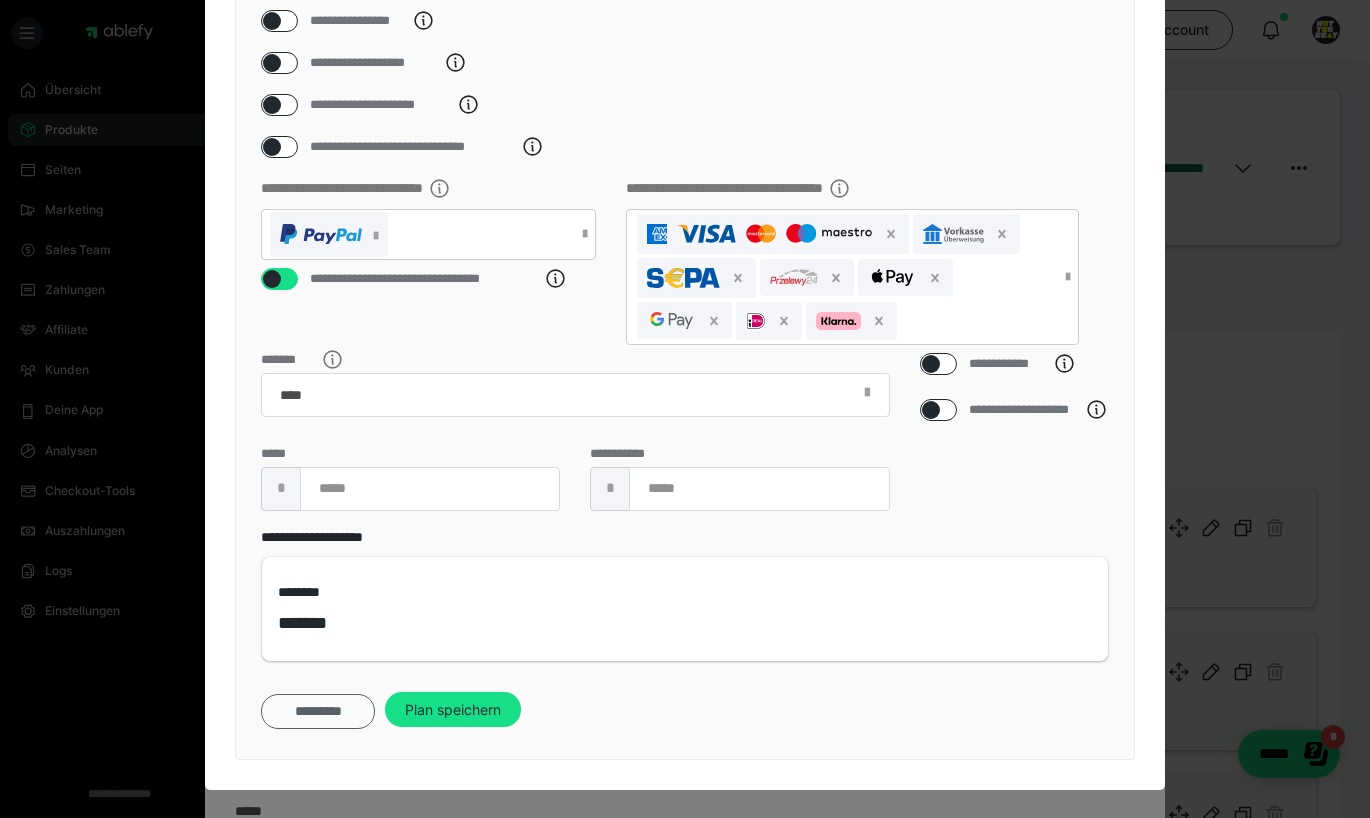click on "*********" at bounding box center [318, 711] 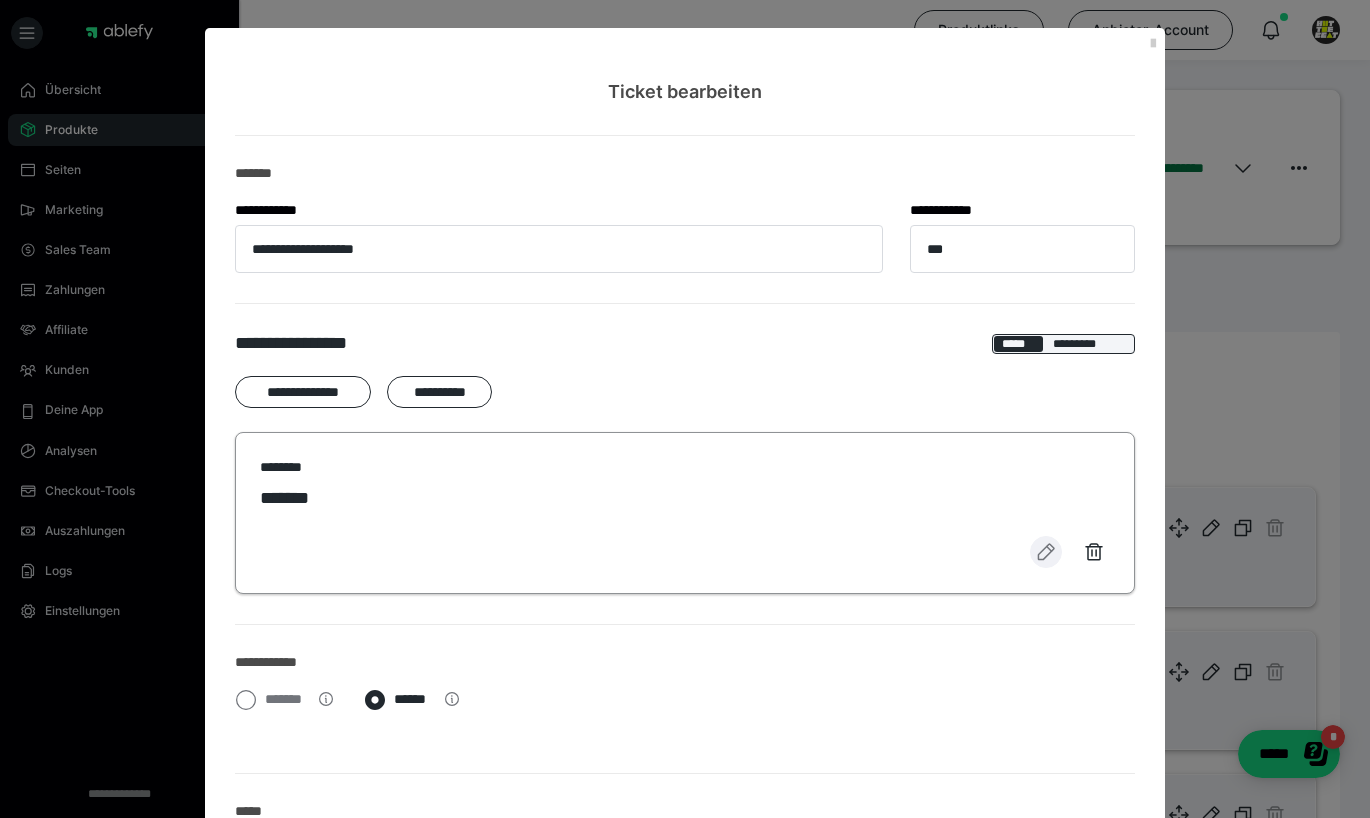 click 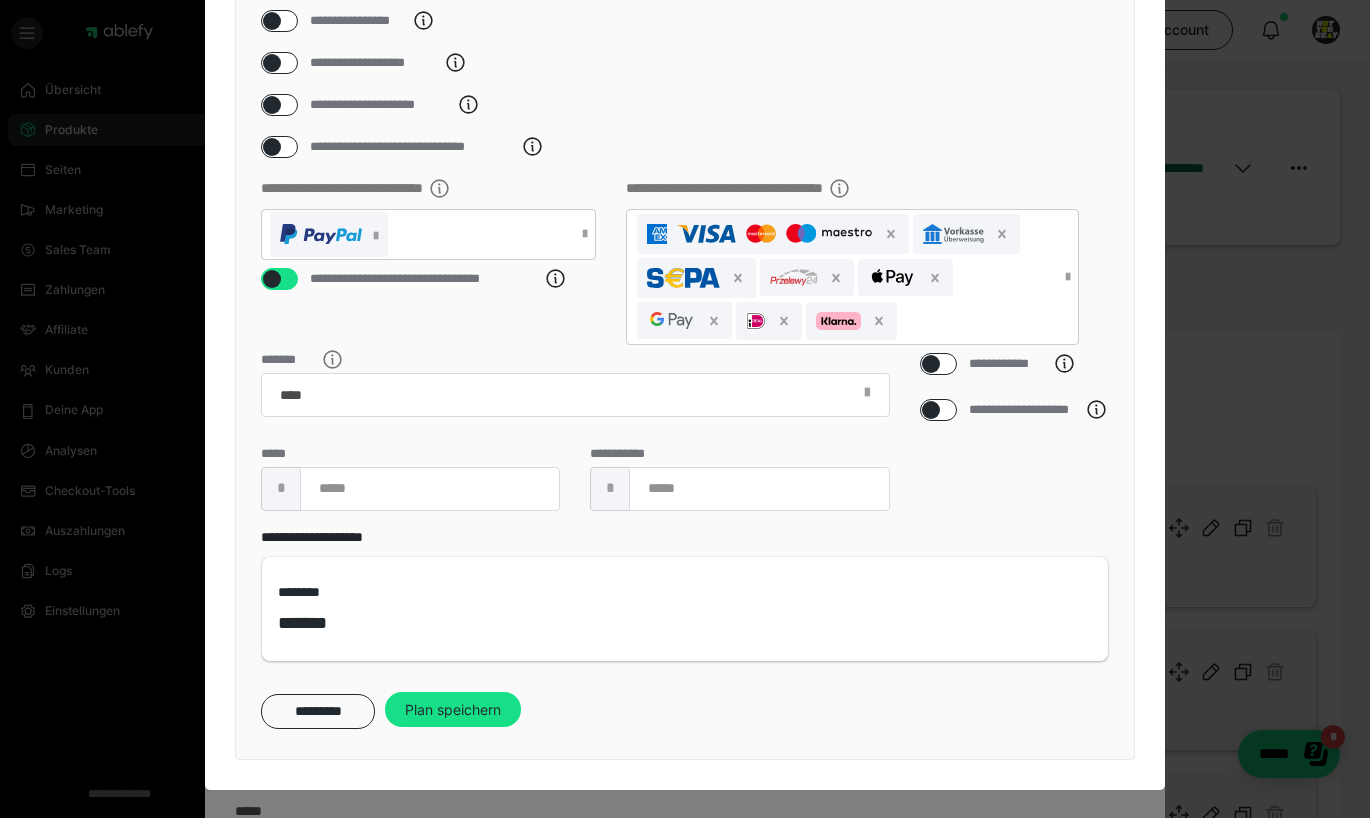 scroll, scrollTop: 345, scrollLeft: 0, axis: vertical 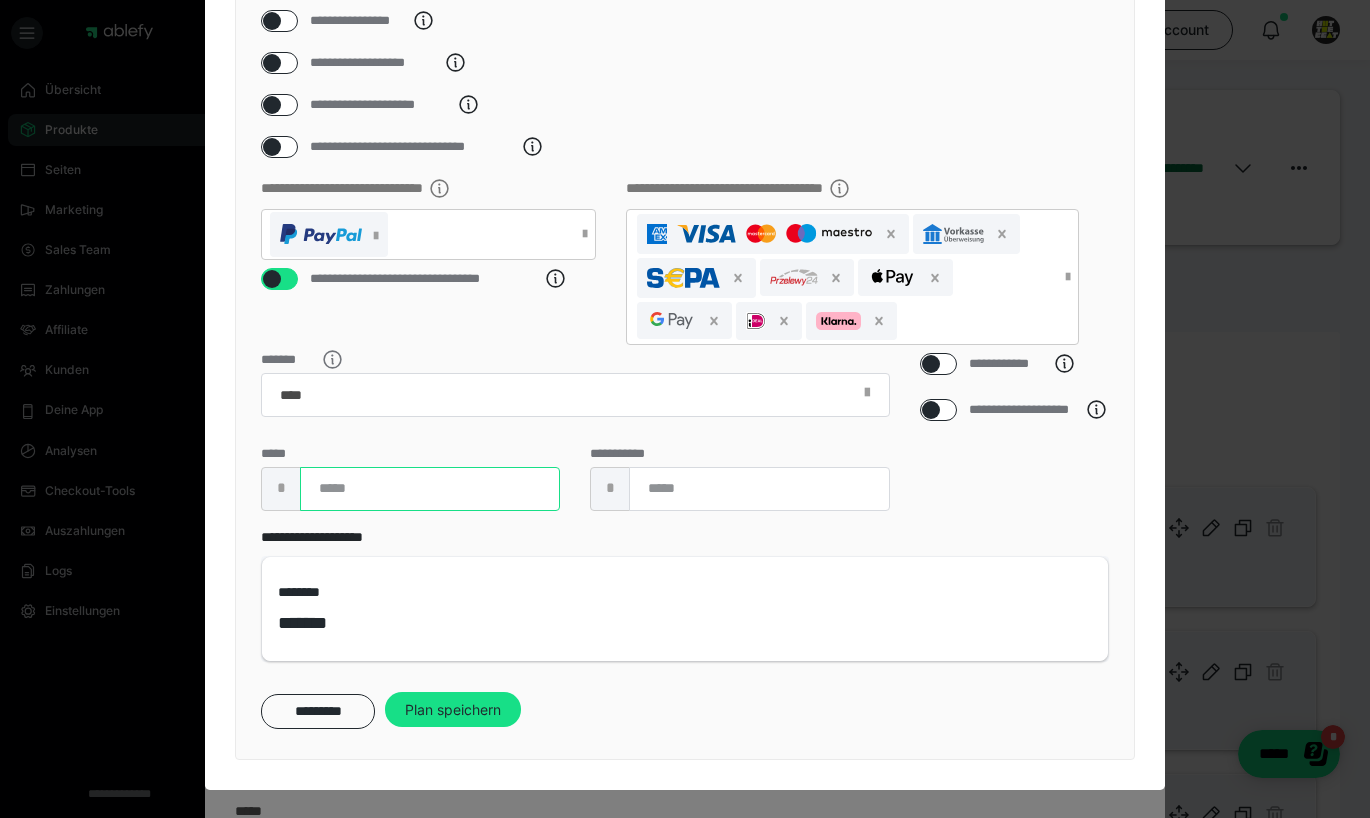 click on "***" at bounding box center [430, 489] 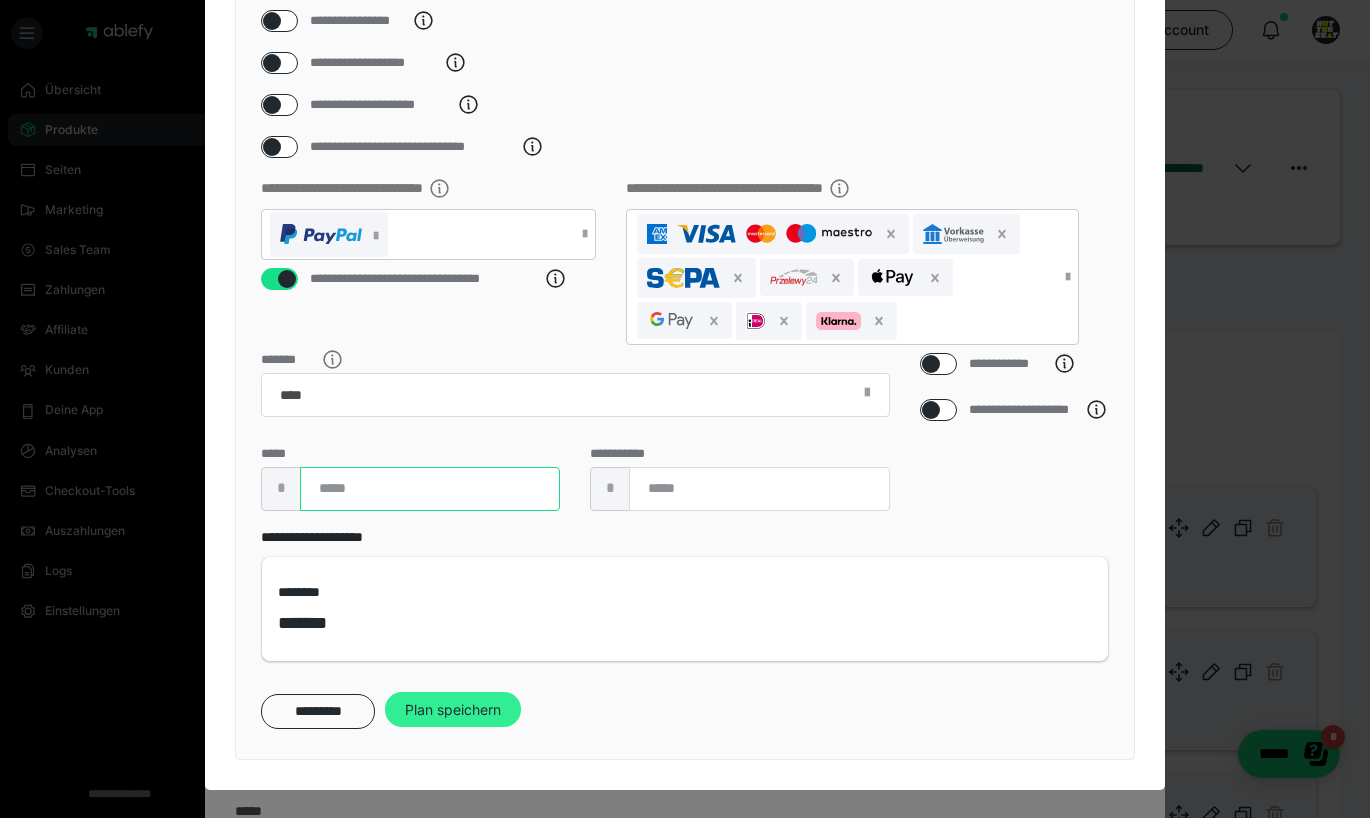 type on "***" 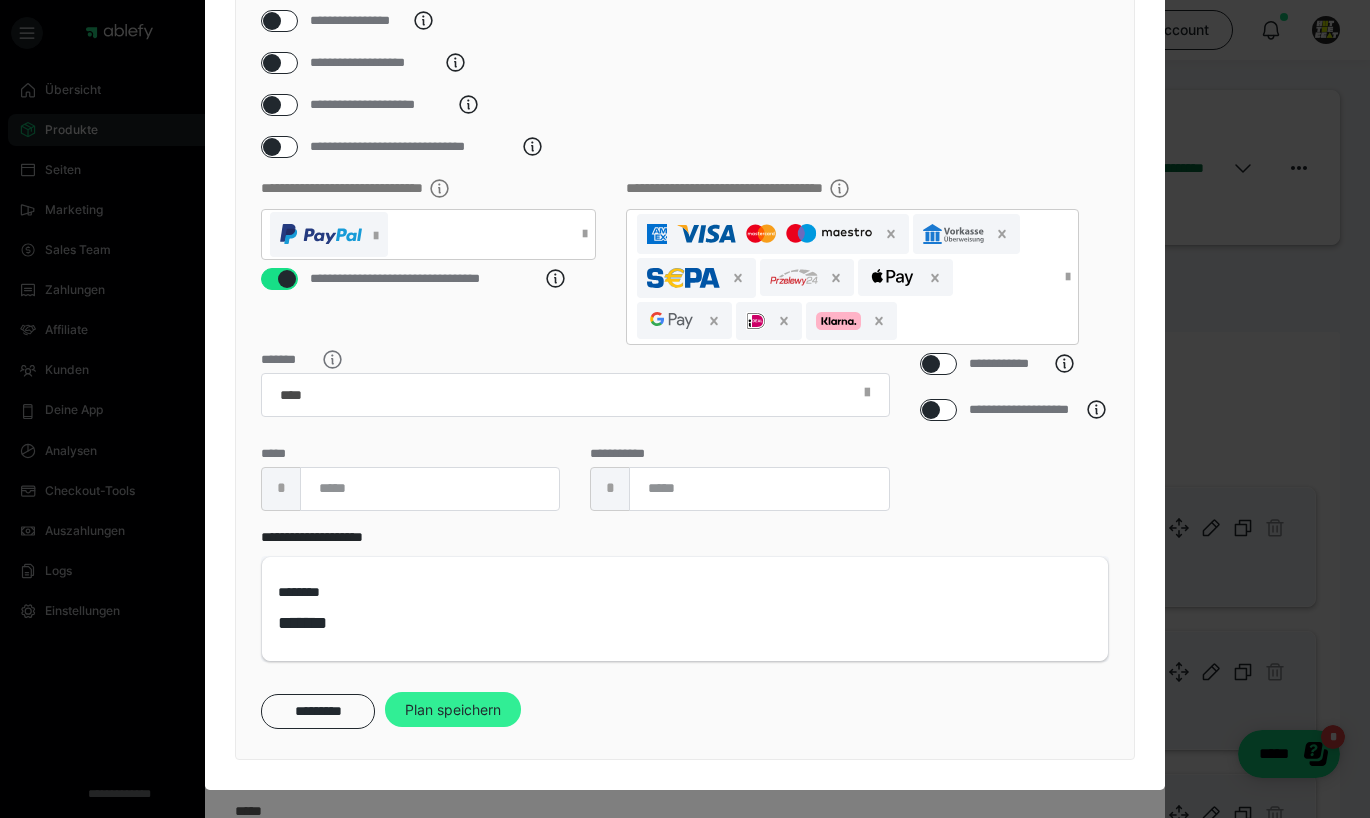 click on "Plan speichern" at bounding box center (453, 710) 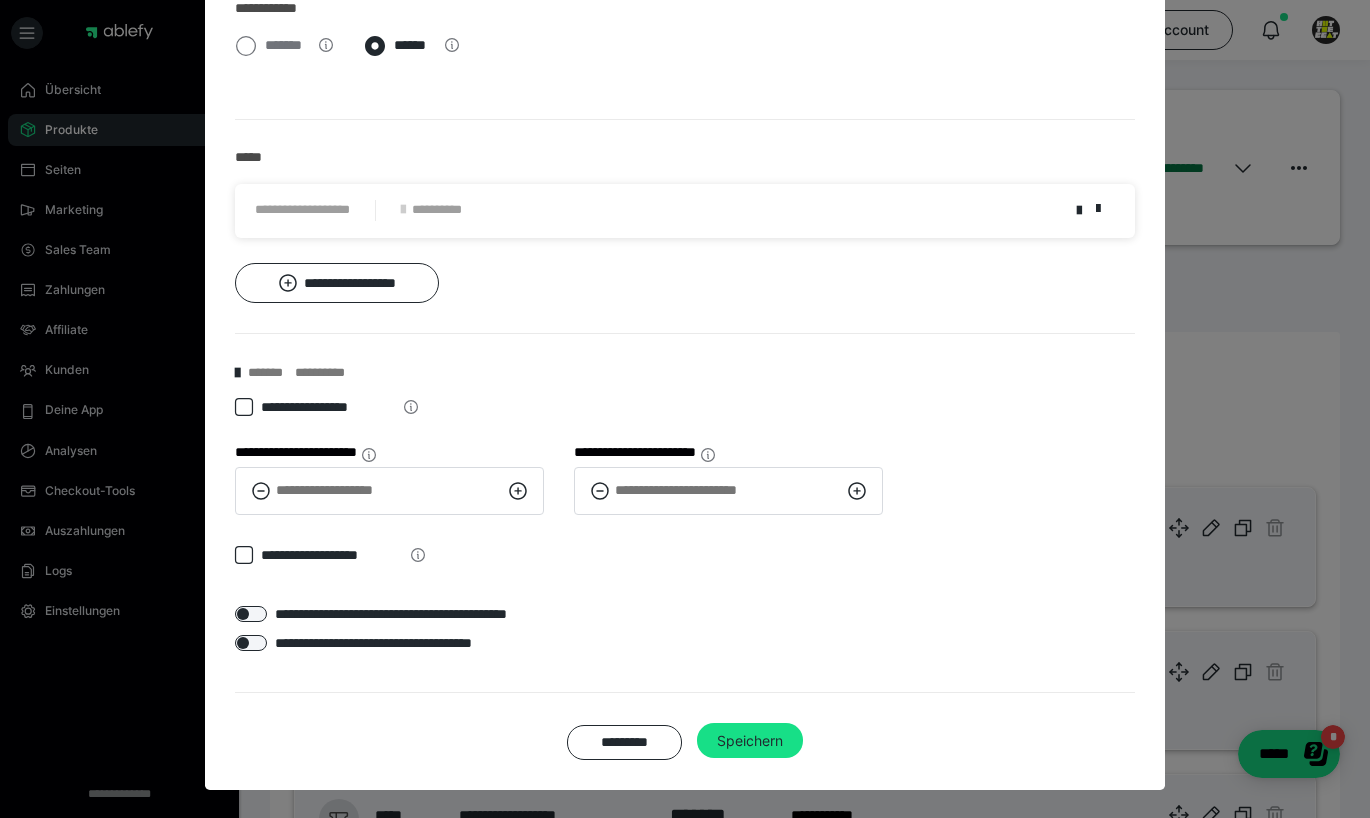 scroll, scrollTop: 655, scrollLeft: 0, axis: vertical 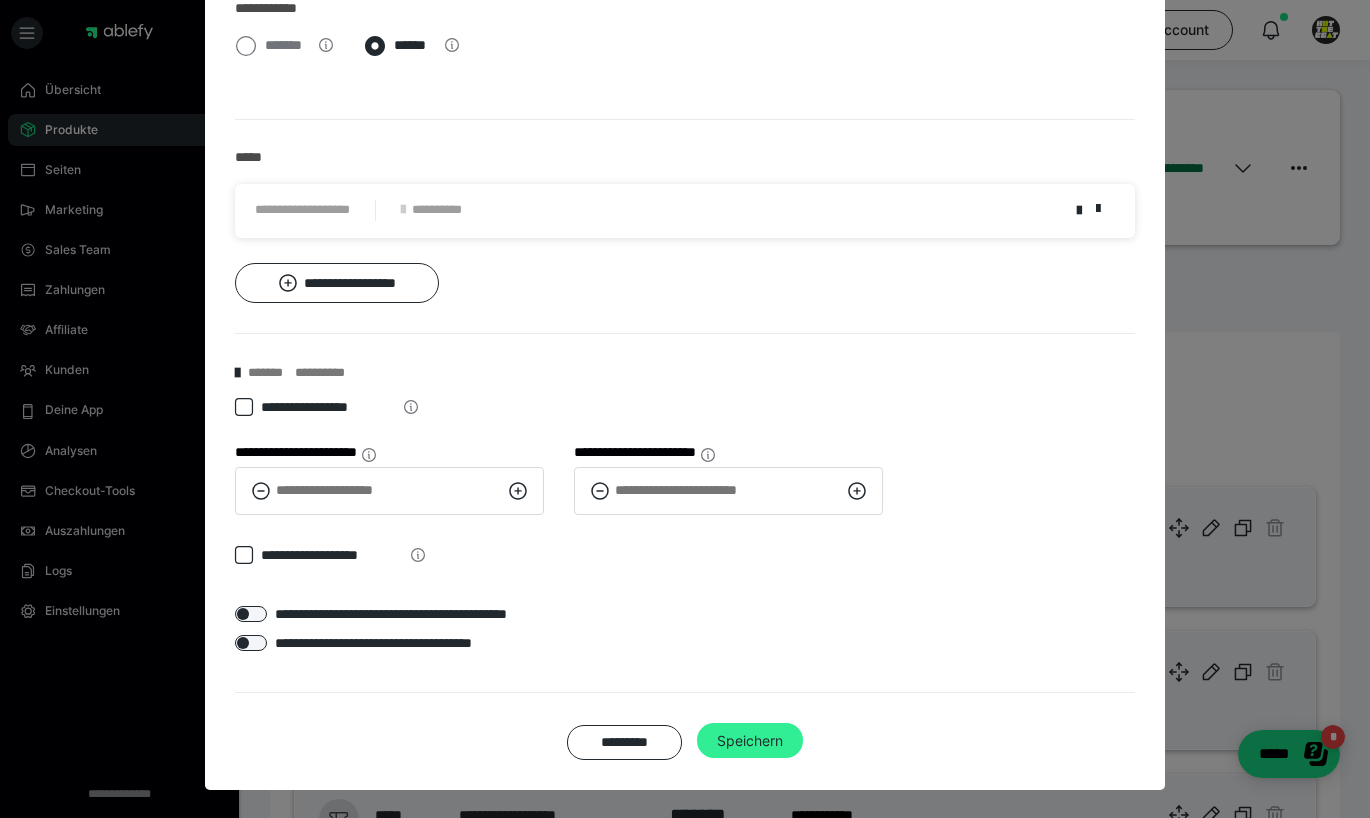 click on "Speichern" at bounding box center [750, 741] 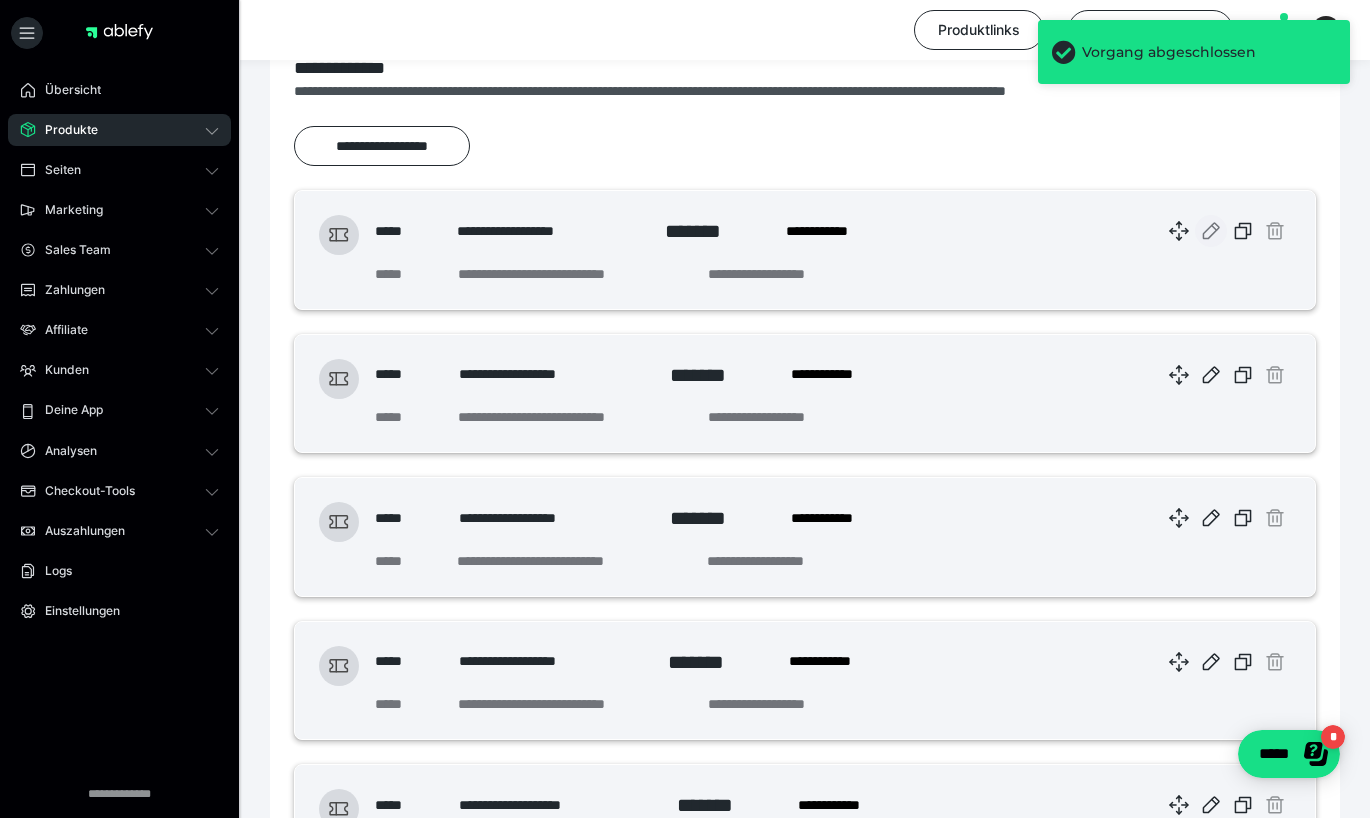 scroll, scrollTop: 312, scrollLeft: 0, axis: vertical 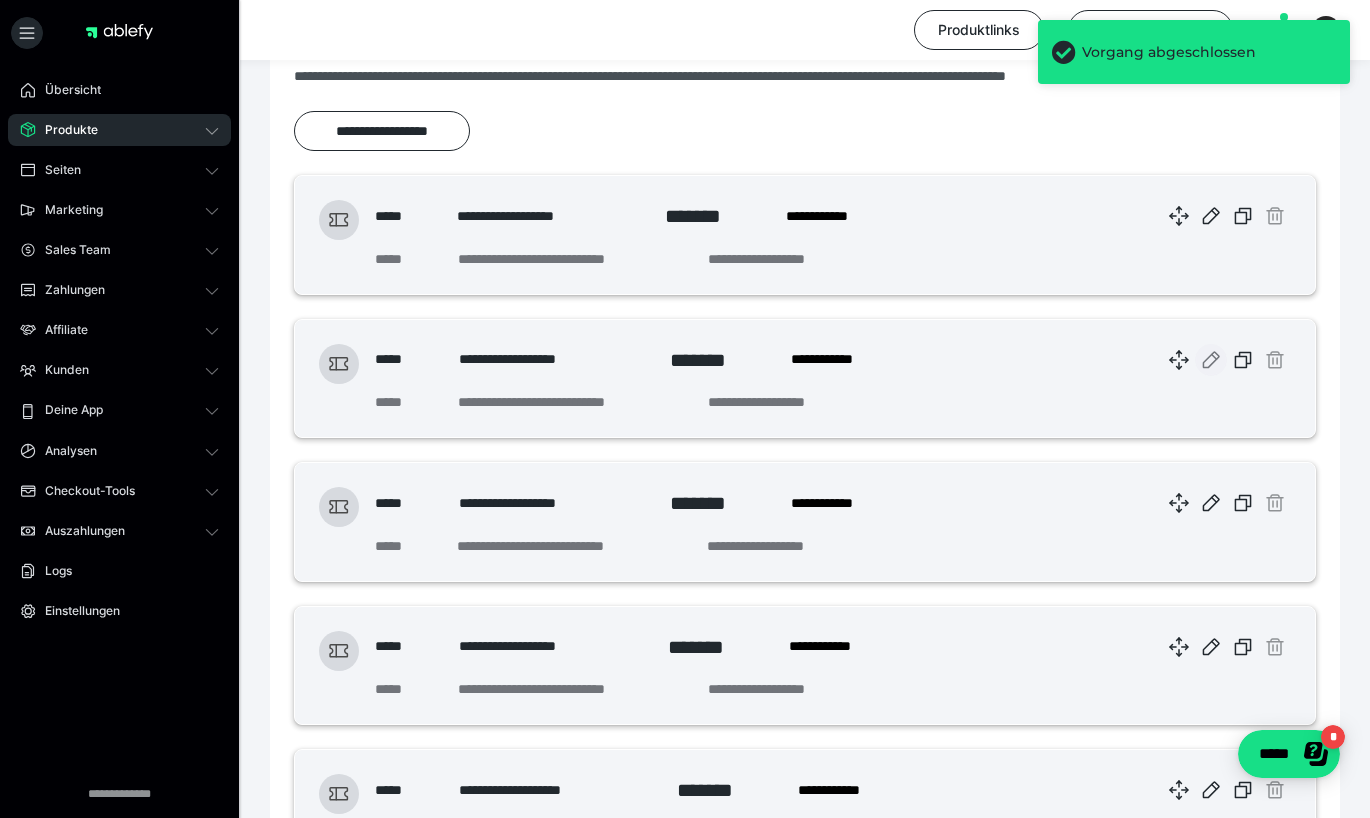 click 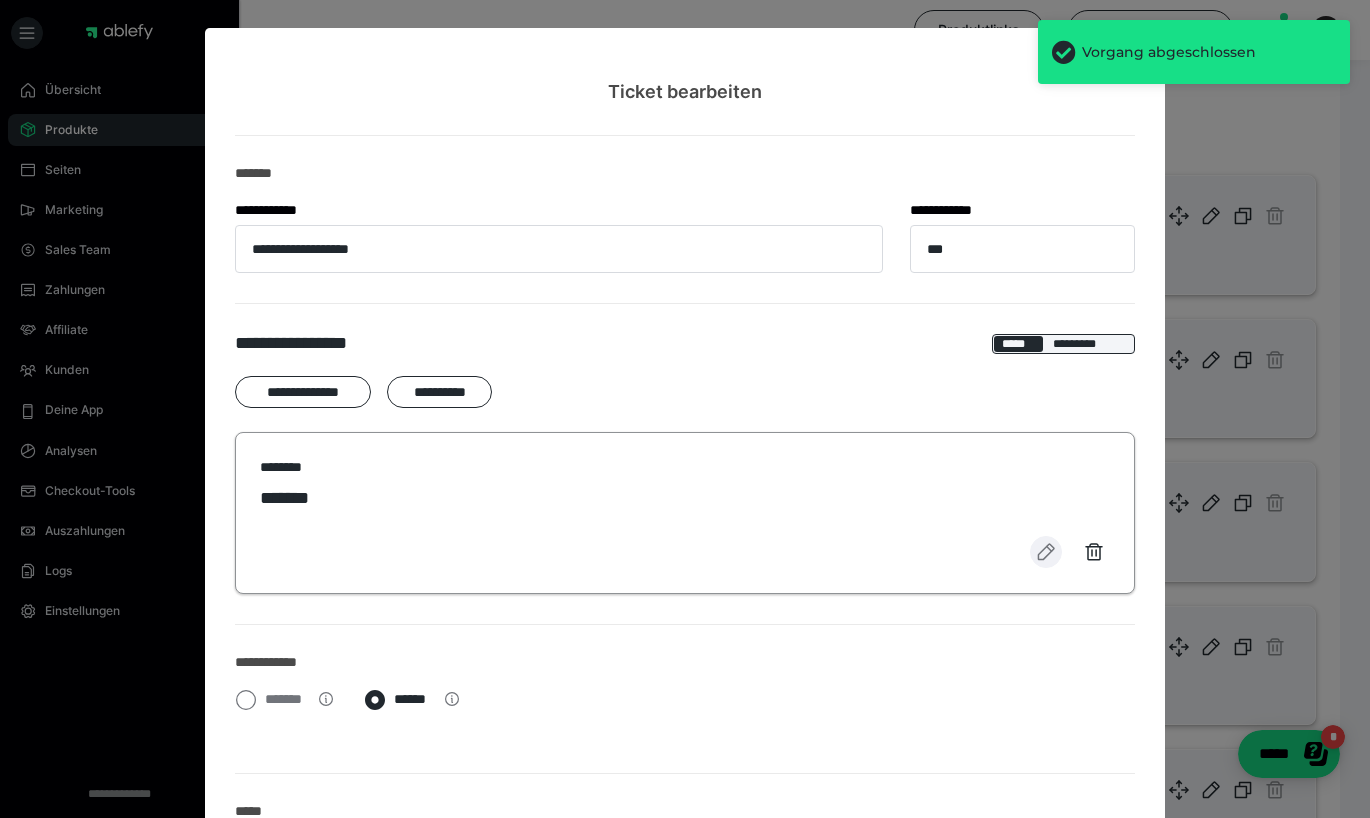 click 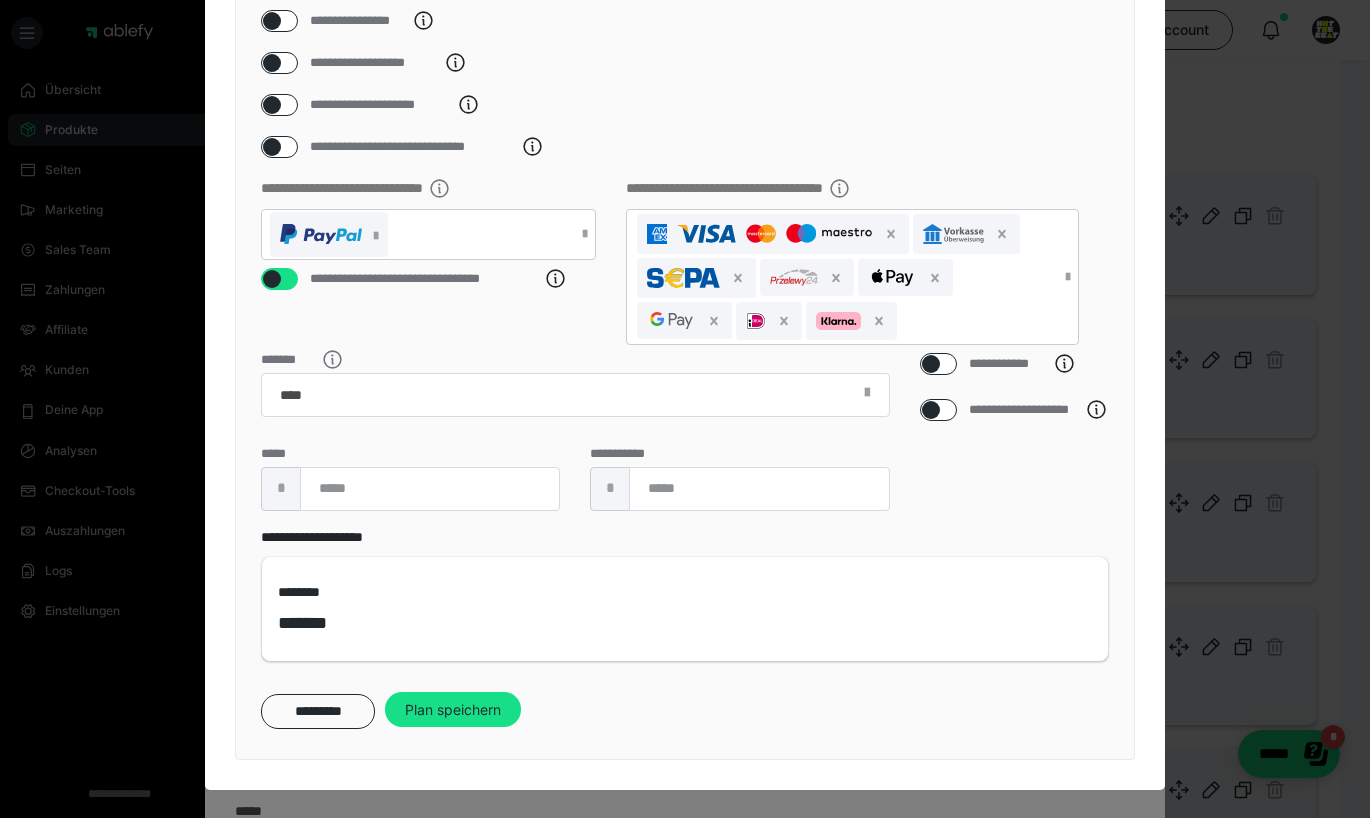 scroll, scrollTop: 345, scrollLeft: 0, axis: vertical 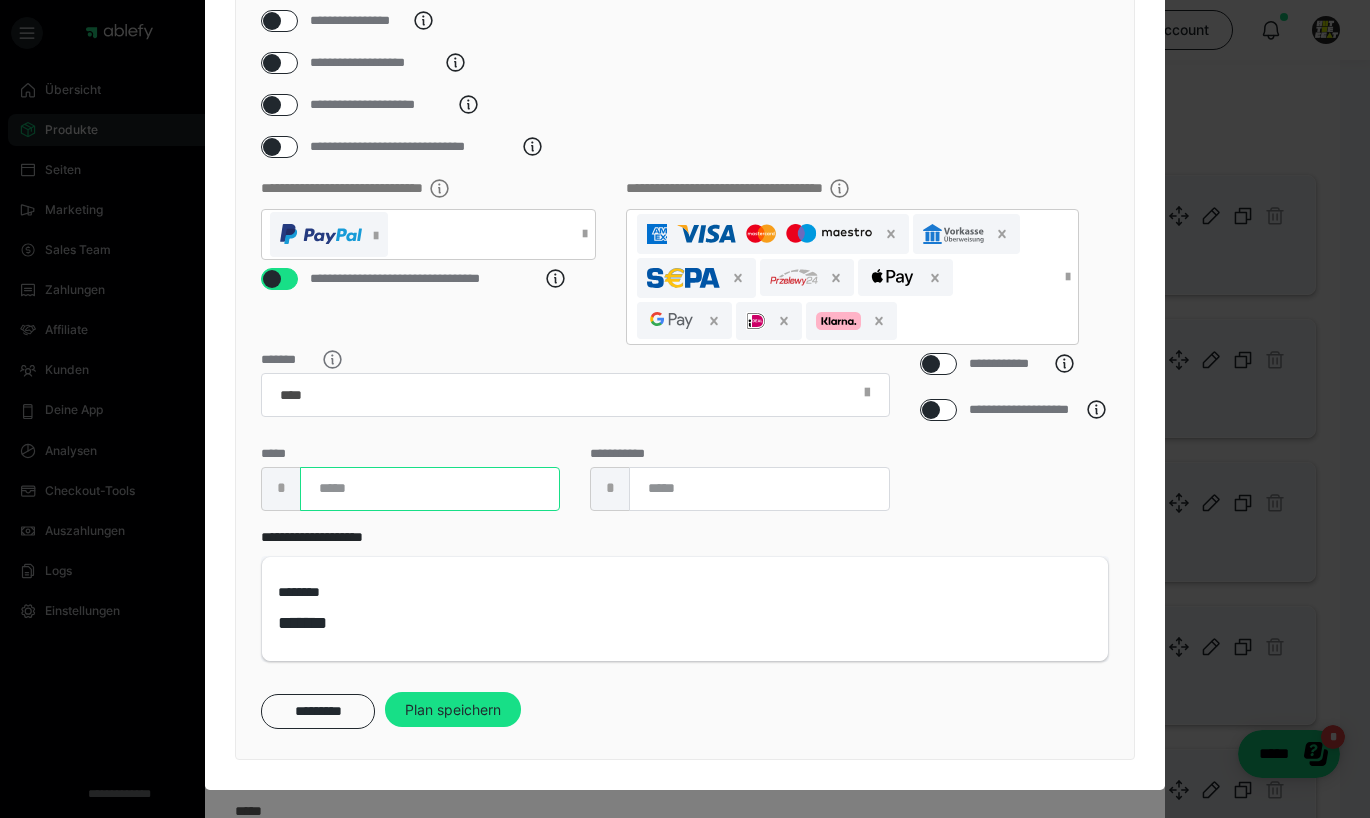 click on "***" at bounding box center (430, 489) 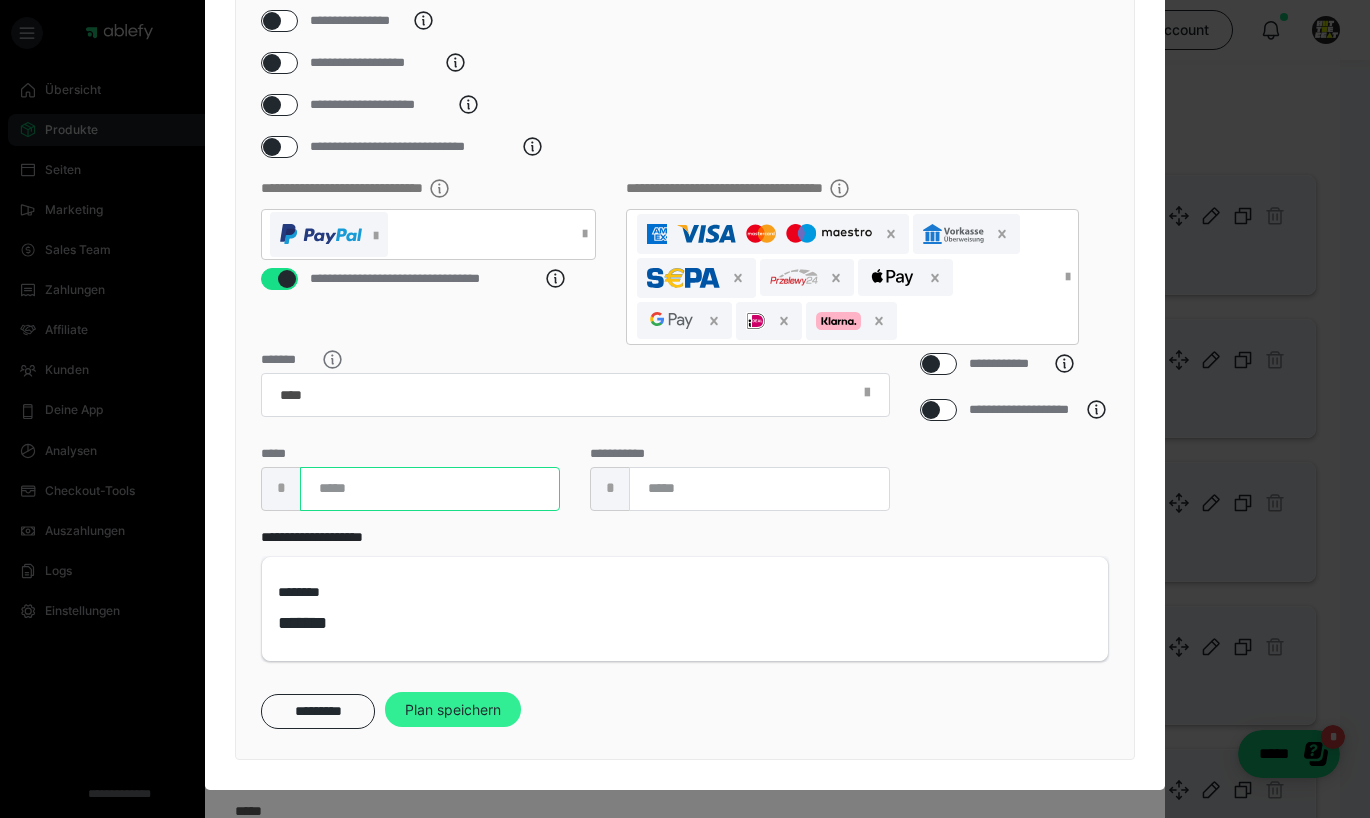 type on "***" 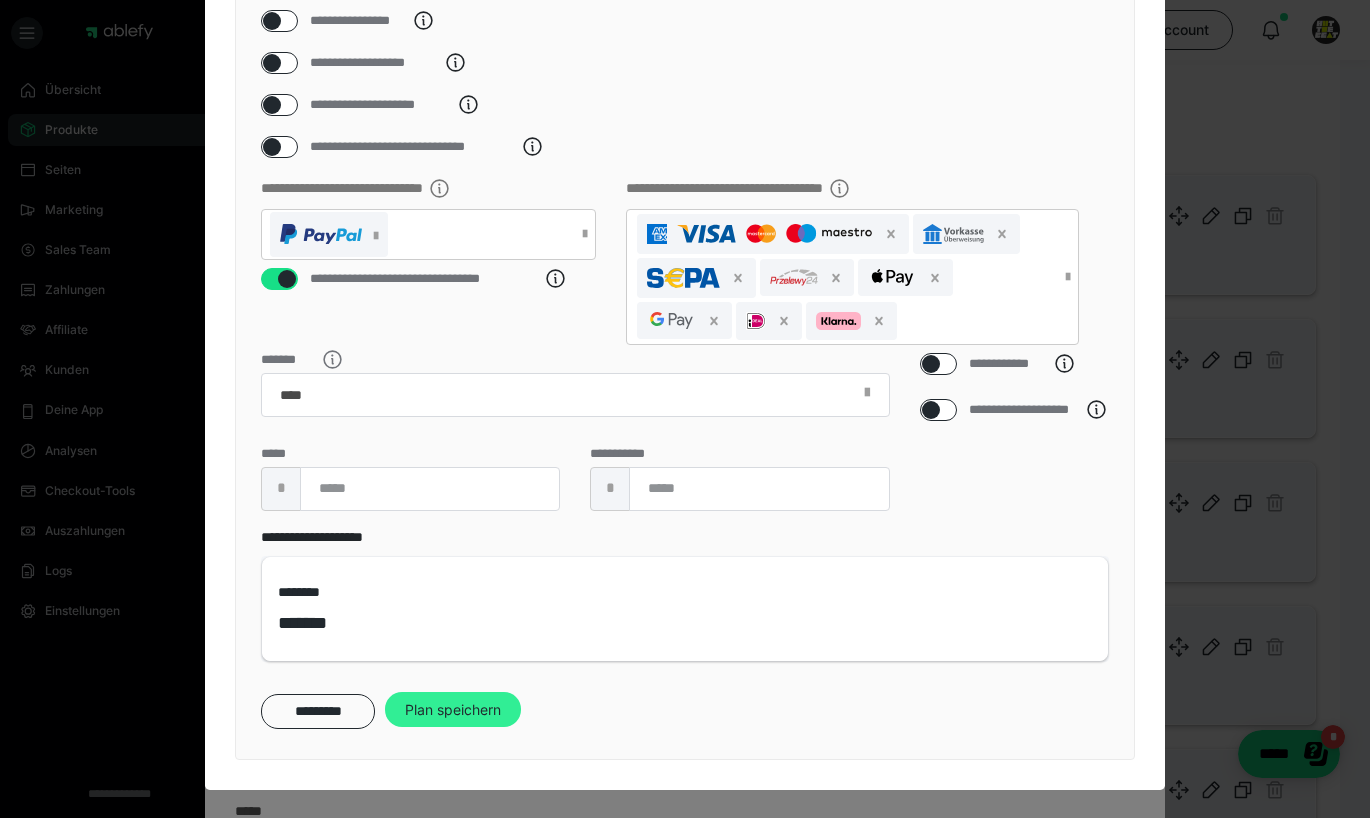 click on "Plan speichern" at bounding box center [453, 710] 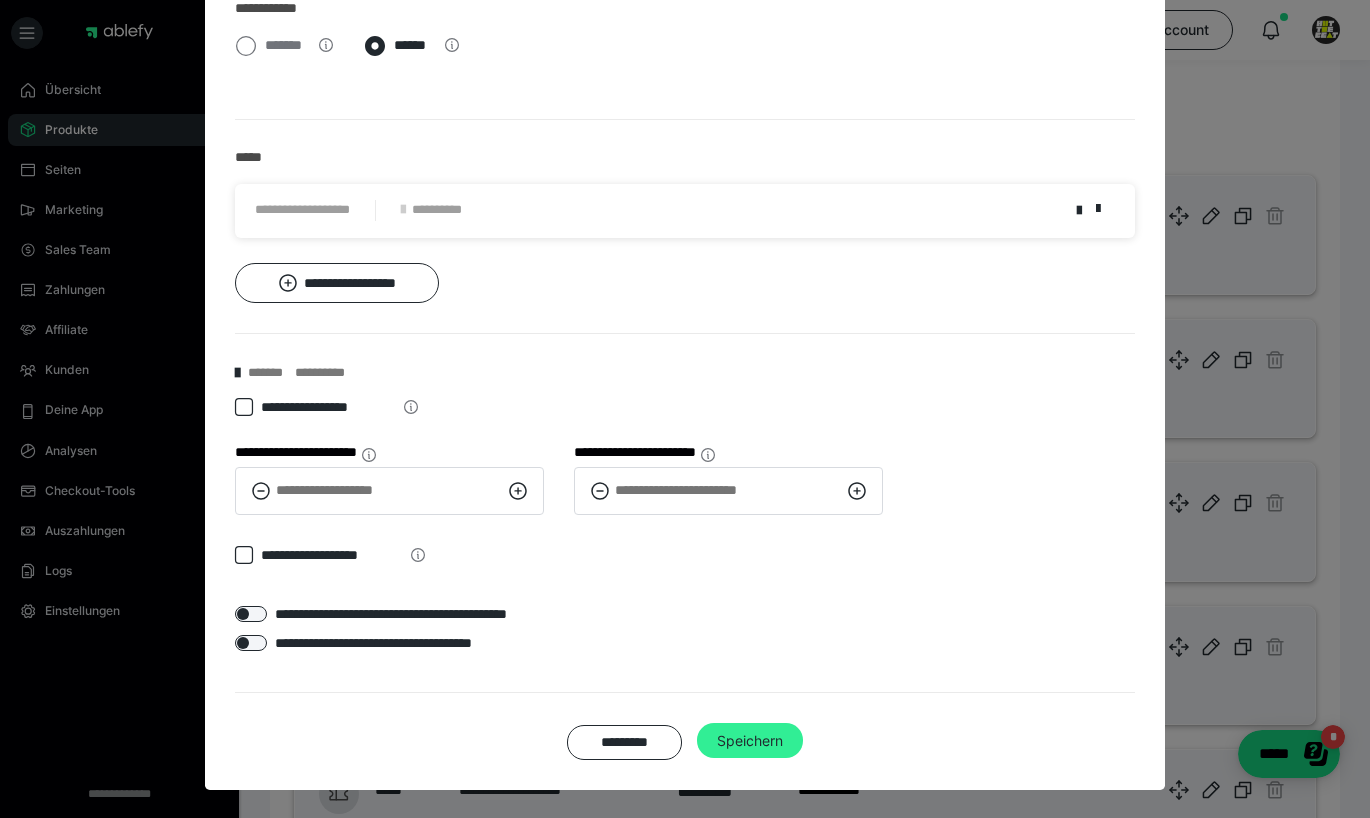 scroll, scrollTop: 655, scrollLeft: 0, axis: vertical 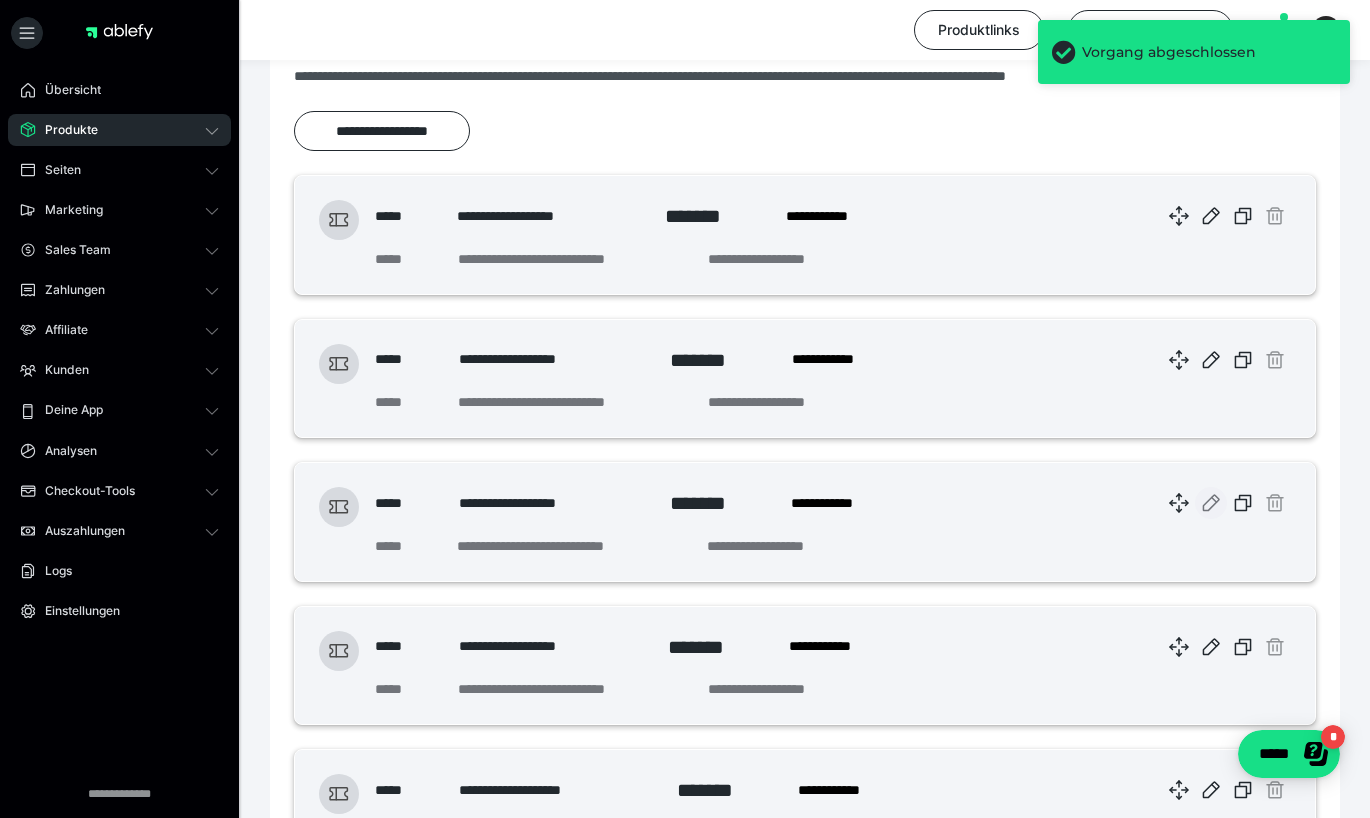 click 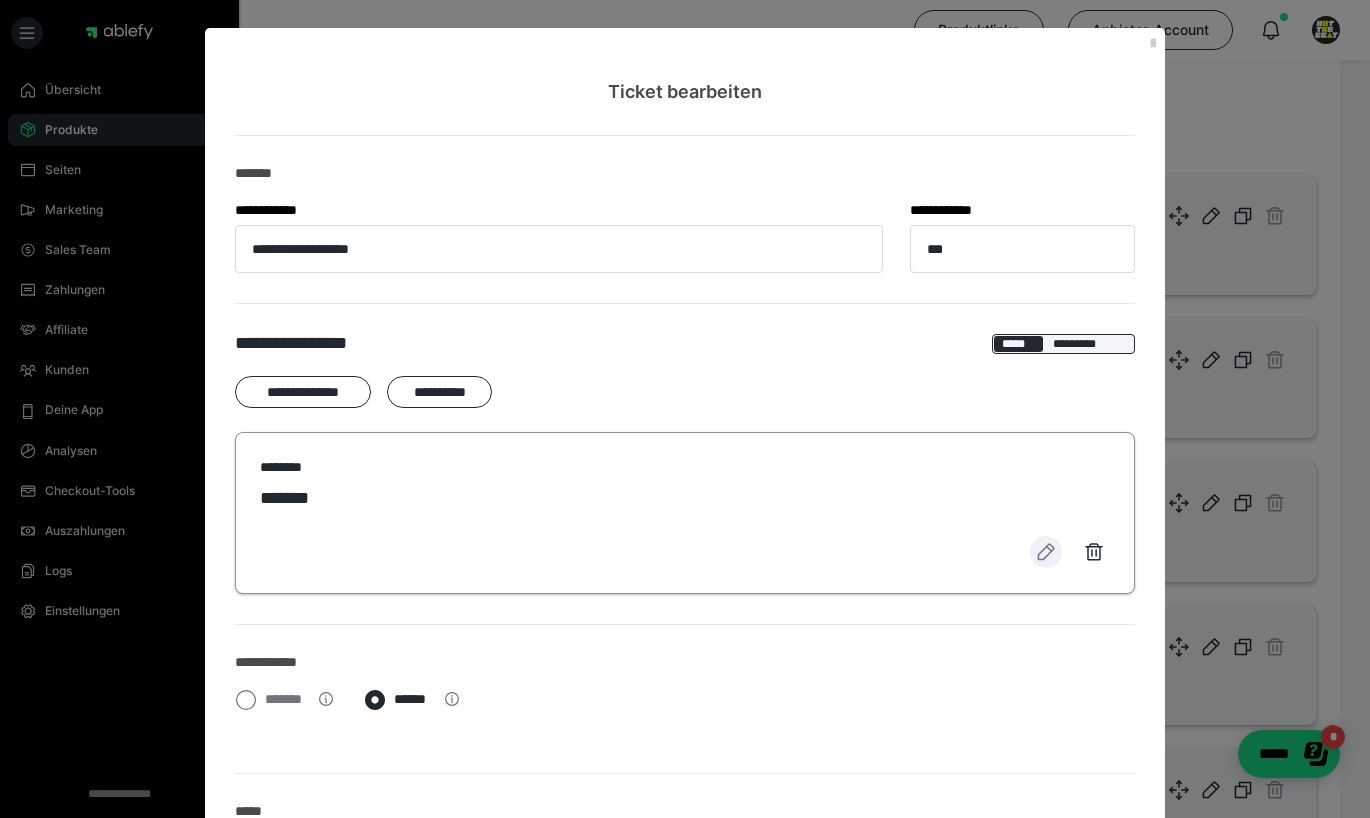 click 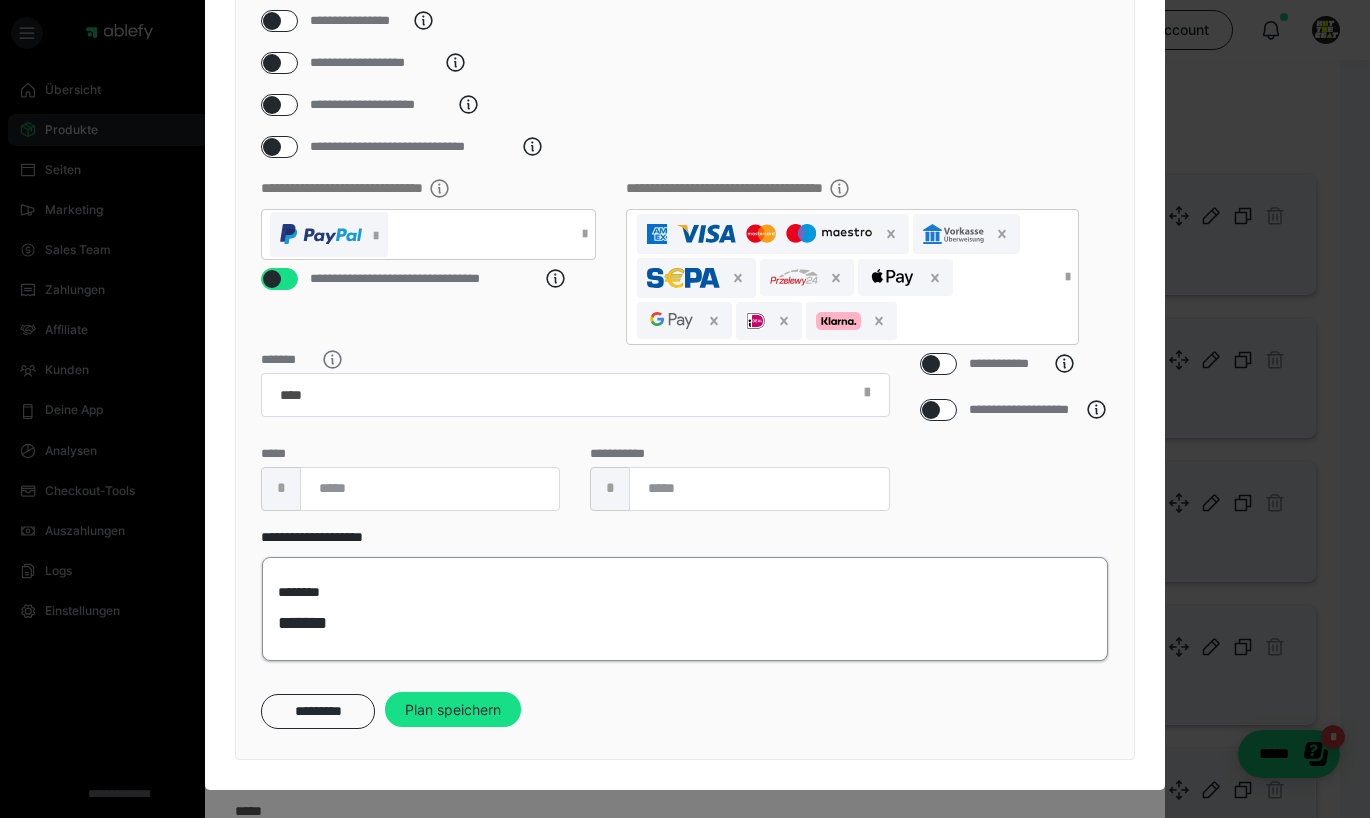 scroll, scrollTop: 345, scrollLeft: 0, axis: vertical 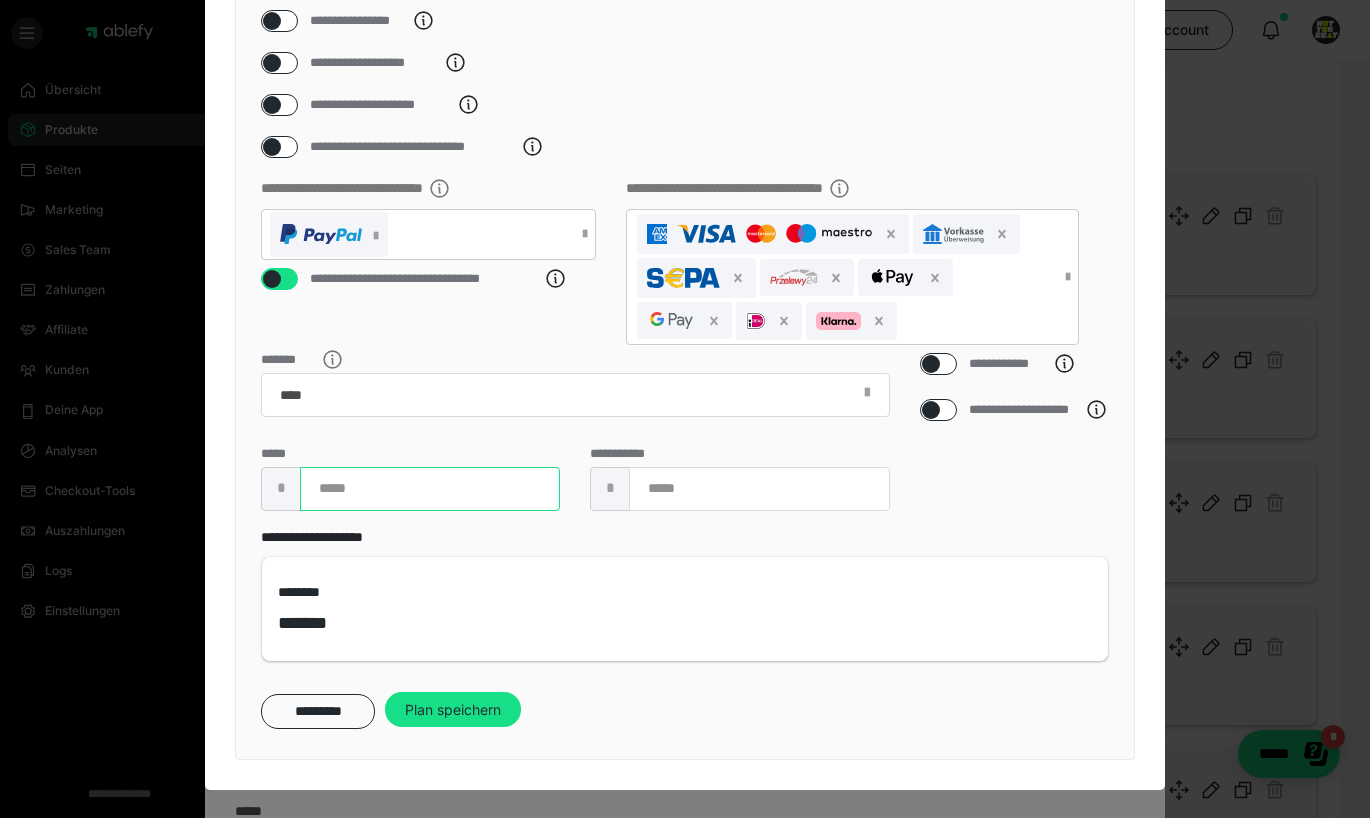 click on "***" at bounding box center [430, 489] 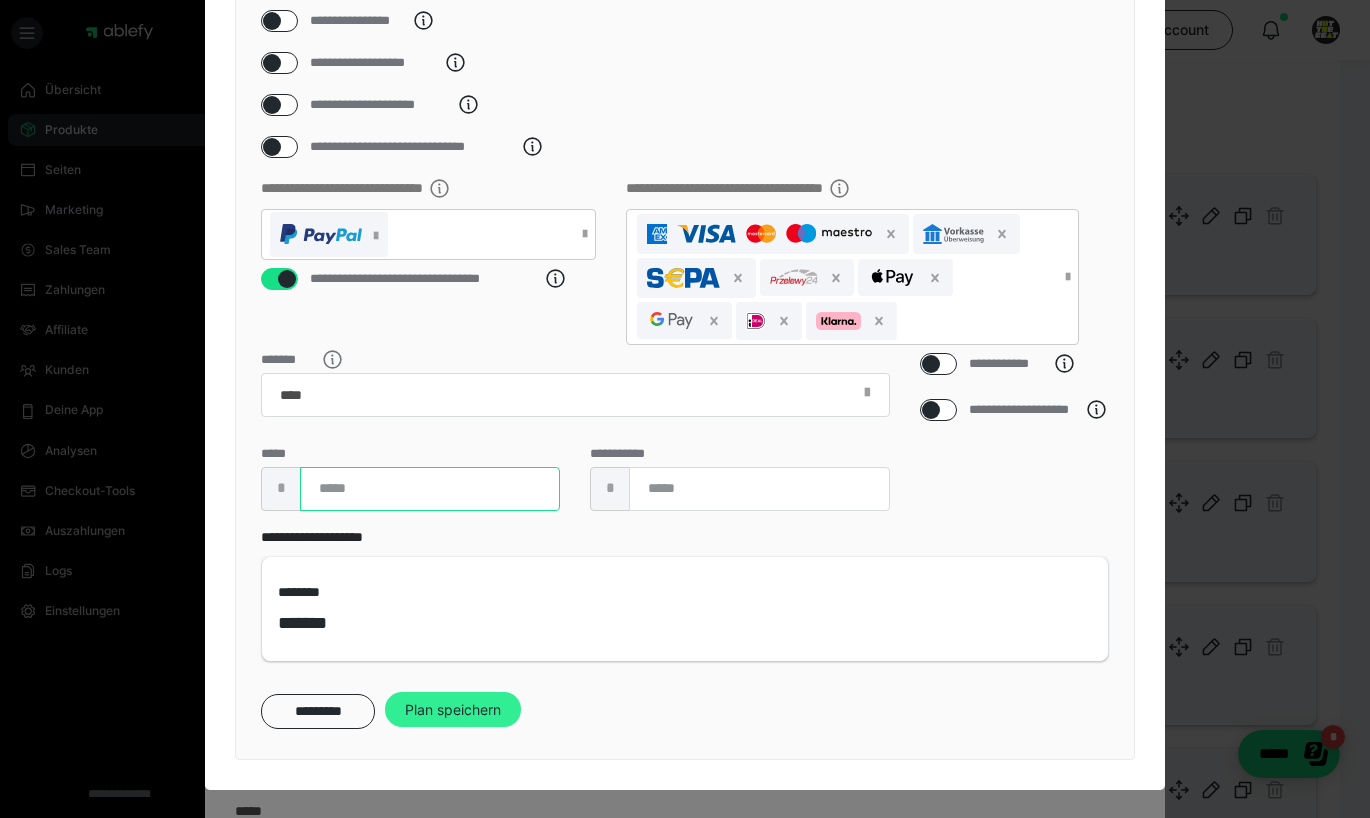 type on "***" 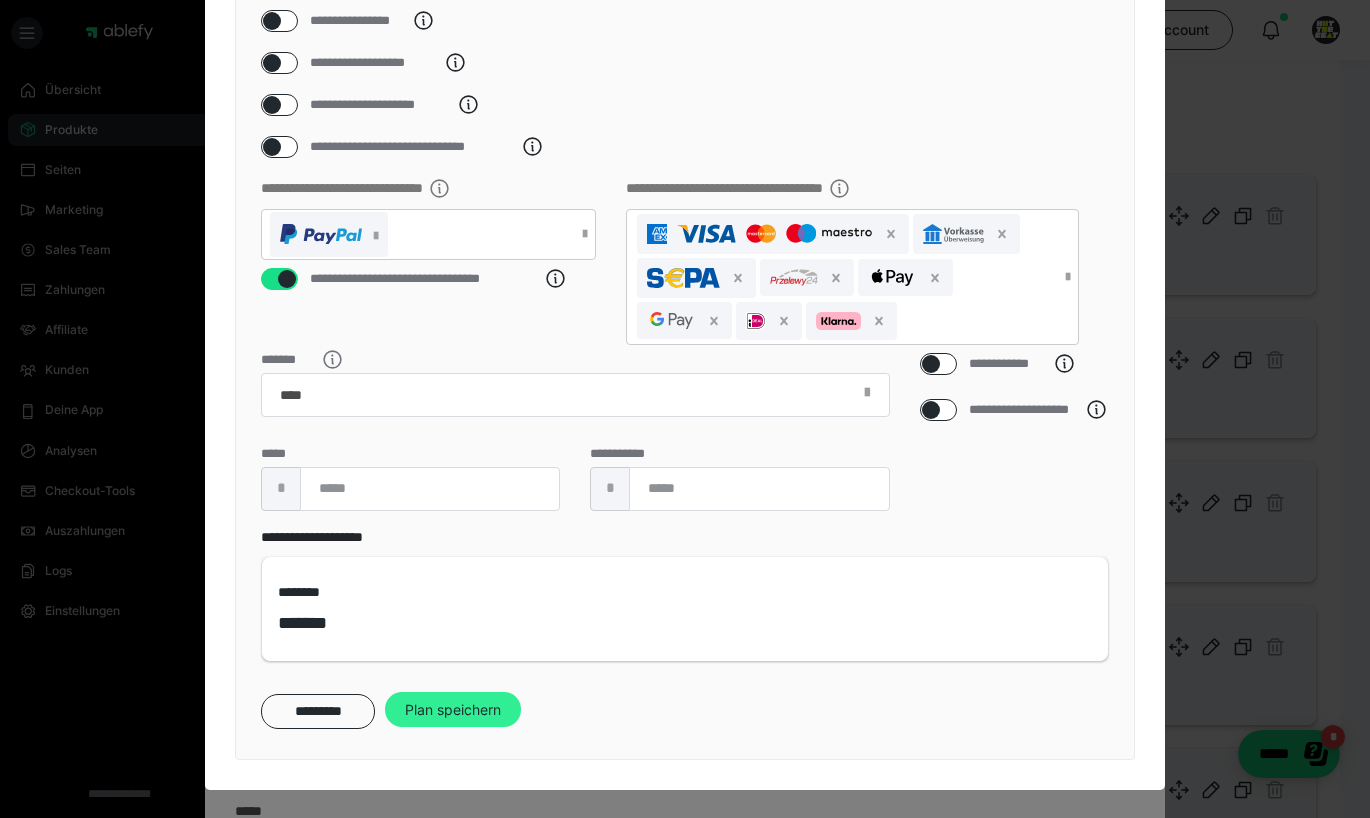 click on "Plan speichern" at bounding box center (453, 710) 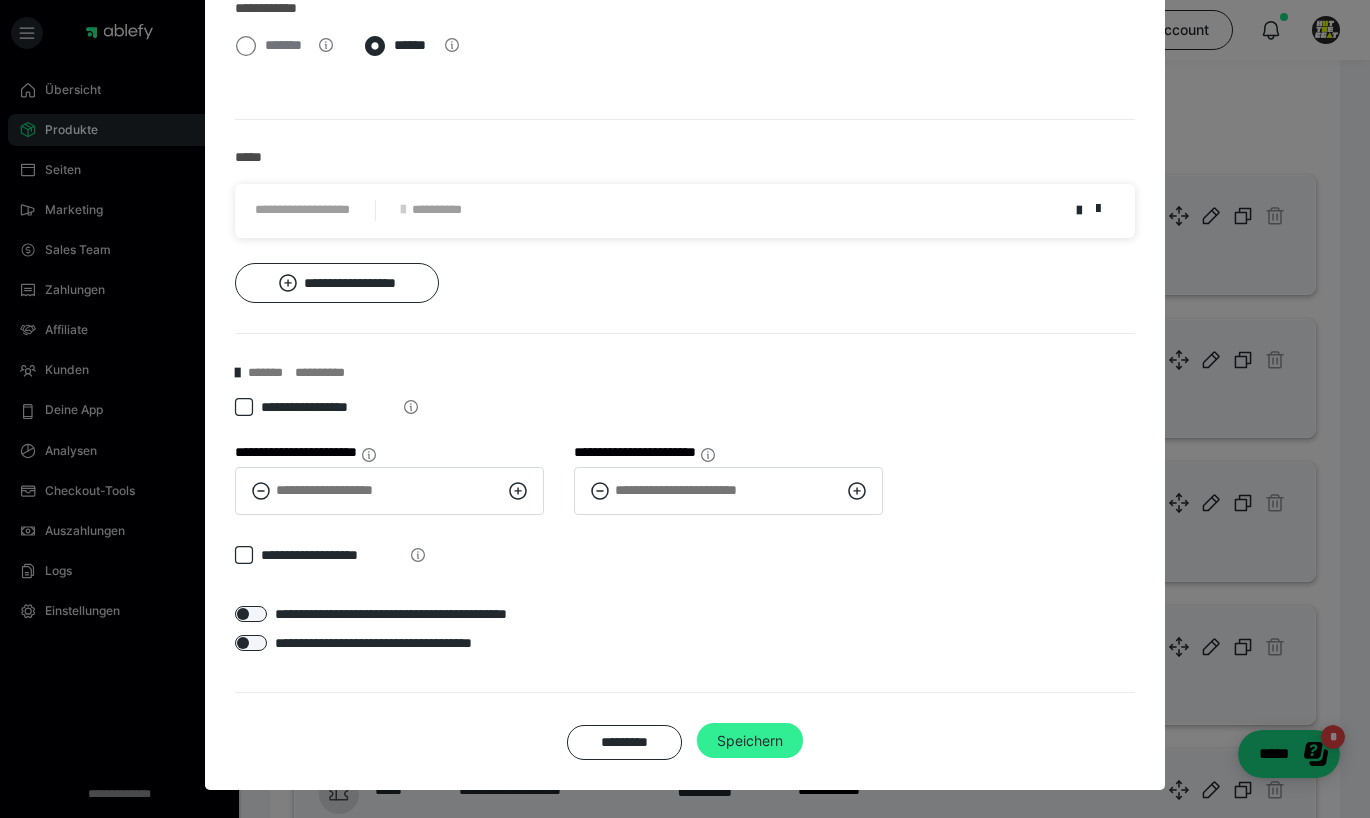 scroll, scrollTop: 655, scrollLeft: 0, axis: vertical 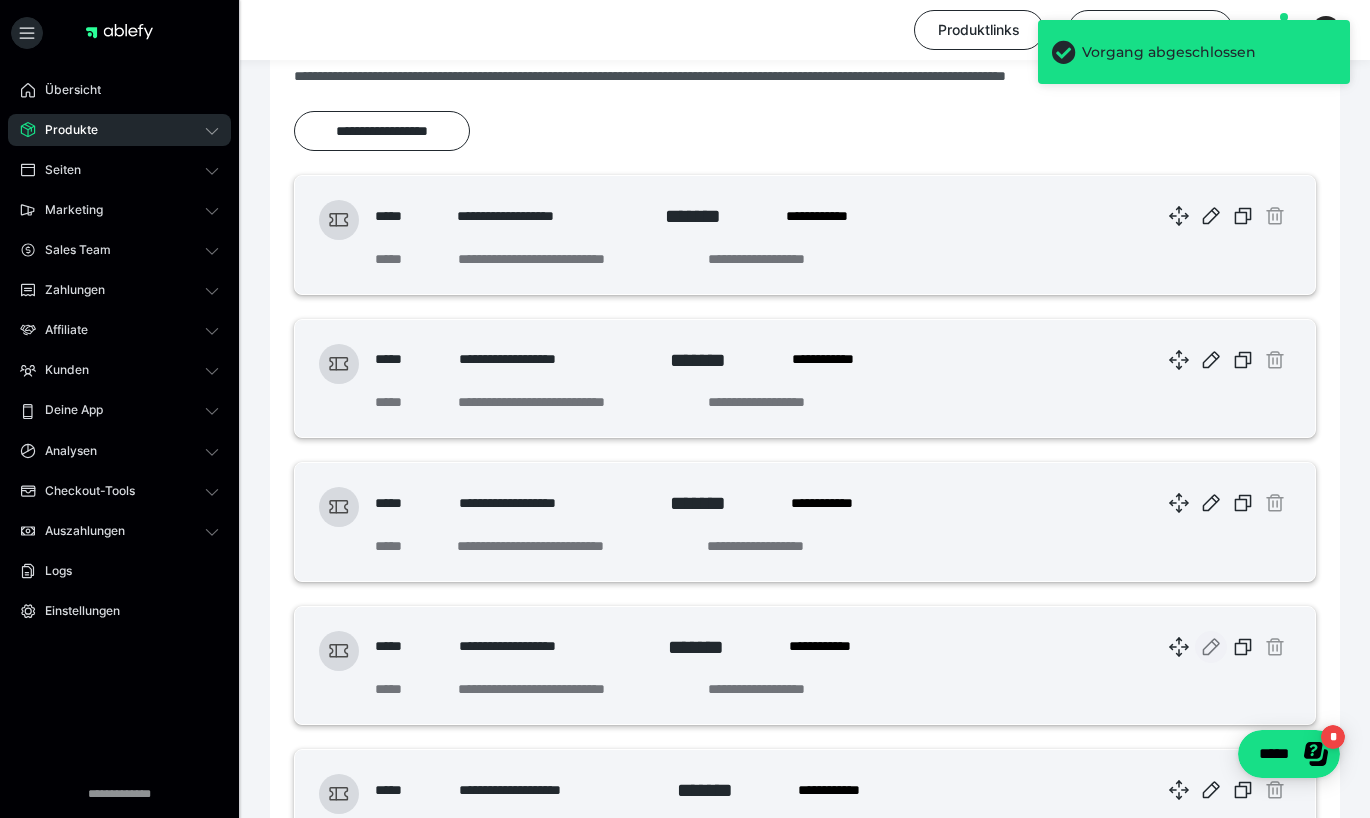 click 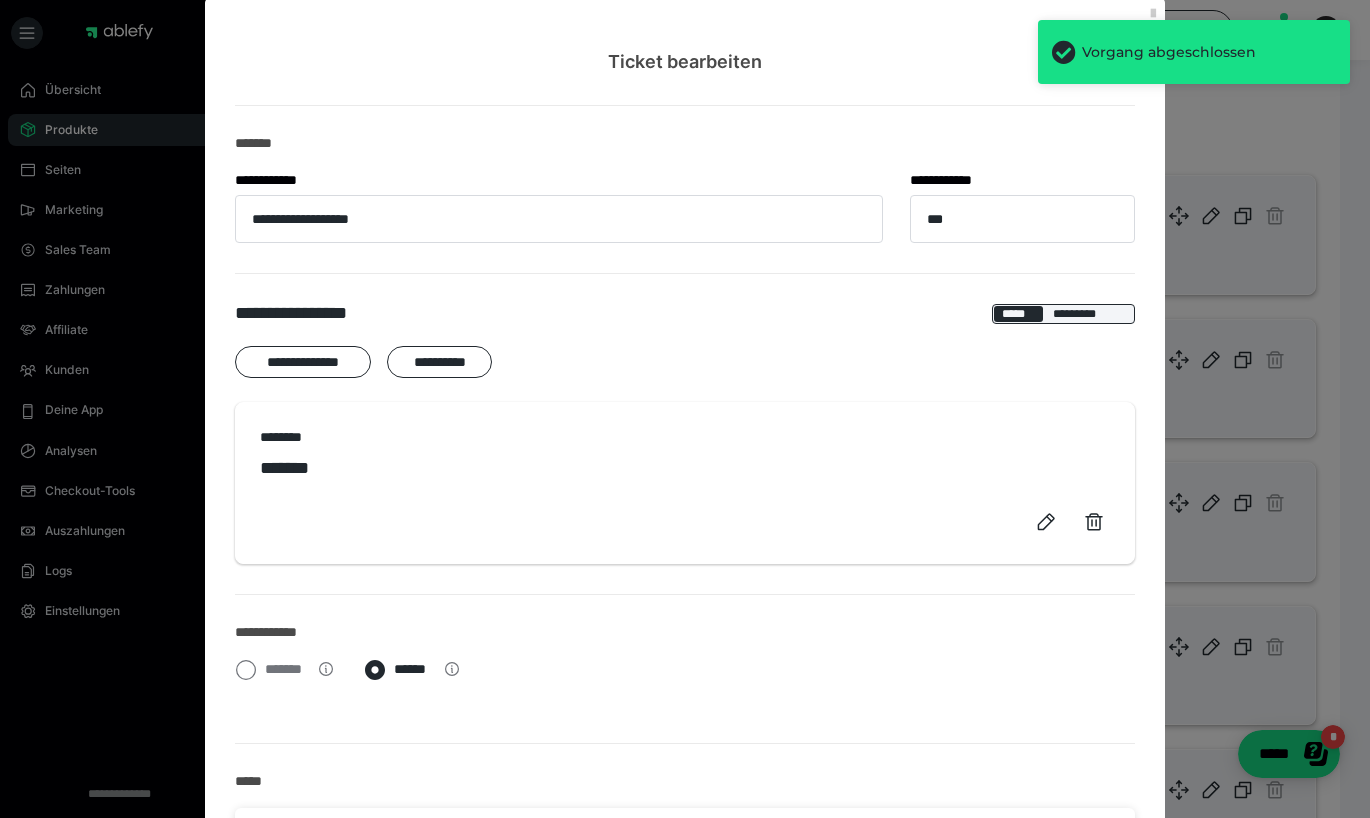 scroll, scrollTop: 37, scrollLeft: 0, axis: vertical 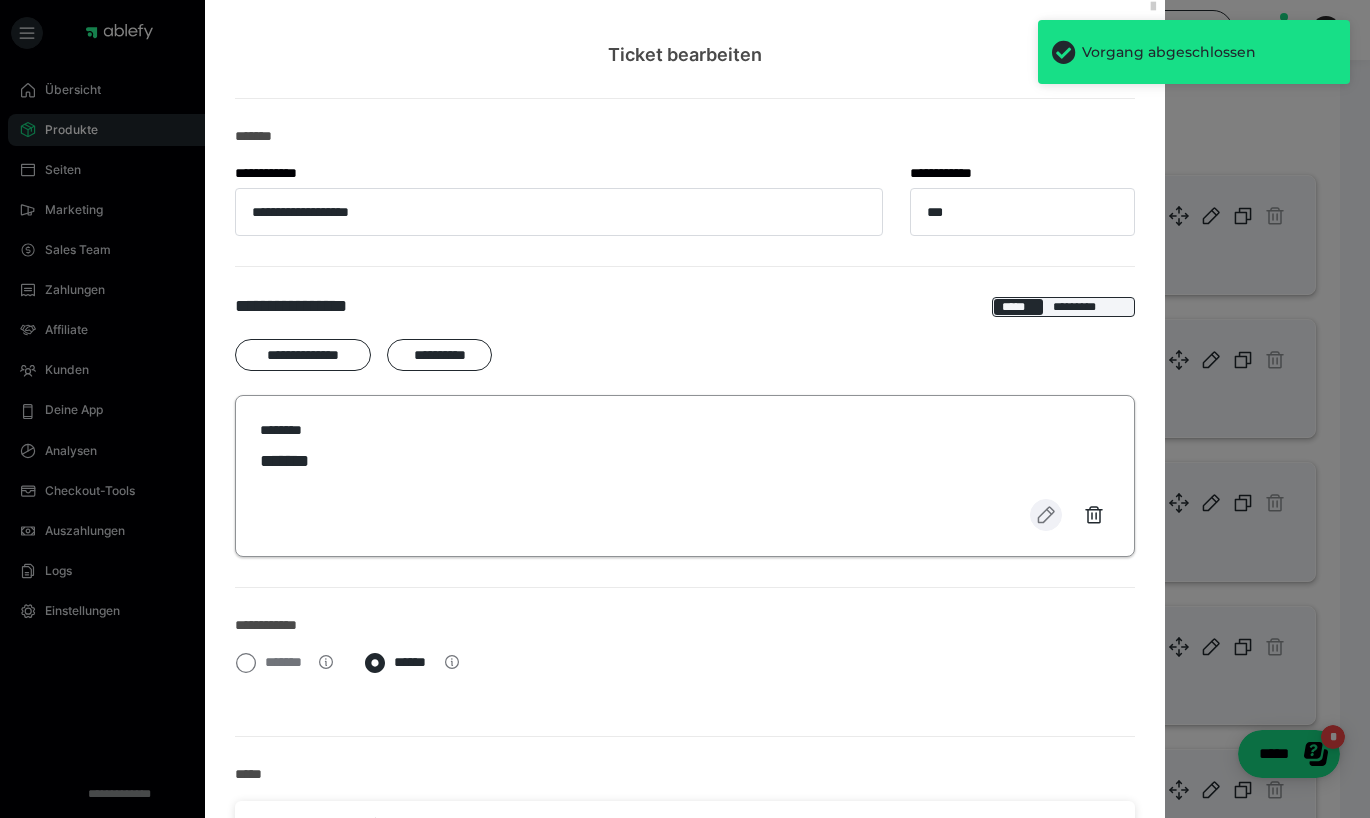 click 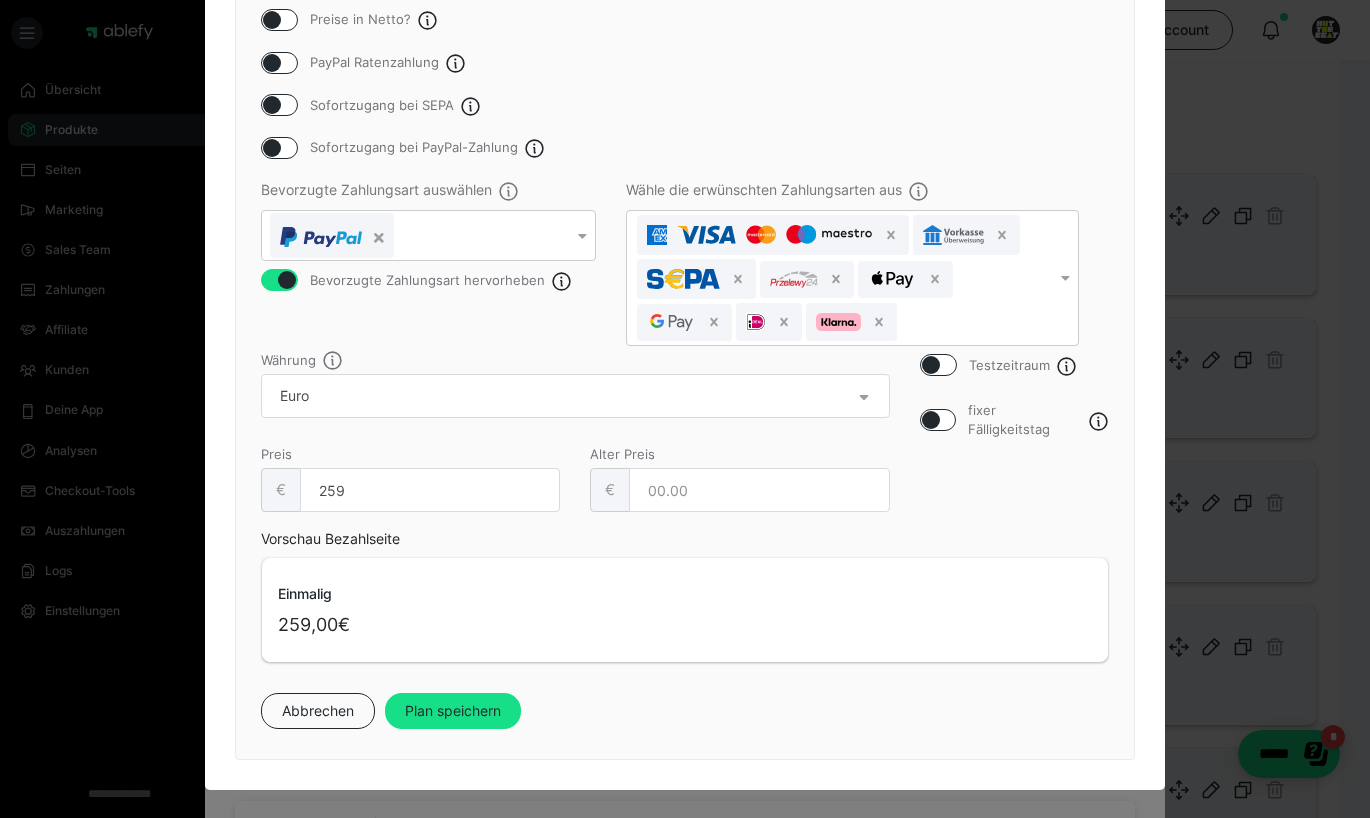 scroll, scrollTop: 345, scrollLeft: 0, axis: vertical 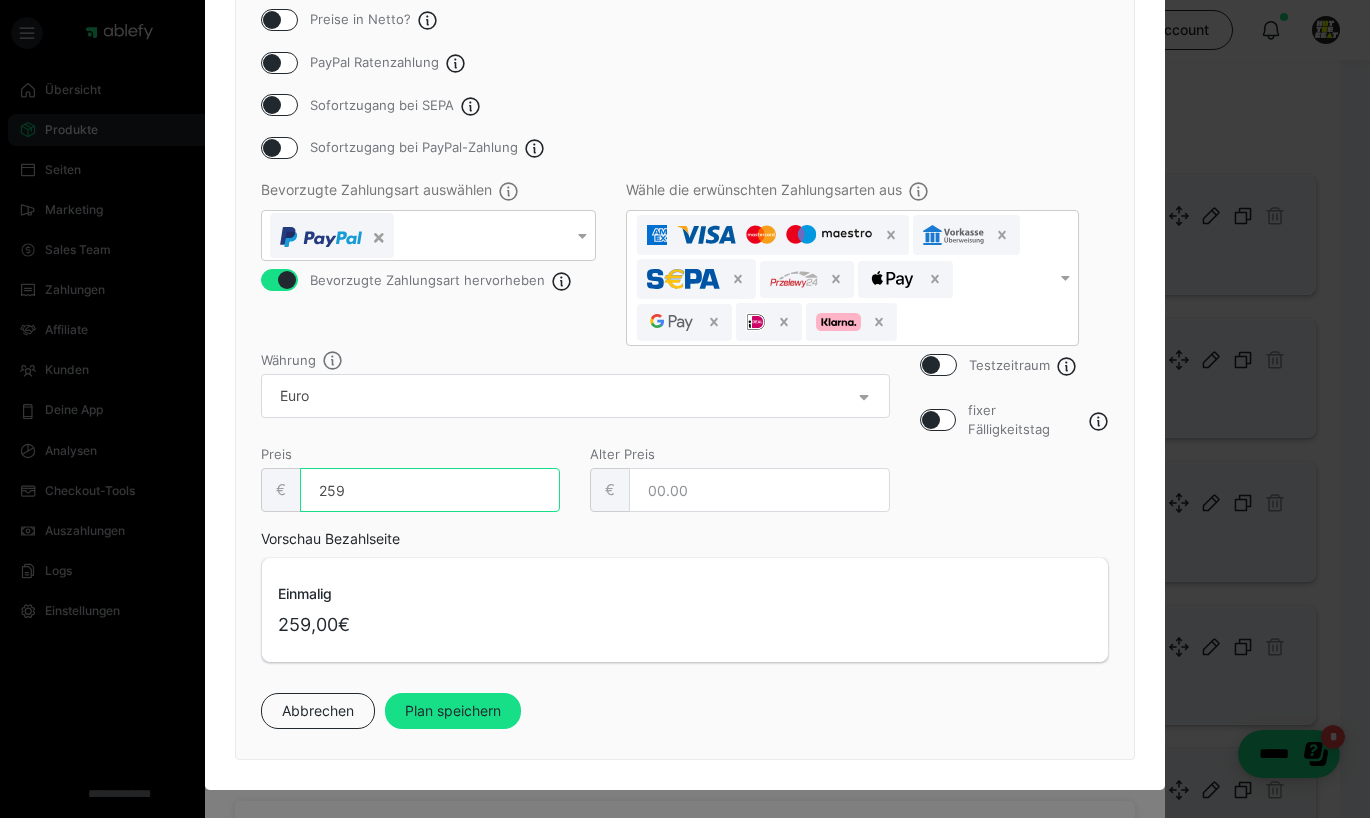 click on "259" at bounding box center [430, 490] 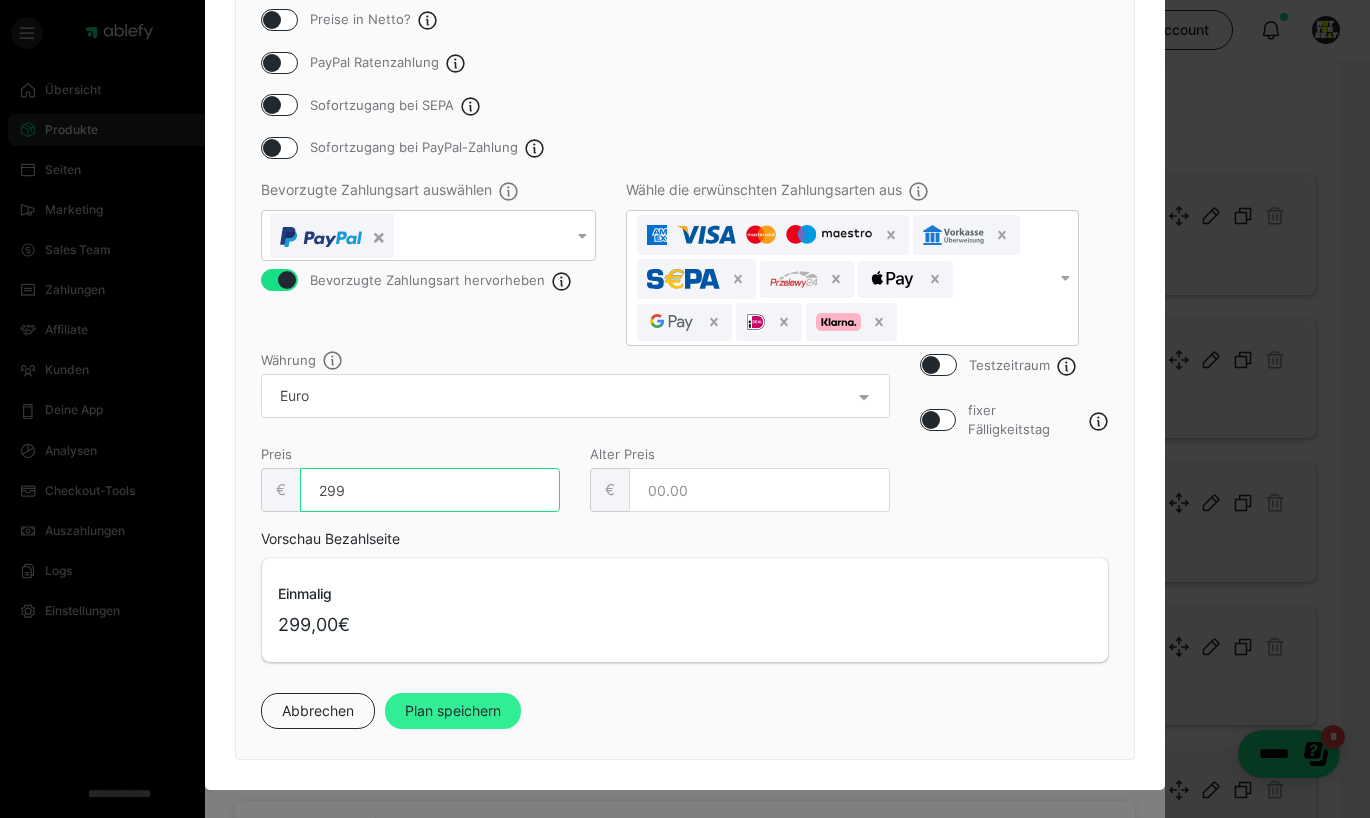 type on "299" 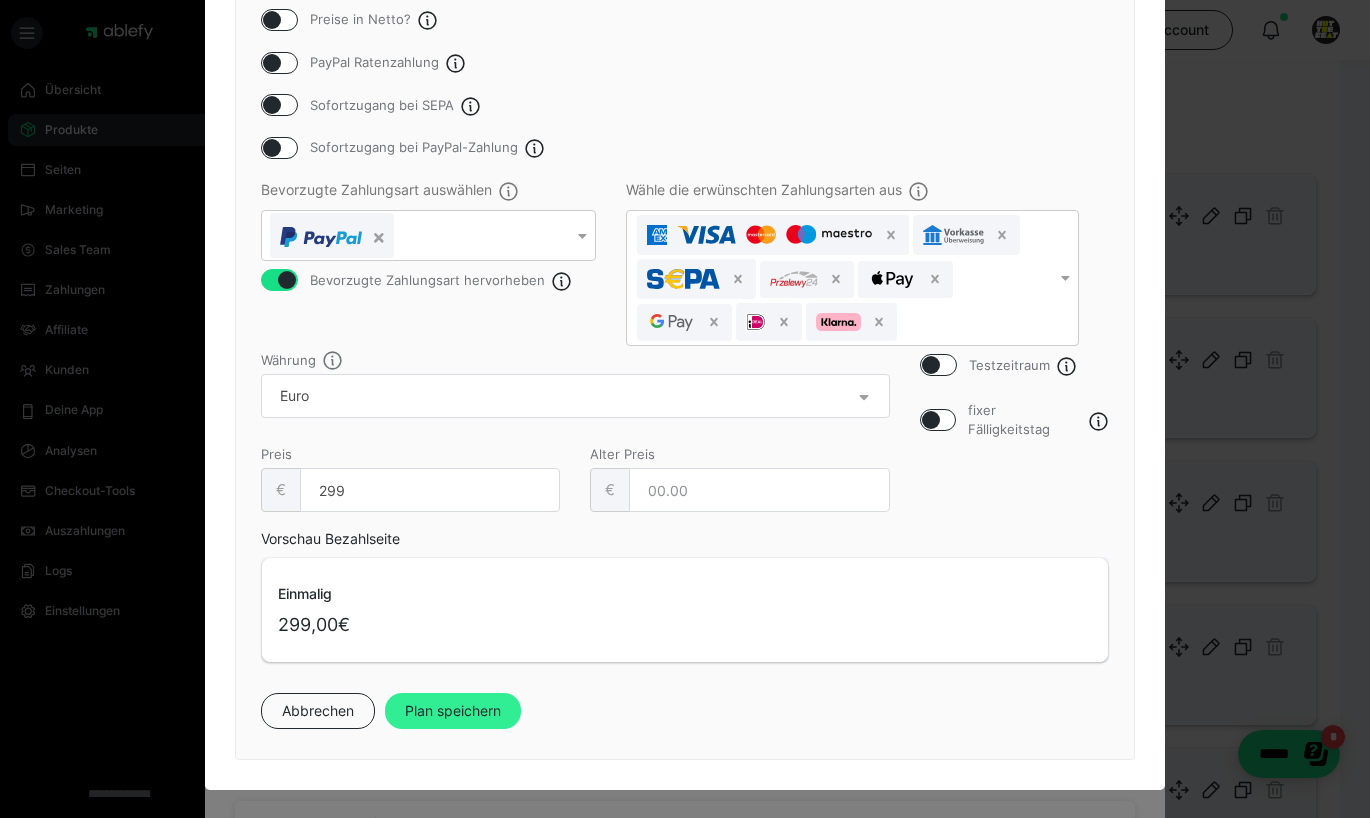click on "Plan speichern" at bounding box center [453, 711] 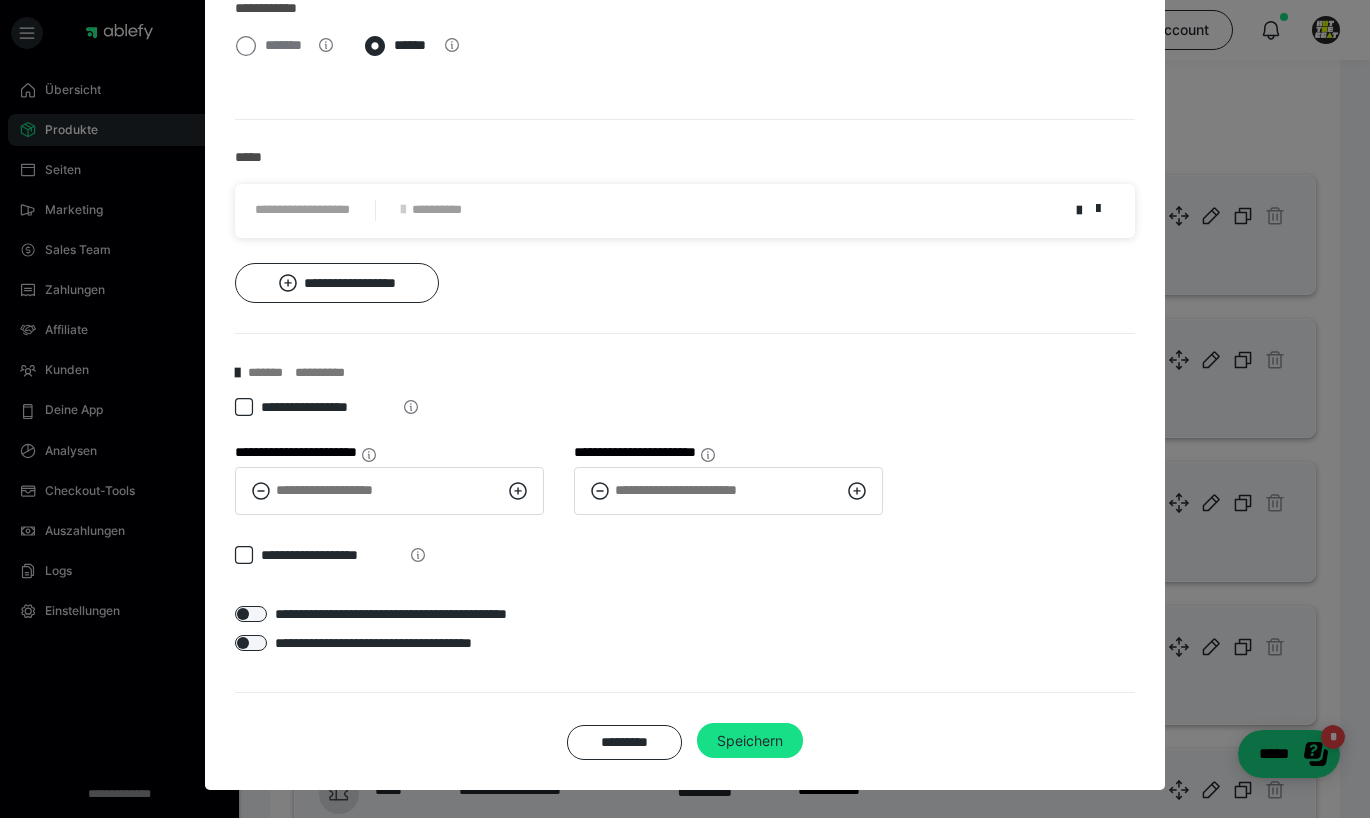 scroll, scrollTop: 655, scrollLeft: 0, axis: vertical 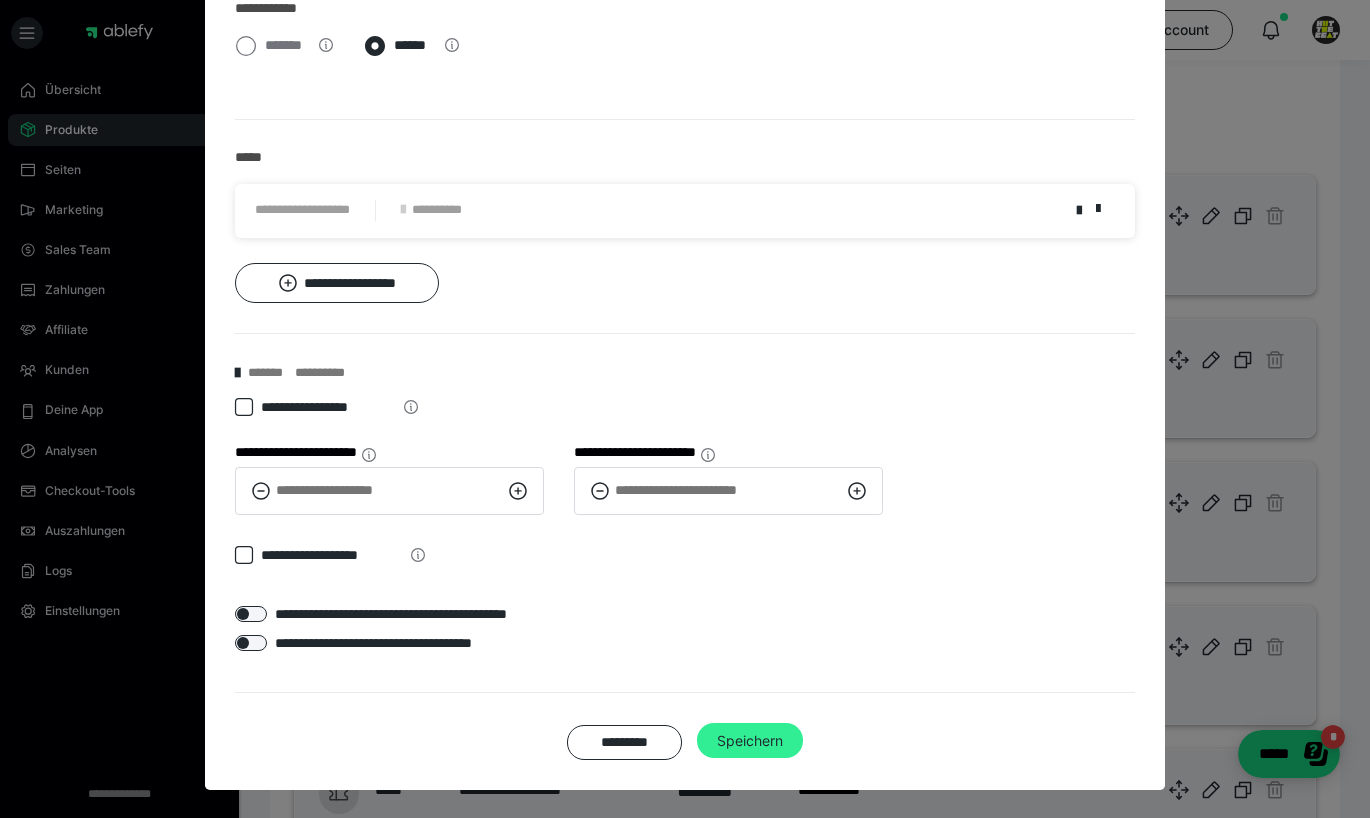 click on "Speichern" at bounding box center [750, 741] 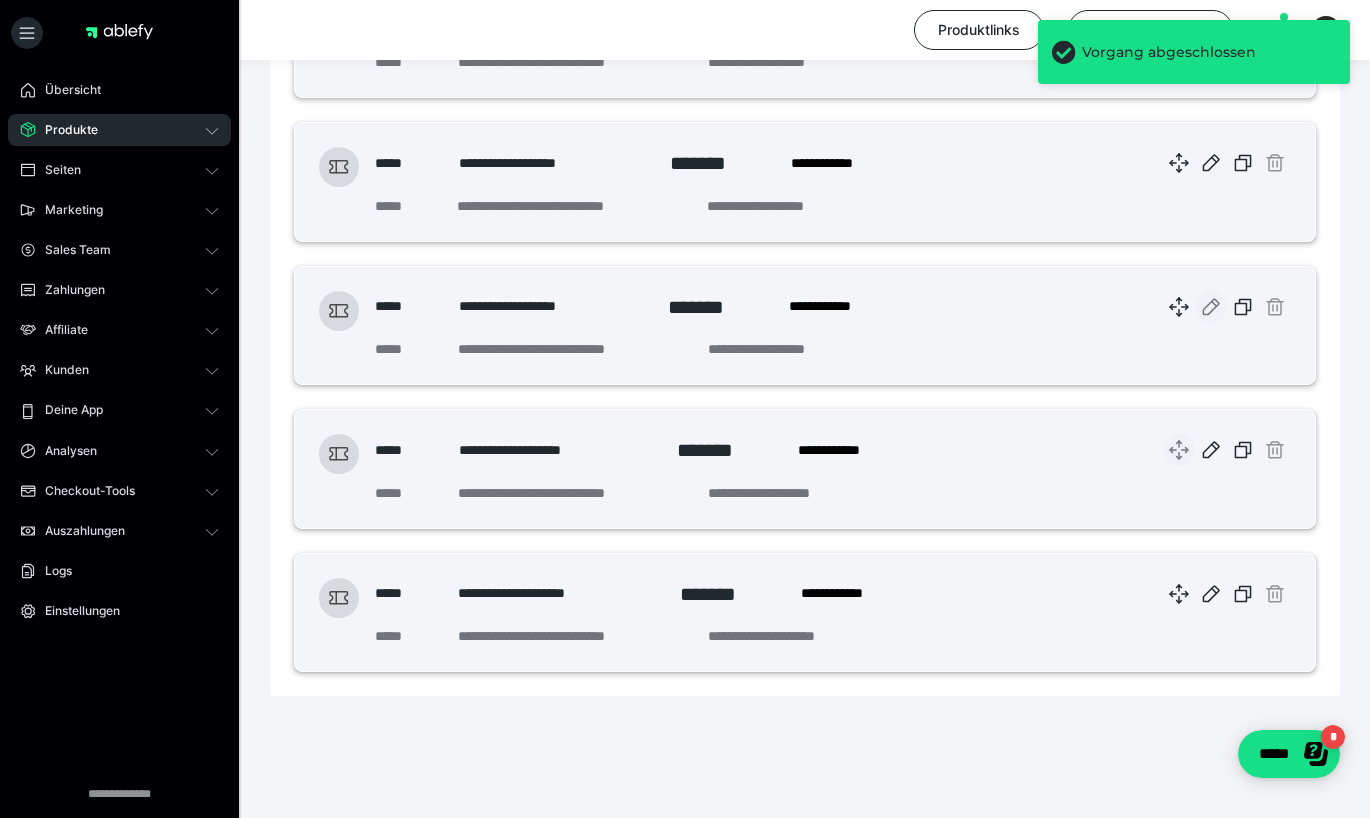 scroll, scrollTop: 651, scrollLeft: 0, axis: vertical 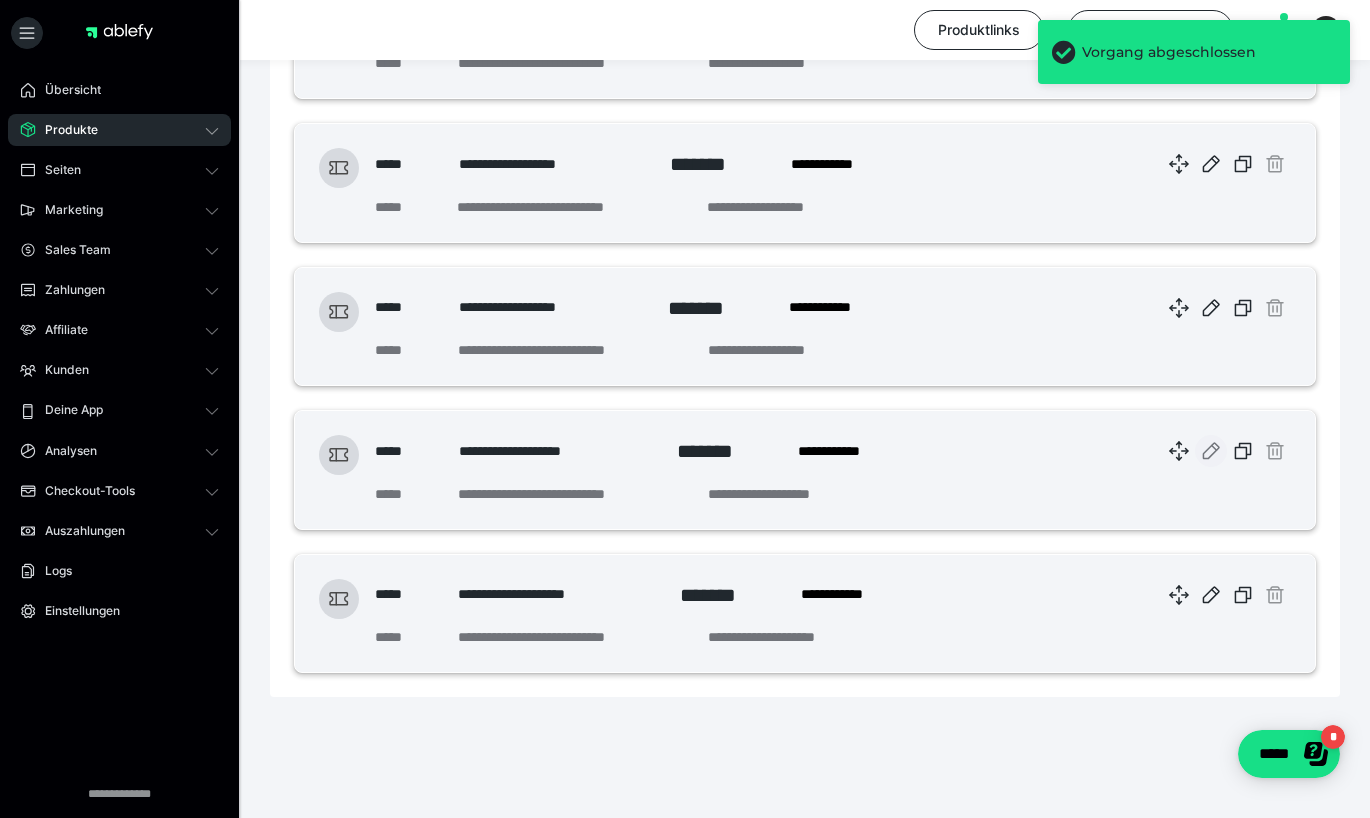click 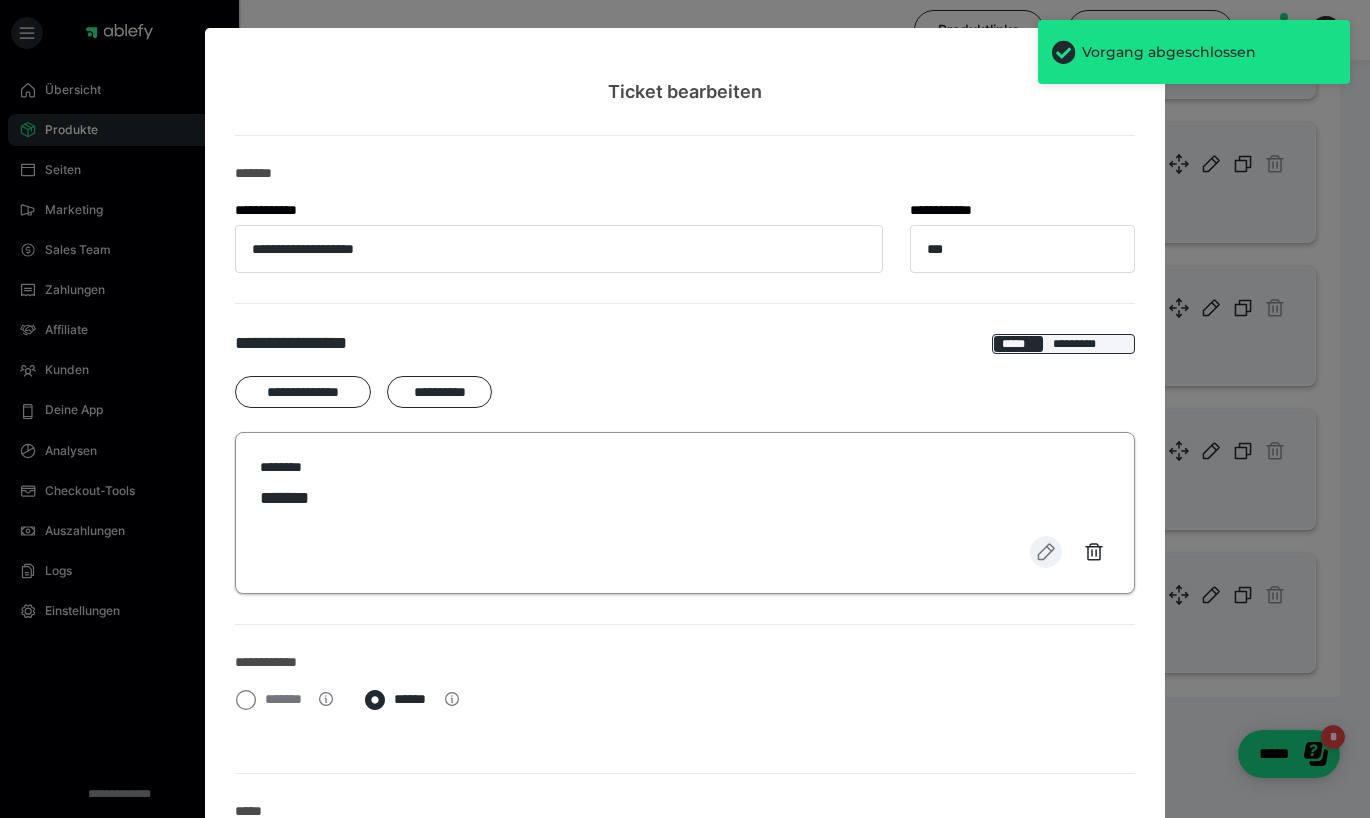 click 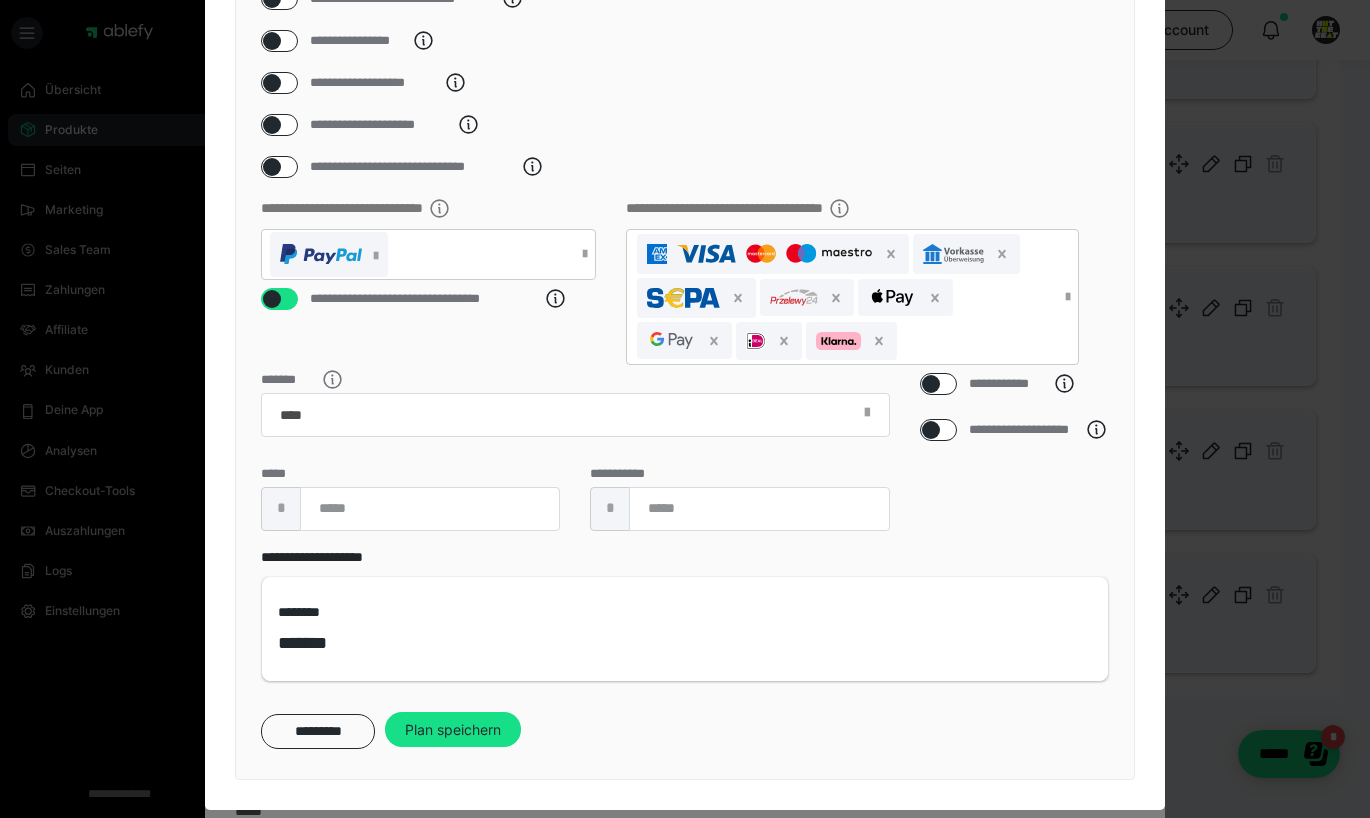scroll, scrollTop: 343, scrollLeft: 0, axis: vertical 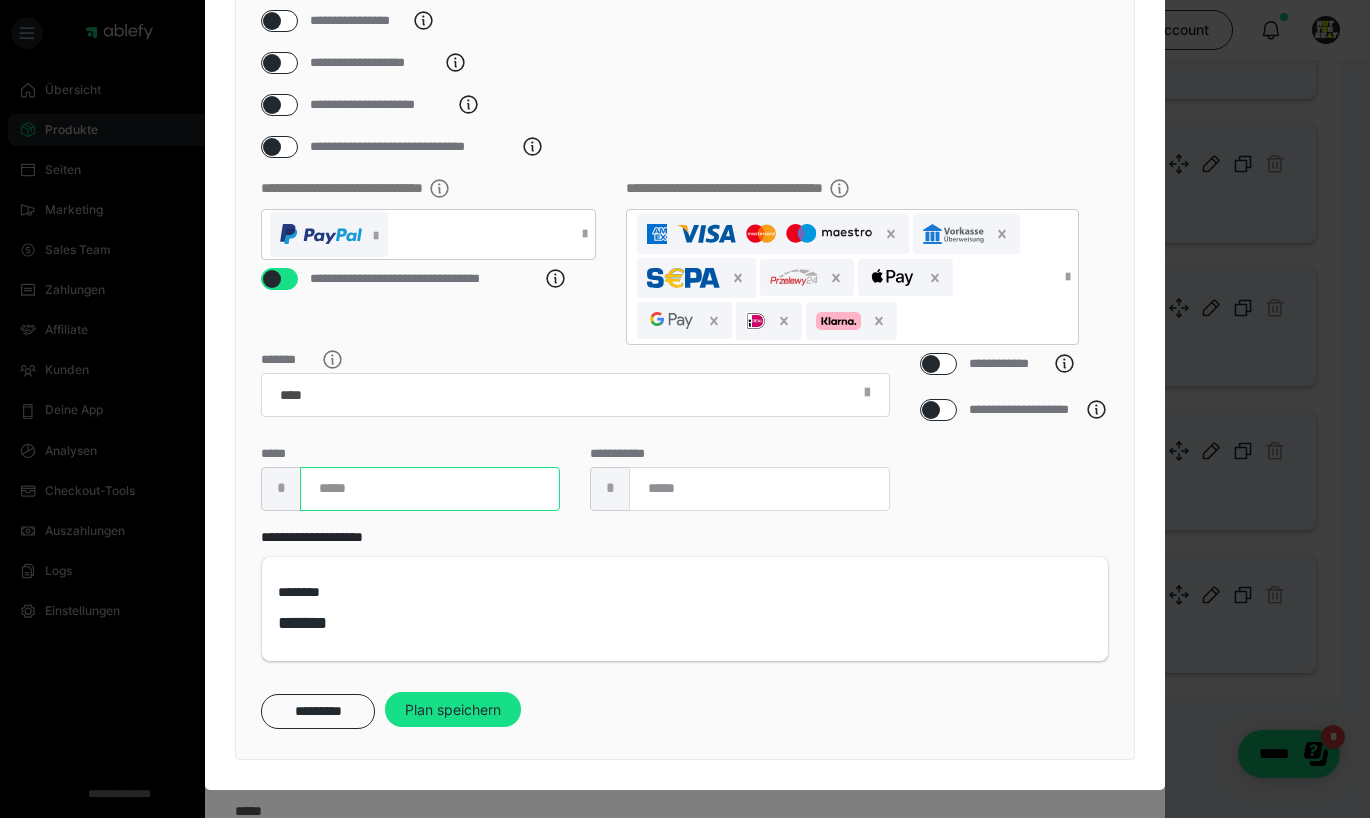 click on "***" at bounding box center (430, 489) 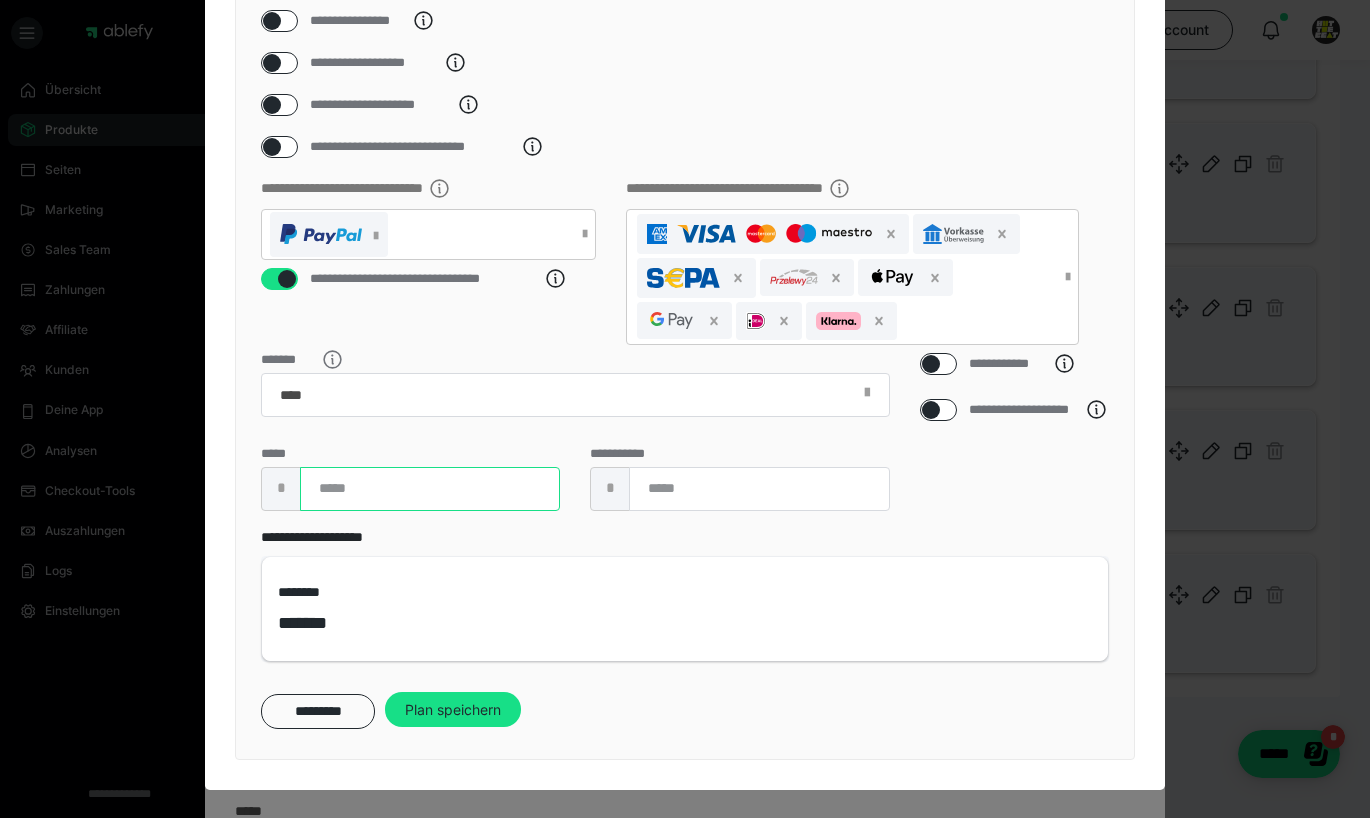 type on "***" 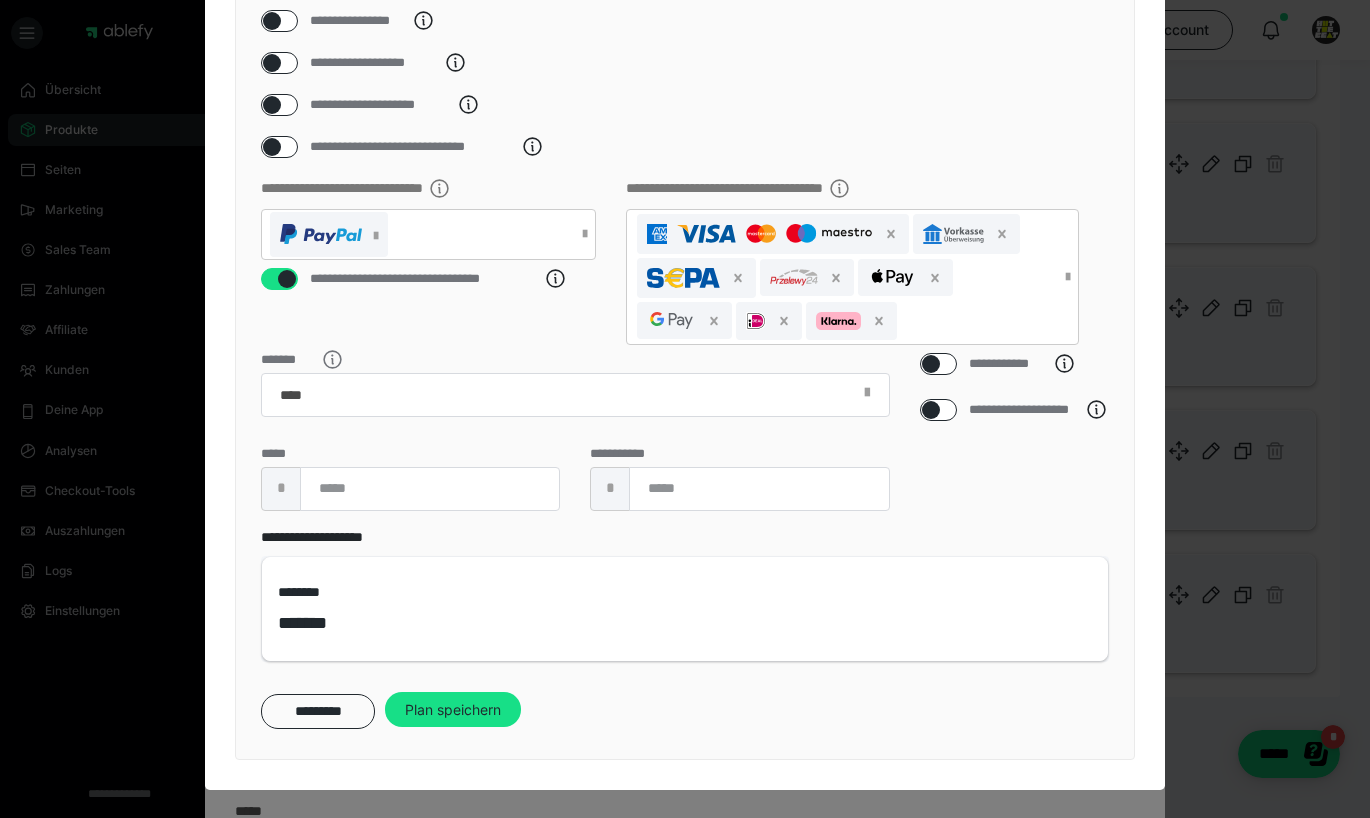 click on "**********" at bounding box center [685, 327] 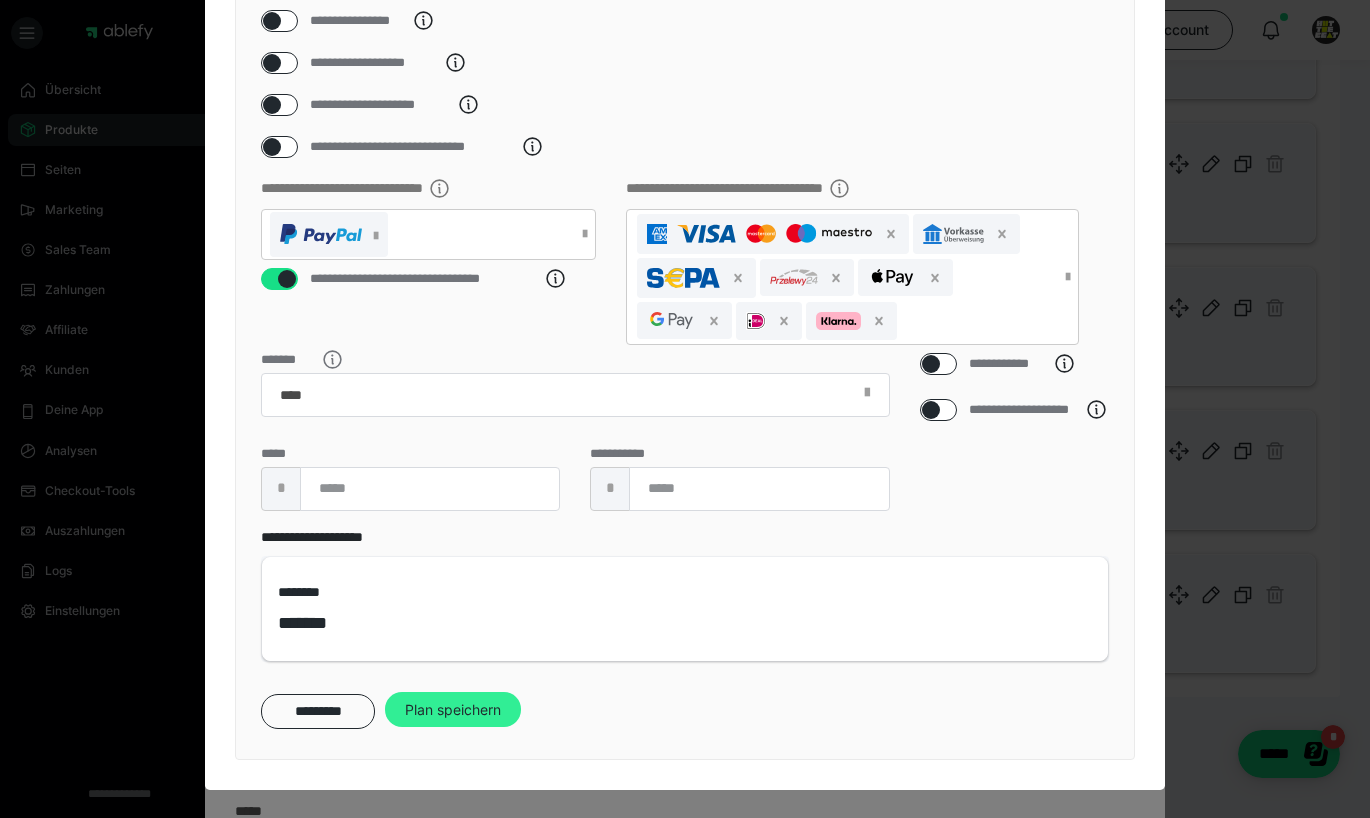 click on "Plan speichern" at bounding box center (453, 710) 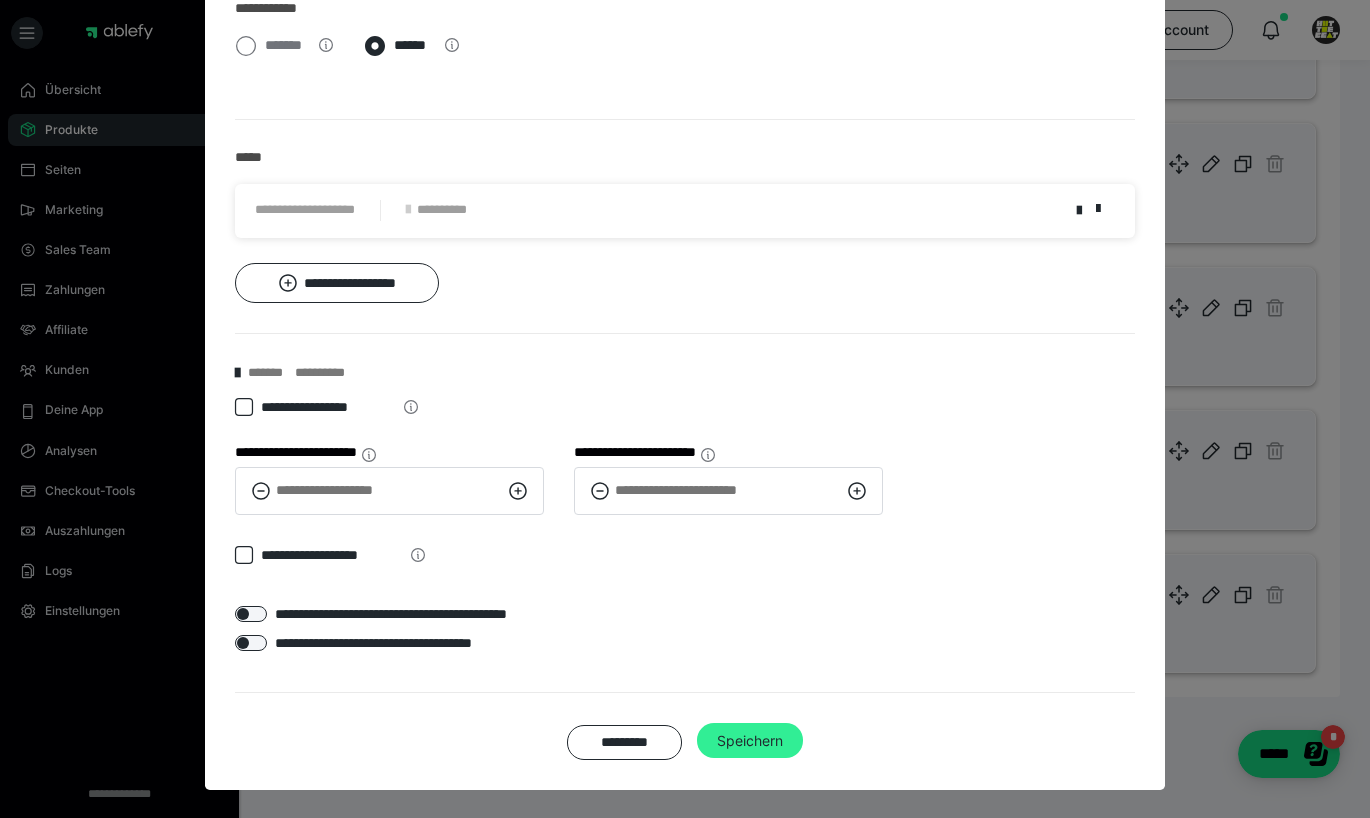 scroll, scrollTop: 655, scrollLeft: 0, axis: vertical 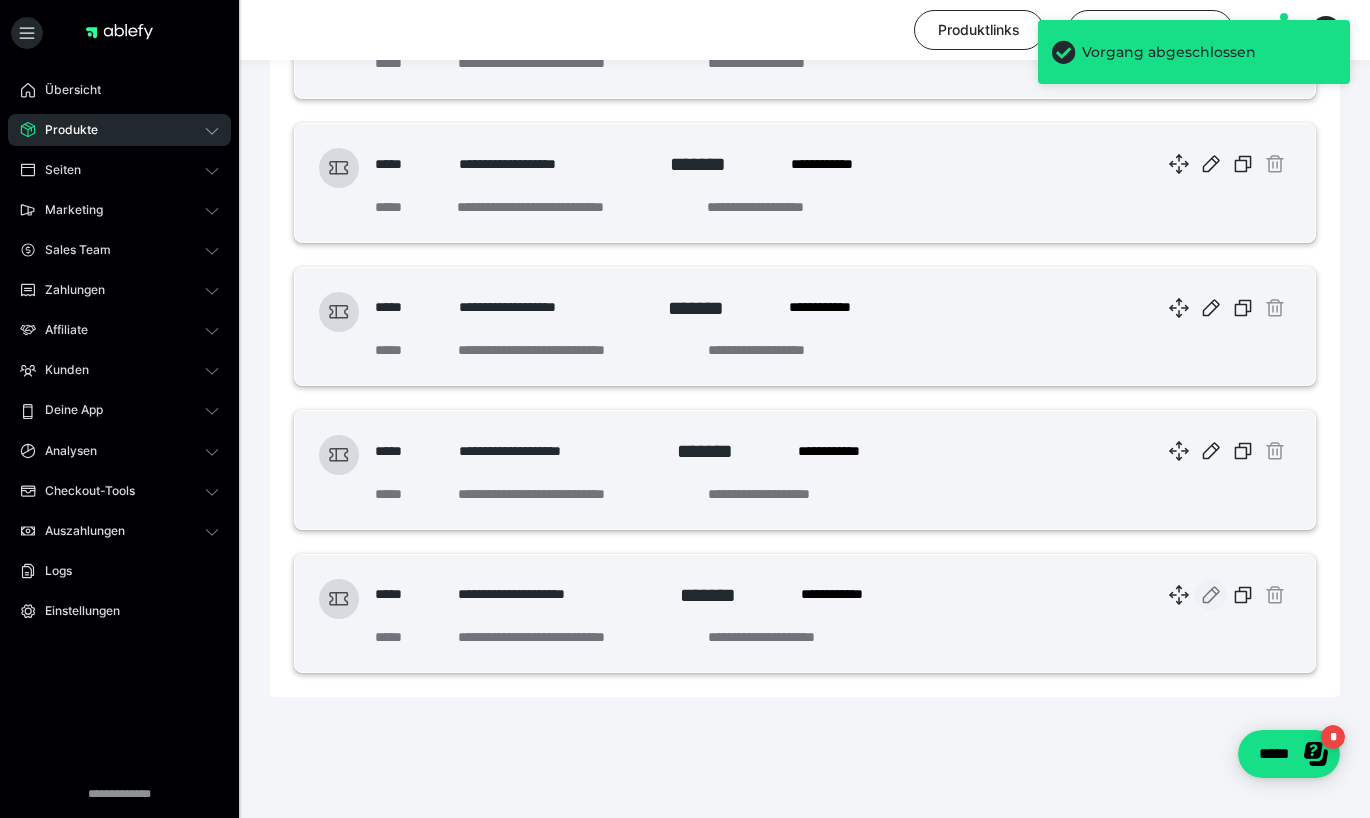 click 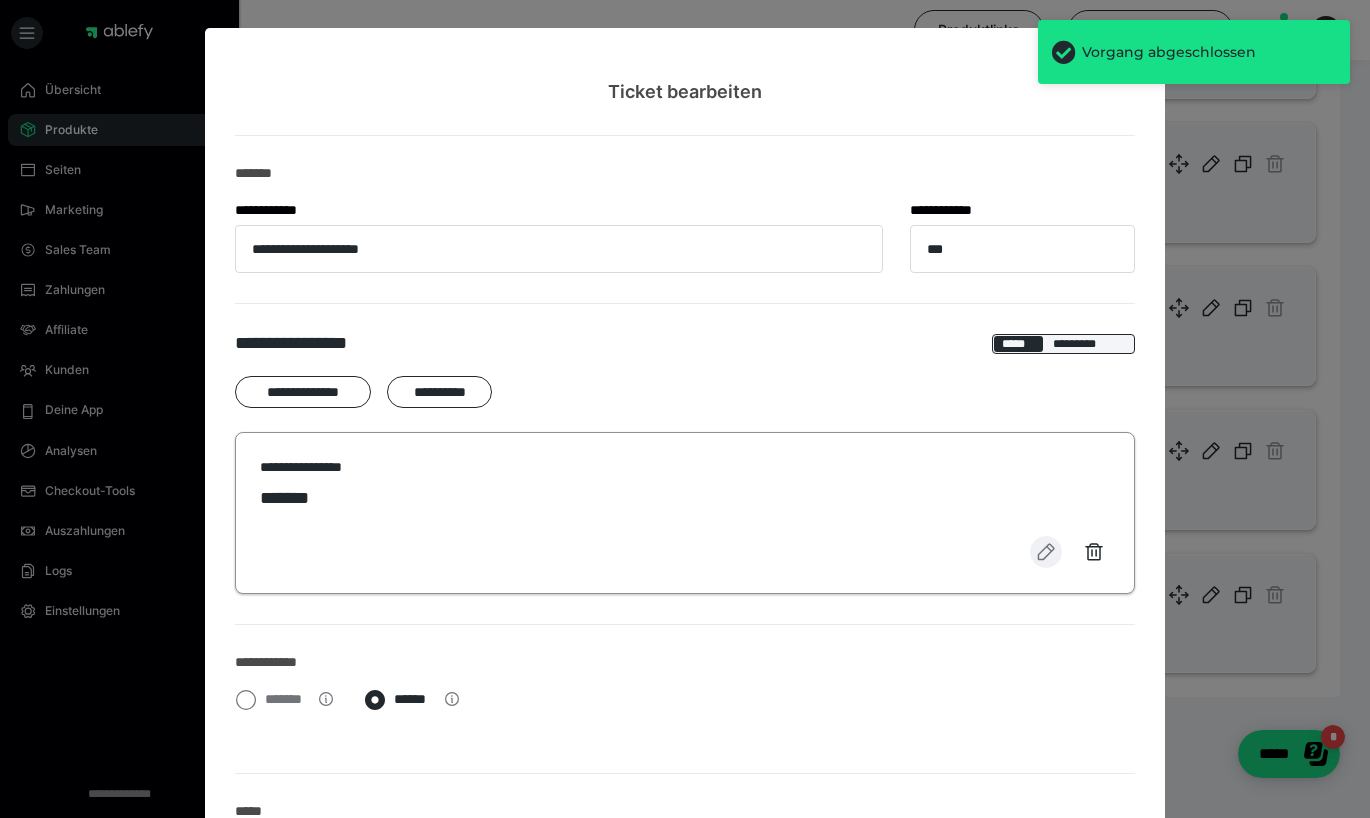 click 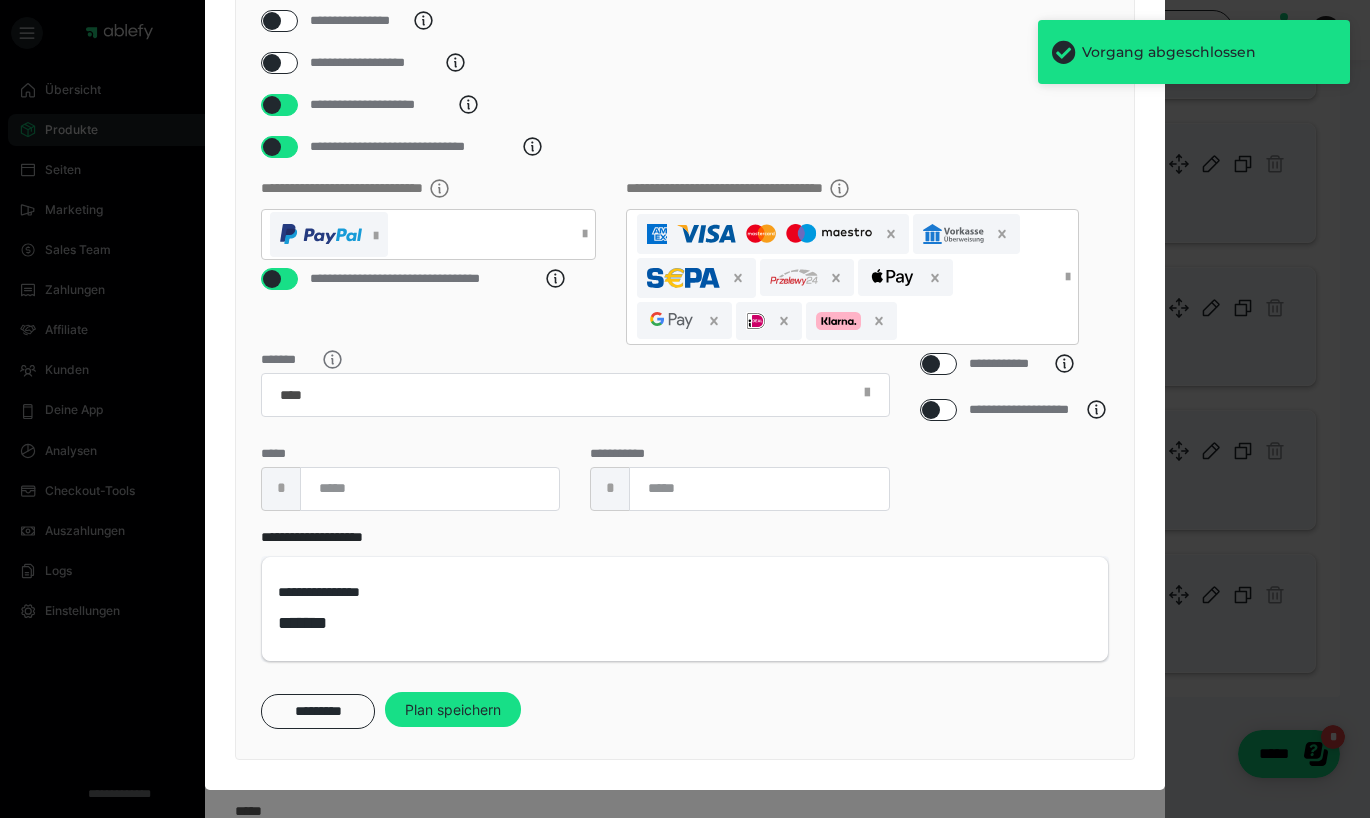 scroll, scrollTop: 531, scrollLeft: 0, axis: vertical 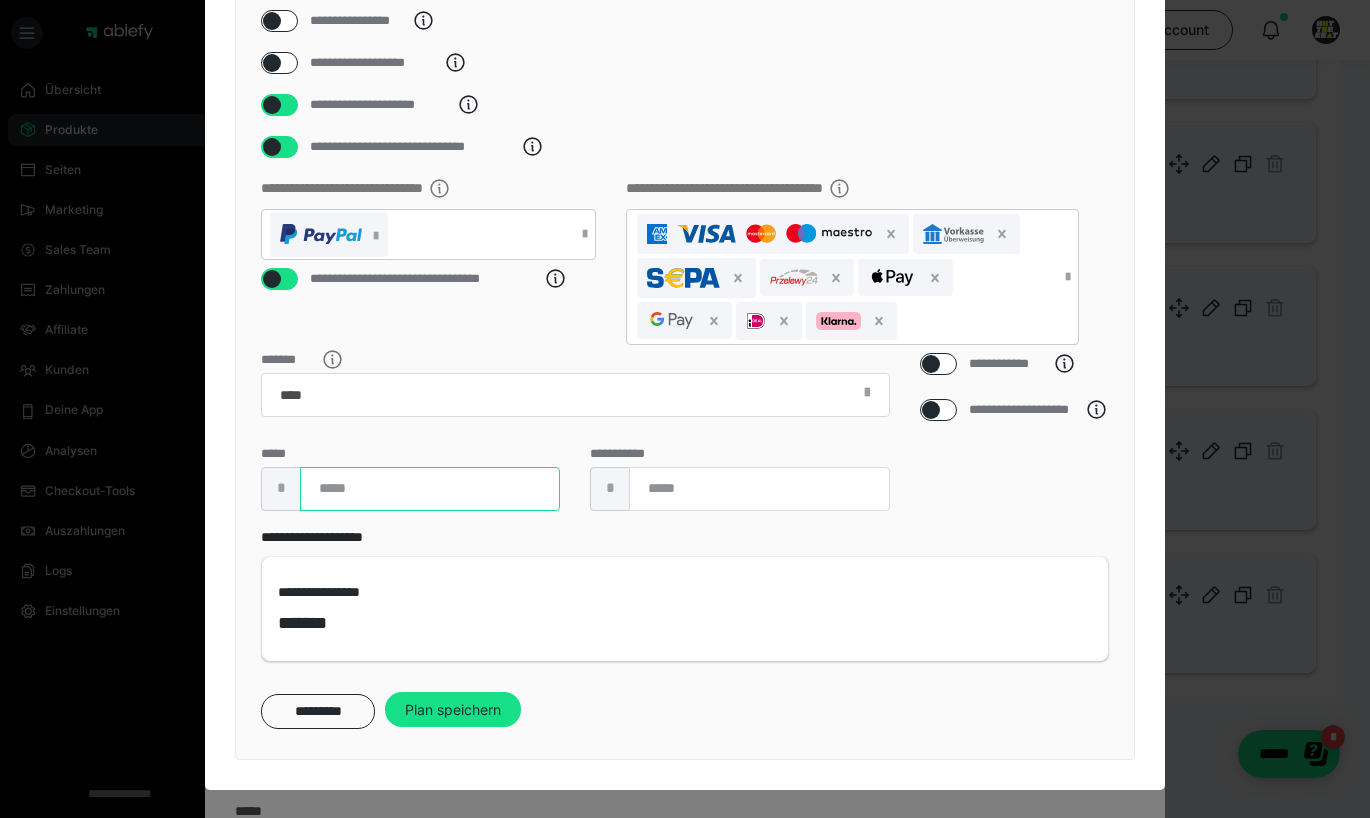 click on "***" at bounding box center [430, 489] 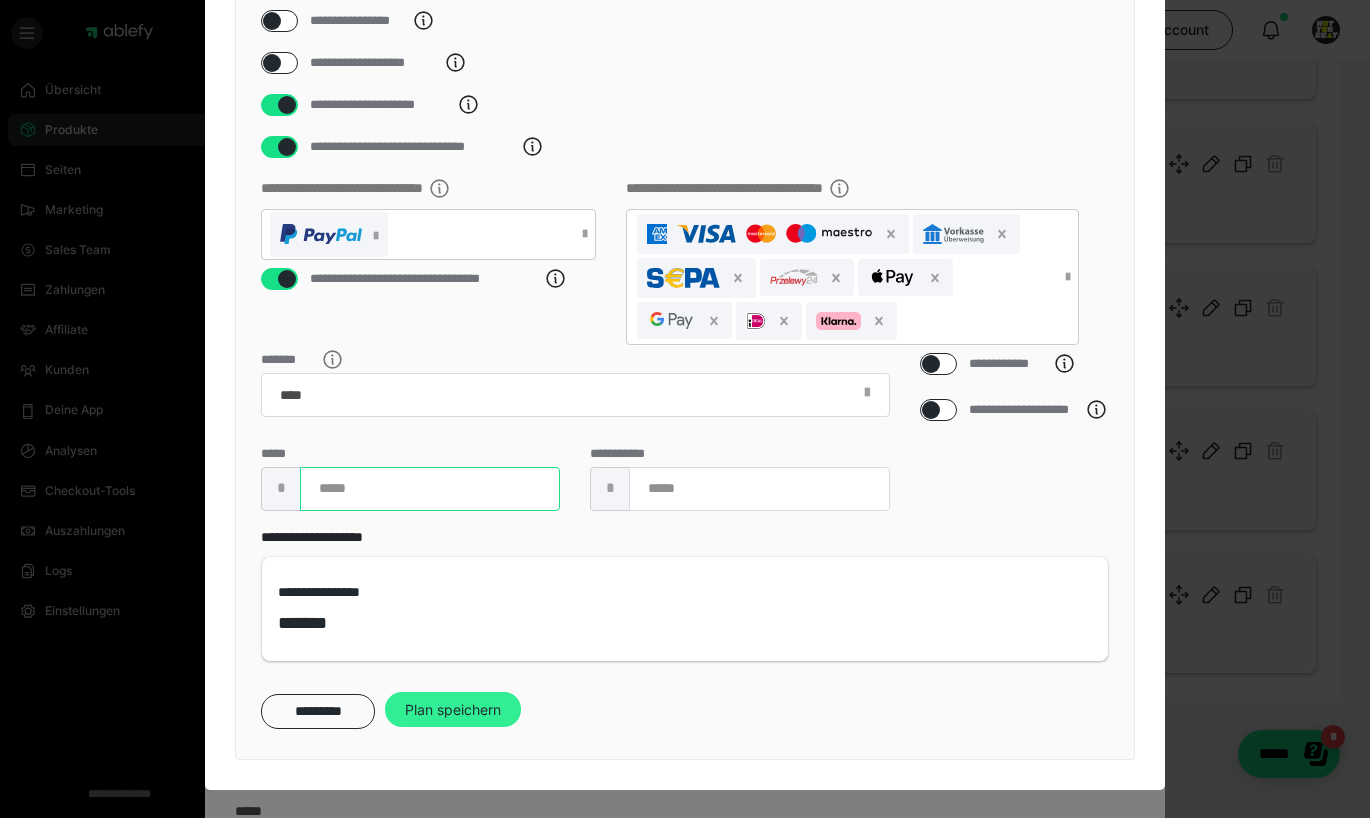 type on "***" 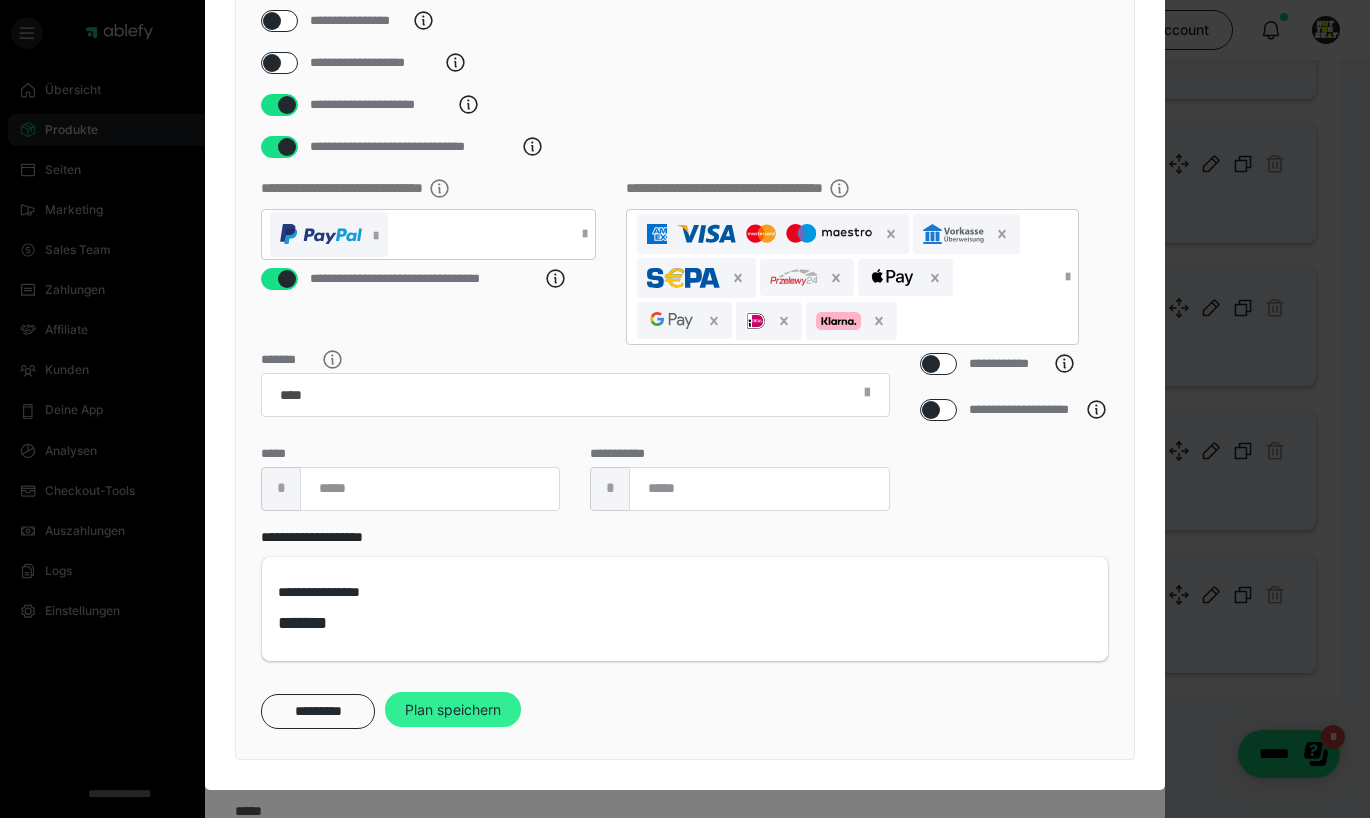 click on "Plan speichern" at bounding box center [453, 710] 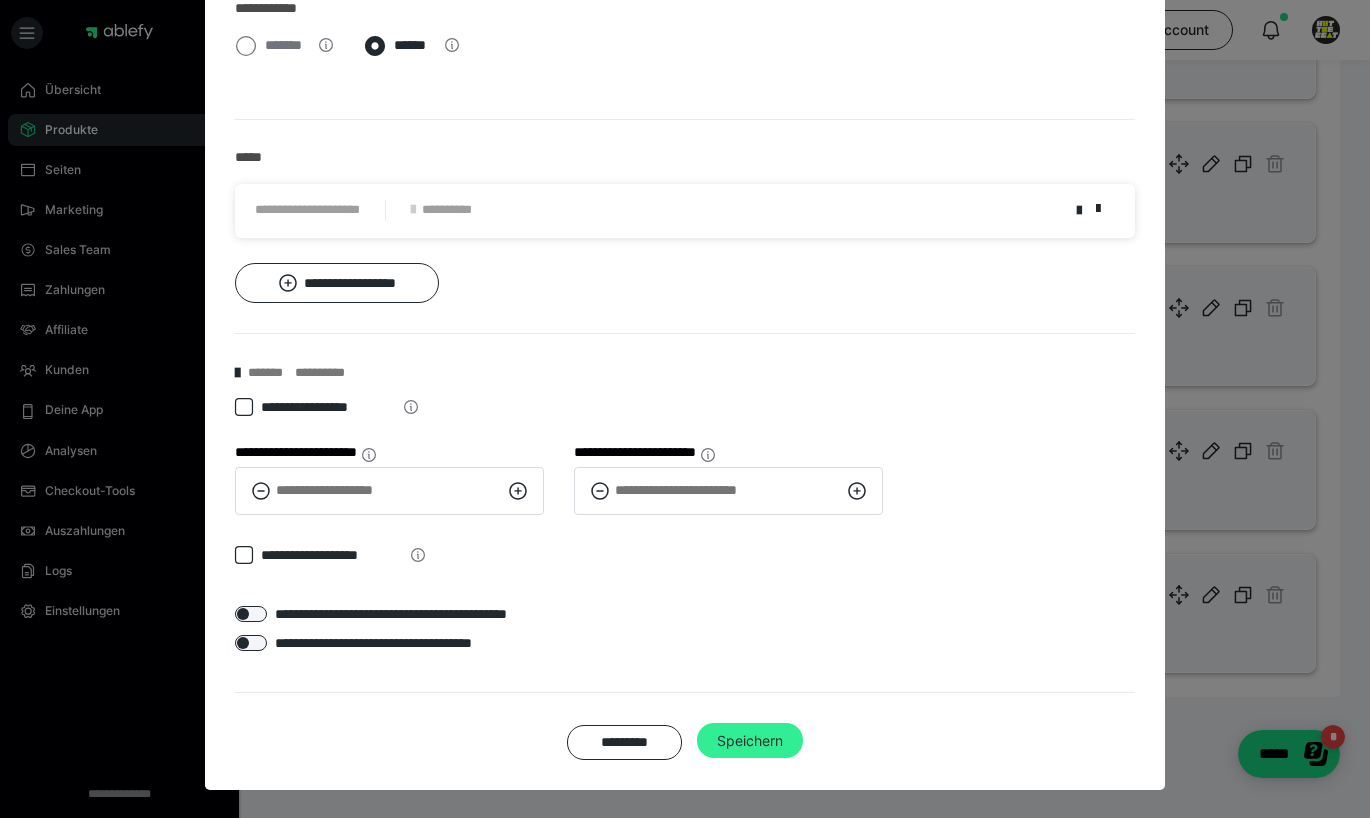 scroll, scrollTop: 655, scrollLeft: 0, axis: vertical 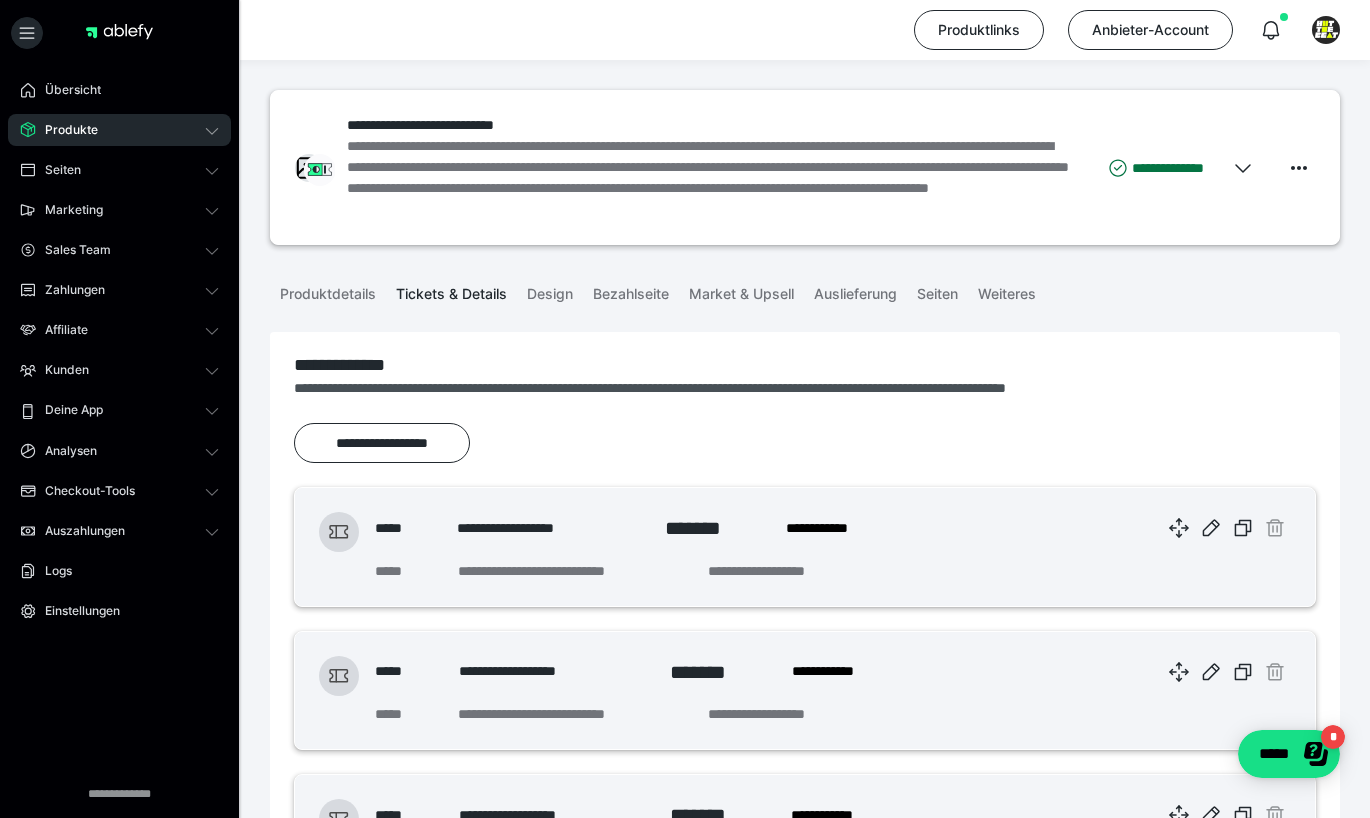 click on "Produkte" at bounding box center (119, 130) 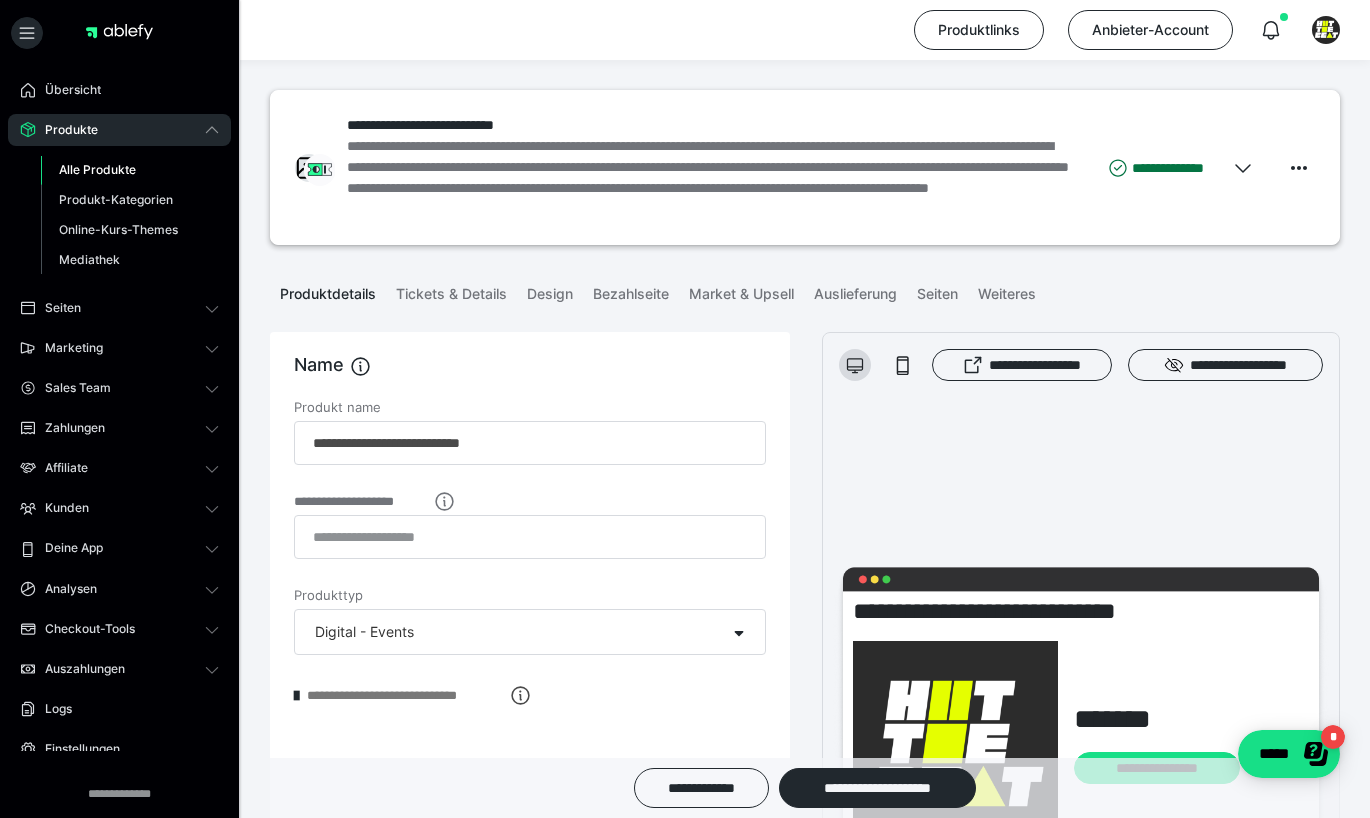 click on "Alle Produkte" at bounding box center (97, 169) 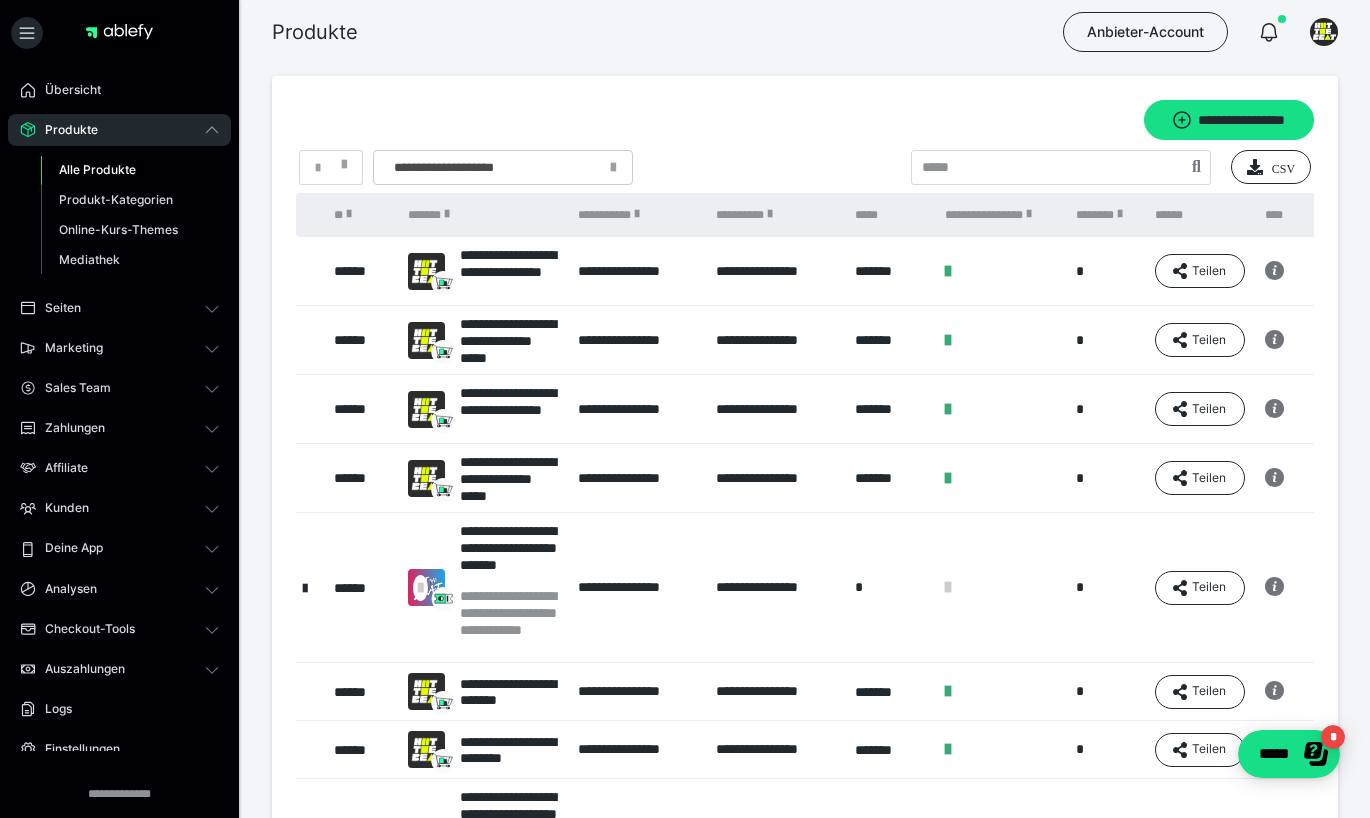 click on "**********" at bounding box center (503, 167) 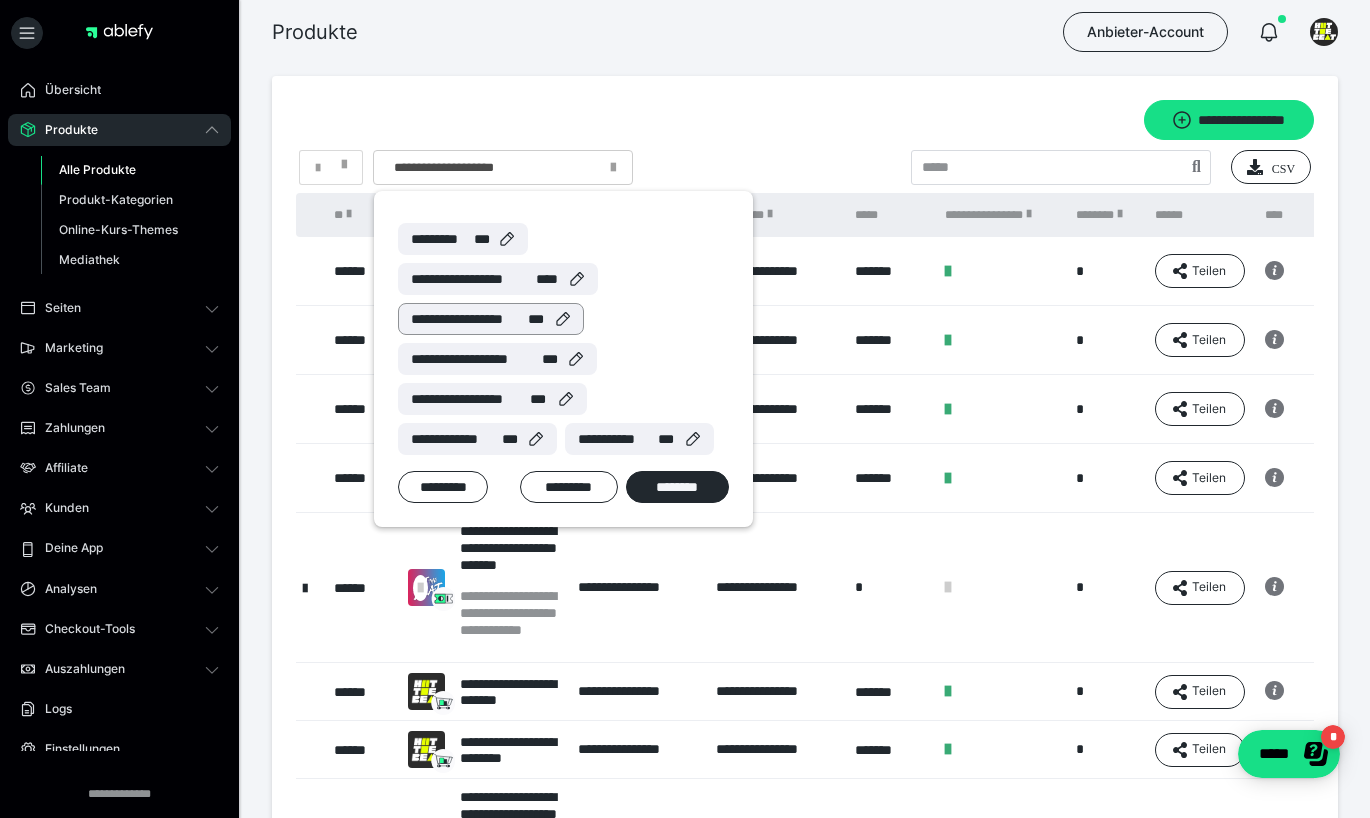 click on "**********" at bounding box center (469, 319) 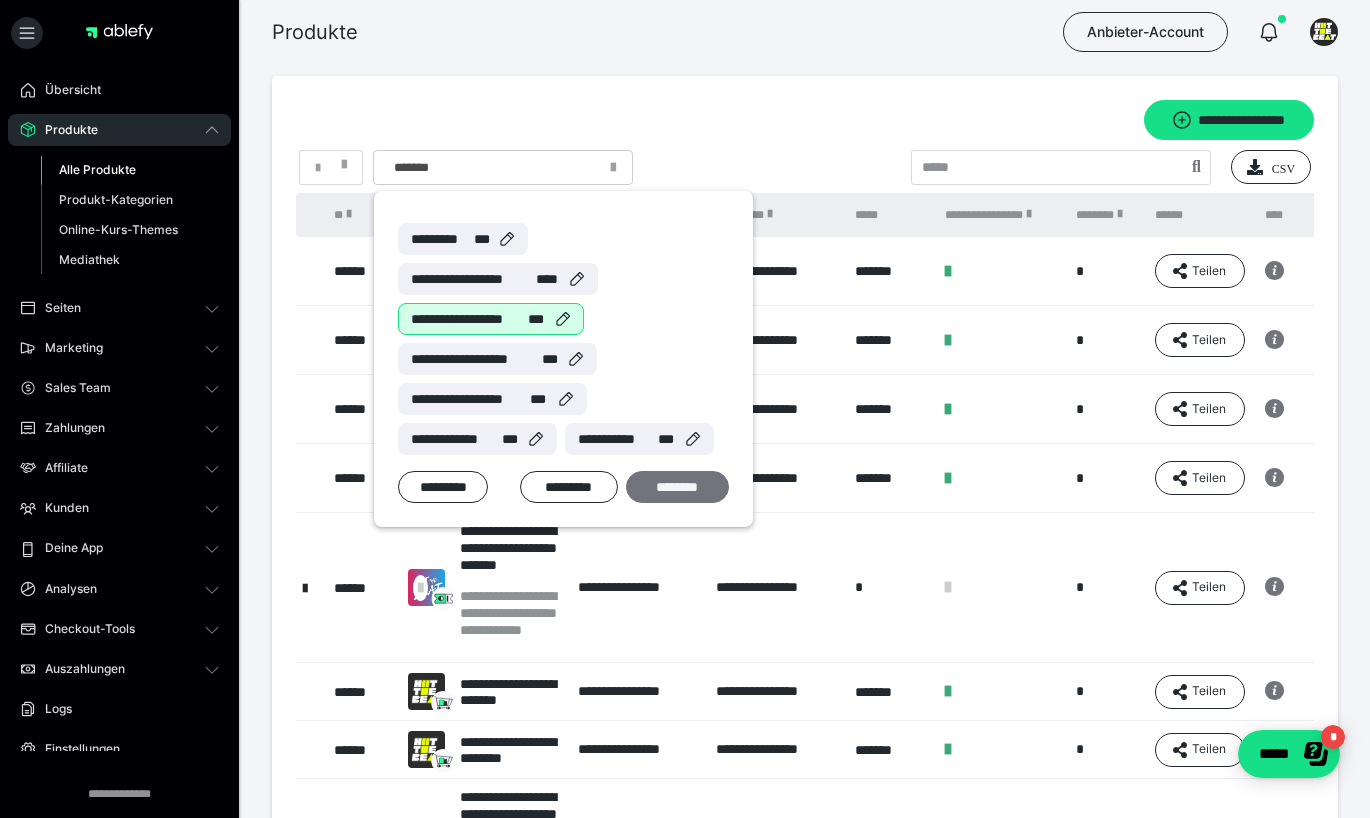 click on "********" at bounding box center [677, 487] 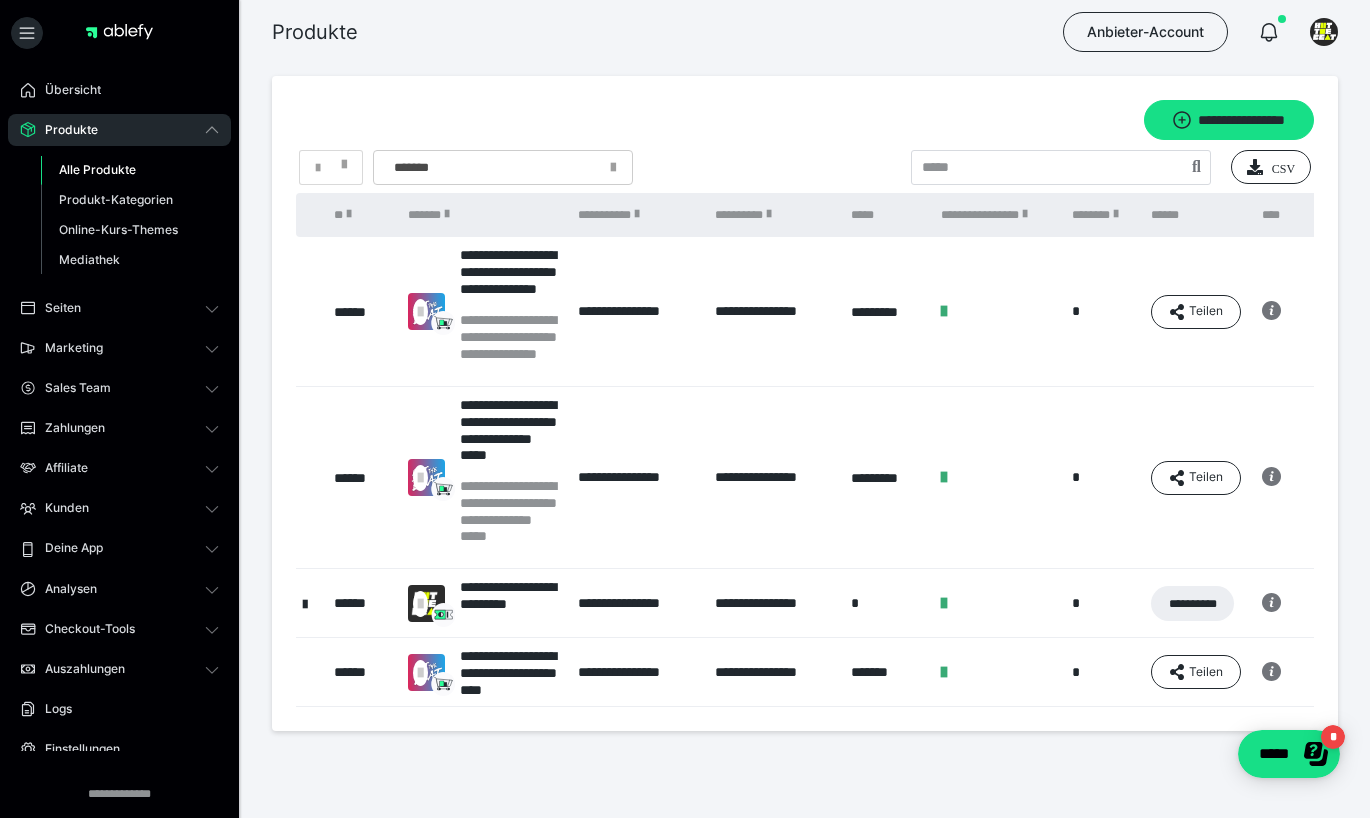 click on "*******" at bounding box center [503, 167] 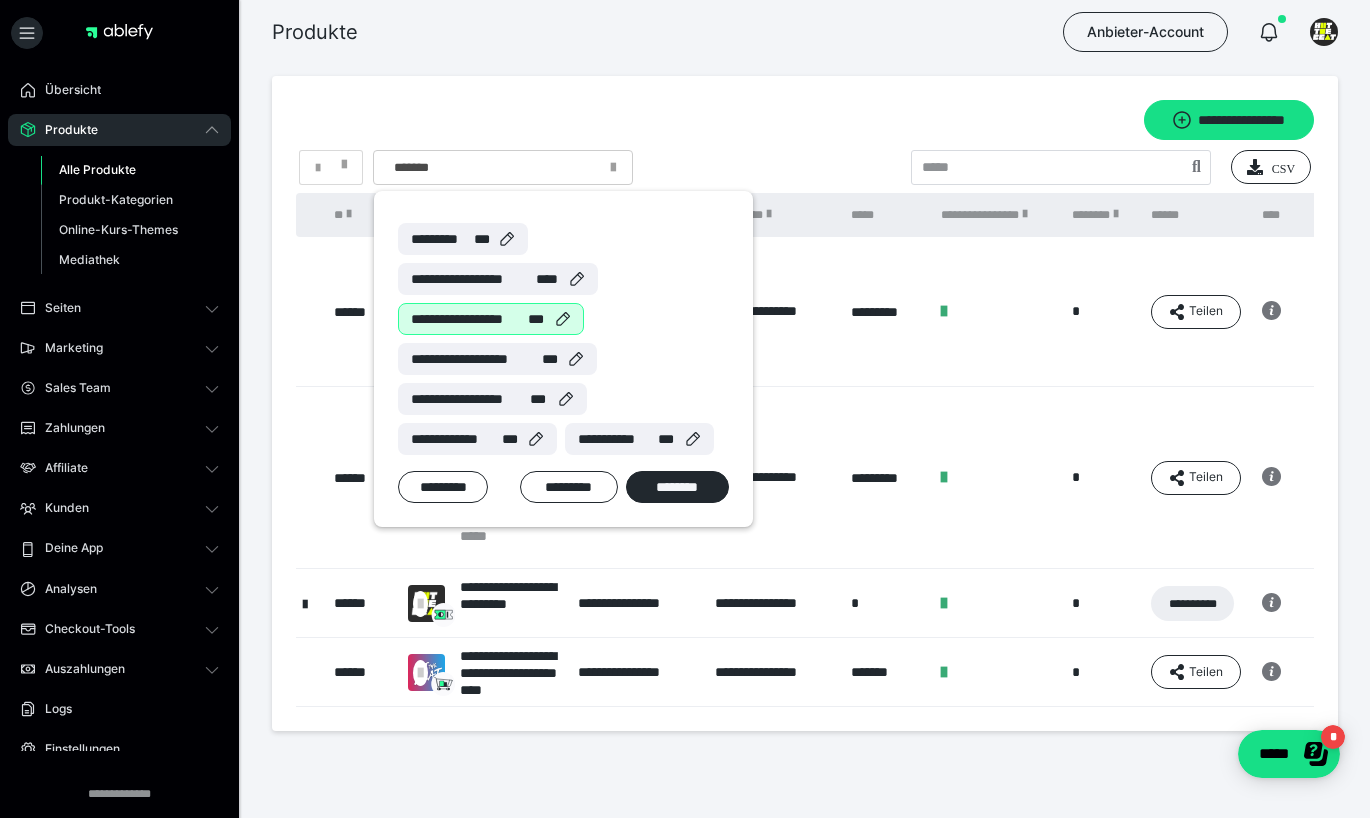 click on "**********" at bounding box center [491, 319] 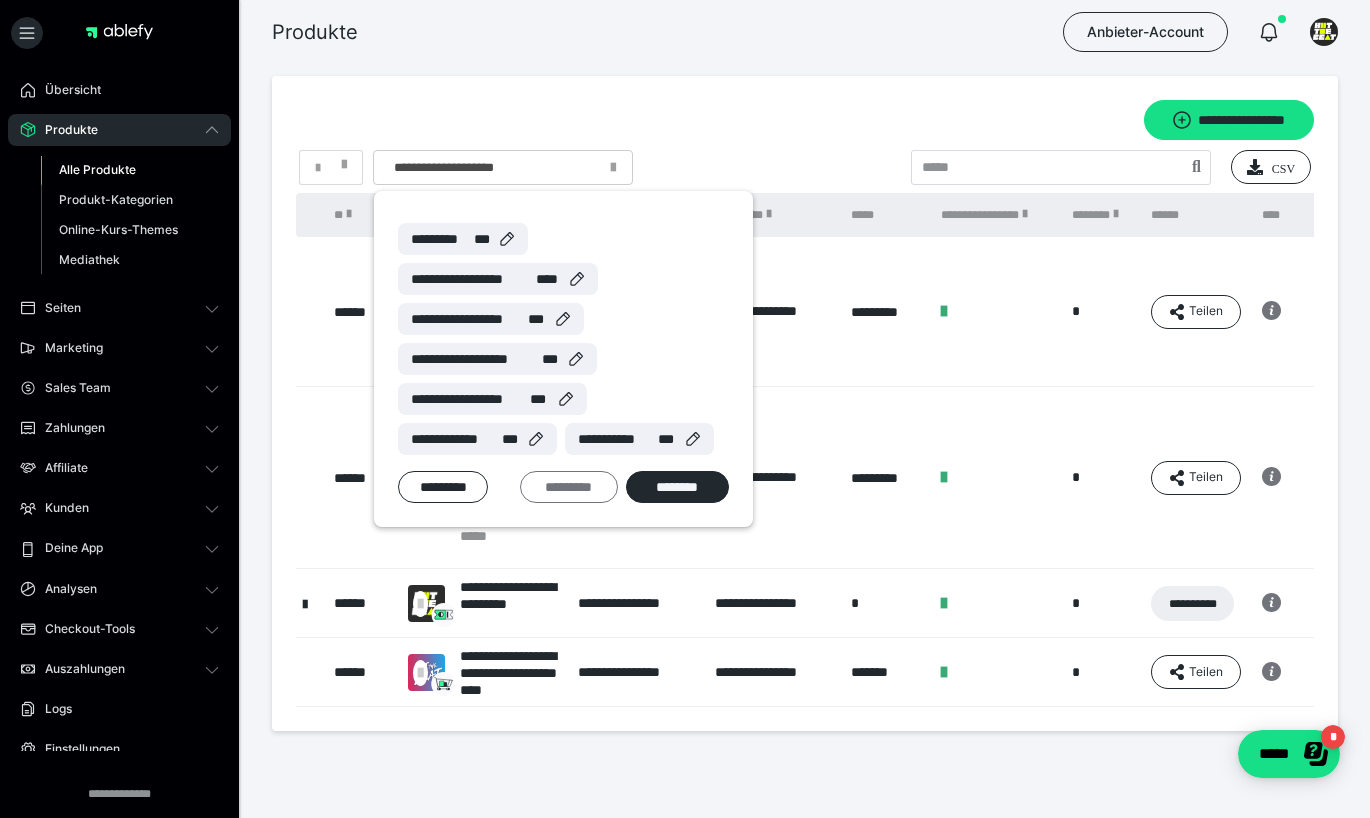 click on "*********" at bounding box center (569, 487) 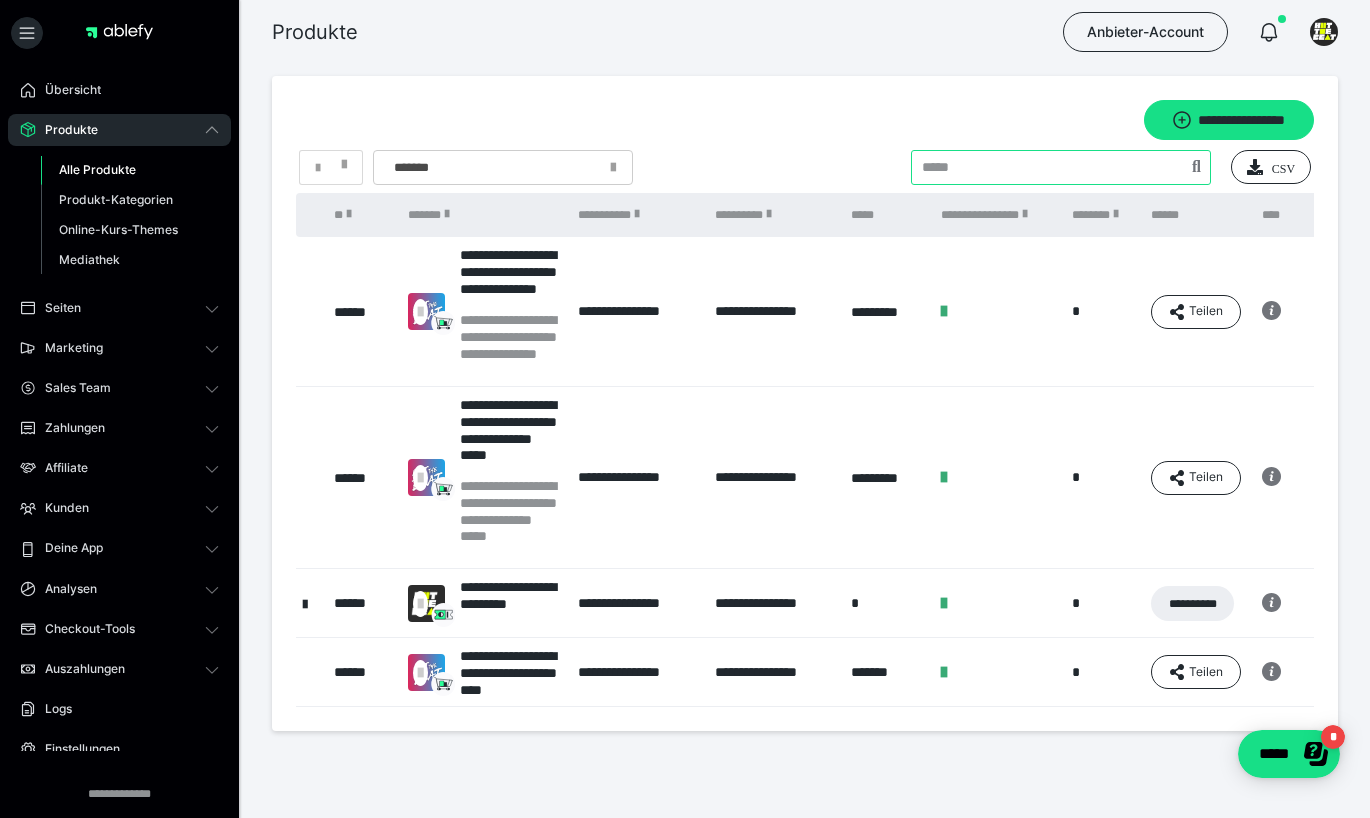 click at bounding box center (1061, 167) 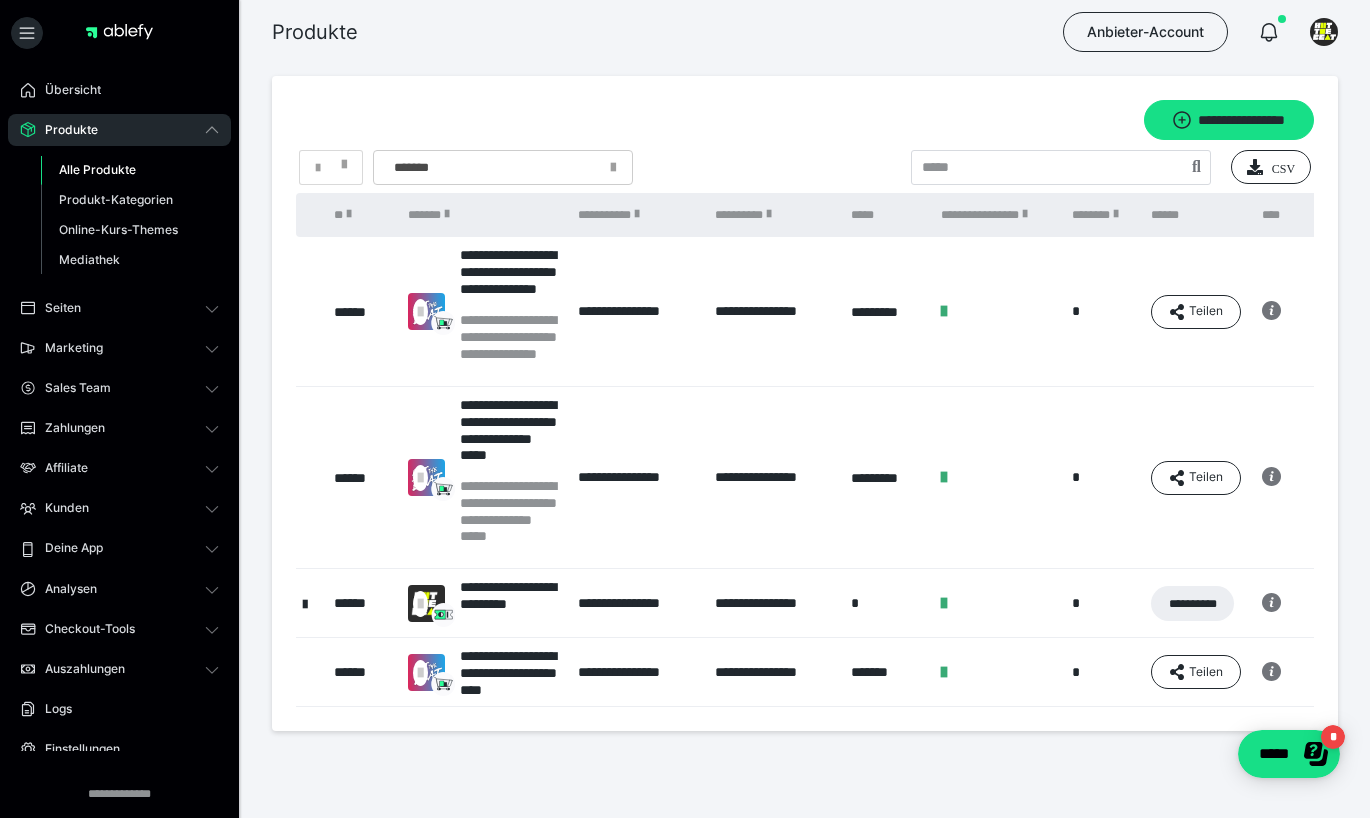 click on "*******" at bounding box center (503, 167) 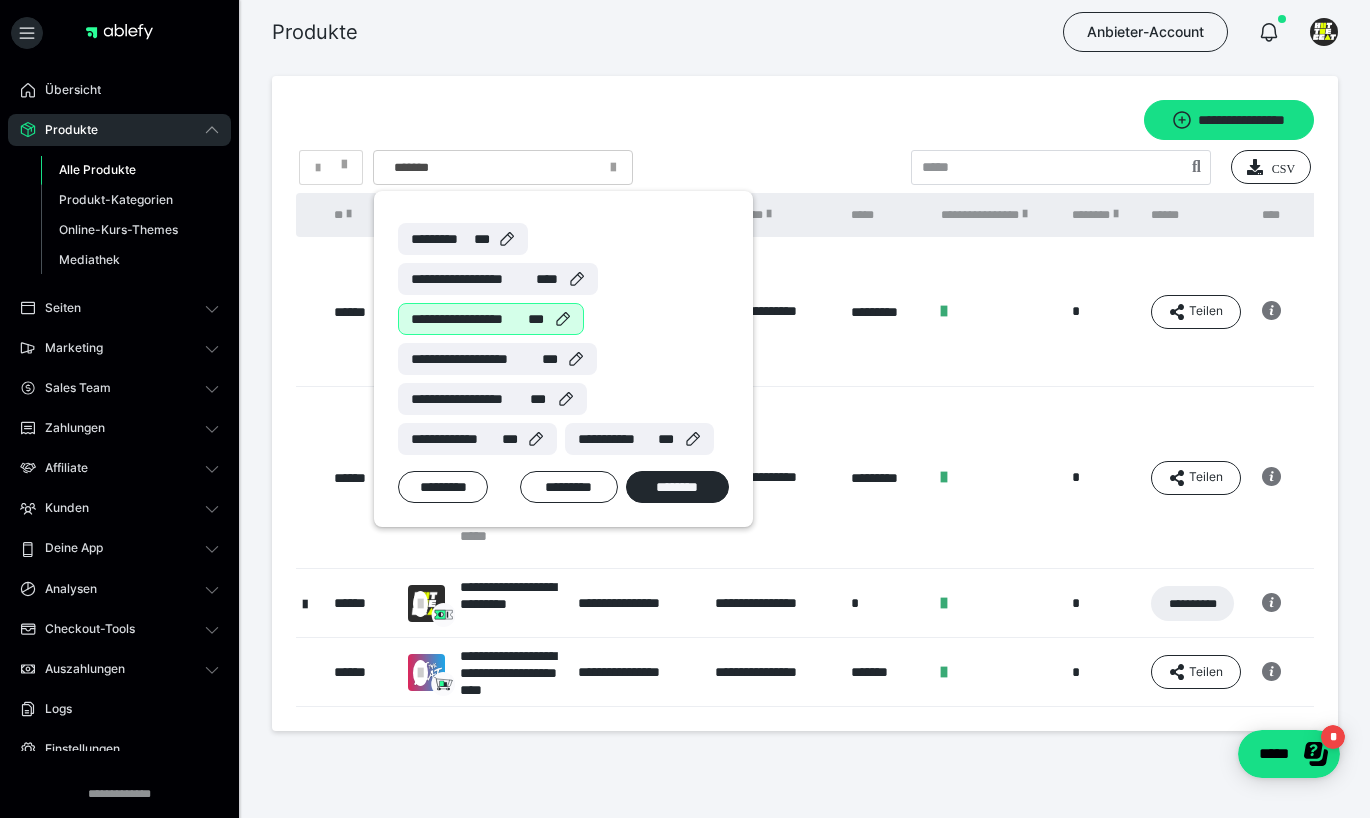 click on "**********" at bounding box center [469, 319] 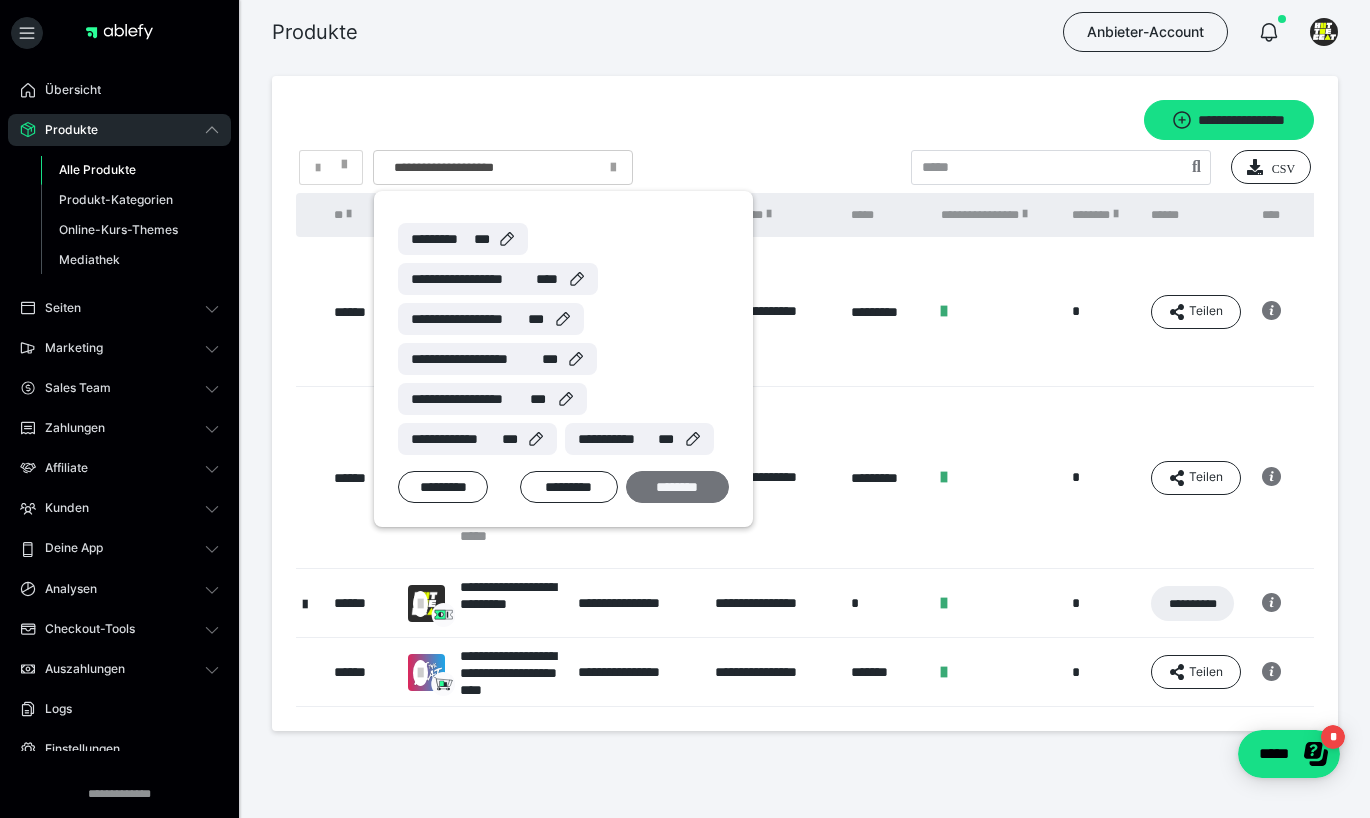click on "********" at bounding box center (677, 487) 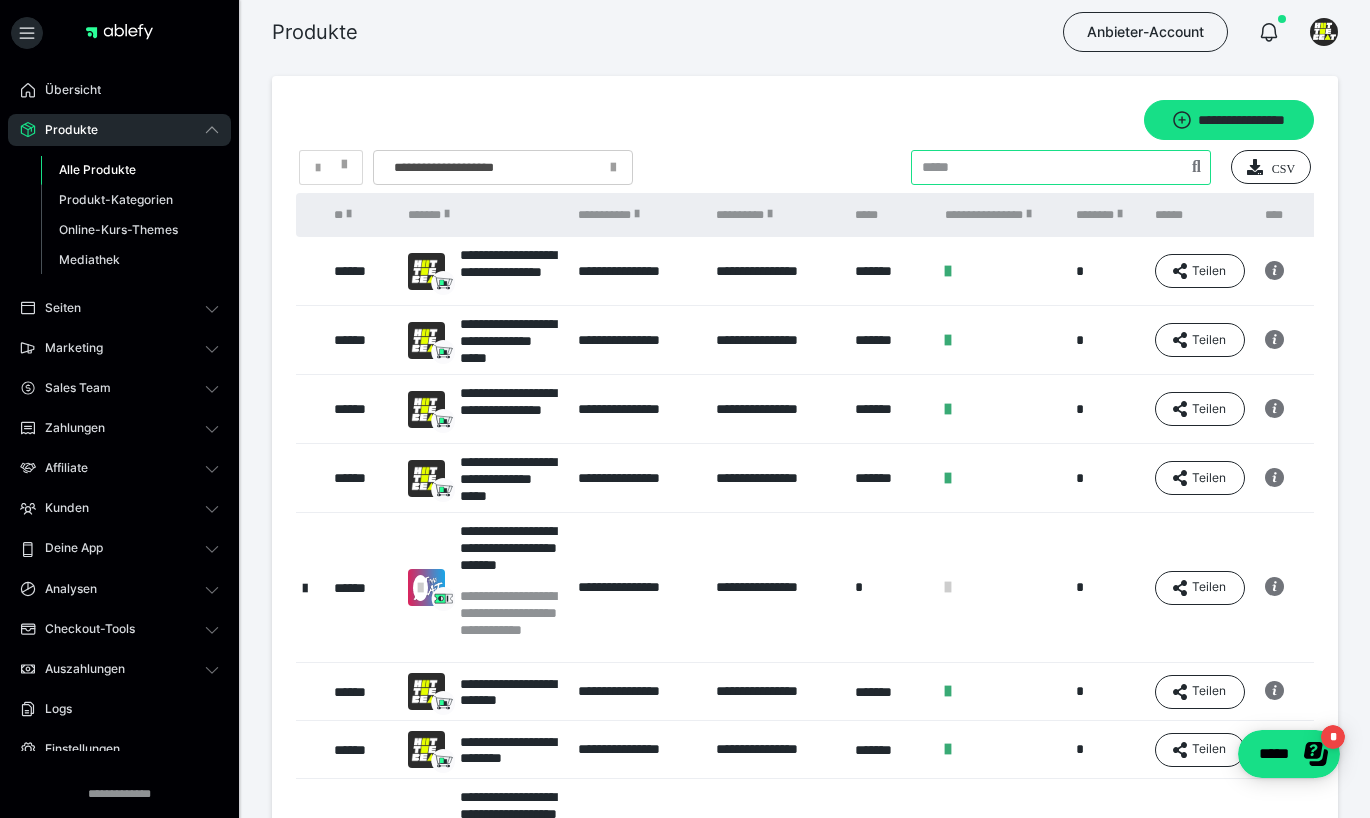 click at bounding box center [1061, 167] 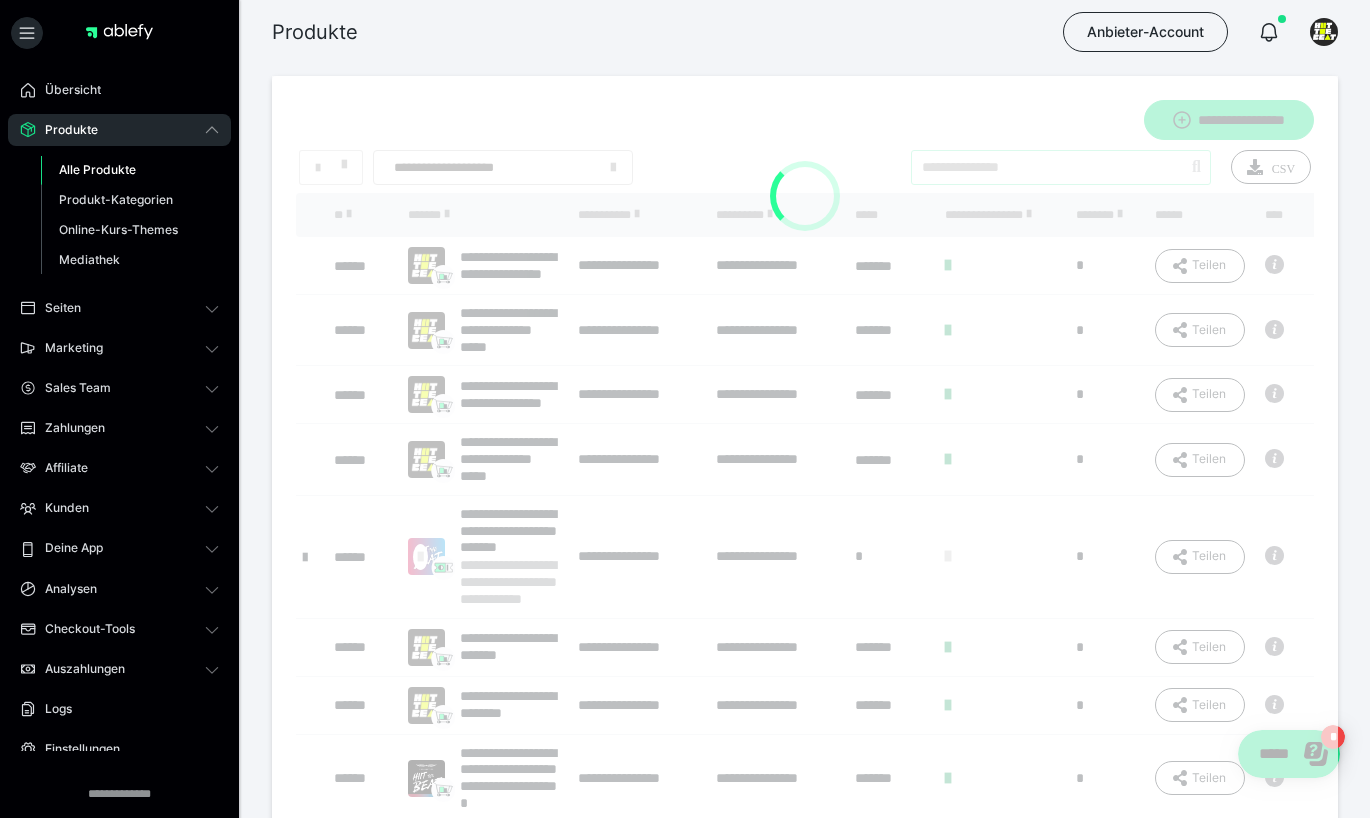 type on "**********" 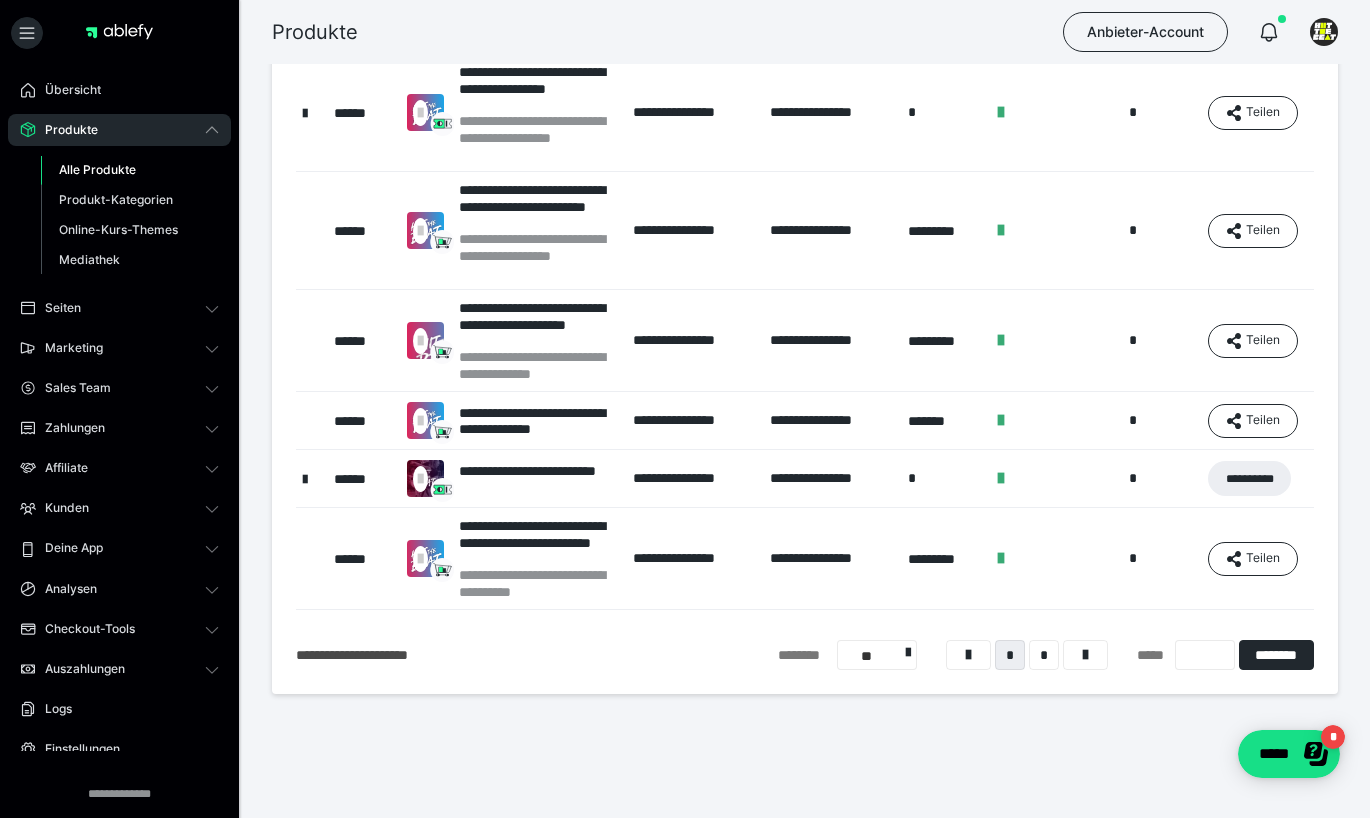 scroll, scrollTop: 546, scrollLeft: 0, axis: vertical 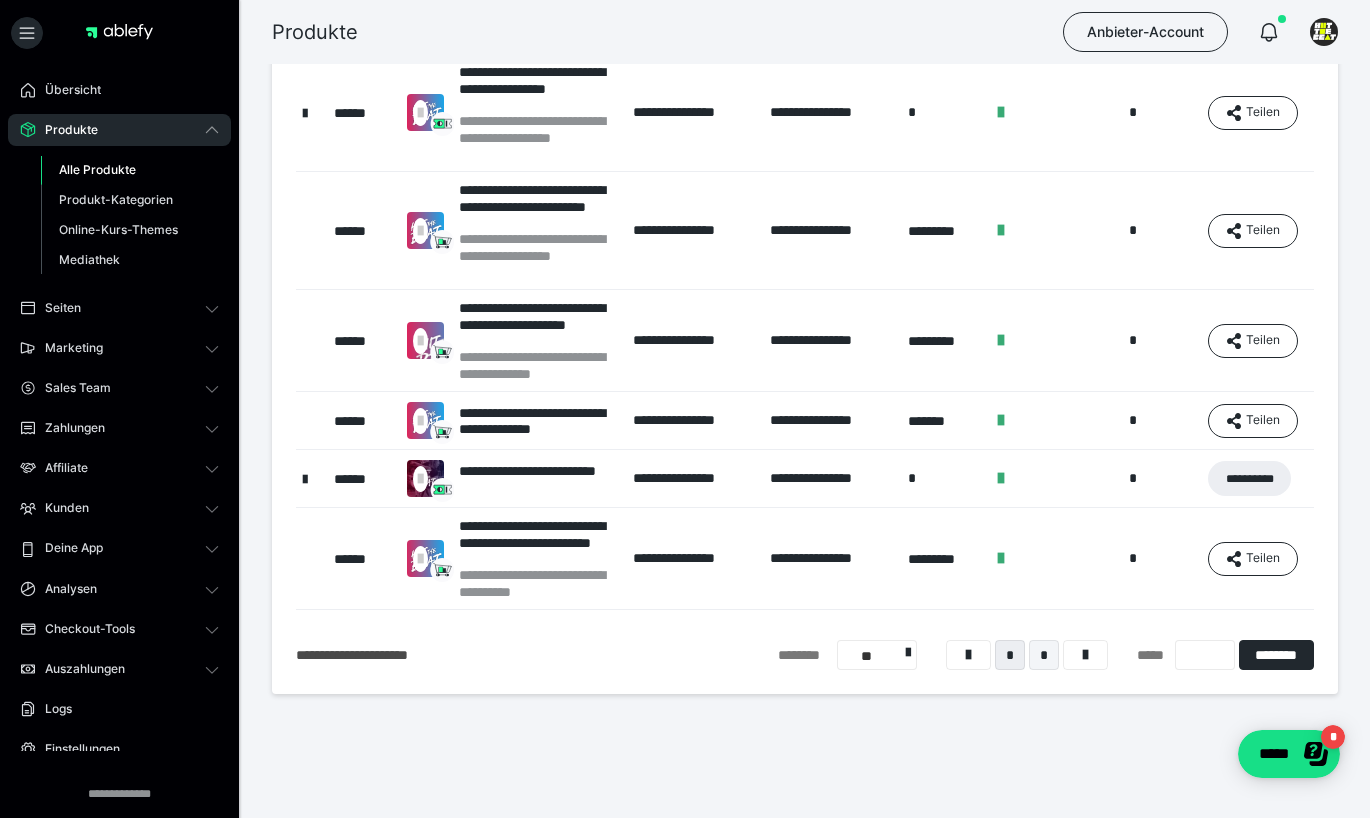click on "*" at bounding box center (1044, 655) 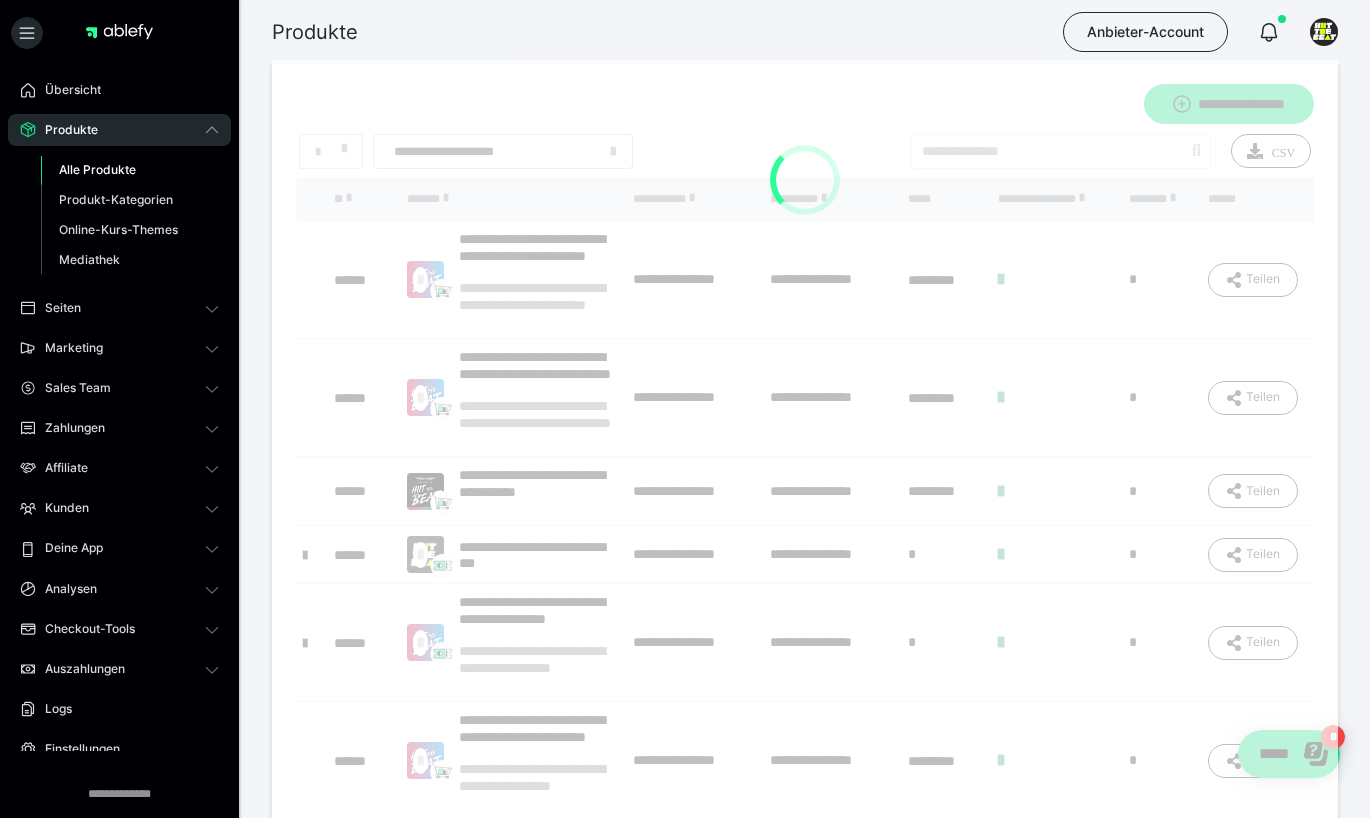 scroll, scrollTop: 0, scrollLeft: 0, axis: both 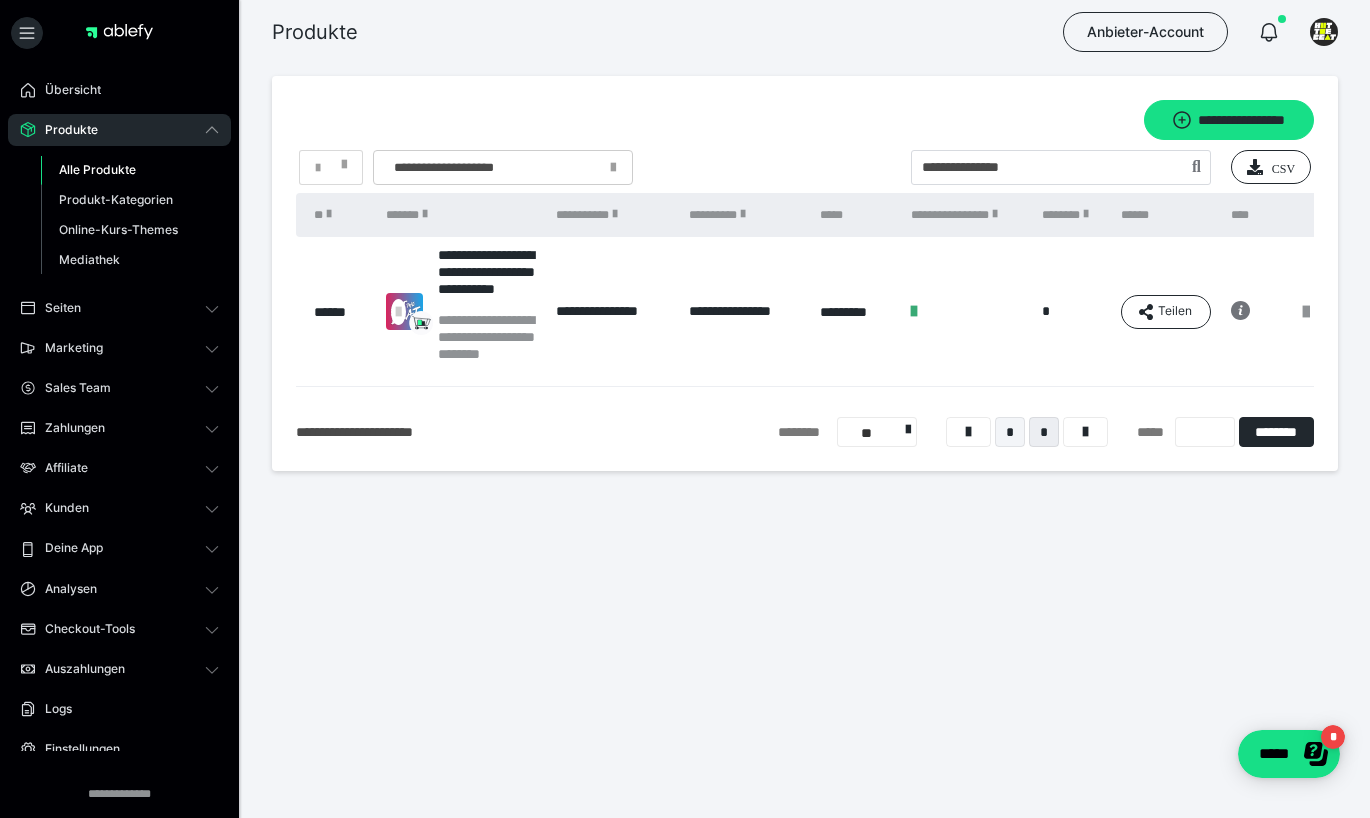 click on "*" at bounding box center (1010, 432) 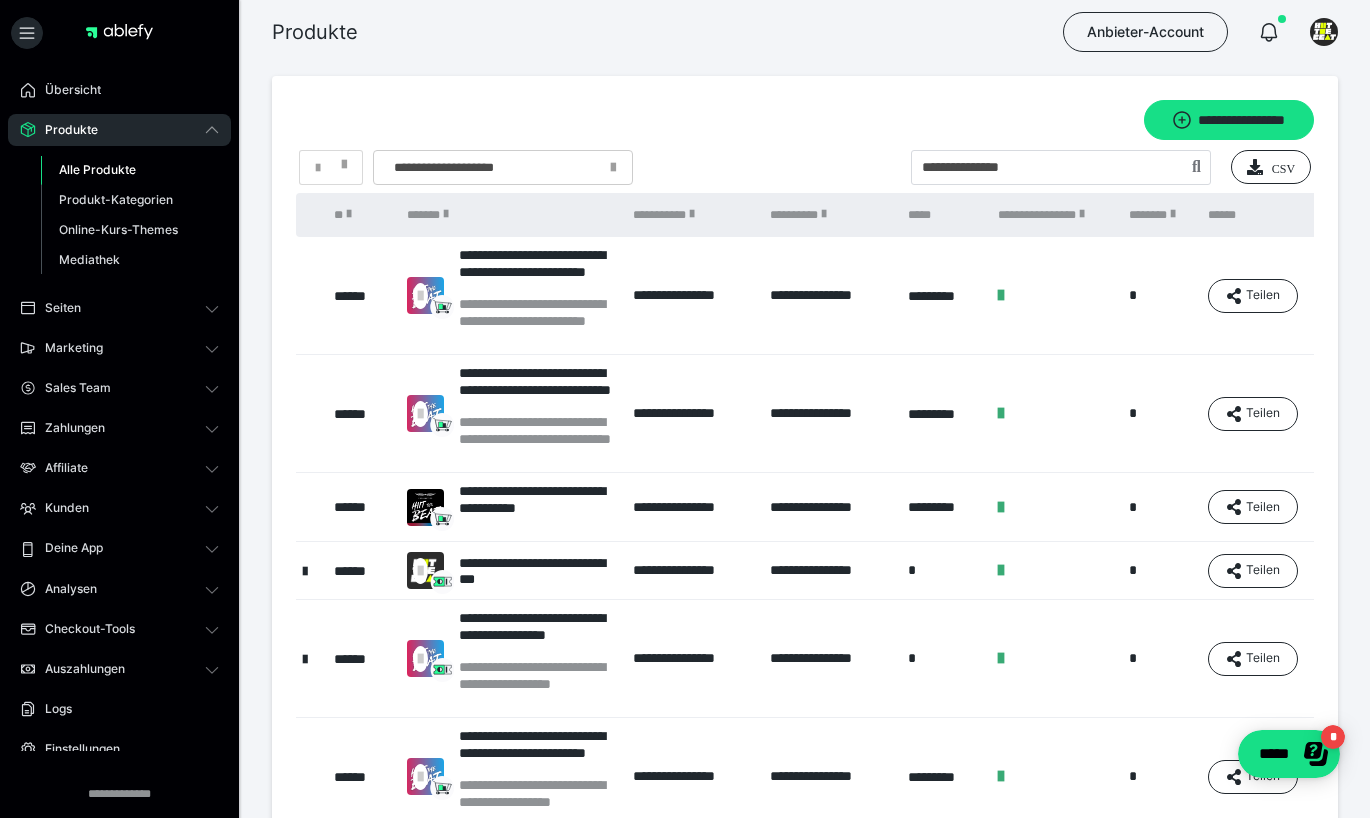 click on "Produkte" at bounding box center (119, 130) 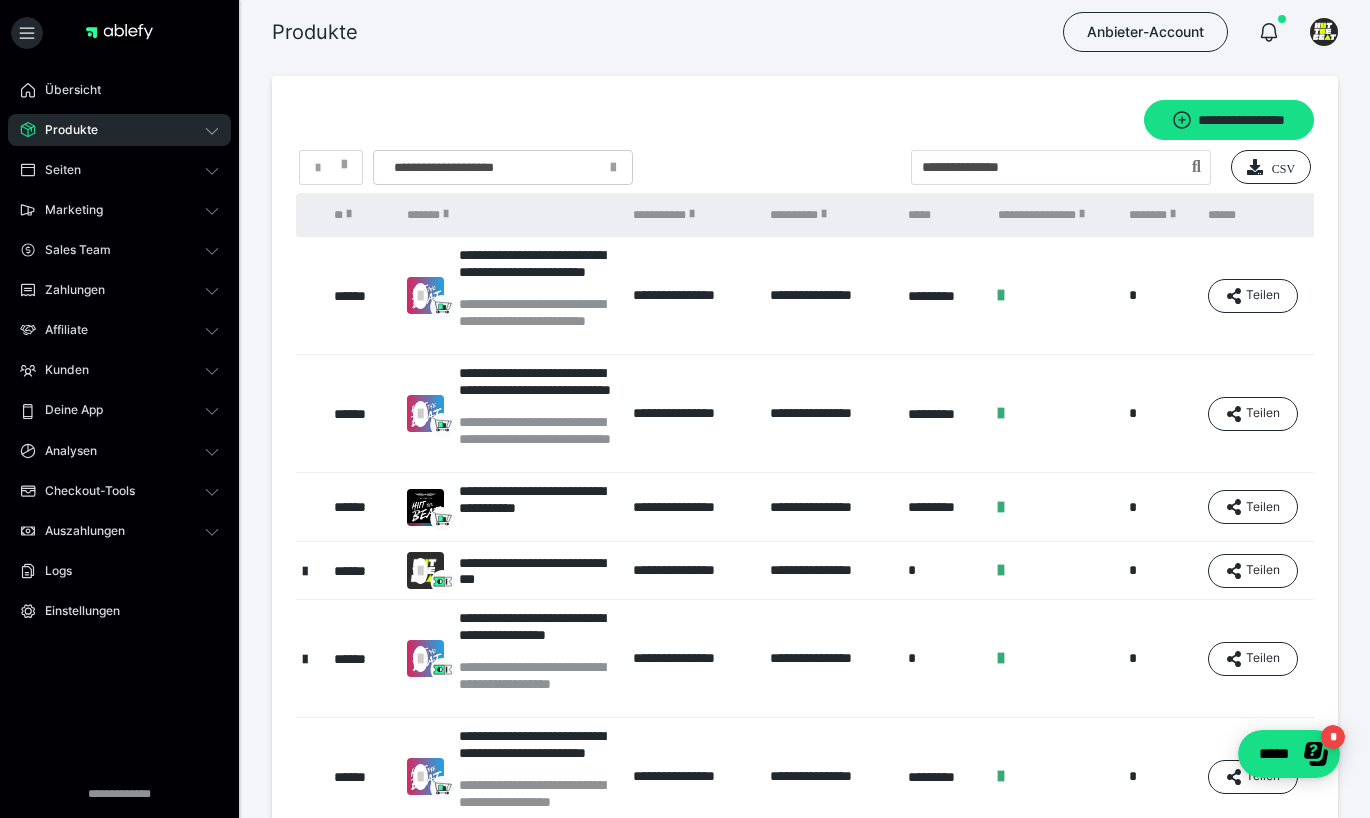 click on "Produkte" at bounding box center [119, 130] 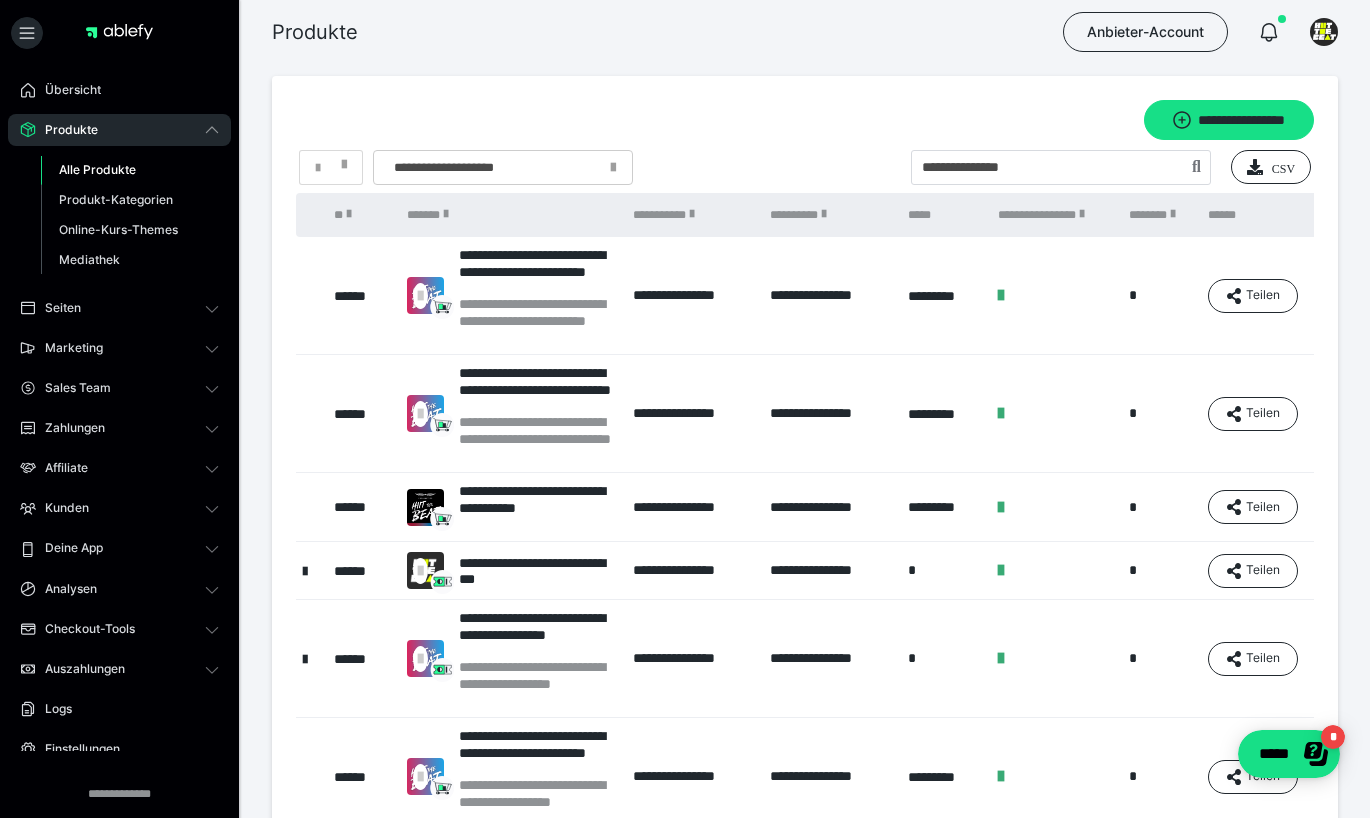 click on "Alle Produkte" at bounding box center [97, 169] 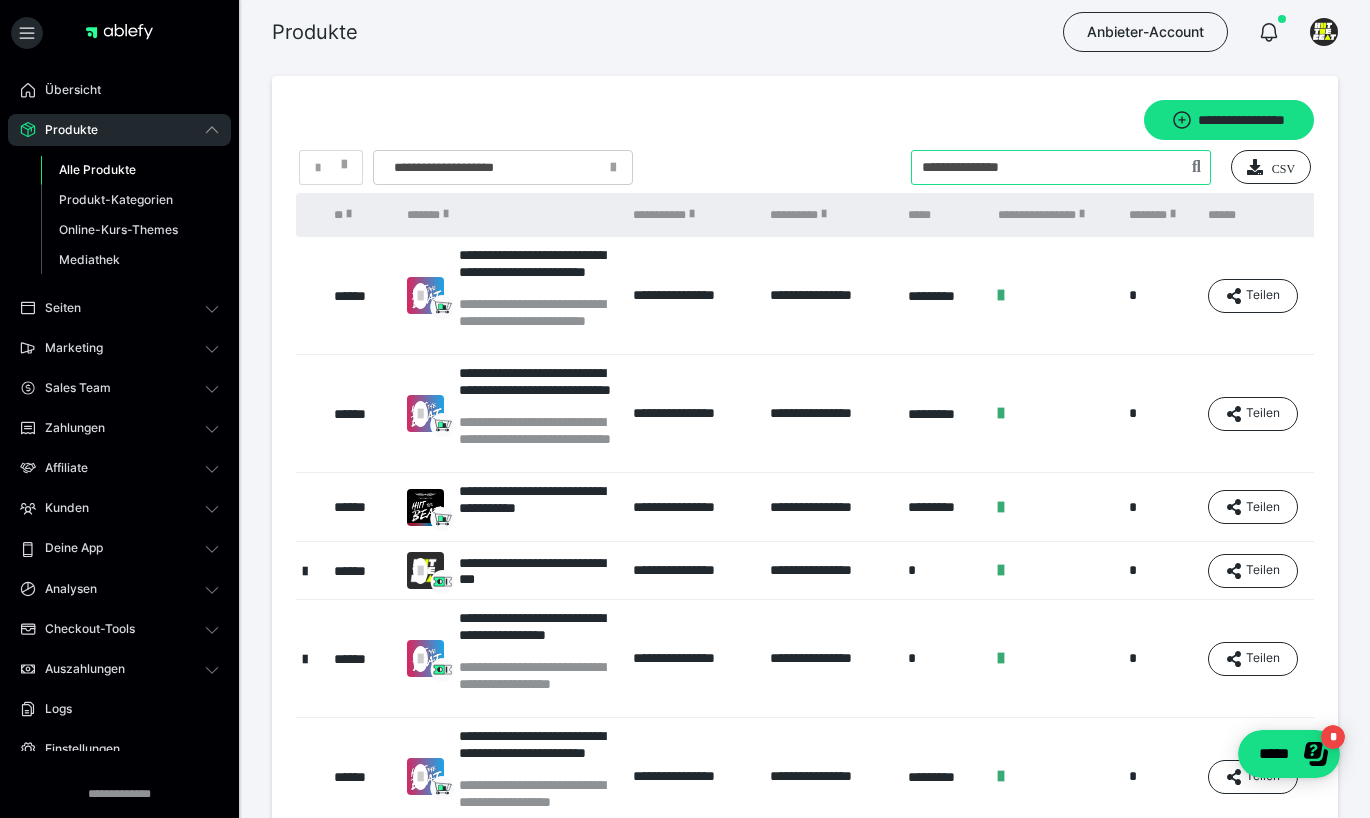 drag, startPoint x: 1032, startPoint y: 171, endPoint x: 742, endPoint y: 171, distance: 290 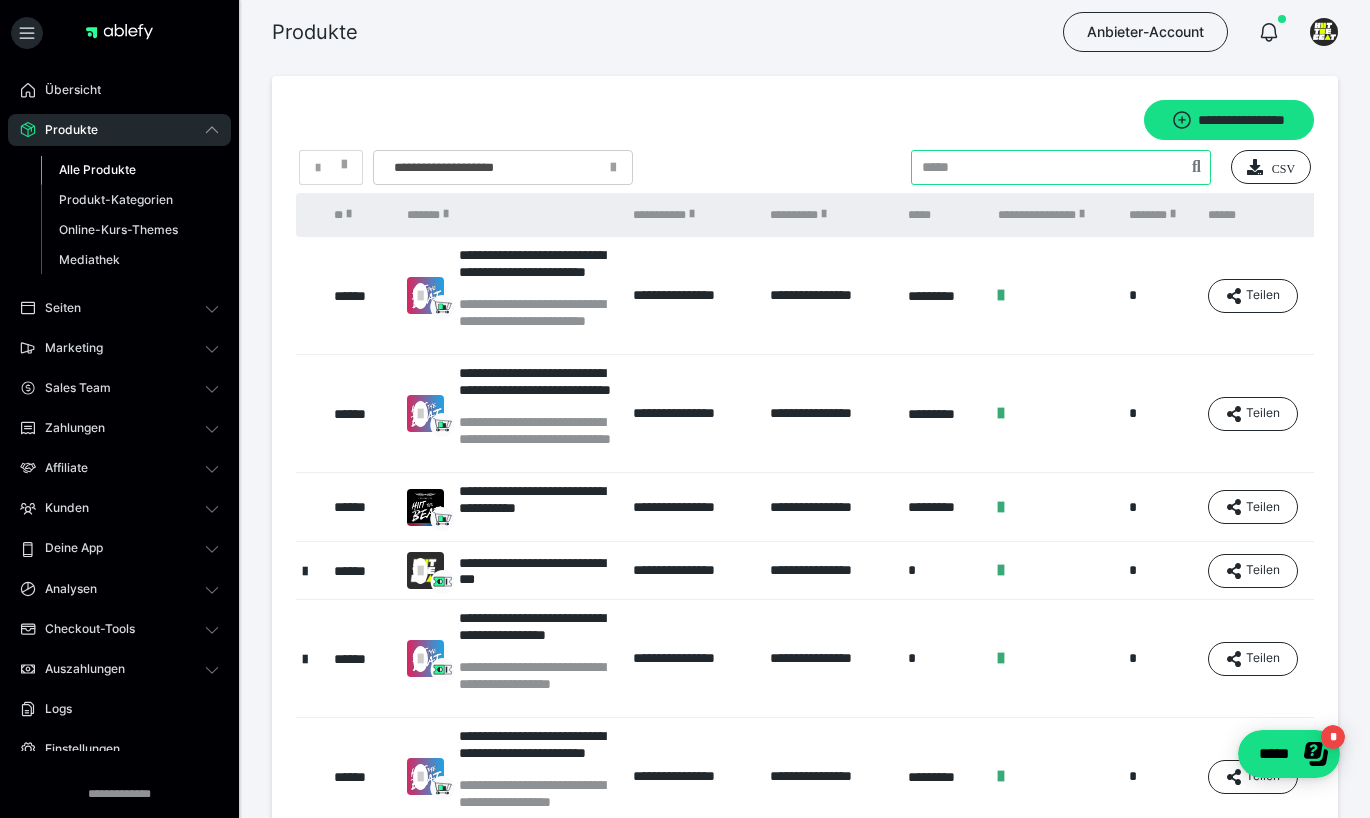 type 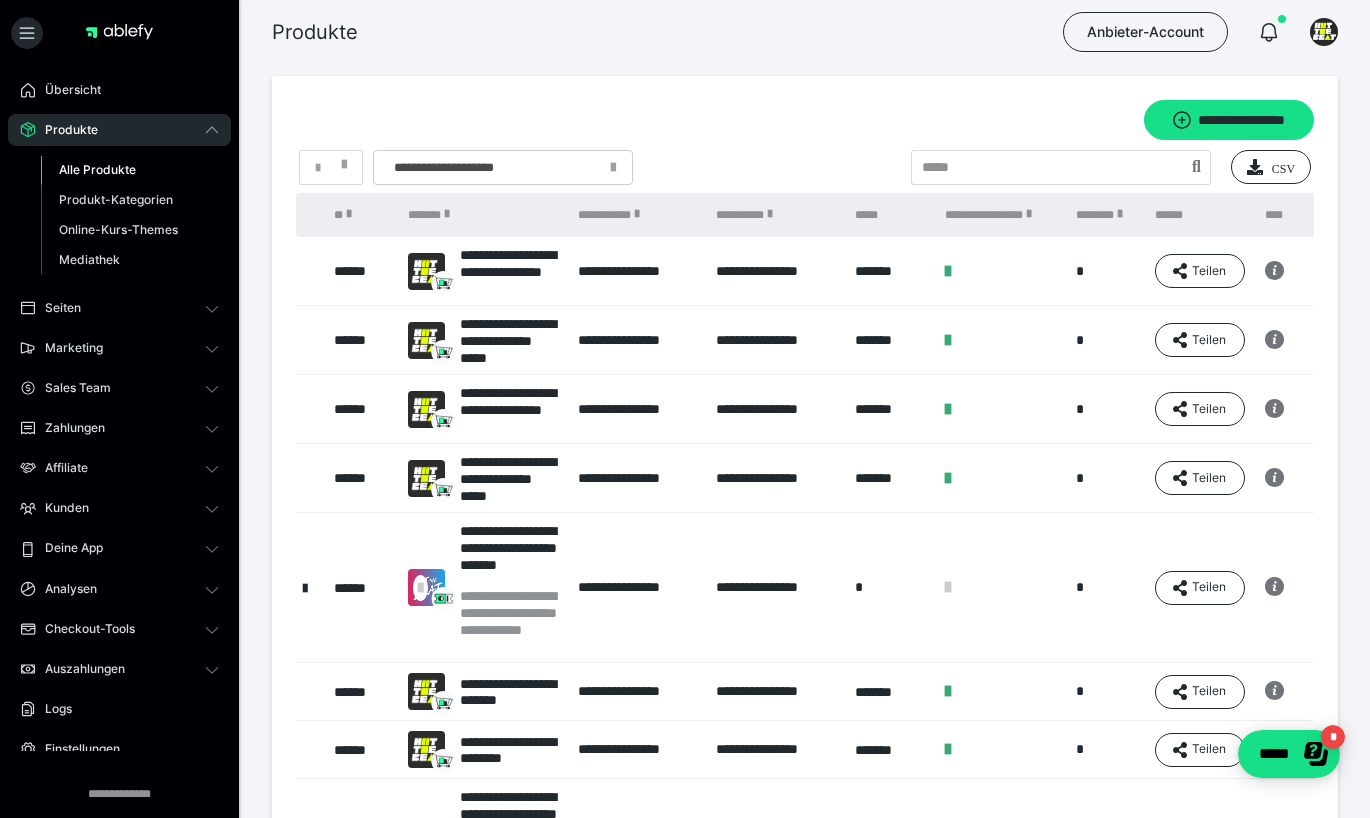 click on "**********" at bounding box center (503, 167) 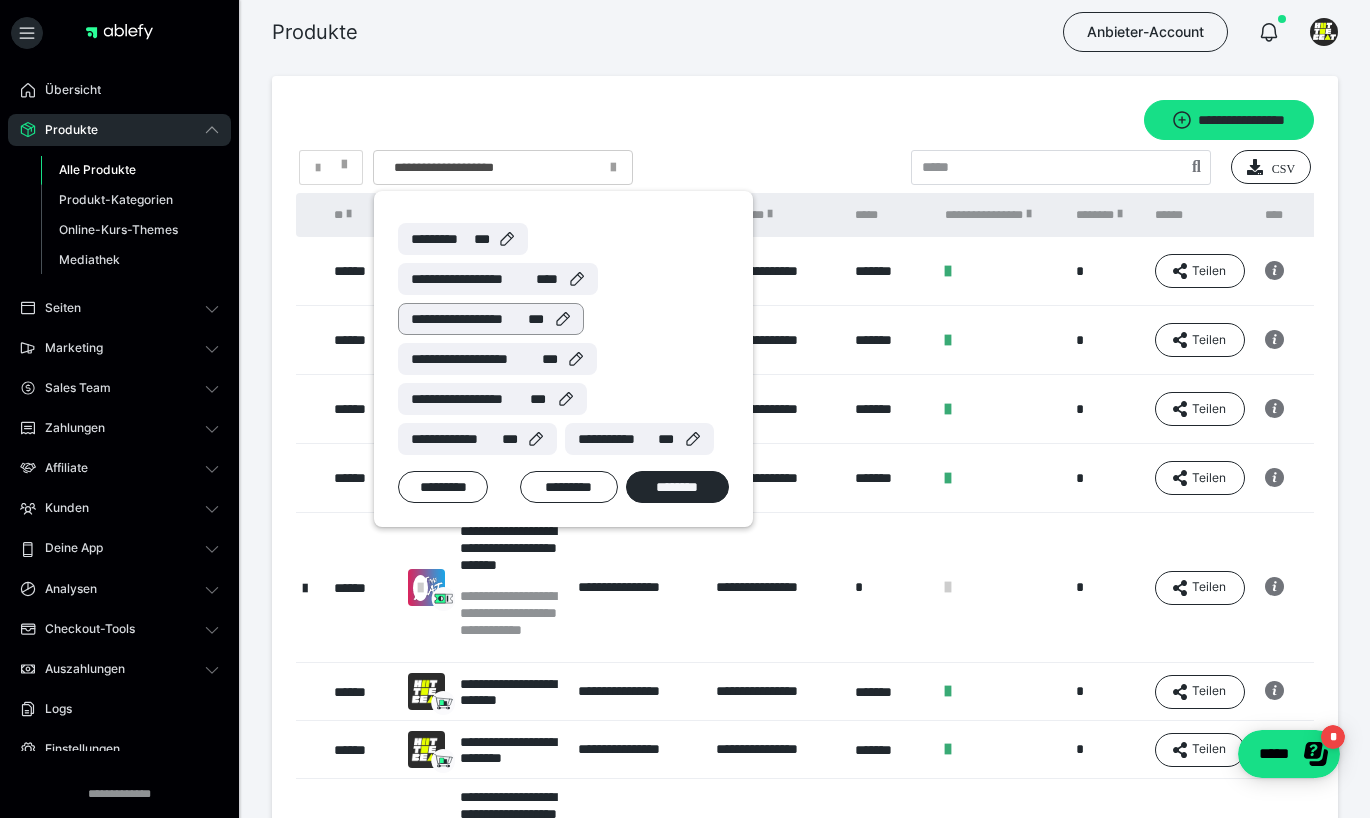 click on "**********" at bounding box center (469, 319) 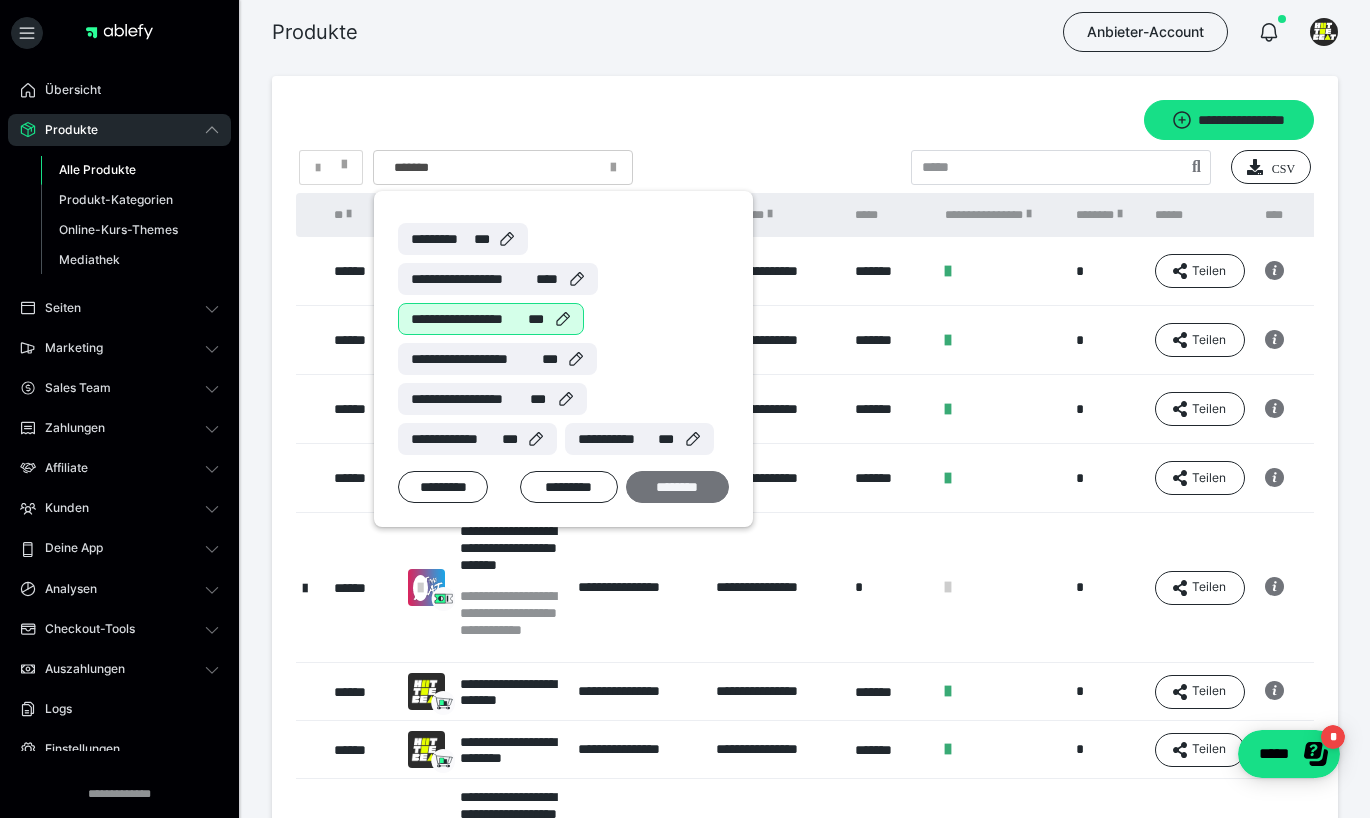 click on "********" at bounding box center [677, 487] 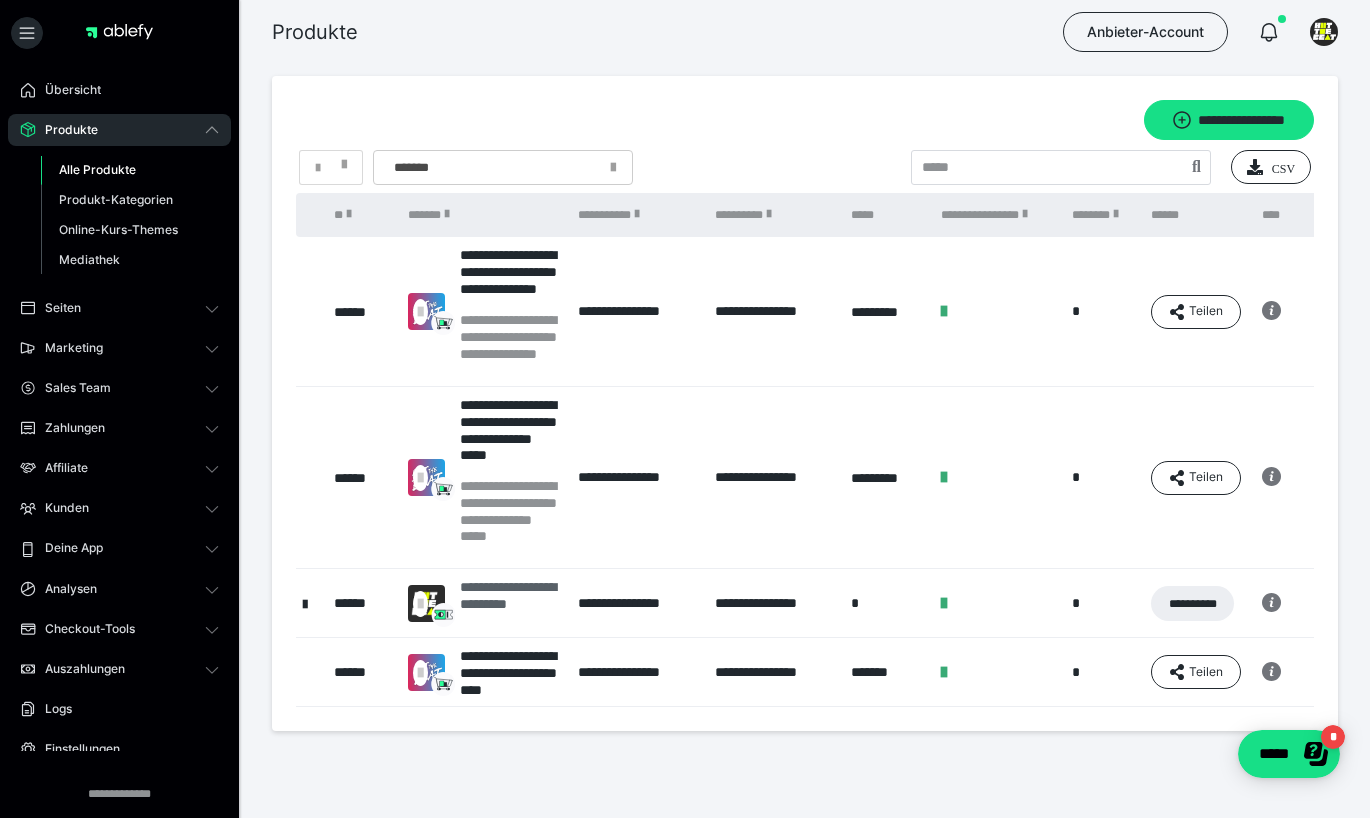 click on "**********" at bounding box center [509, 603] 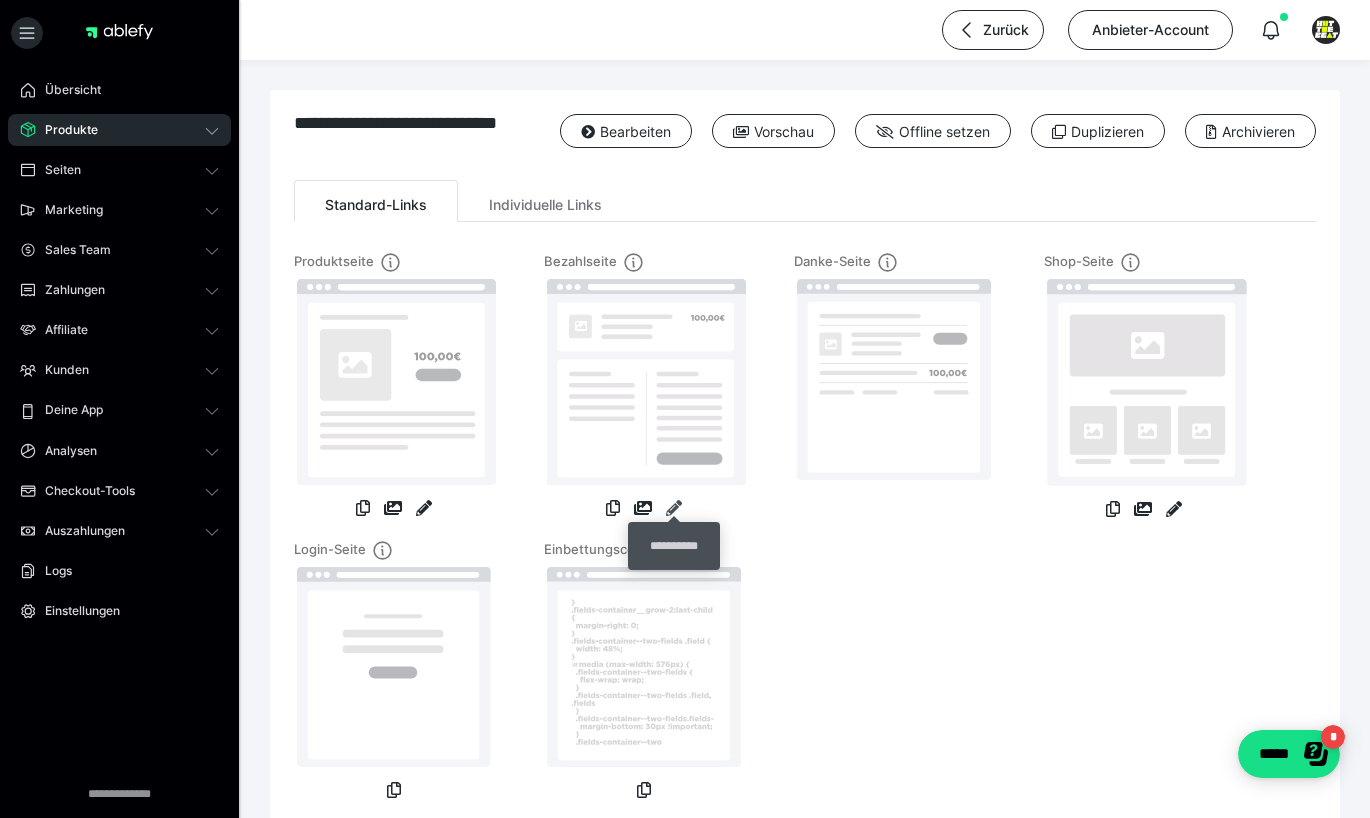 click at bounding box center (674, 508) 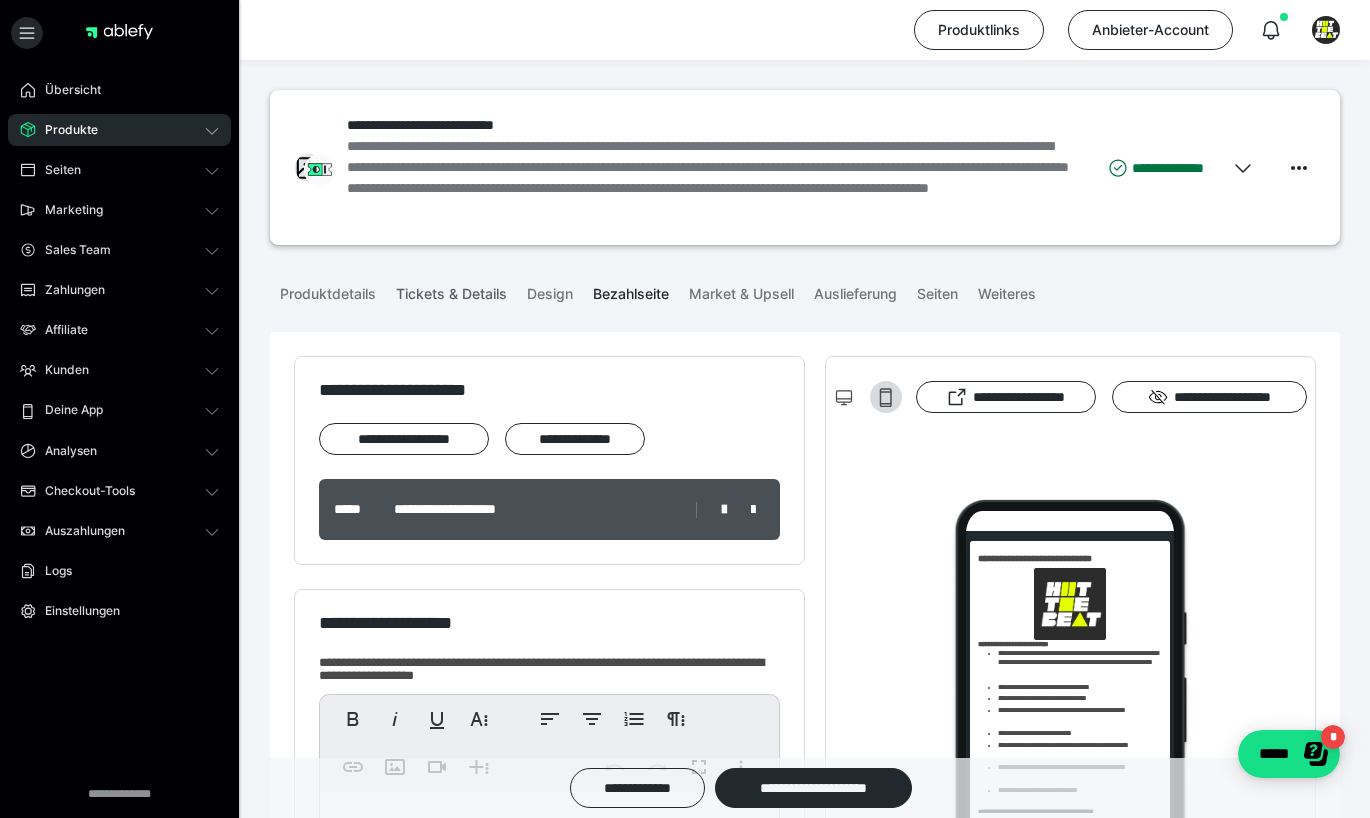 scroll, scrollTop: 0, scrollLeft: 0, axis: both 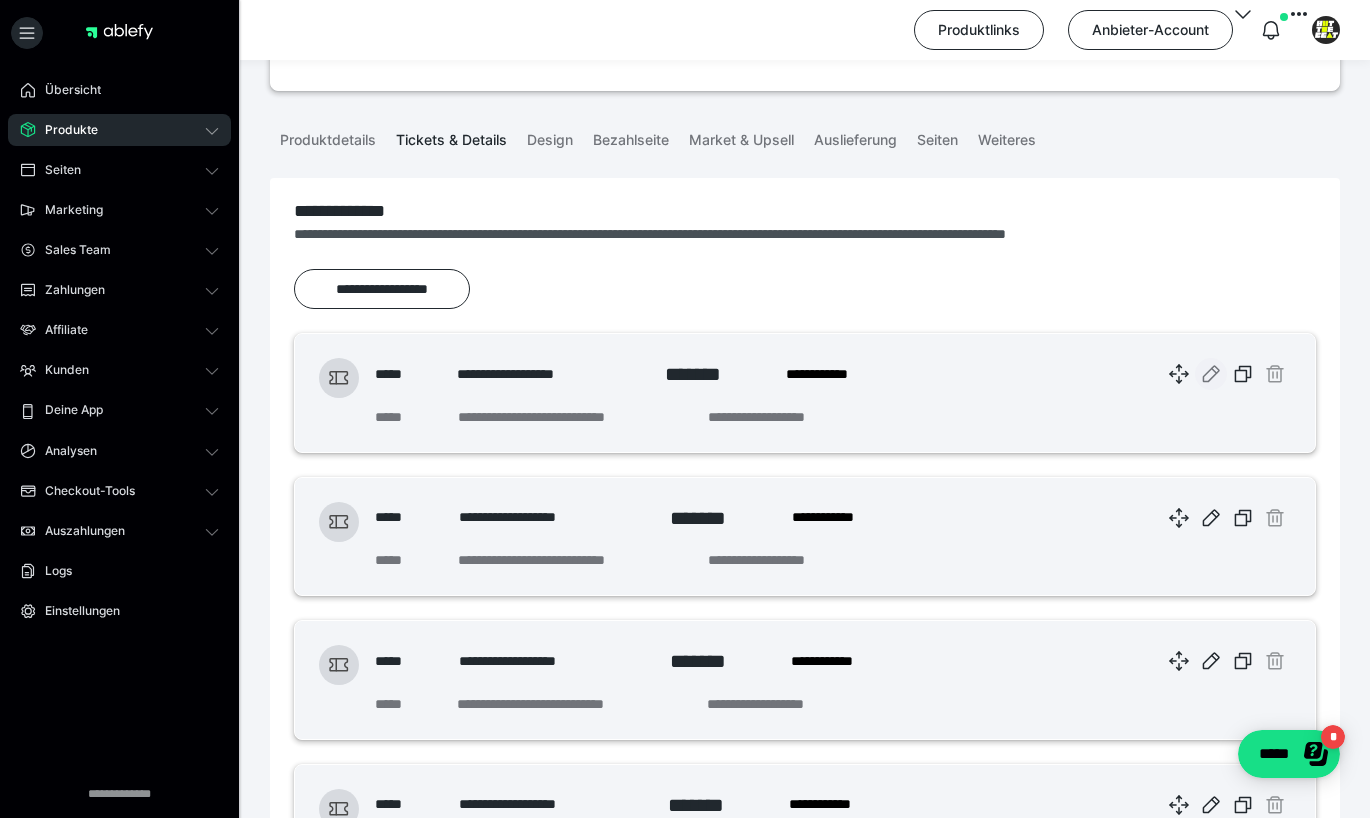 click 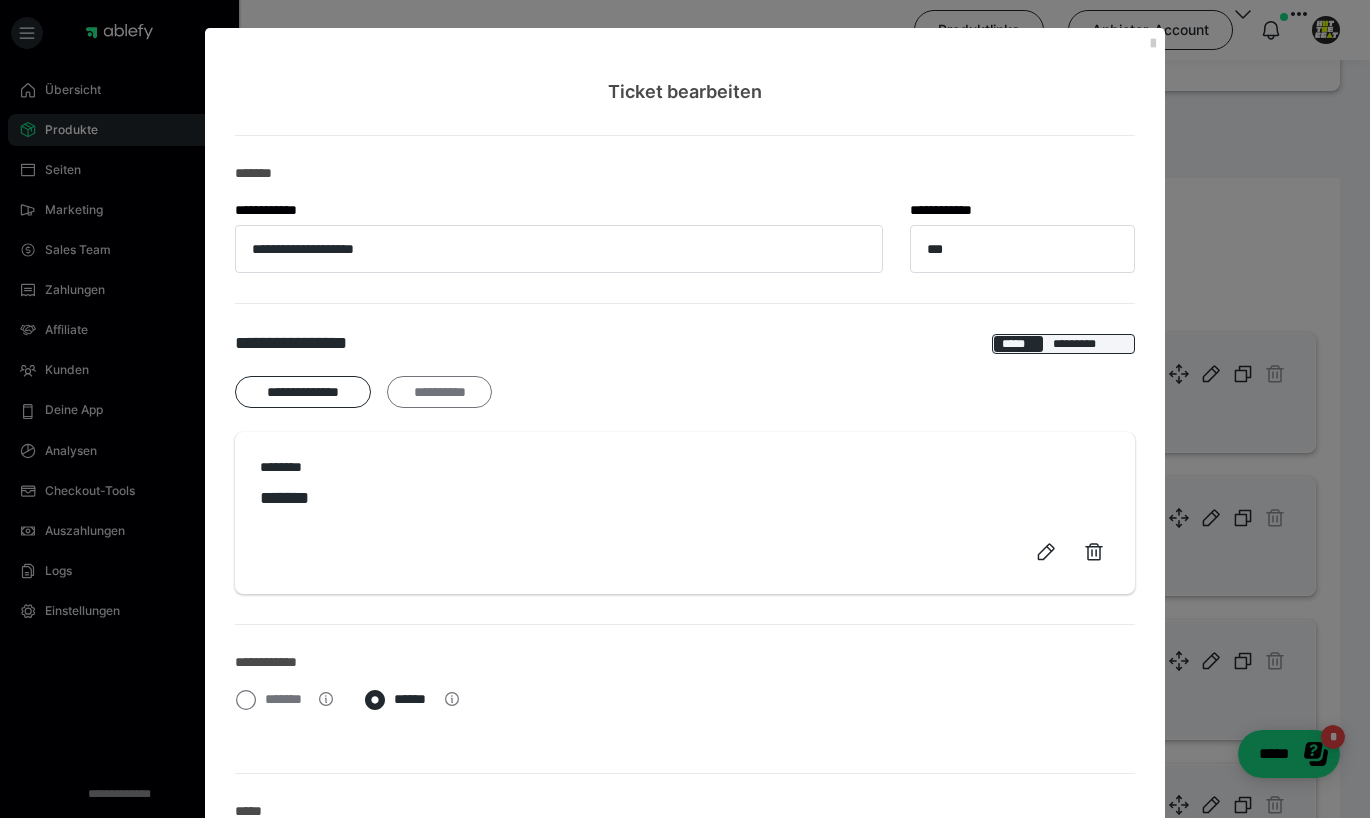 click on "**********" at bounding box center [439, 392] 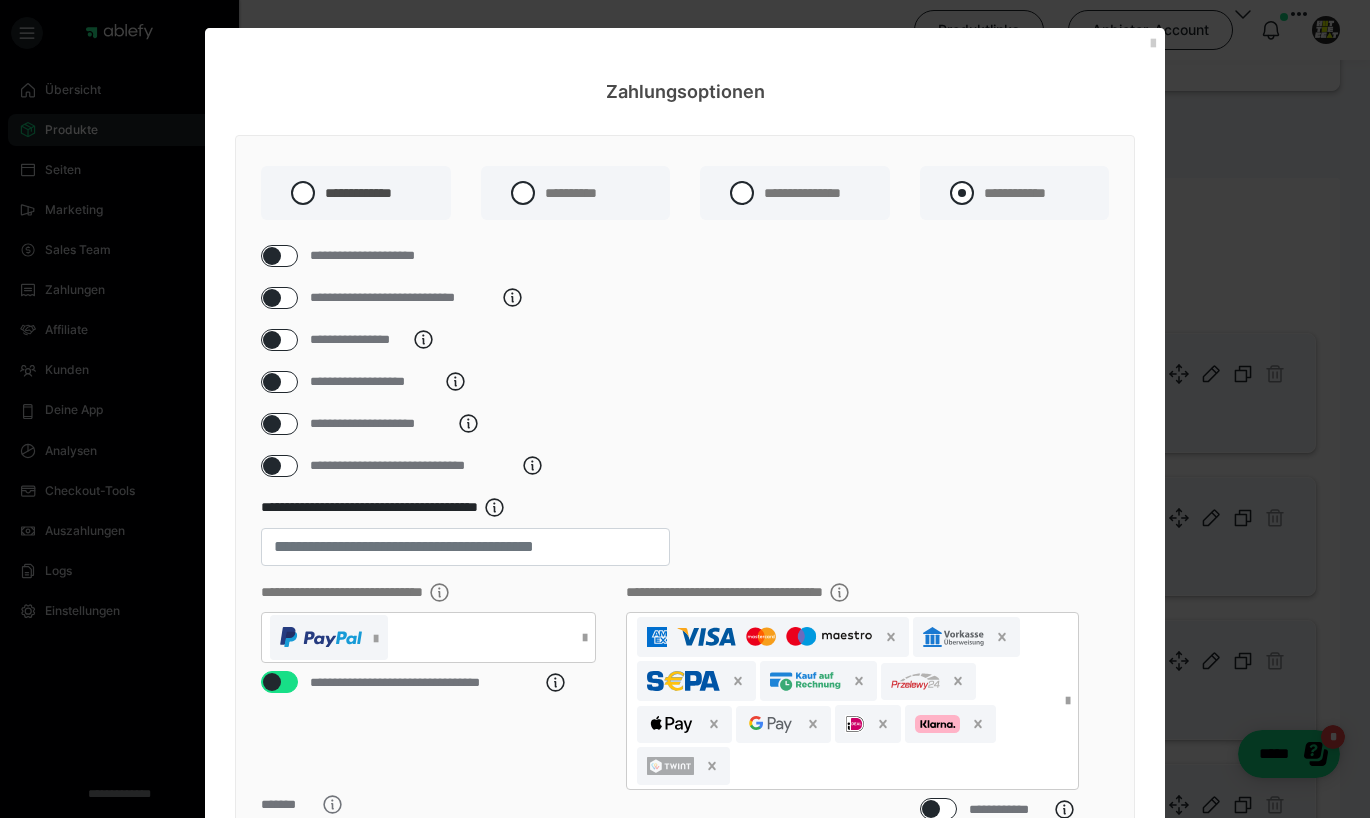 click at bounding box center (962, 193) 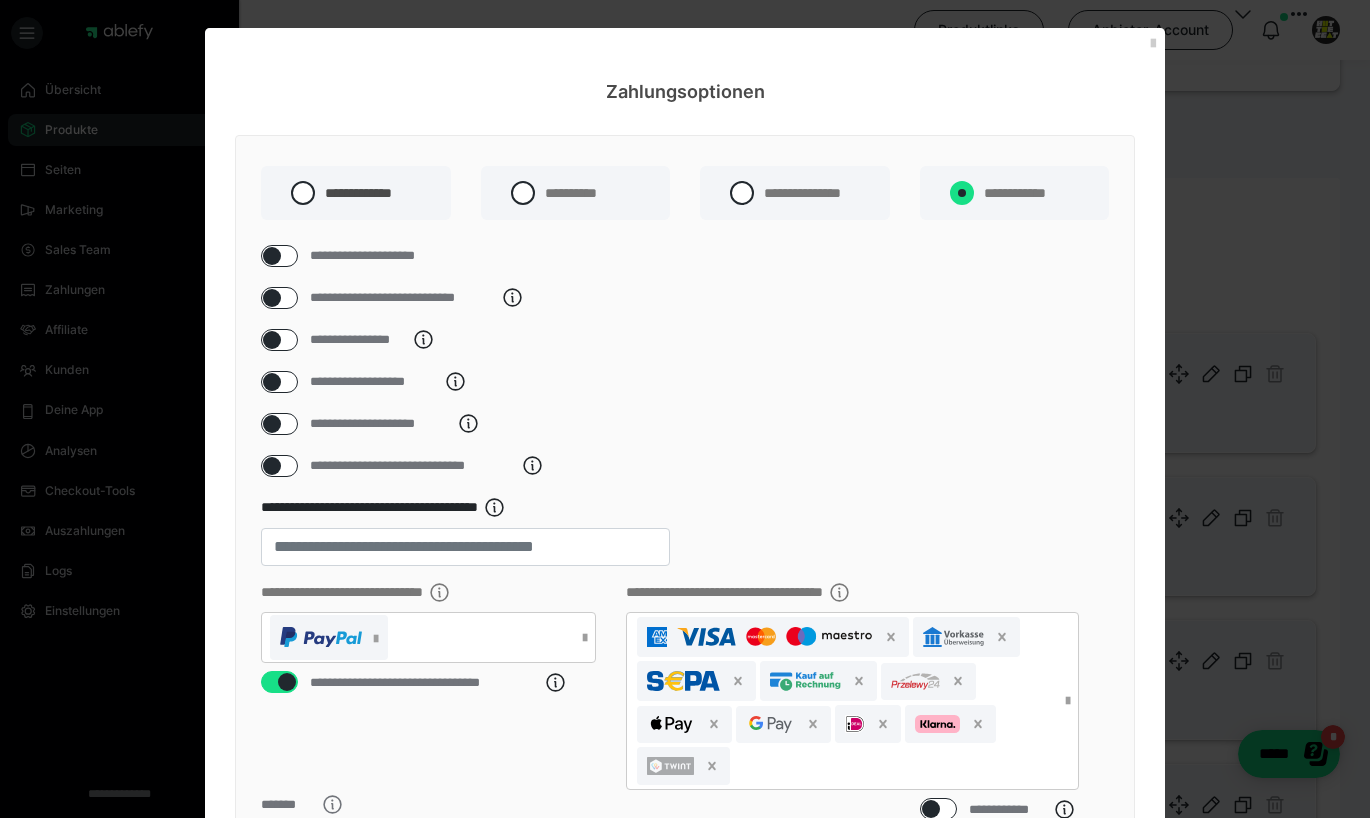 radio on "****" 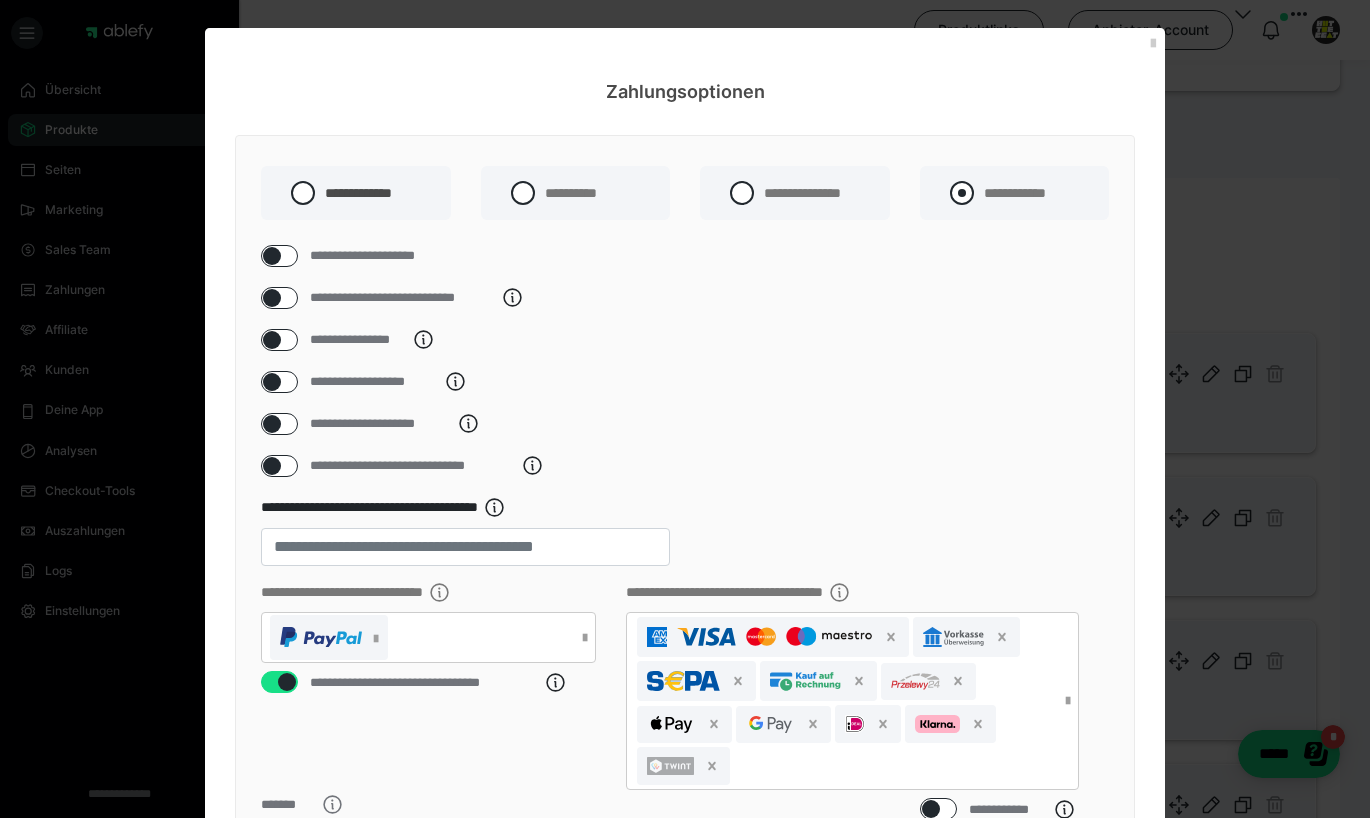 select on "1m" 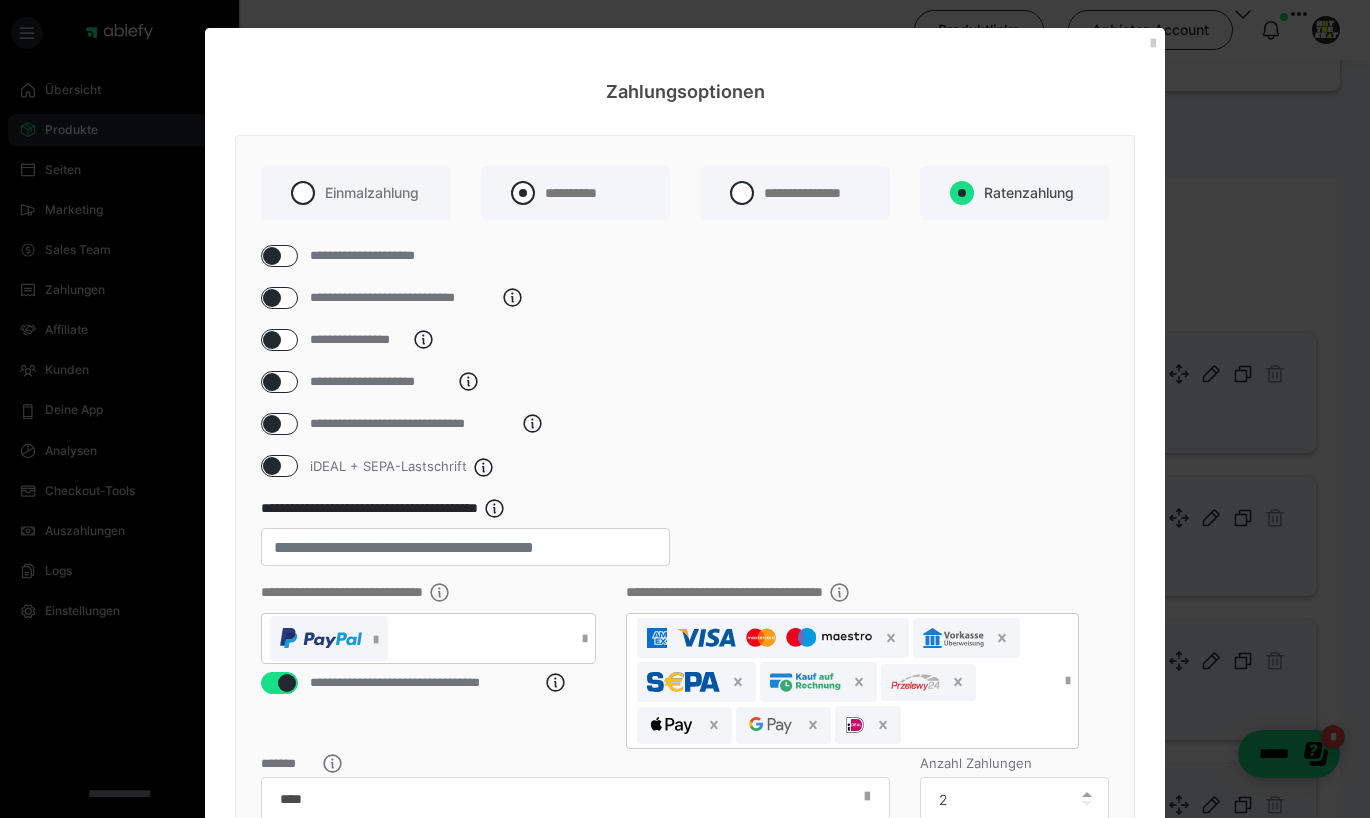click at bounding box center [523, 193] 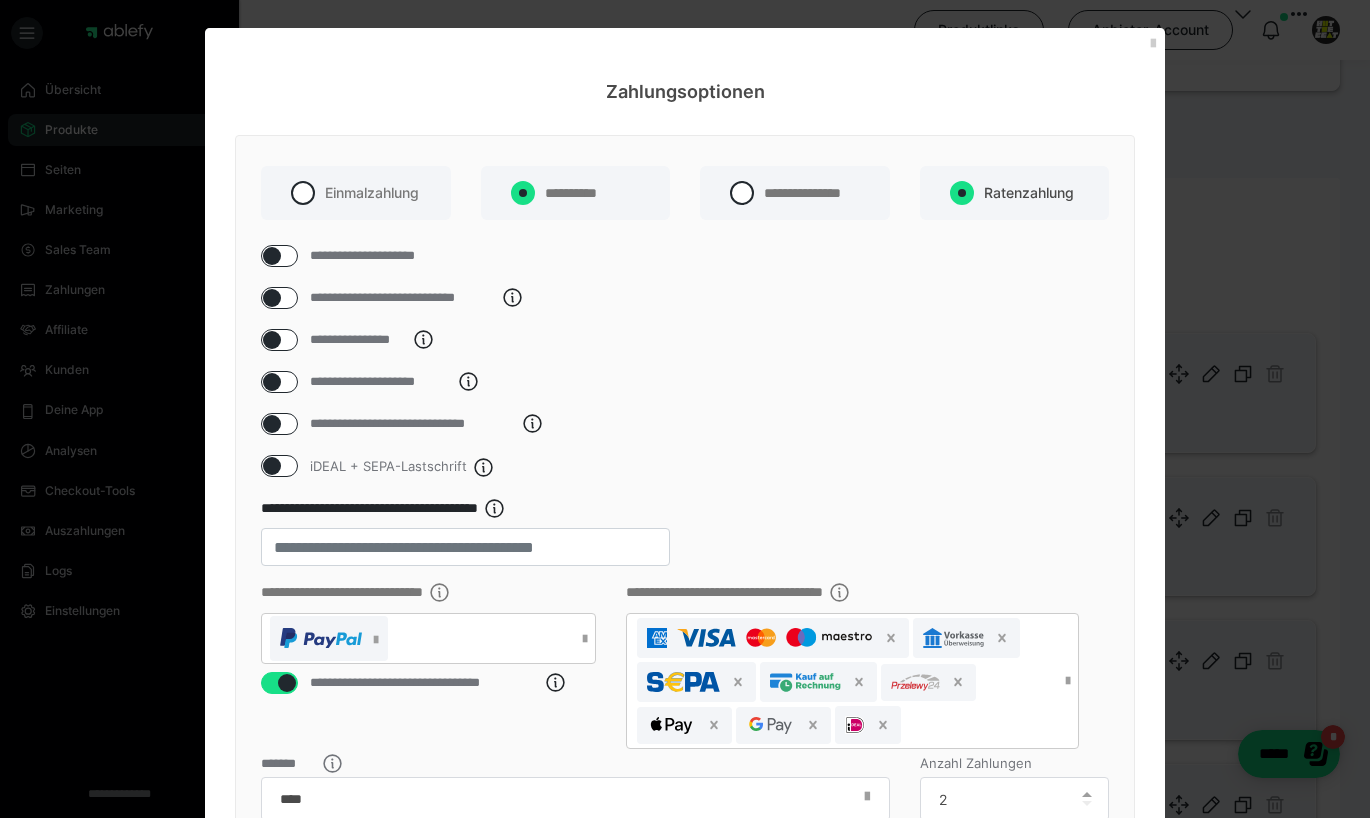 radio on "****" 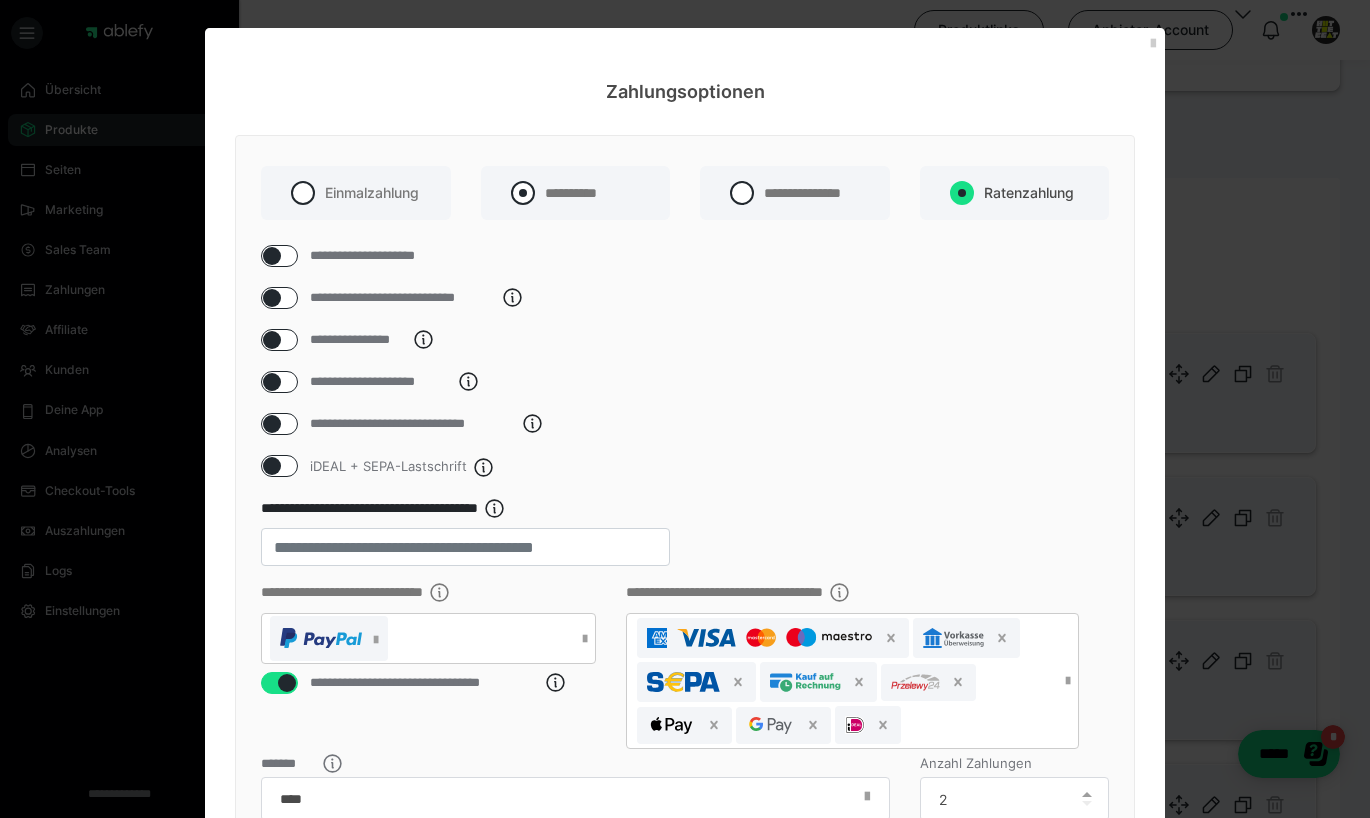 radio on "false" 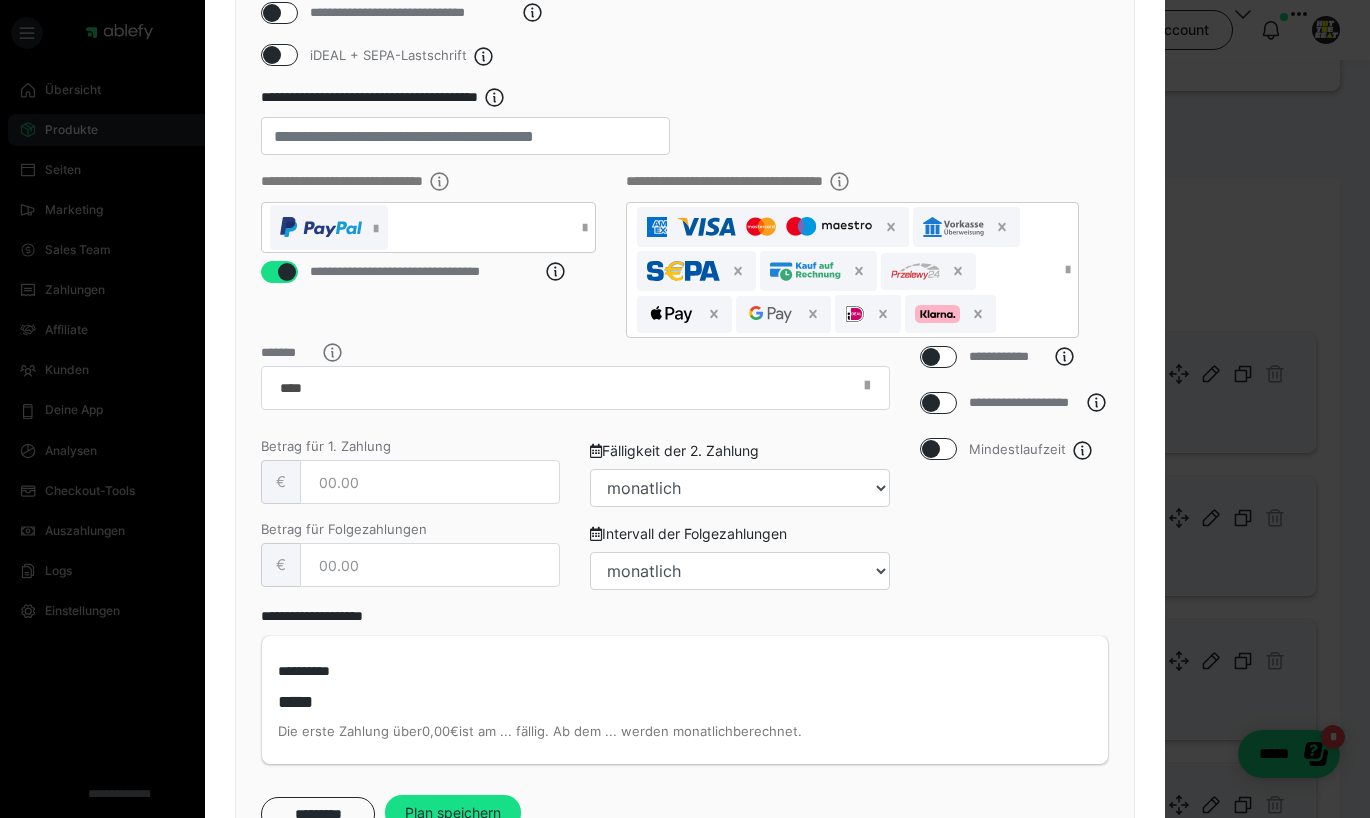 scroll, scrollTop: 412, scrollLeft: 0, axis: vertical 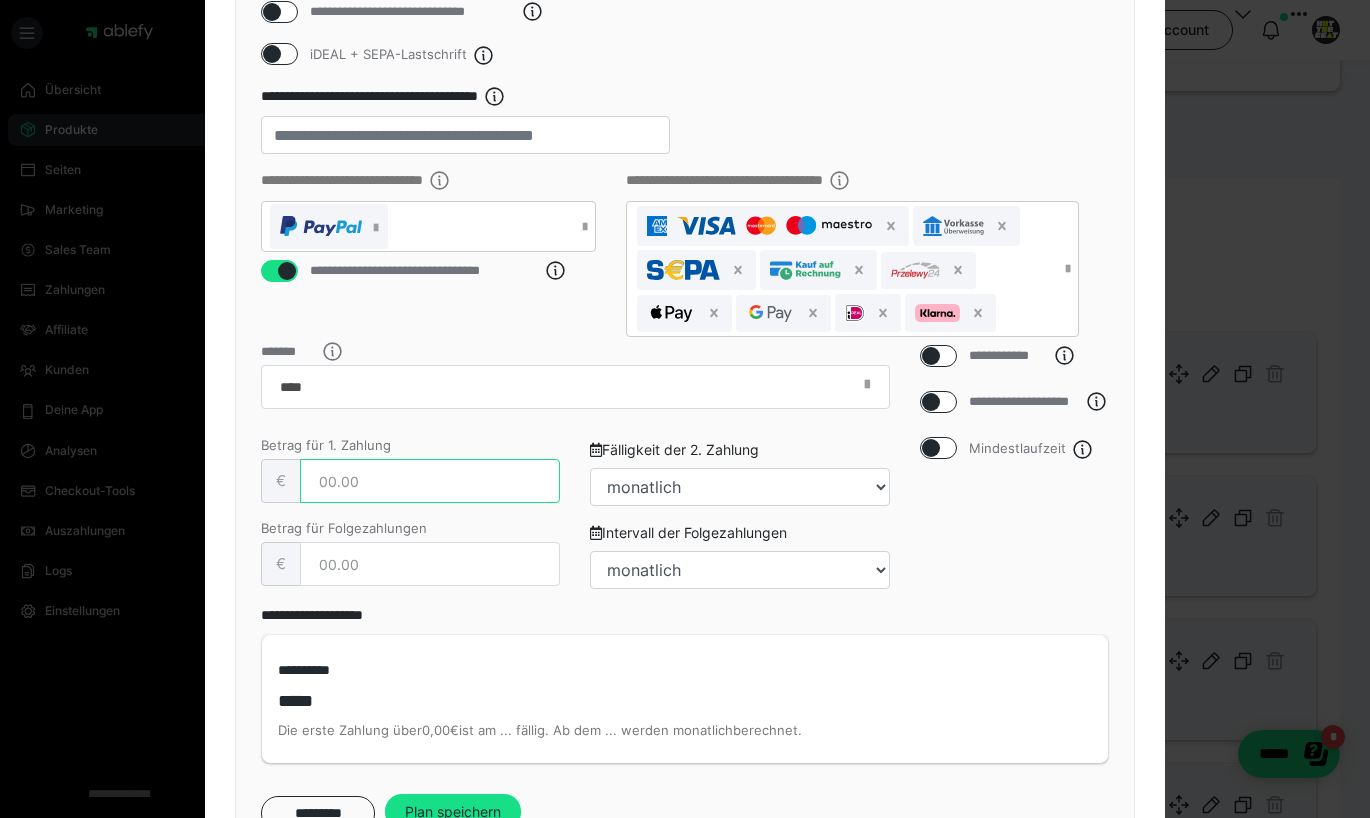 click at bounding box center (430, 481) 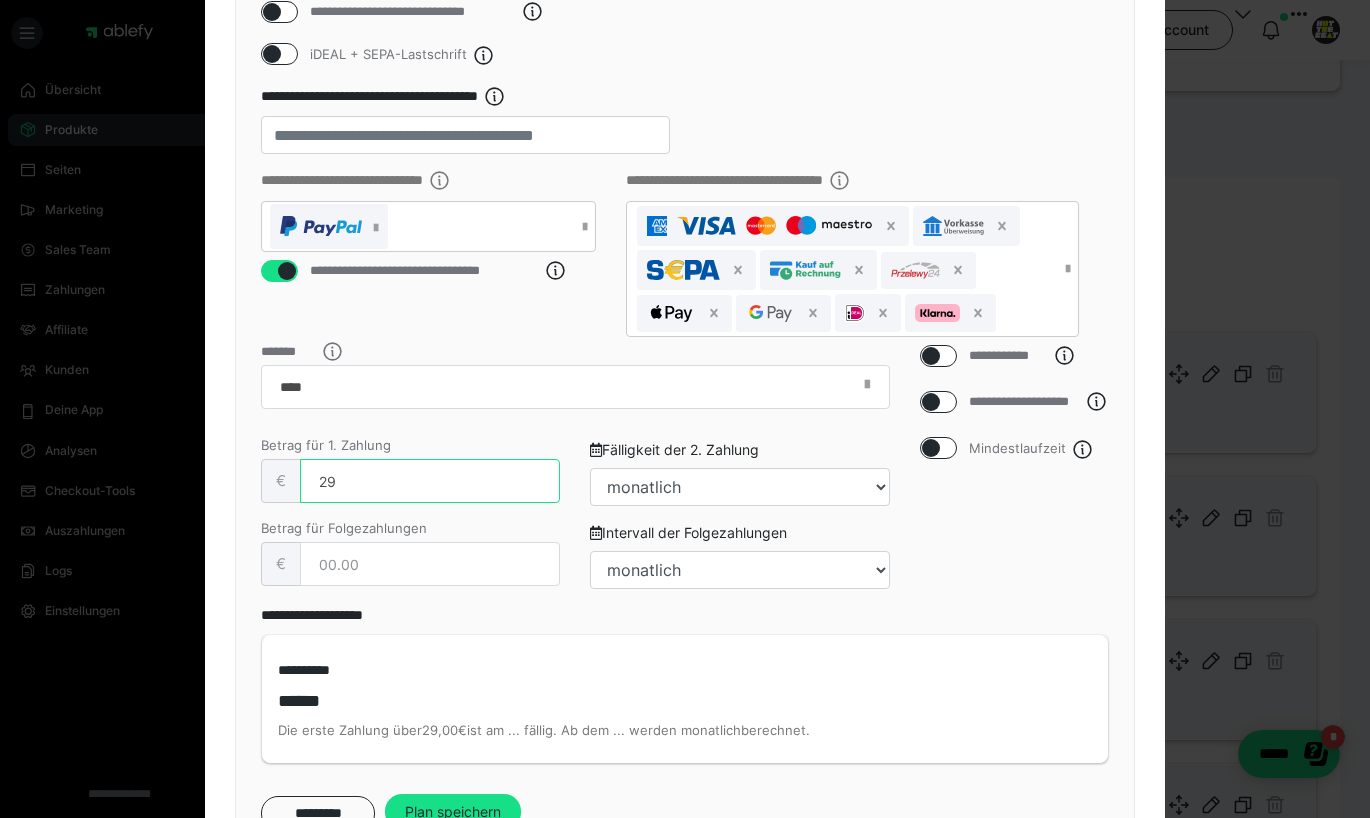 type on "29" 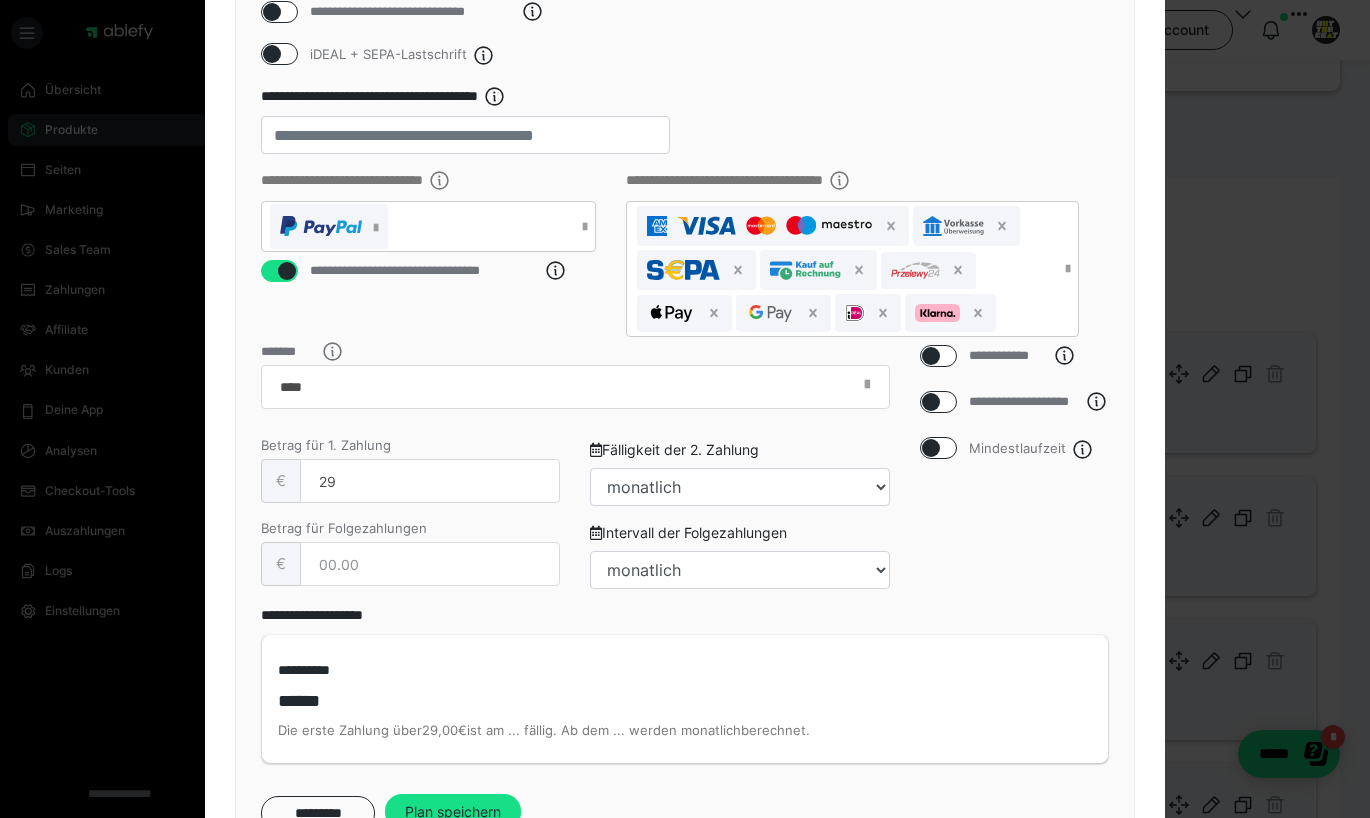 click on "**********" at bounding box center [1015, 475] 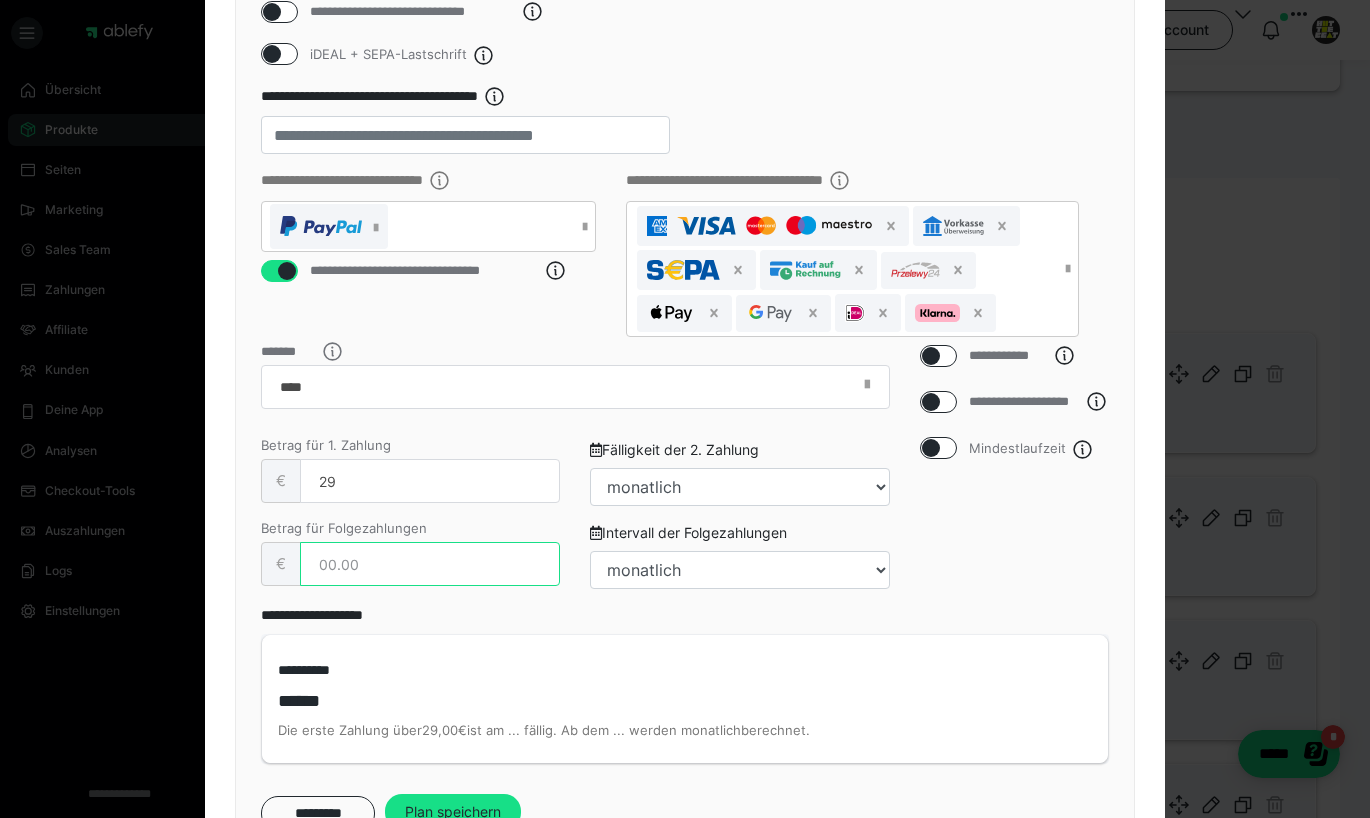 click at bounding box center [430, 564] 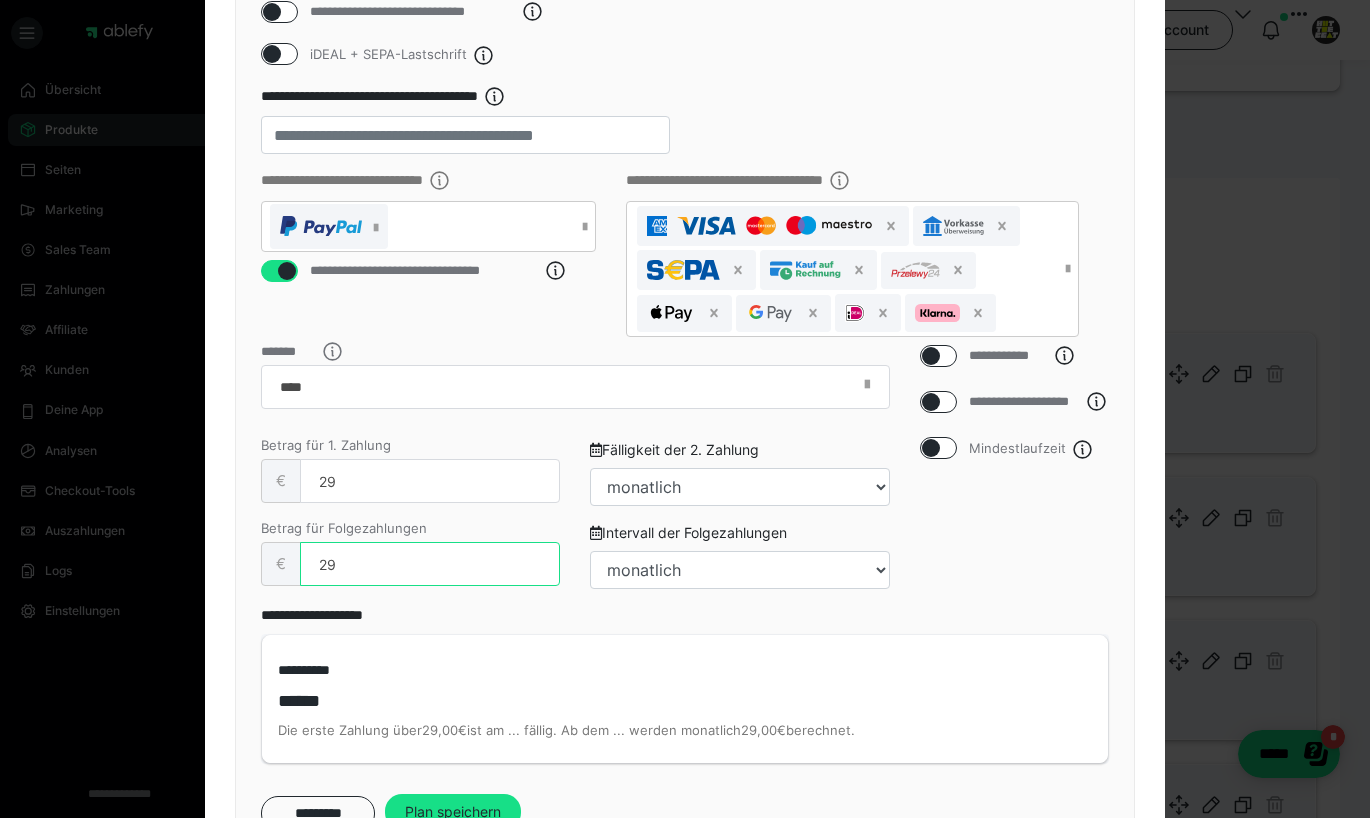 type on "29" 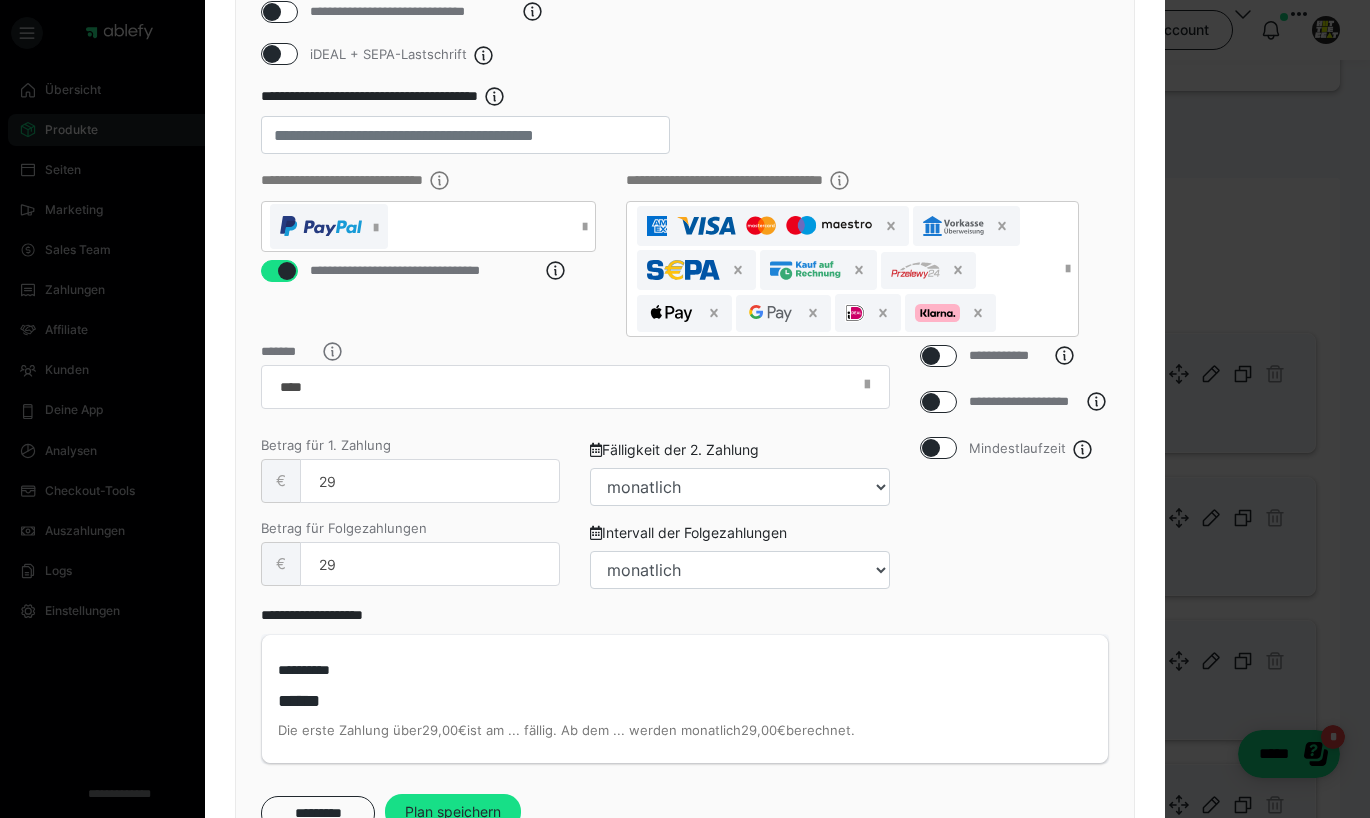 click on "**********" at bounding box center (1015, 475) 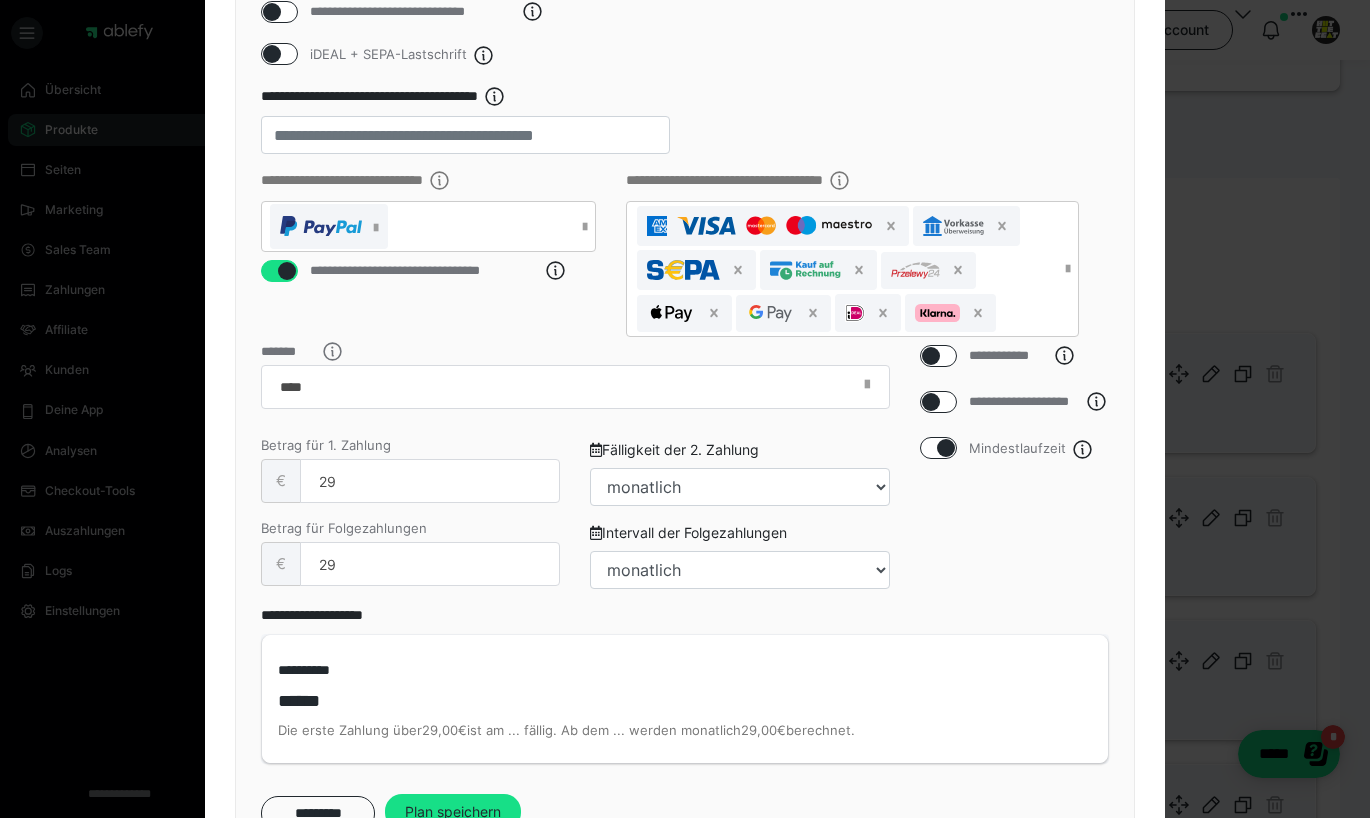 checkbox on "true" 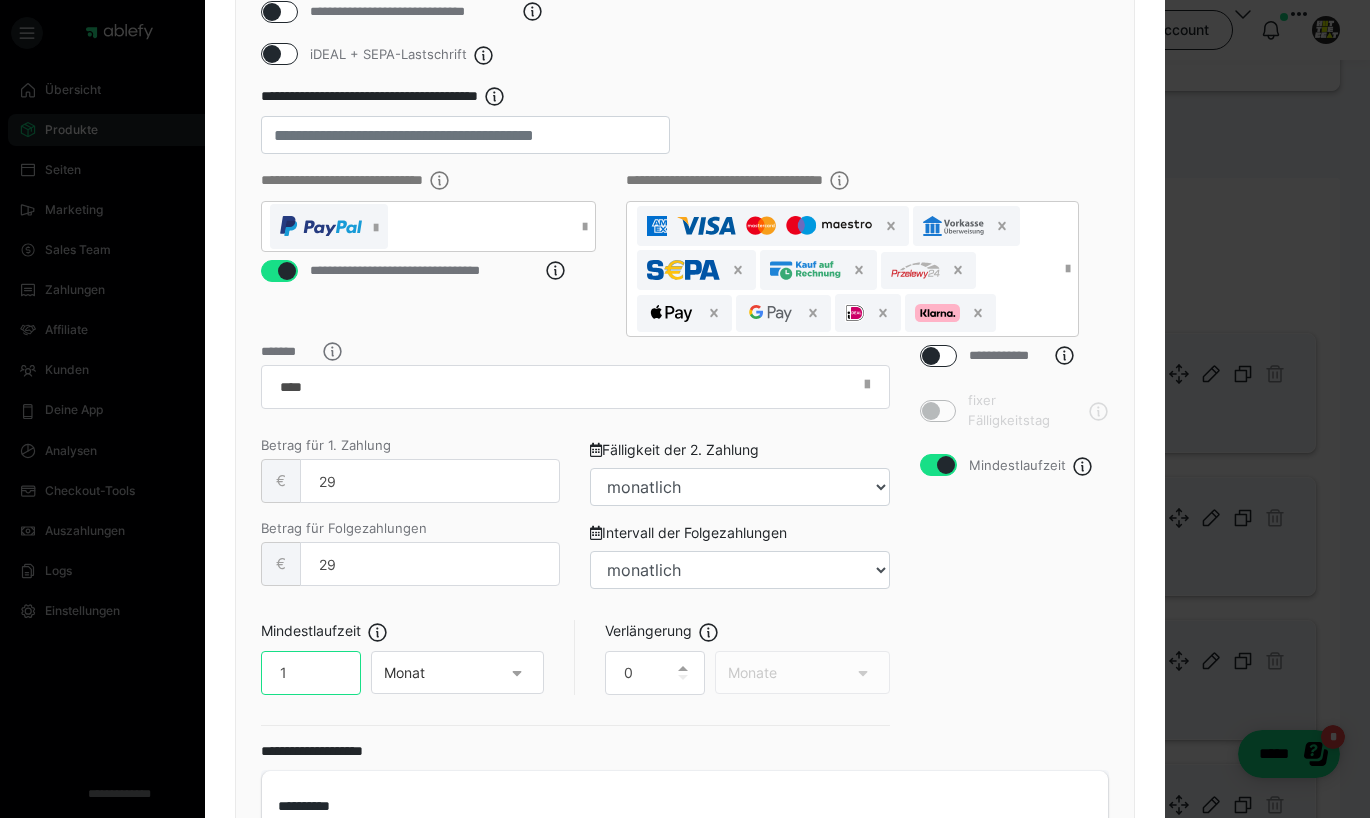 click on "1" at bounding box center (311, 673) 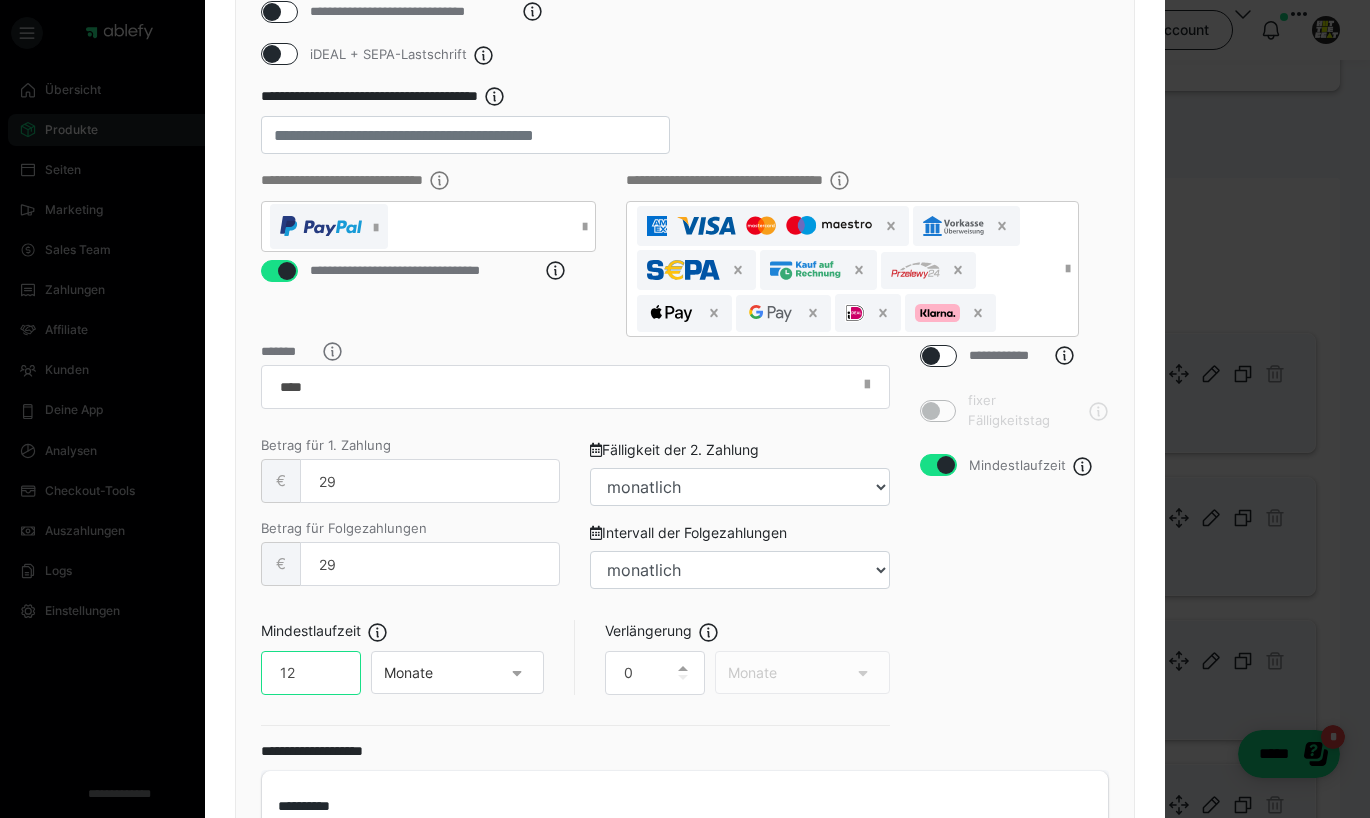 type on "12" 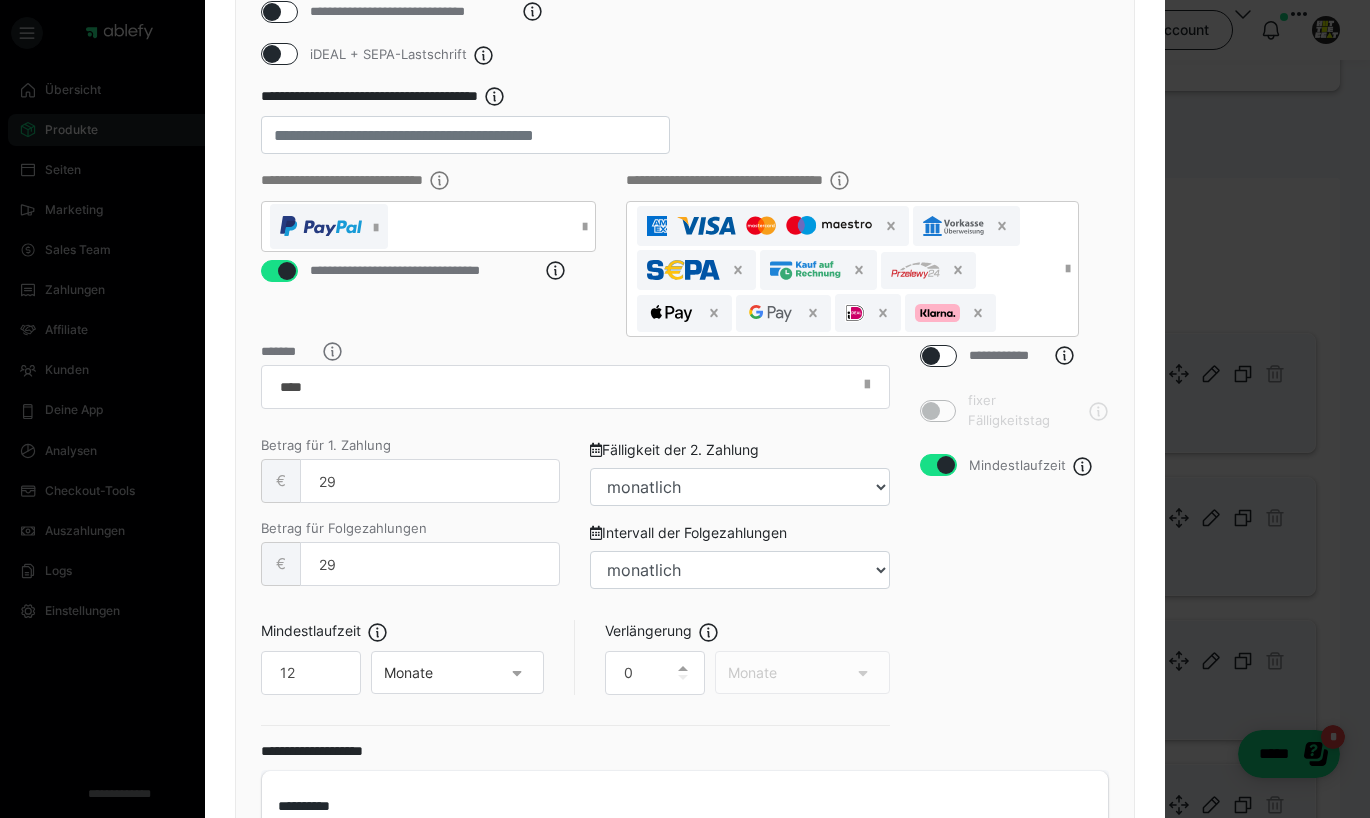 click on "**********" at bounding box center [1015, 543] 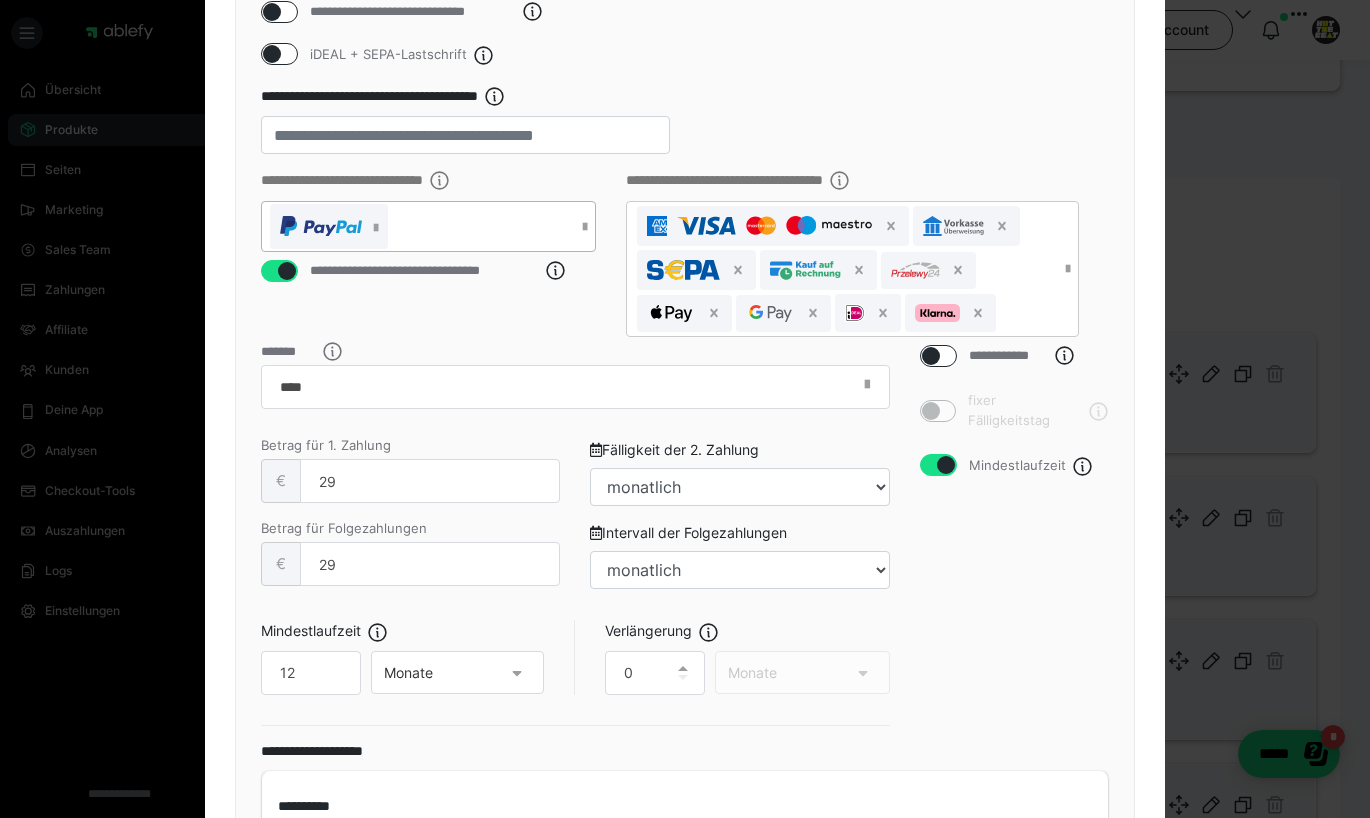 click at bounding box center [418, 226] 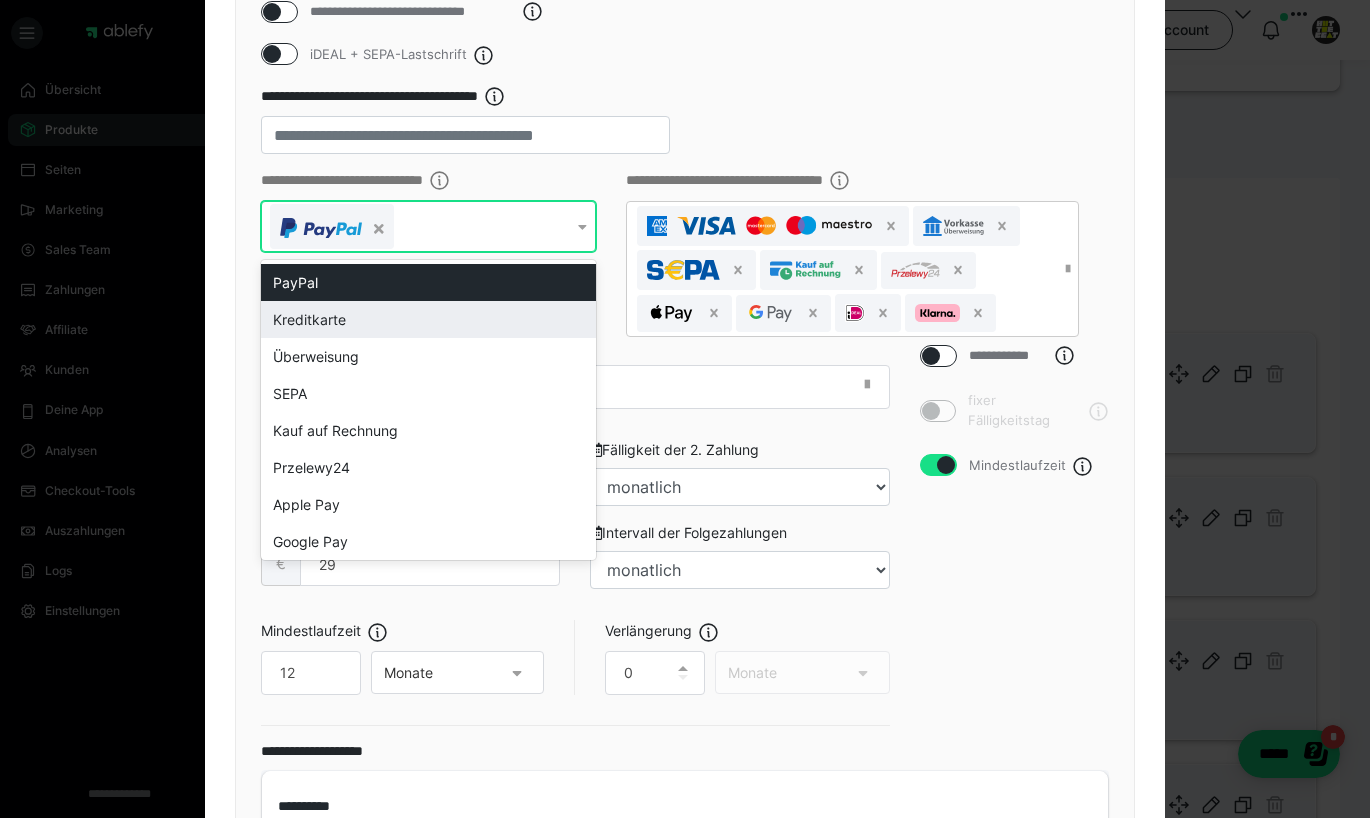 click on "Kreditkarte" at bounding box center [428, 319] 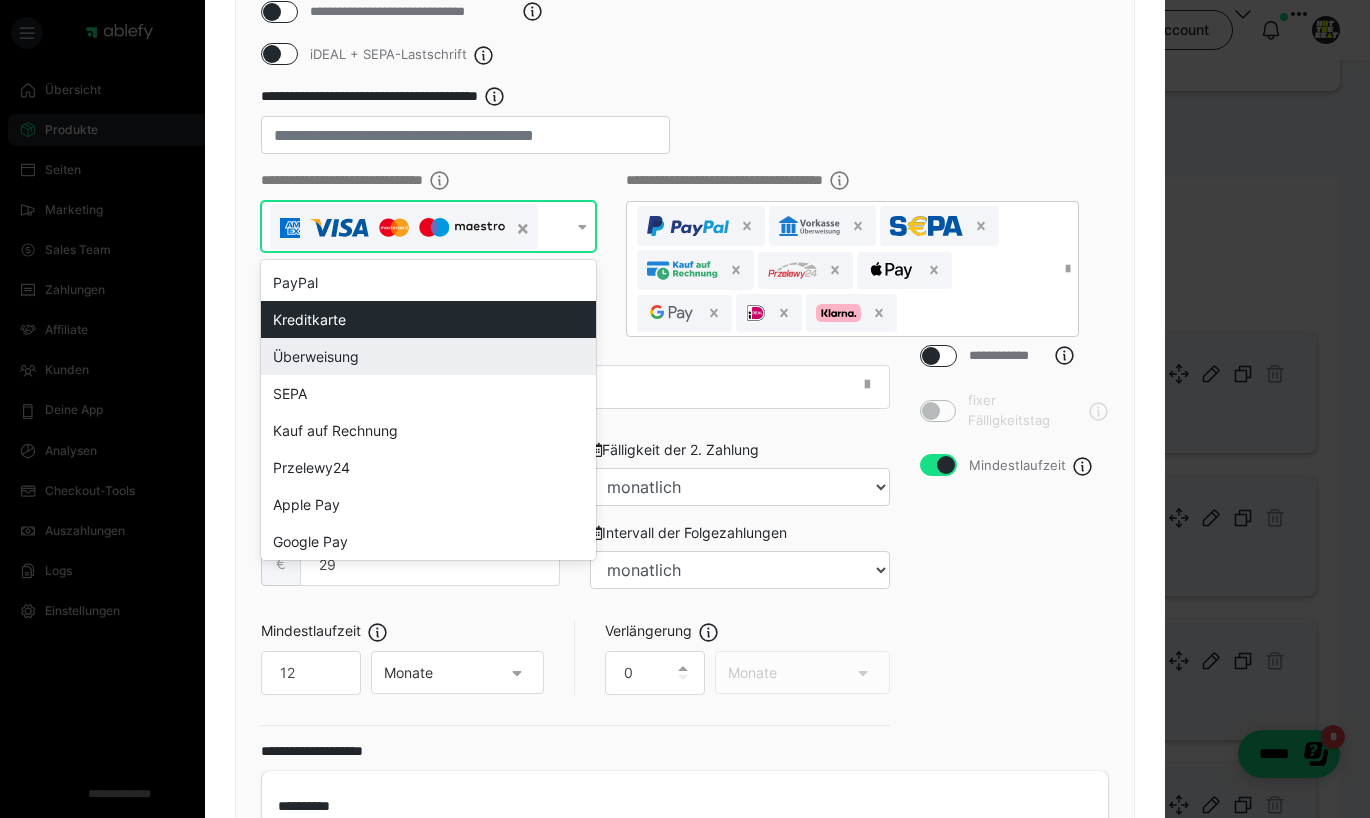 click on "*******" at bounding box center (575, 377) 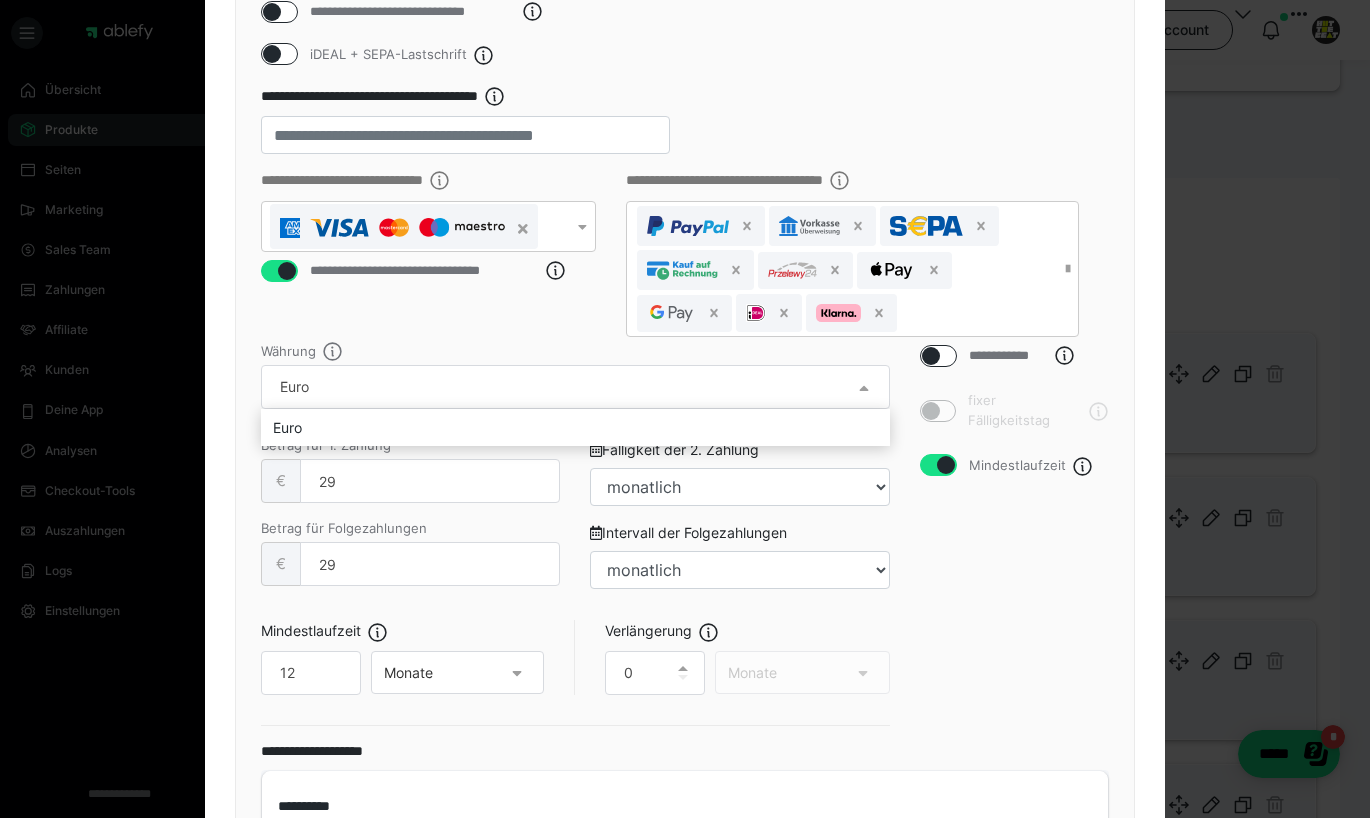 click at bounding box center (685, 409) 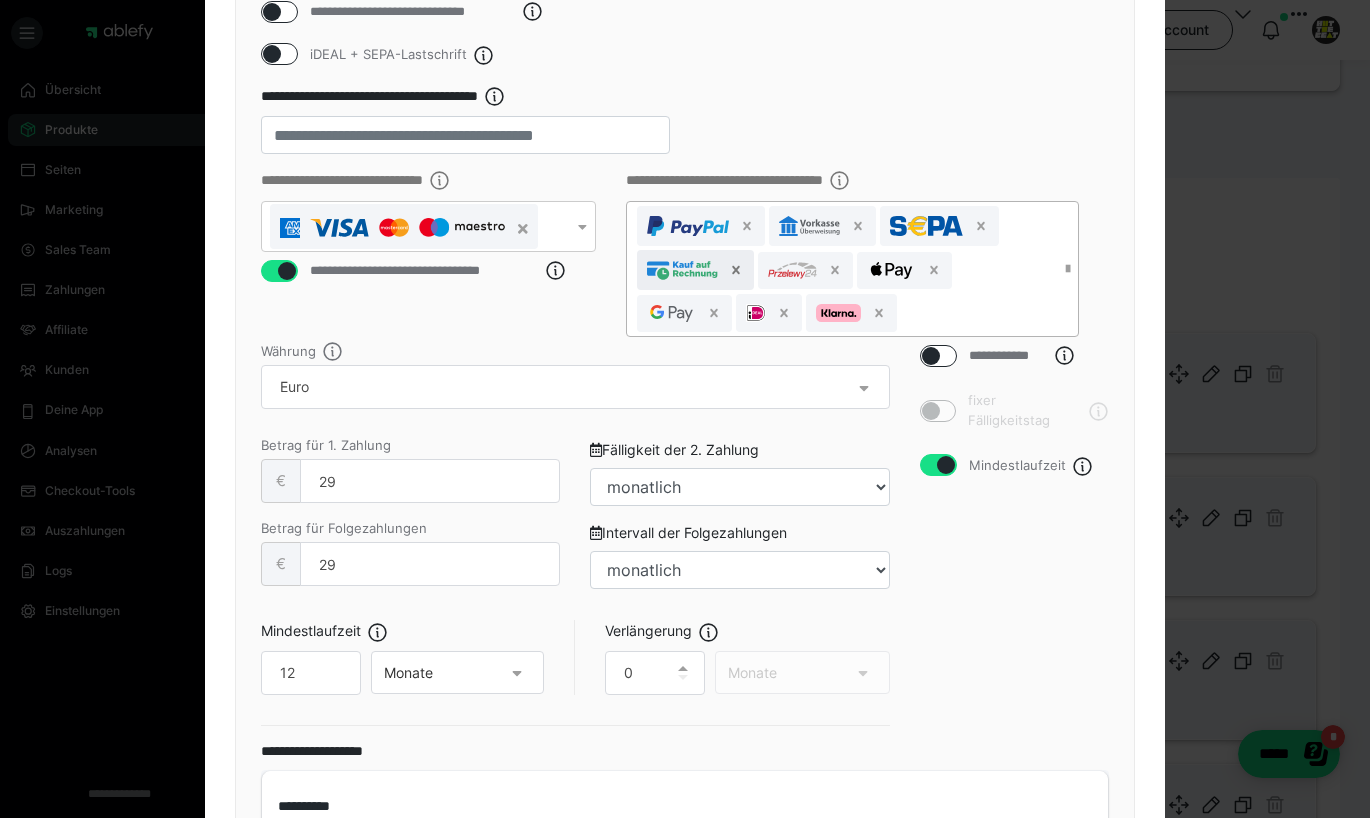 click 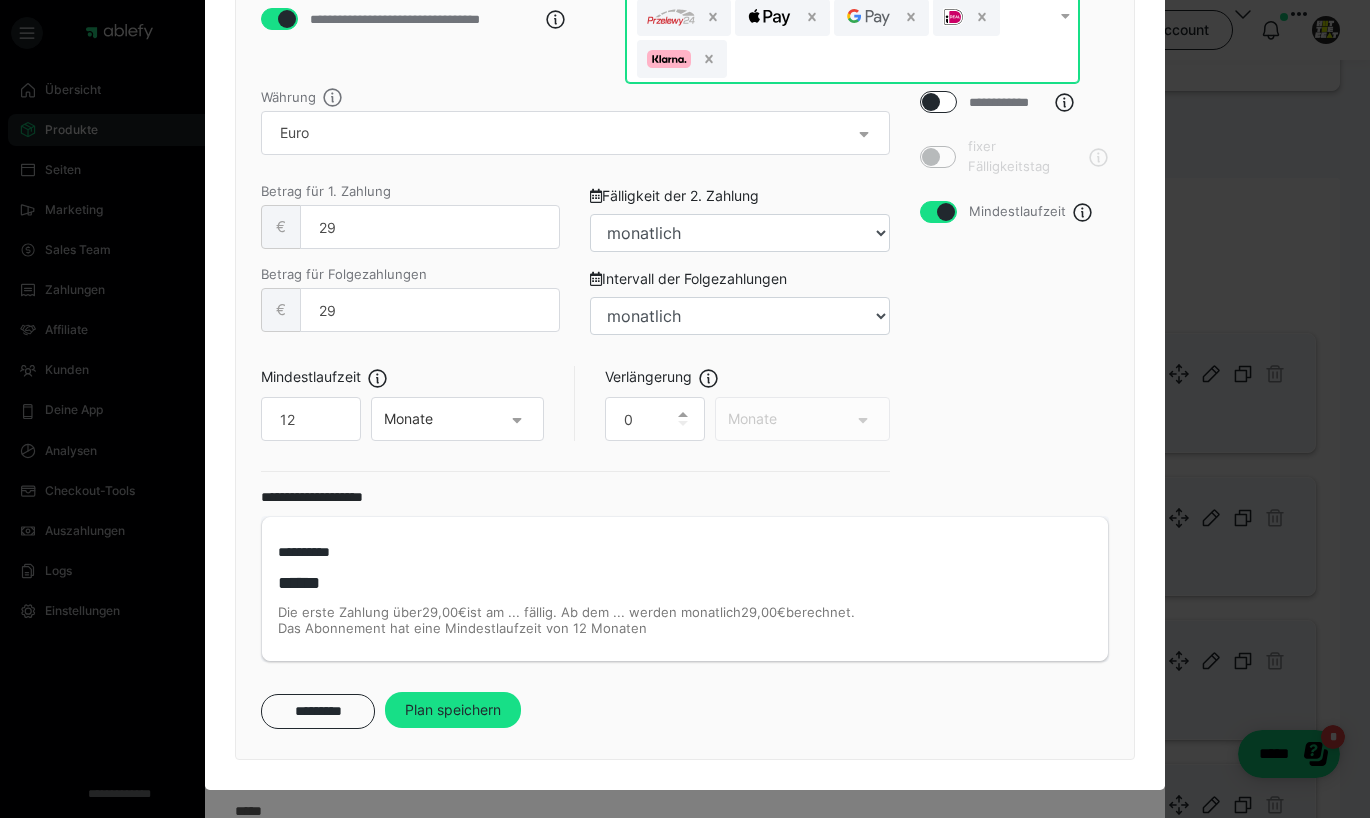 scroll, scrollTop: 606, scrollLeft: 0, axis: vertical 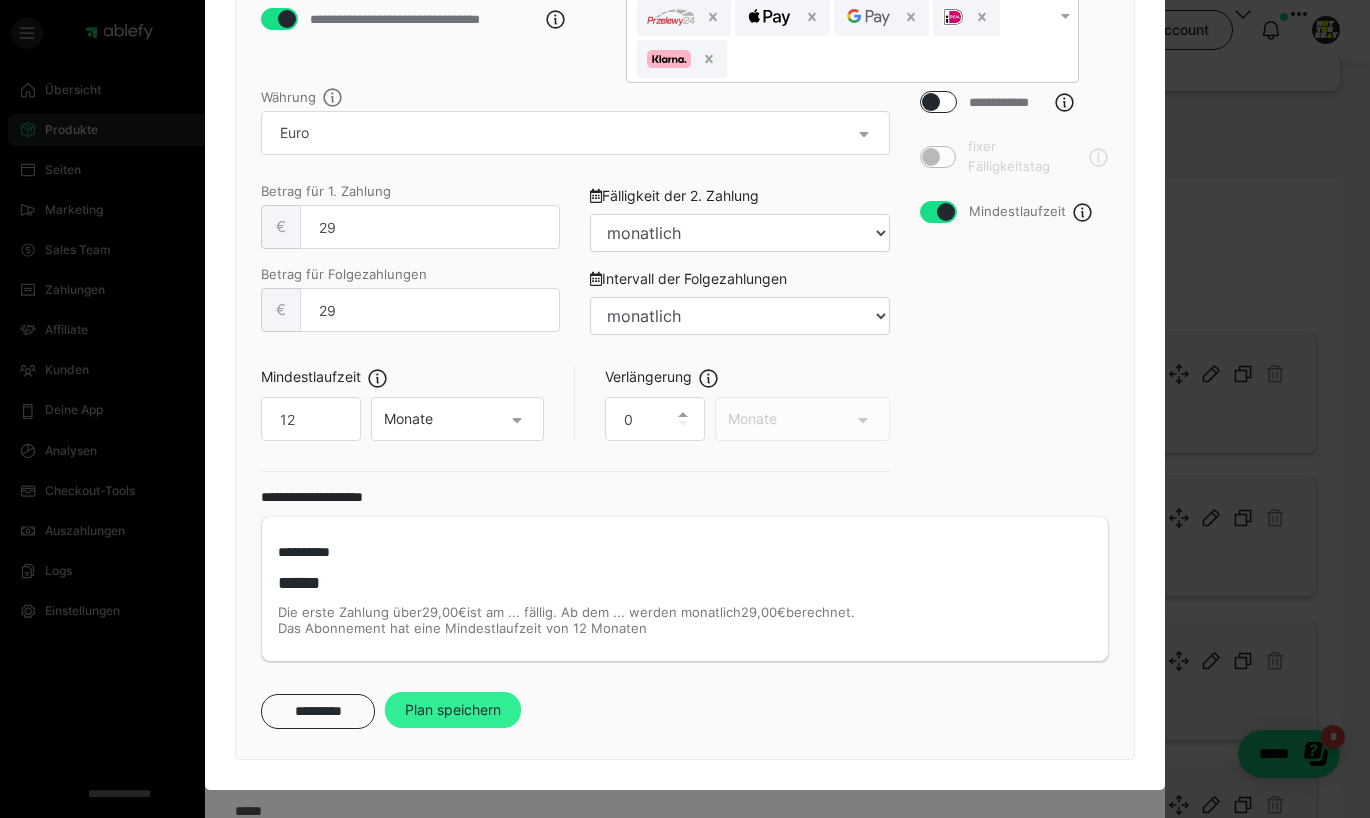 click on "Plan speichern" at bounding box center (453, 710) 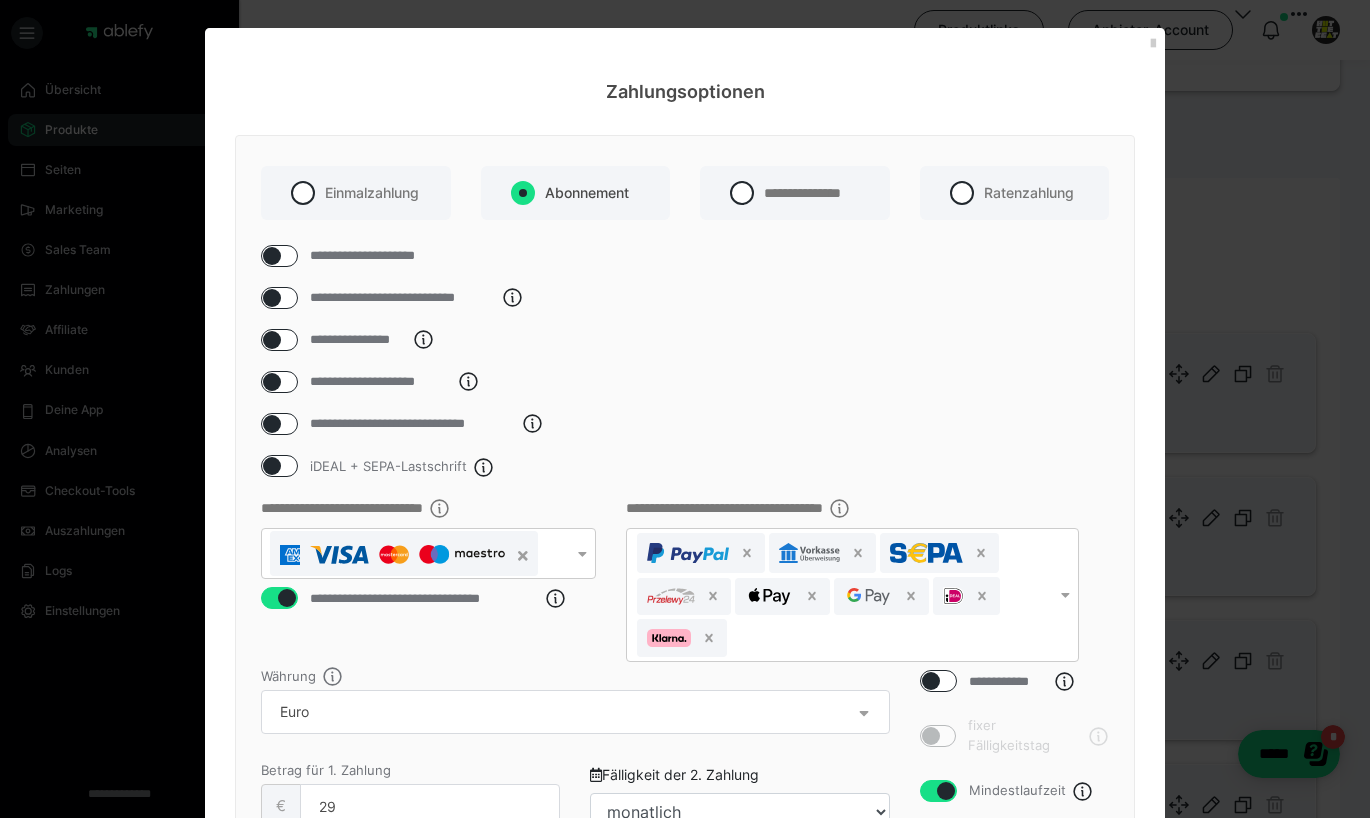select on "**" 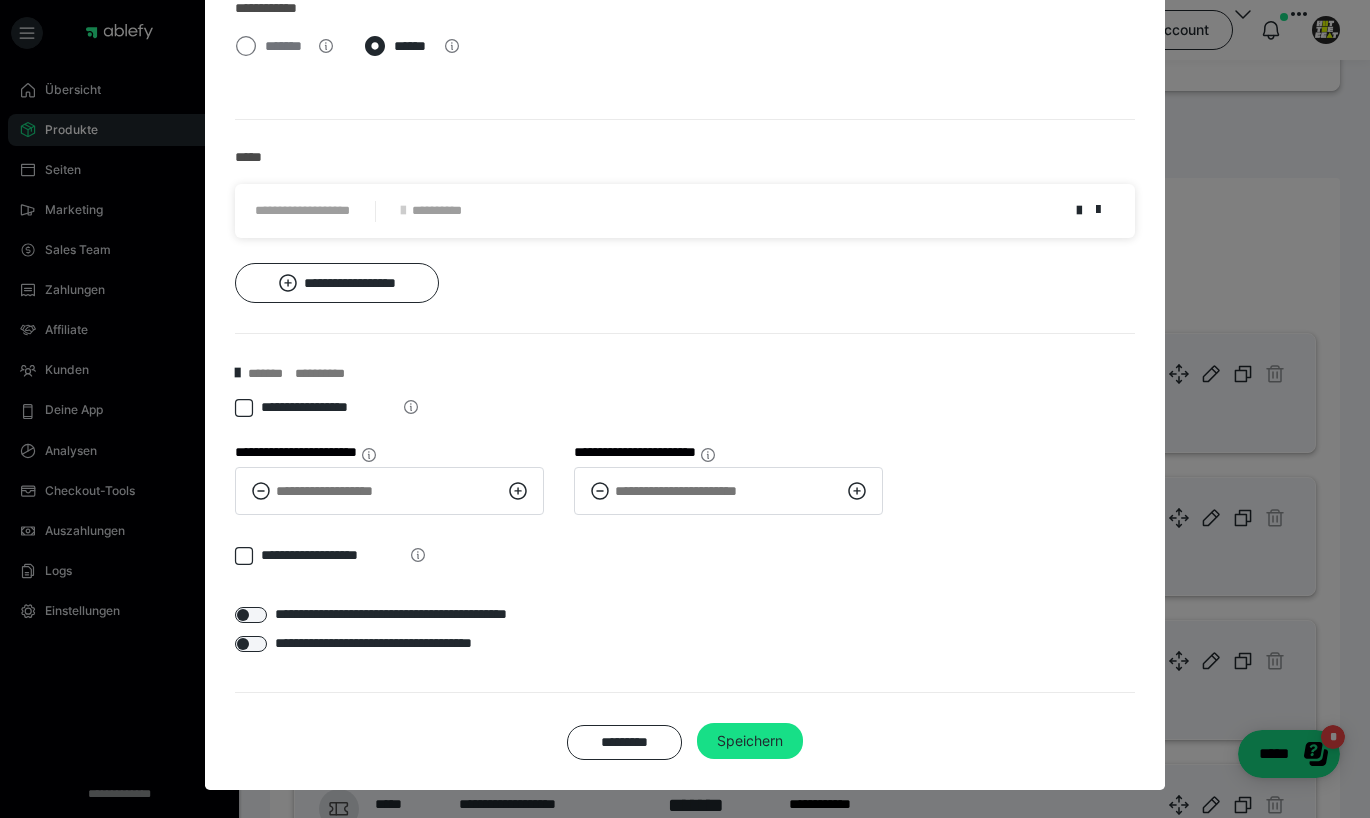 scroll, scrollTop: 890, scrollLeft: 0, axis: vertical 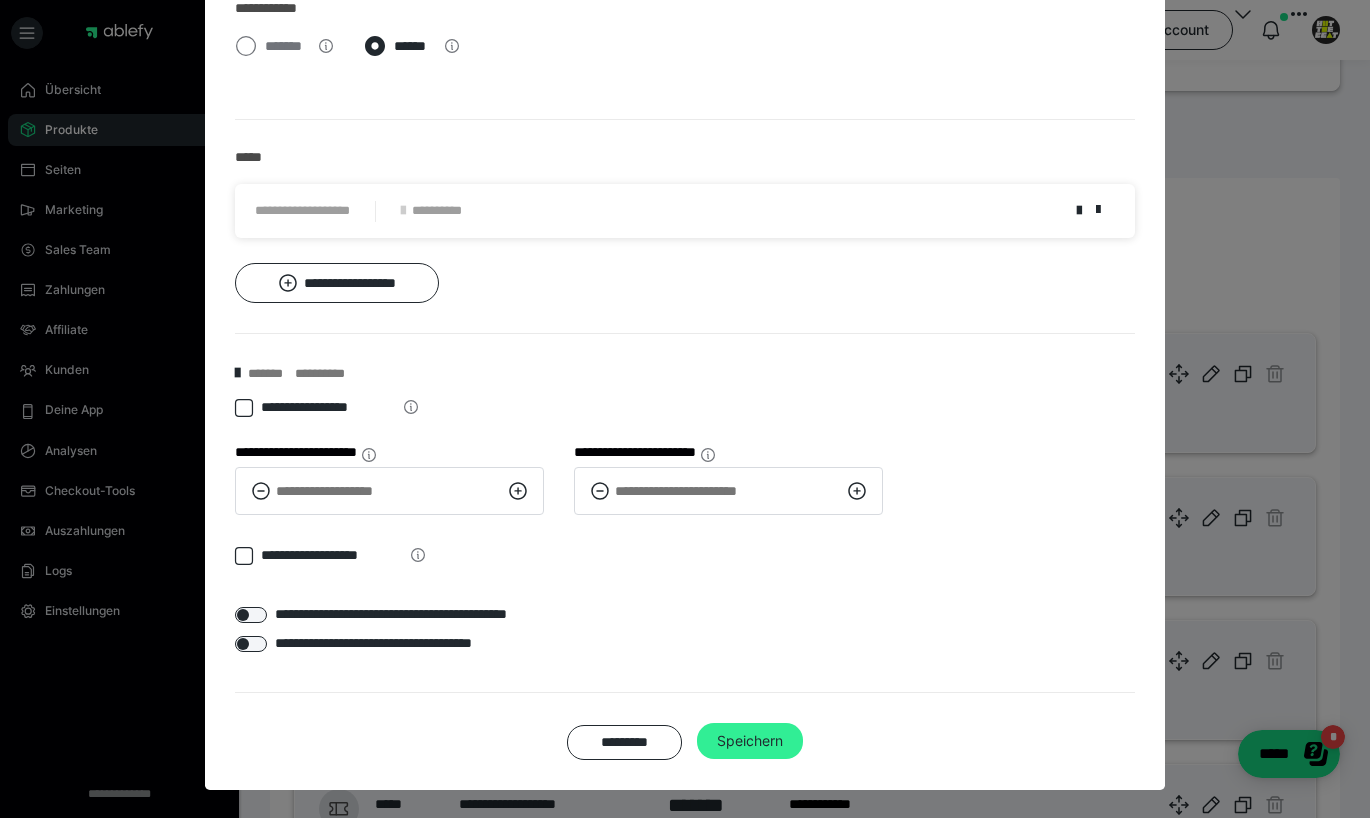 click on "Speichern" at bounding box center (750, 741) 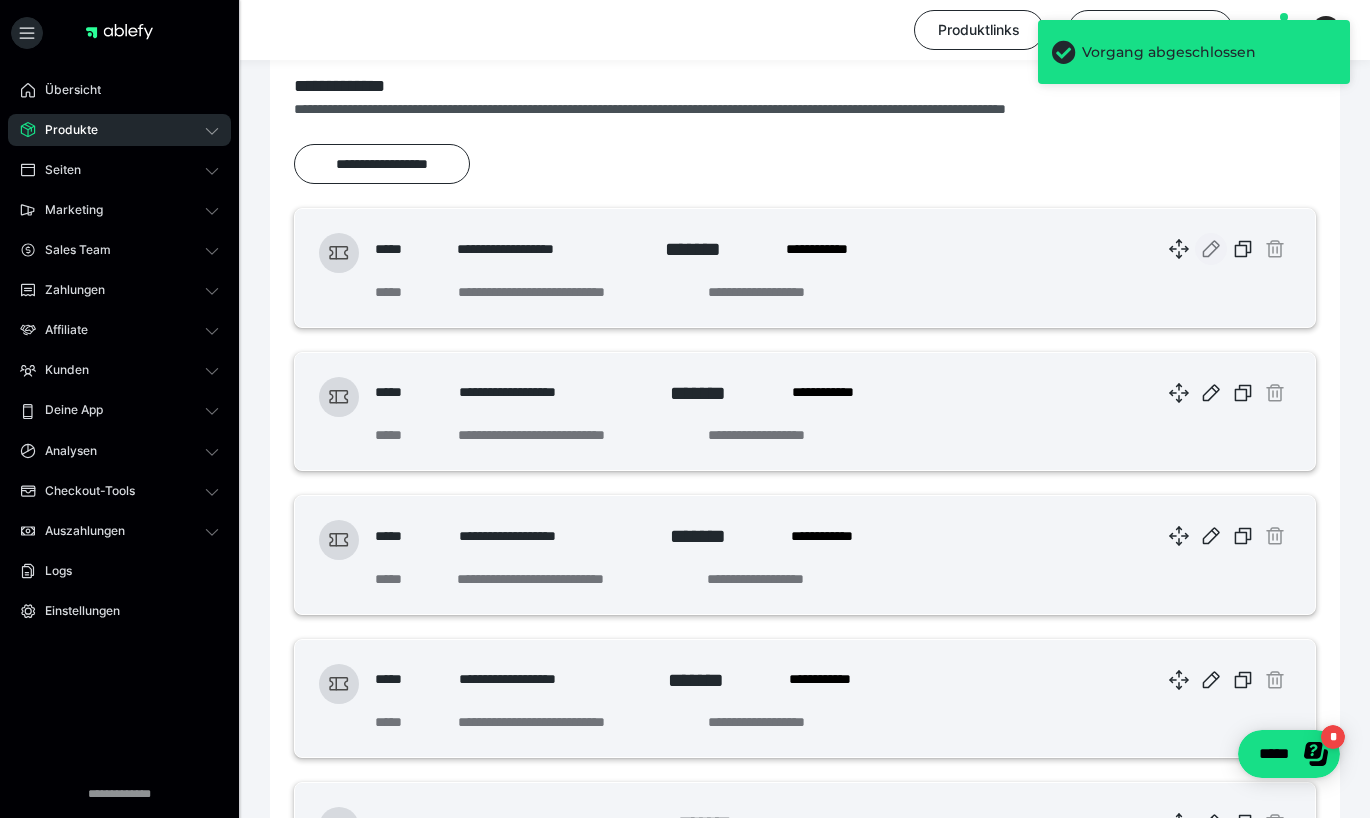 scroll, scrollTop: 303, scrollLeft: 0, axis: vertical 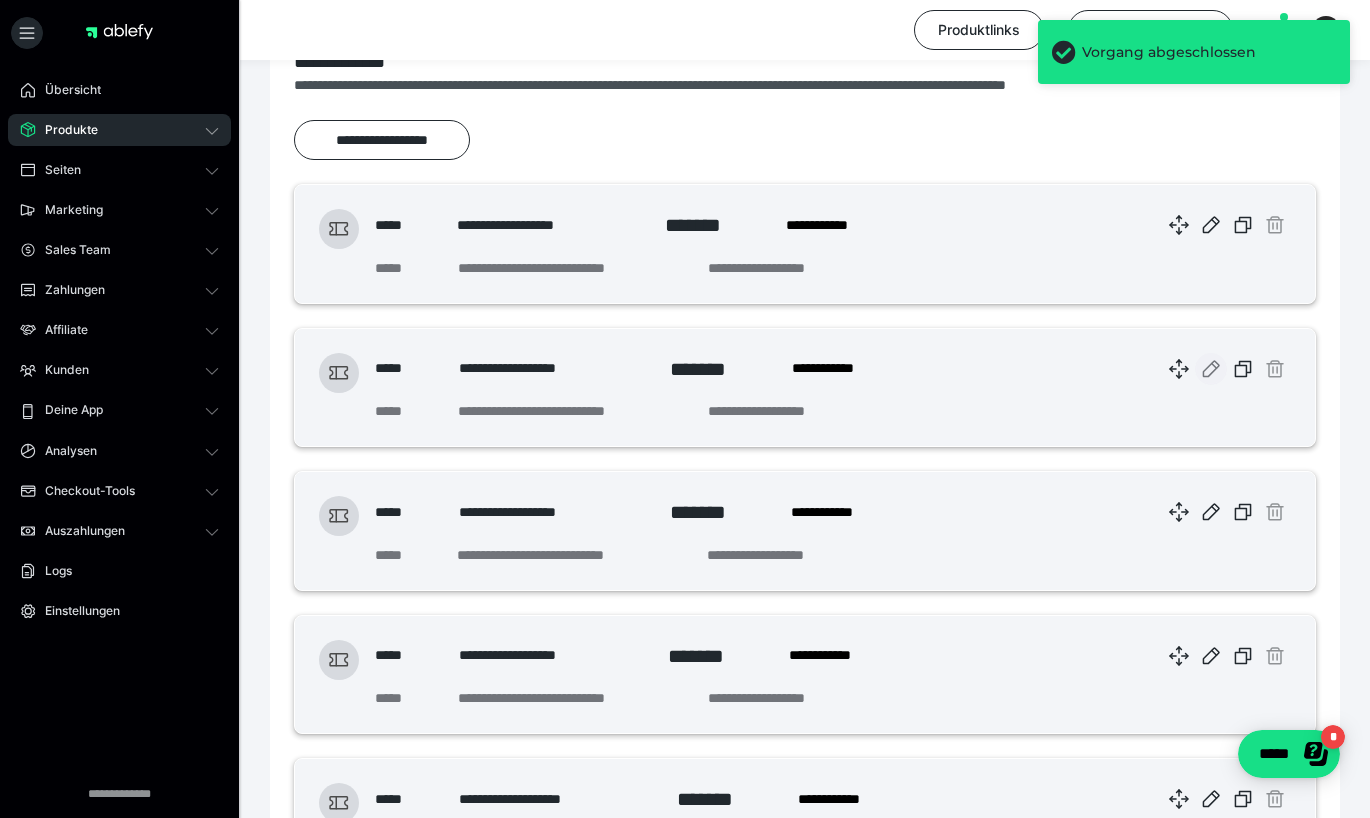 click 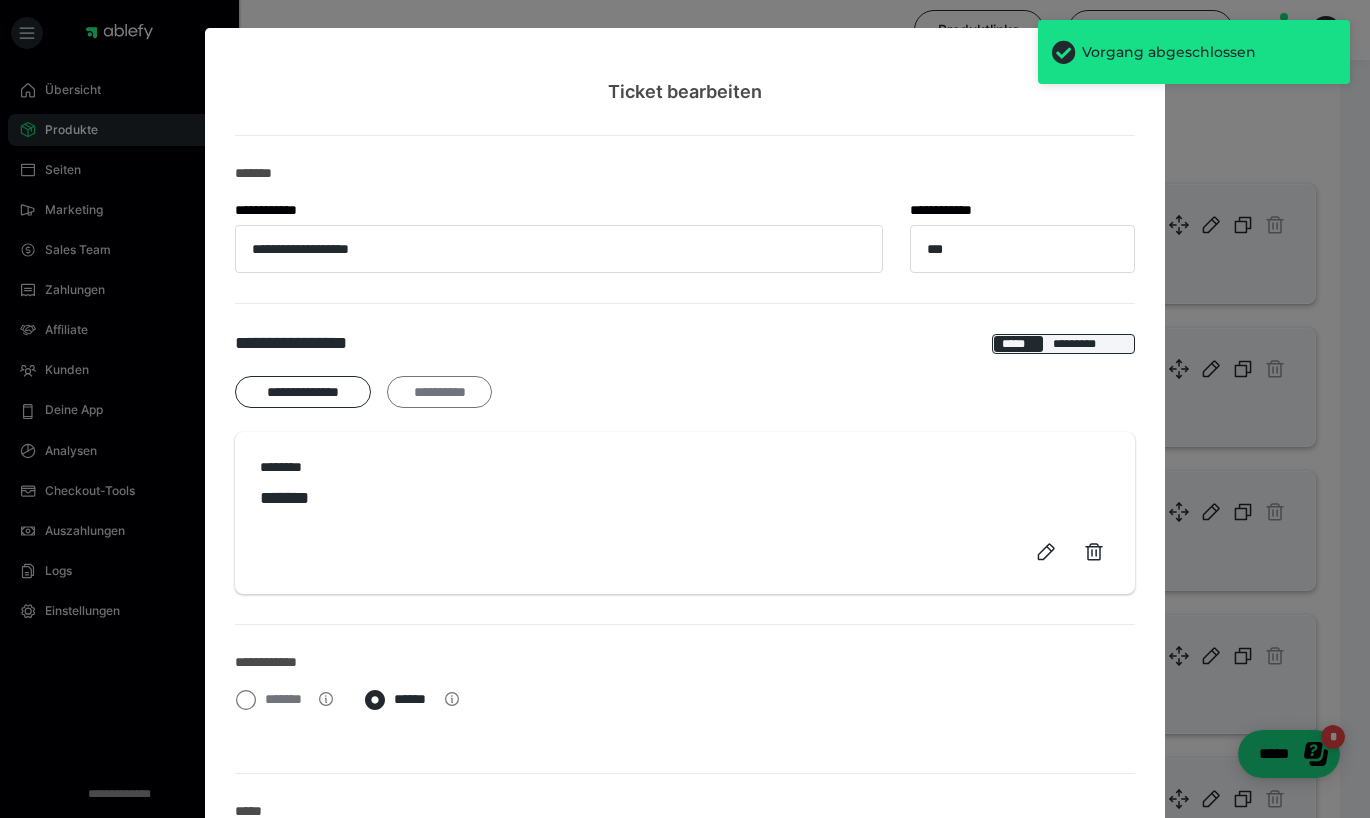 click on "**********" at bounding box center (439, 392) 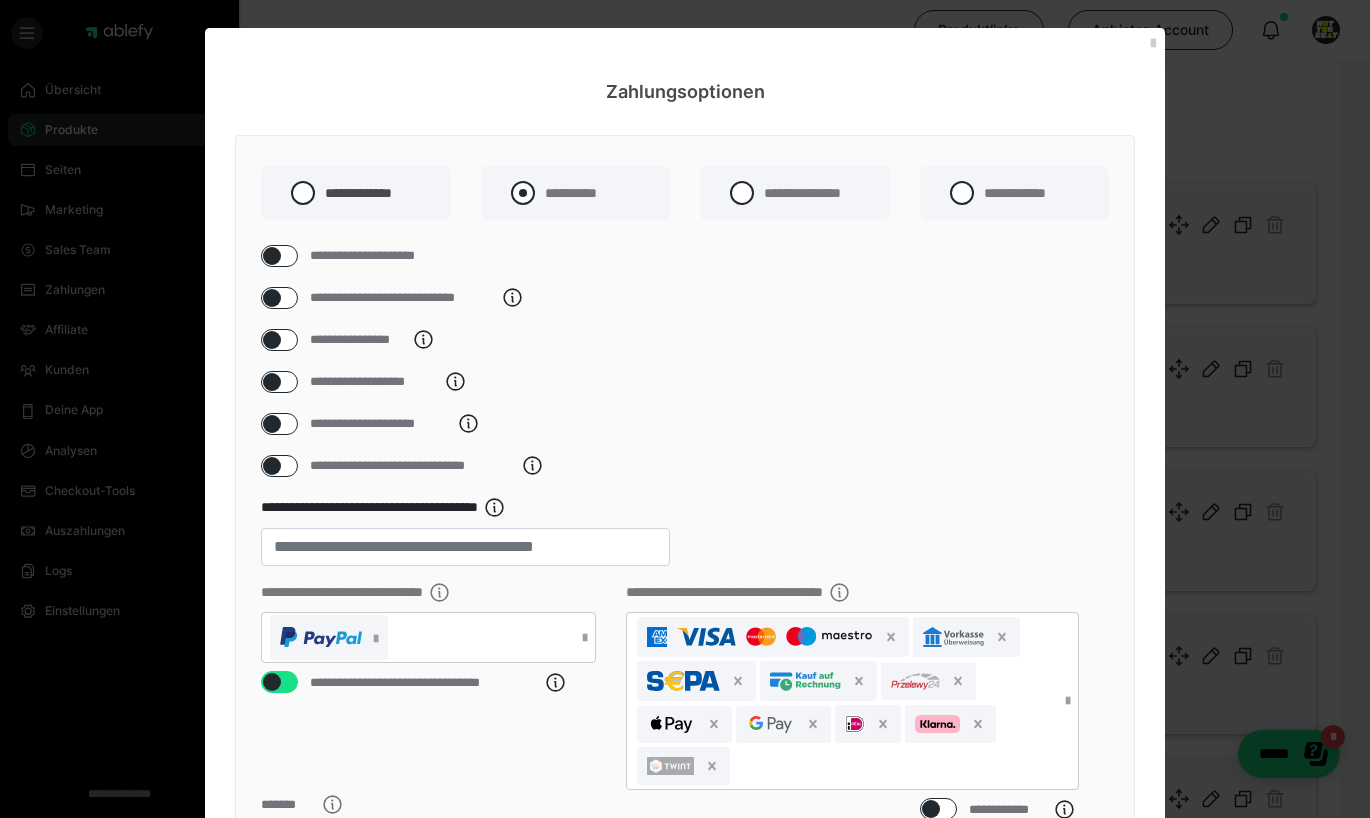 click at bounding box center (523, 193) 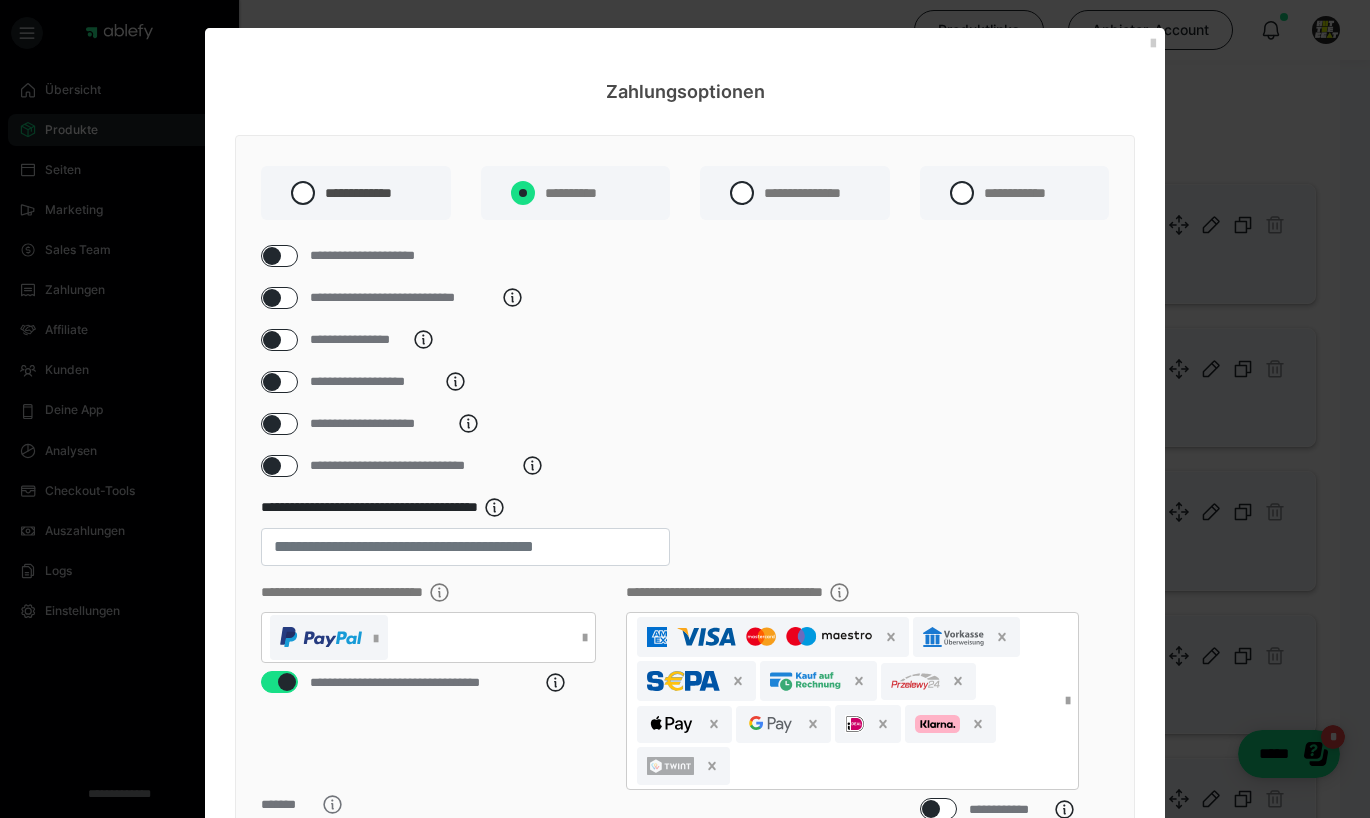 radio on "****" 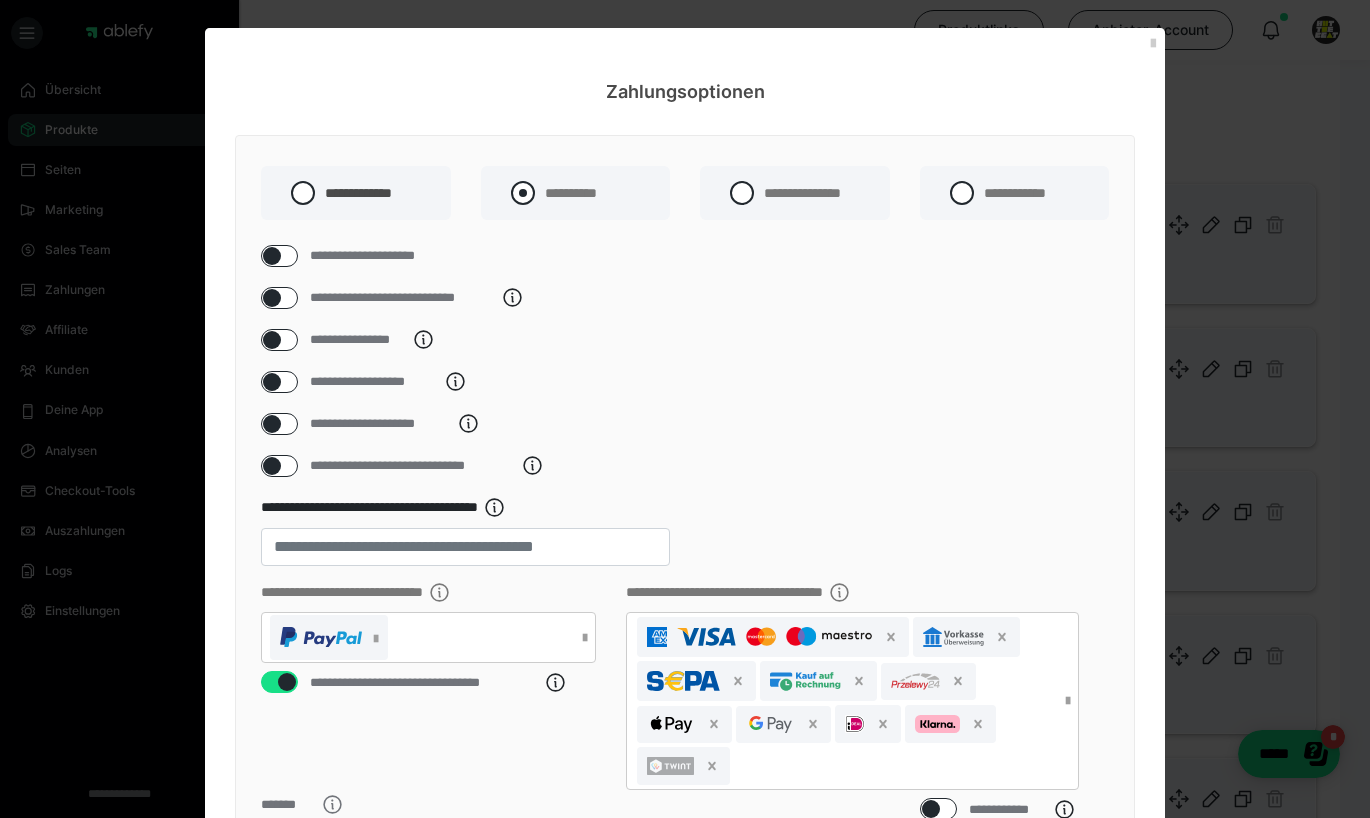 radio on "*****" 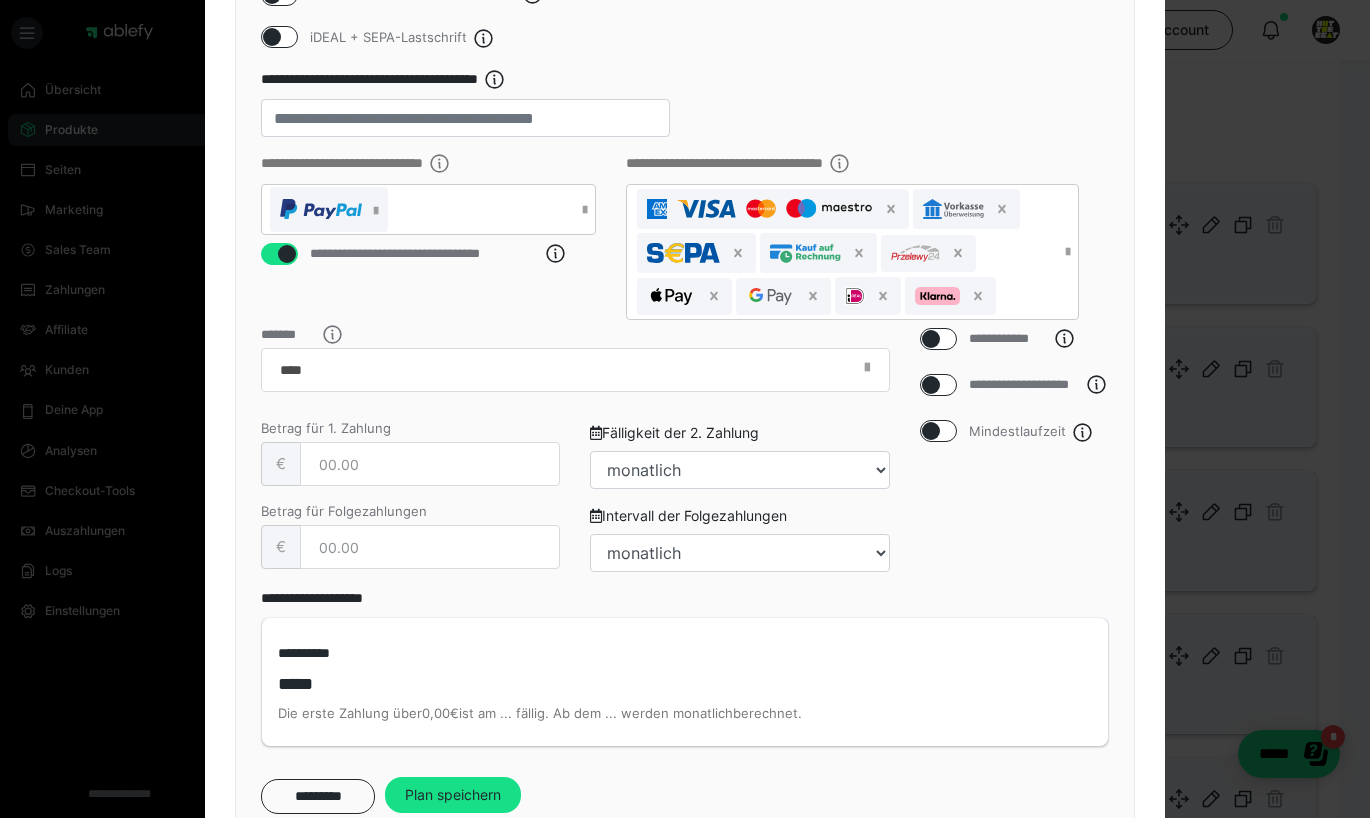 scroll, scrollTop: 430, scrollLeft: 0, axis: vertical 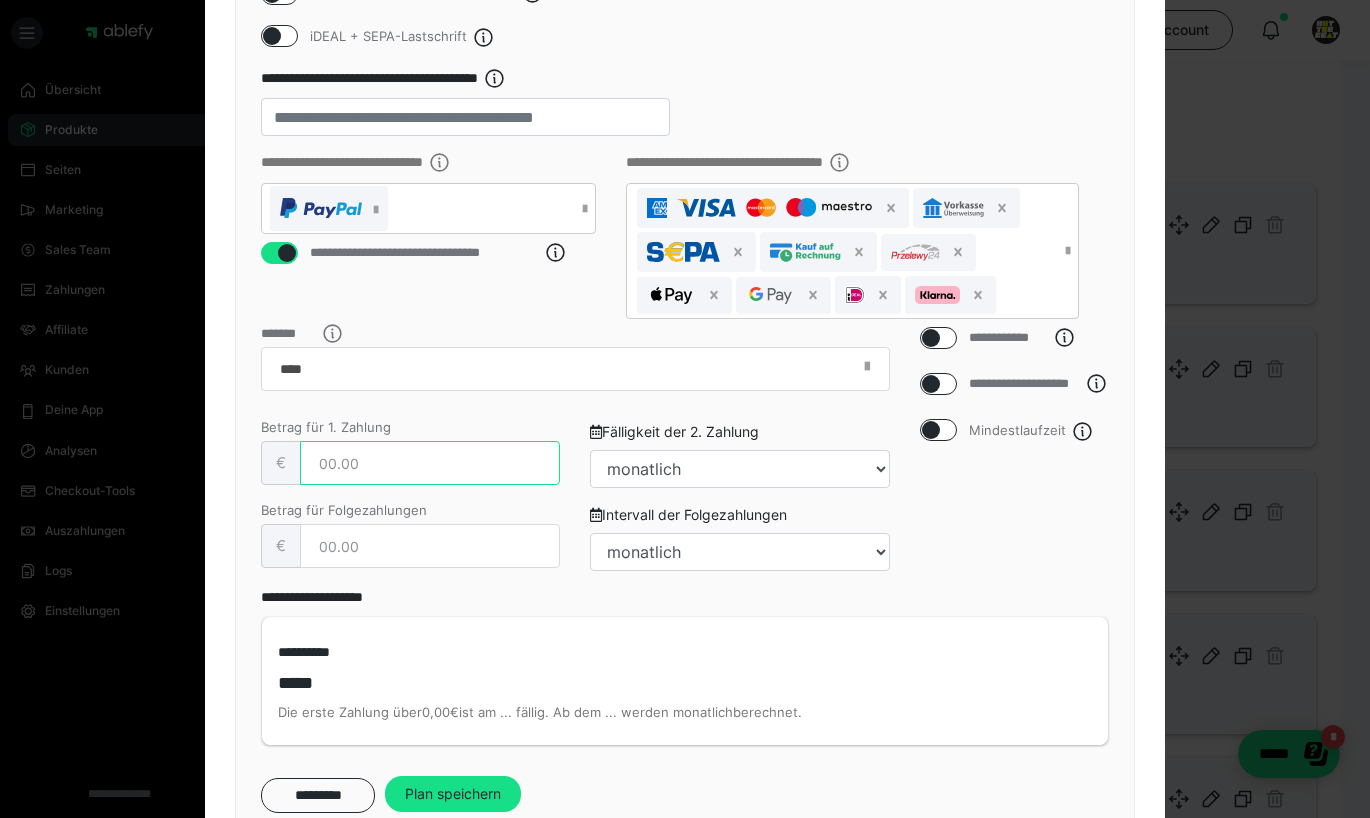 click at bounding box center [430, 463] 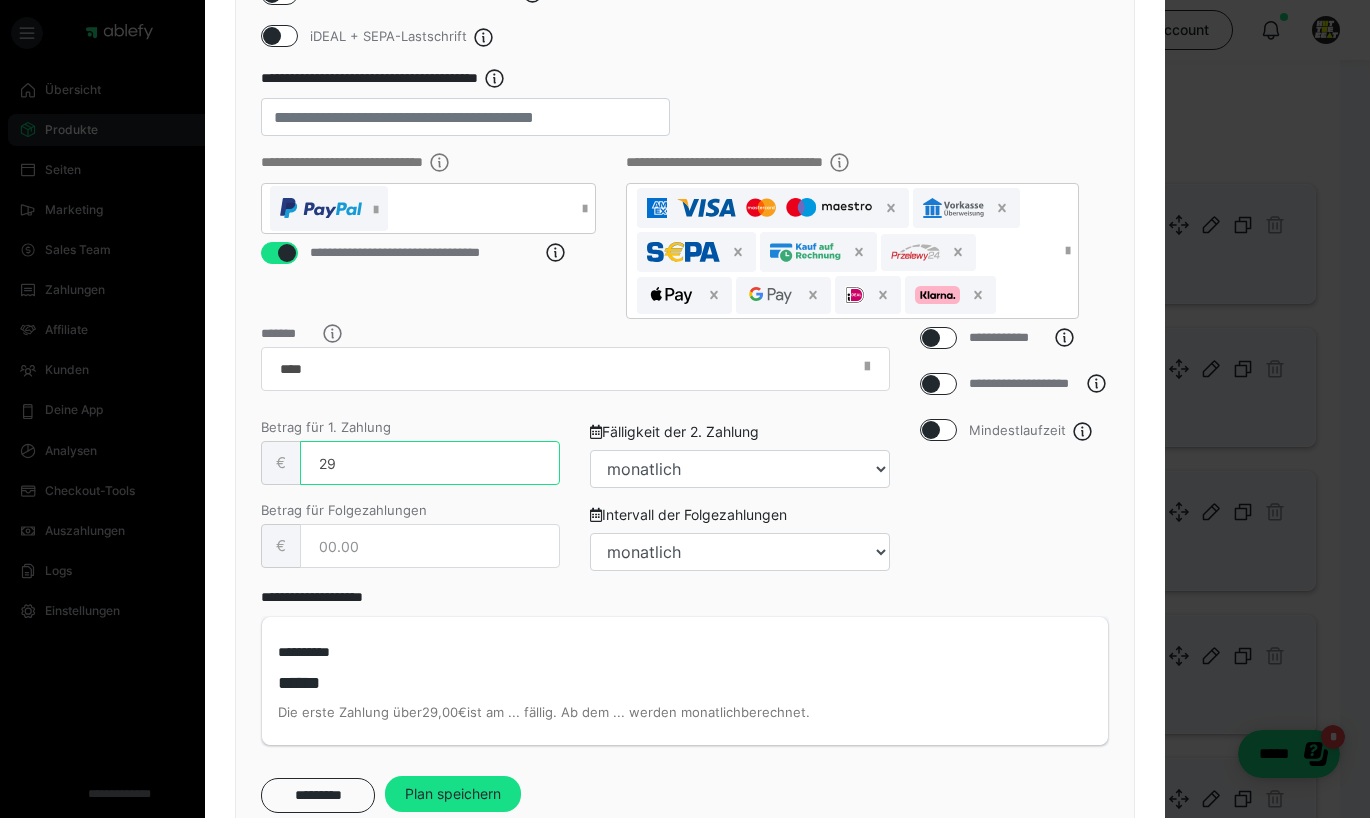 type on "29" 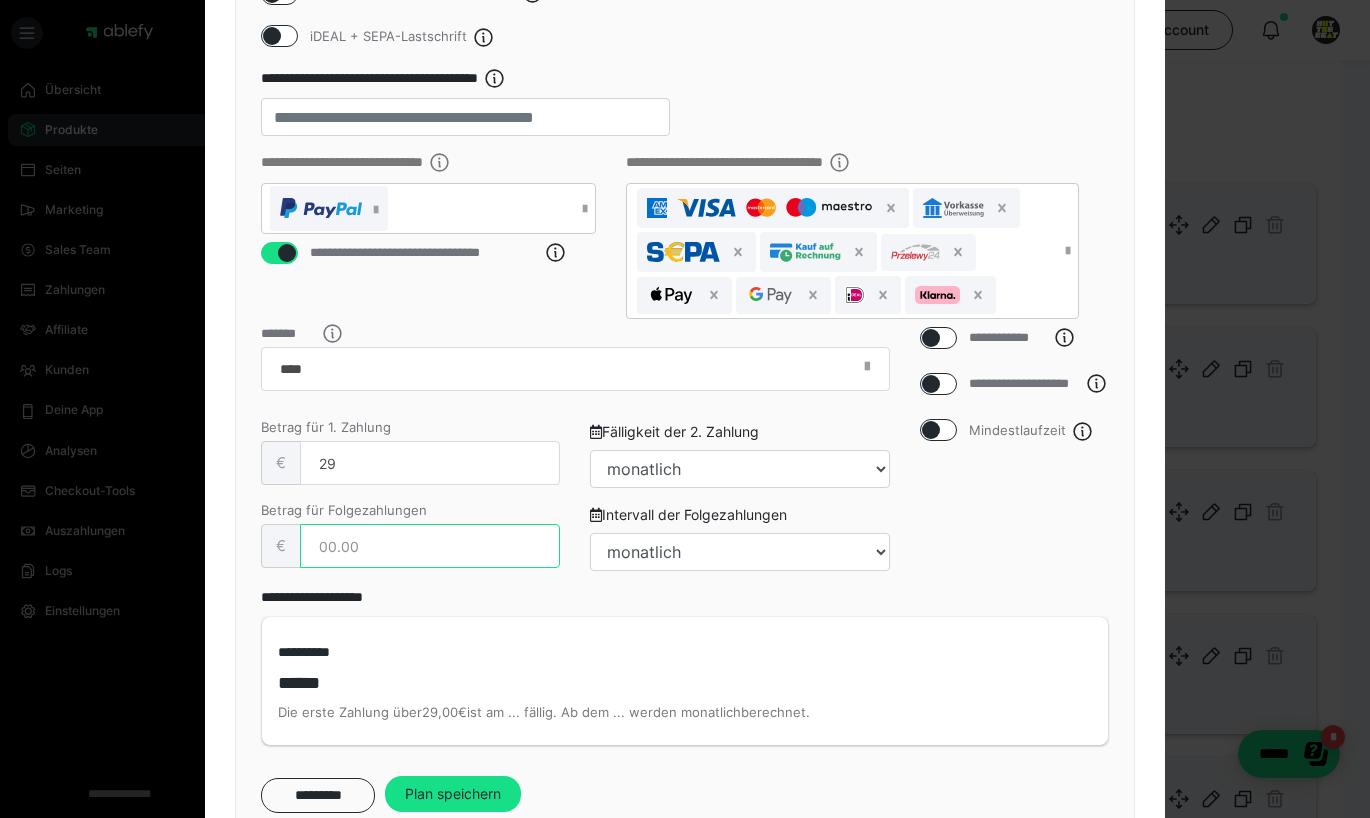 click at bounding box center [430, 546] 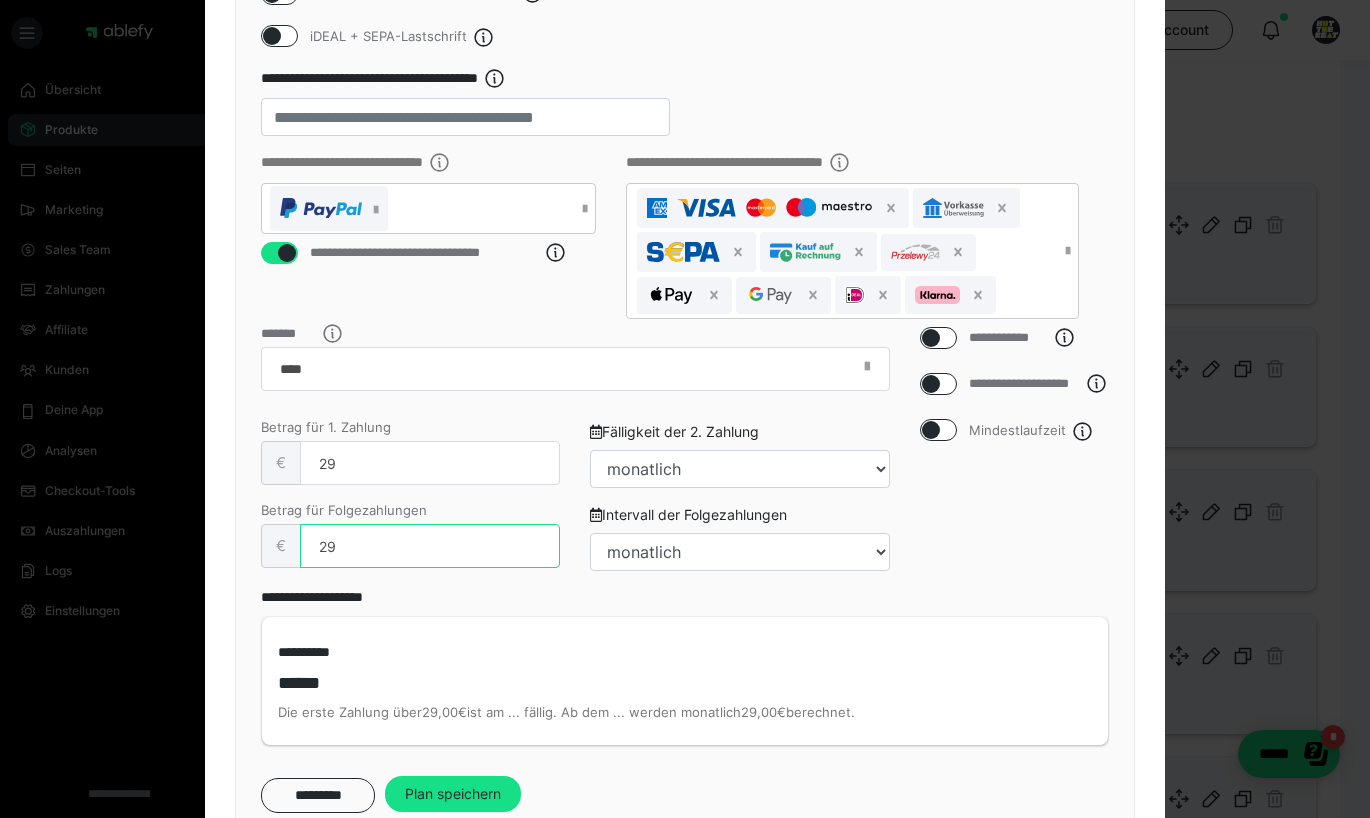 type on "29" 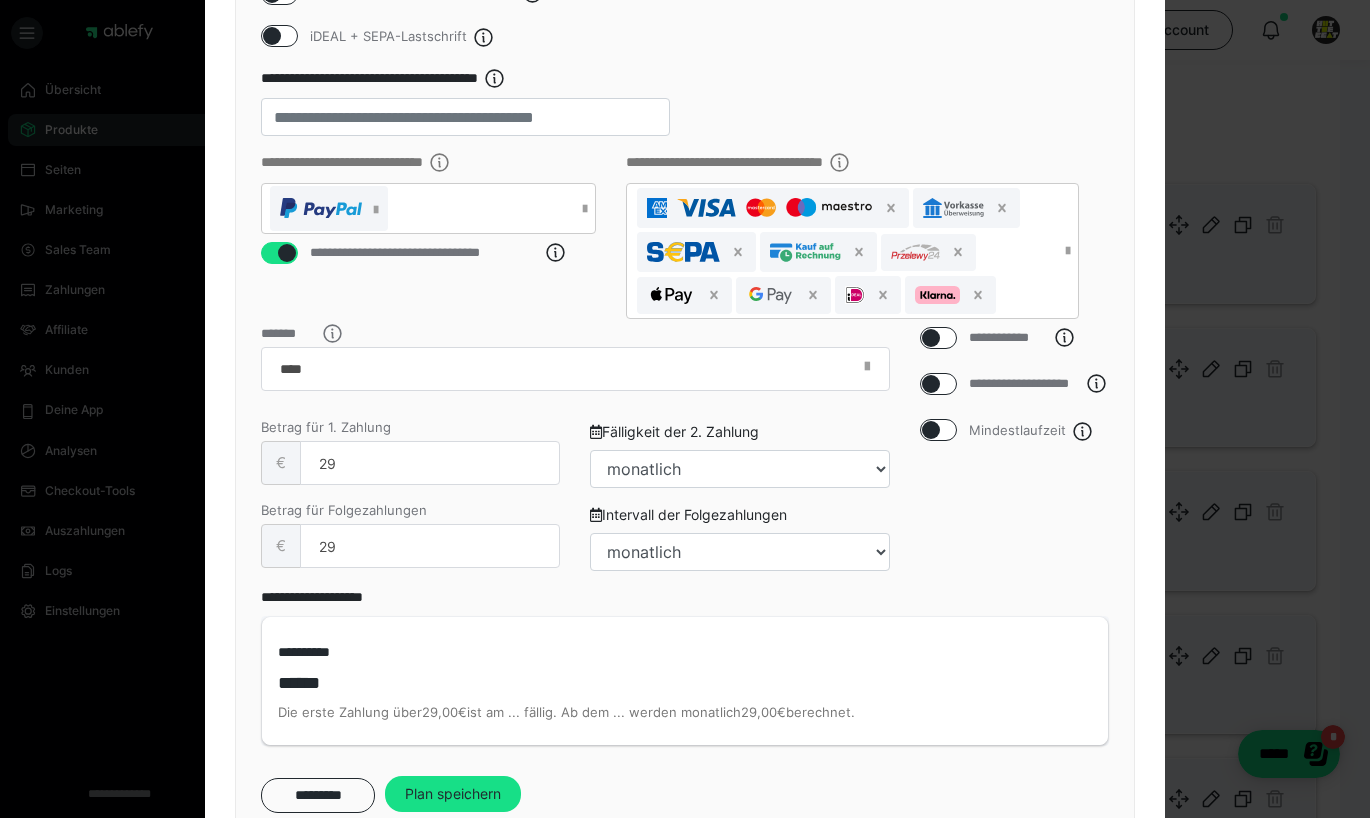 click at bounding box center [931, 430] 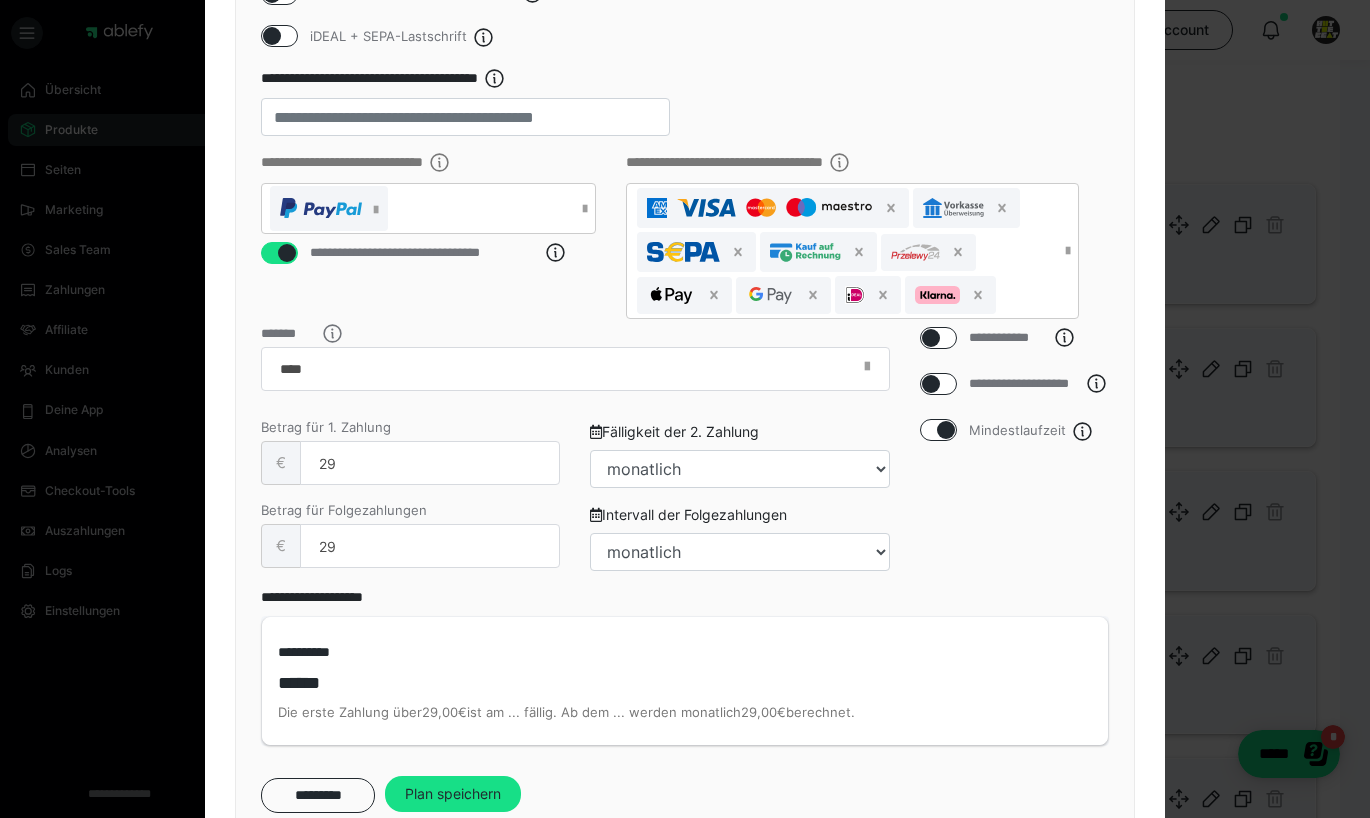 checkbox on "true" 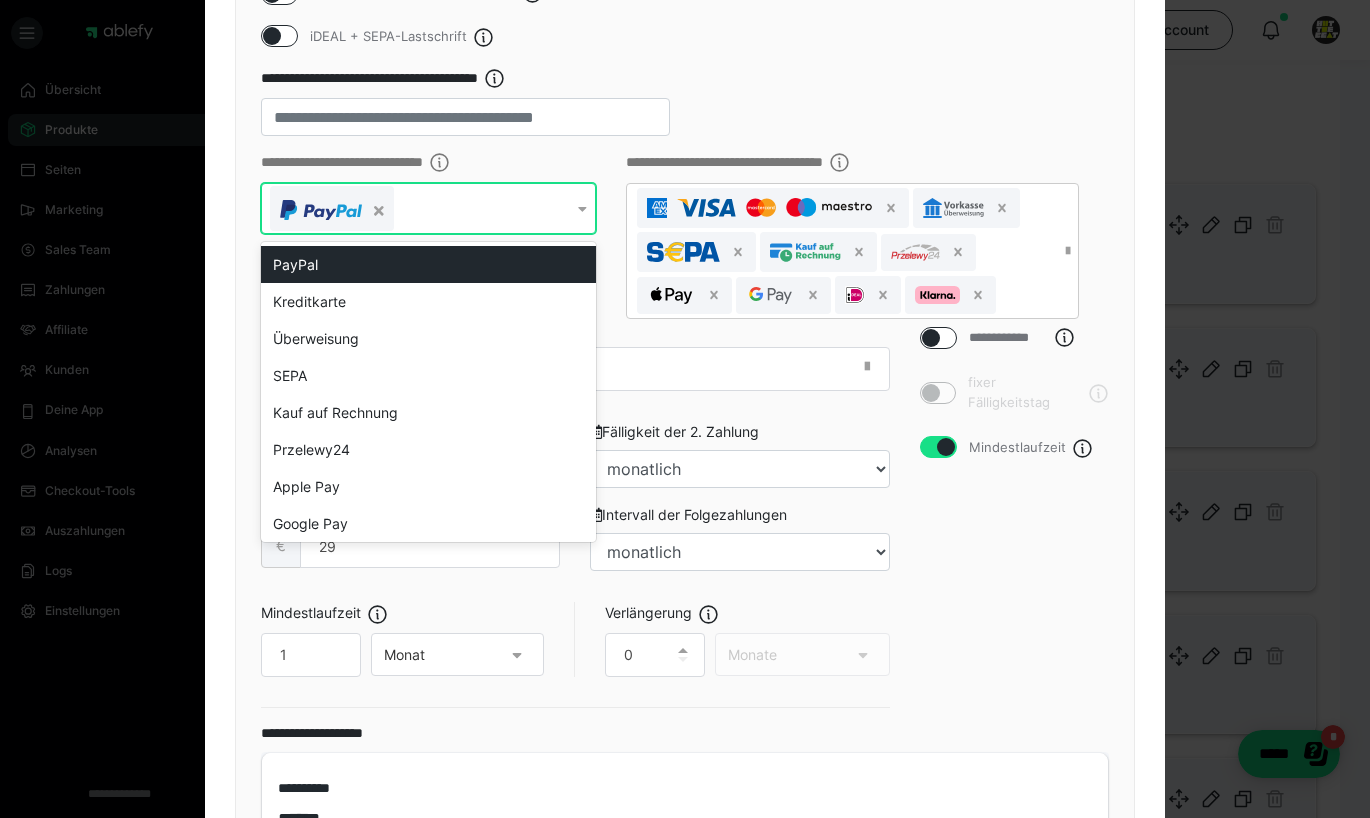 click at bounding box center [582, 209] 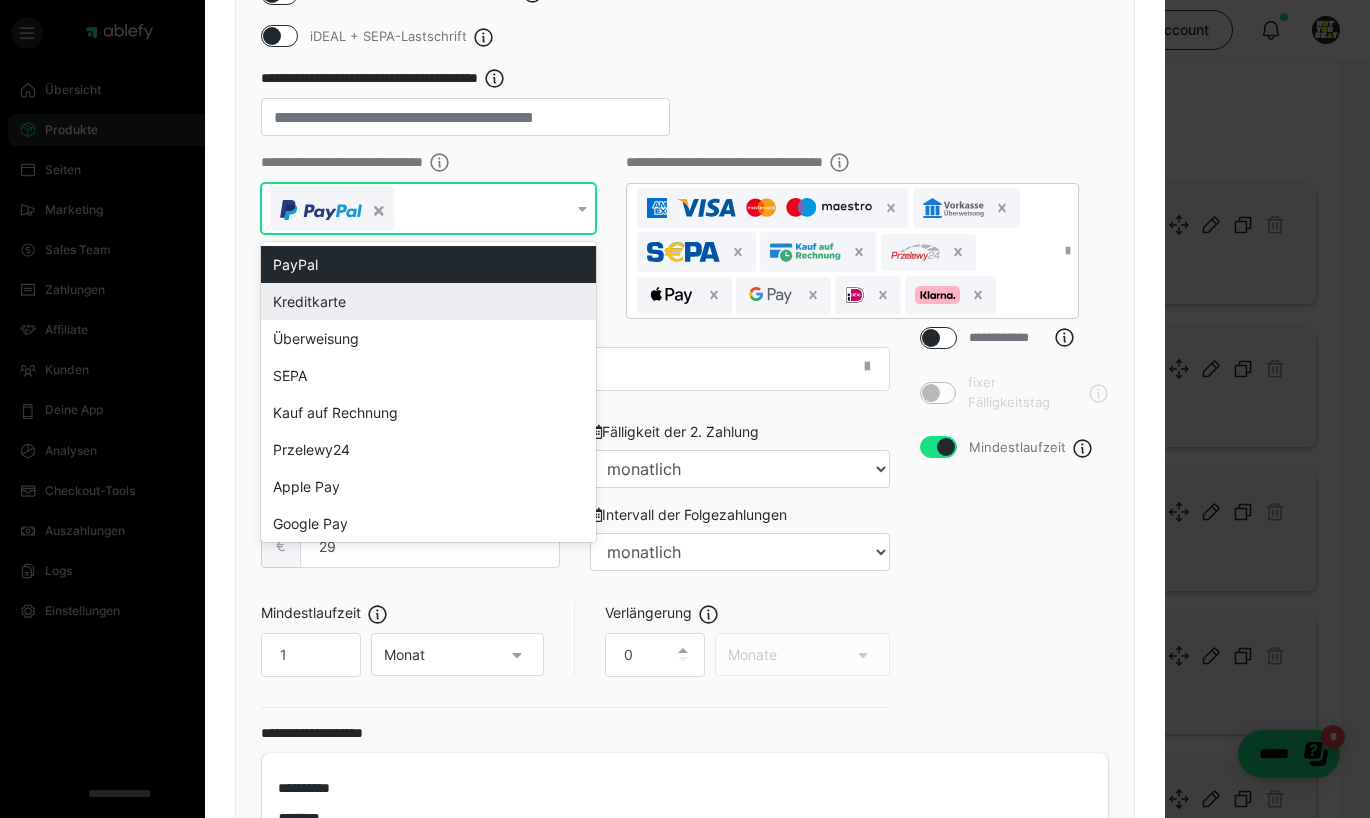 click on "Kreditkarte" at bounding box center [428, 301] 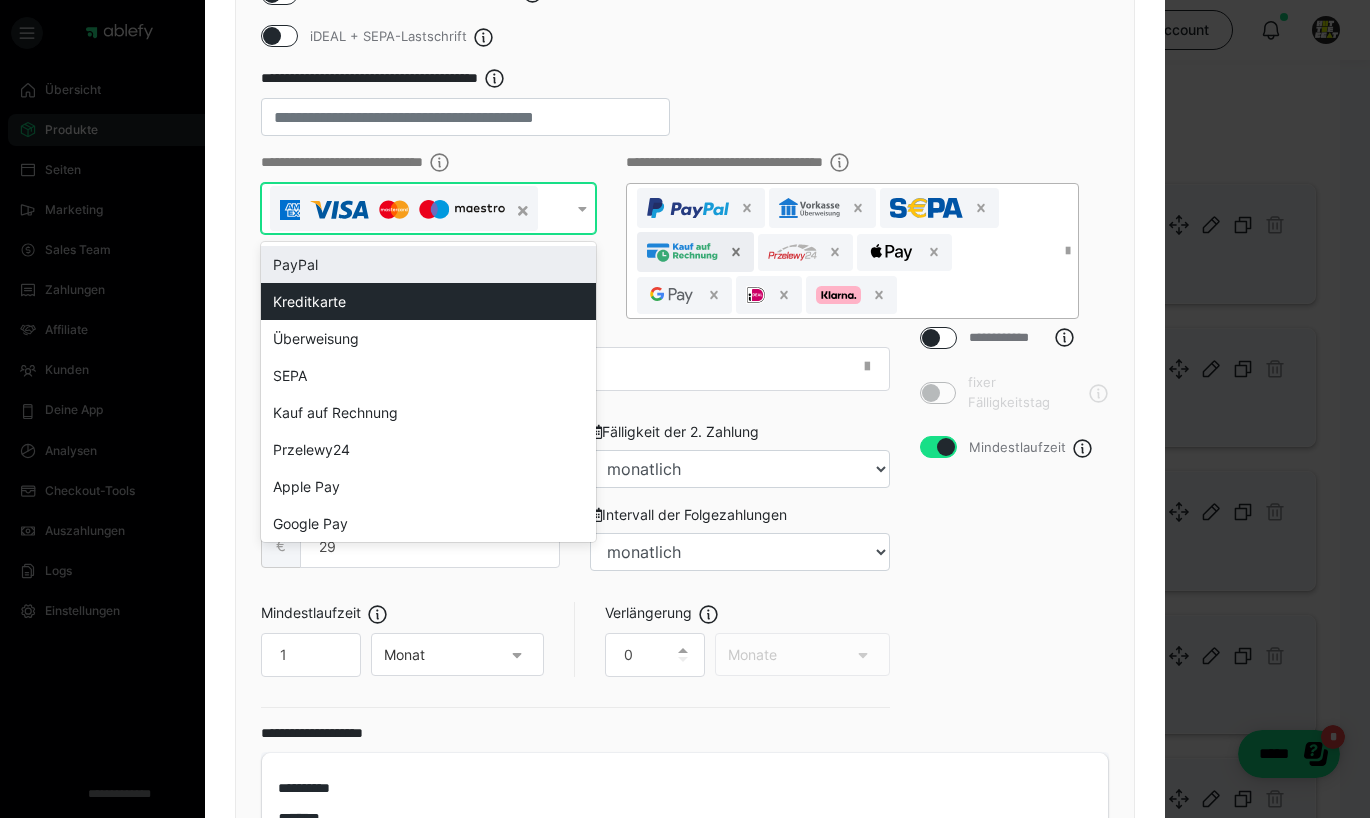 click 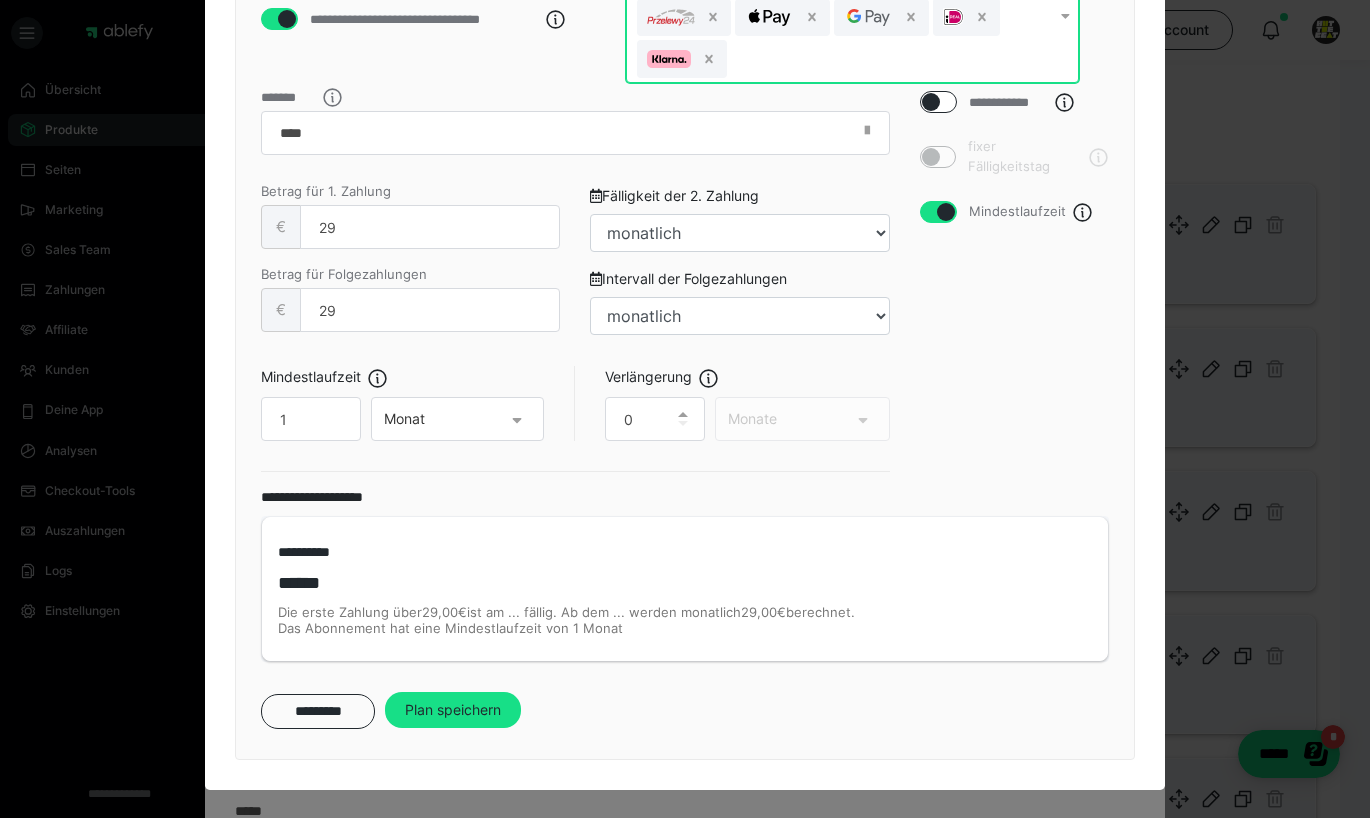 scroll, scrollTop: 606, scrollLeft: 0, axis: vertical 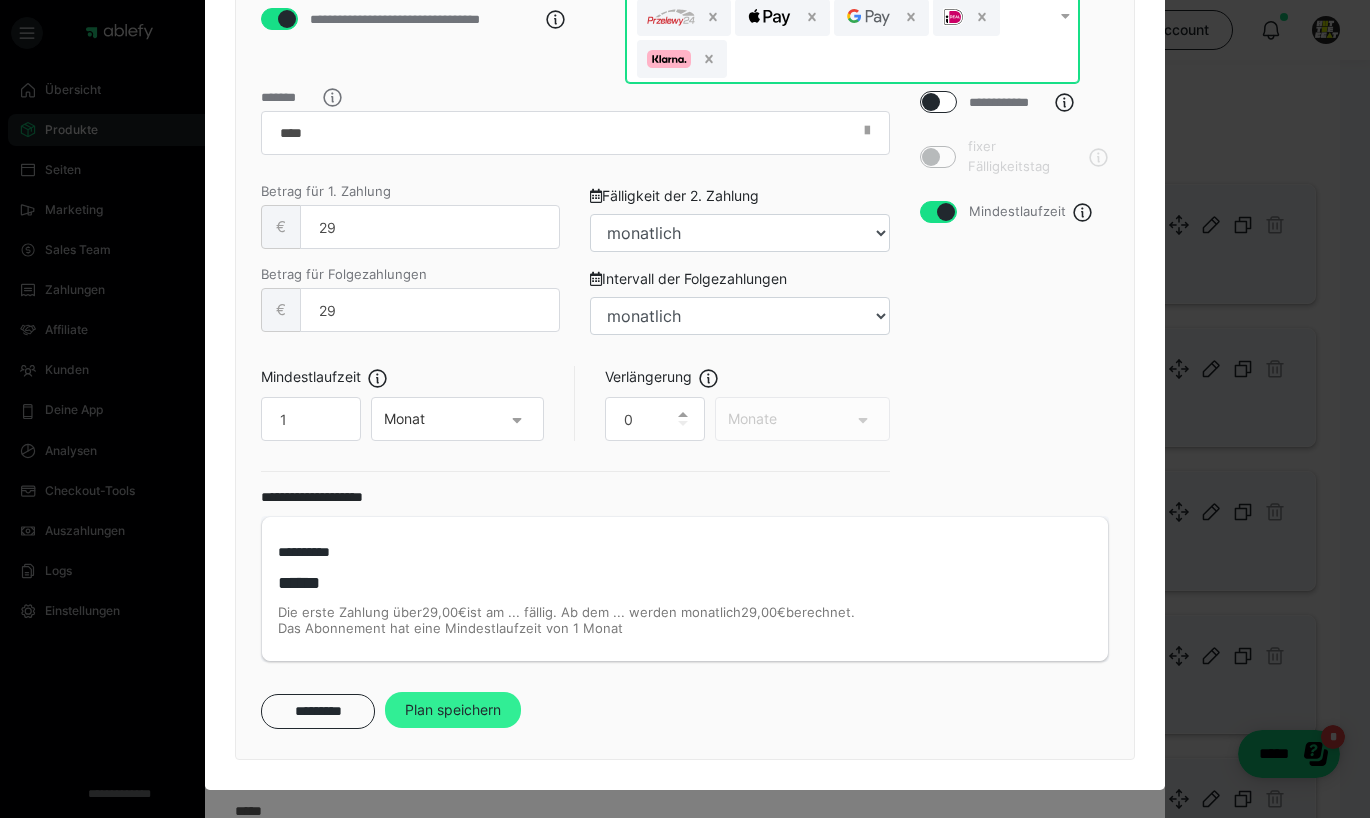 click on "Plan speichern" at bounding box center [453, 710] 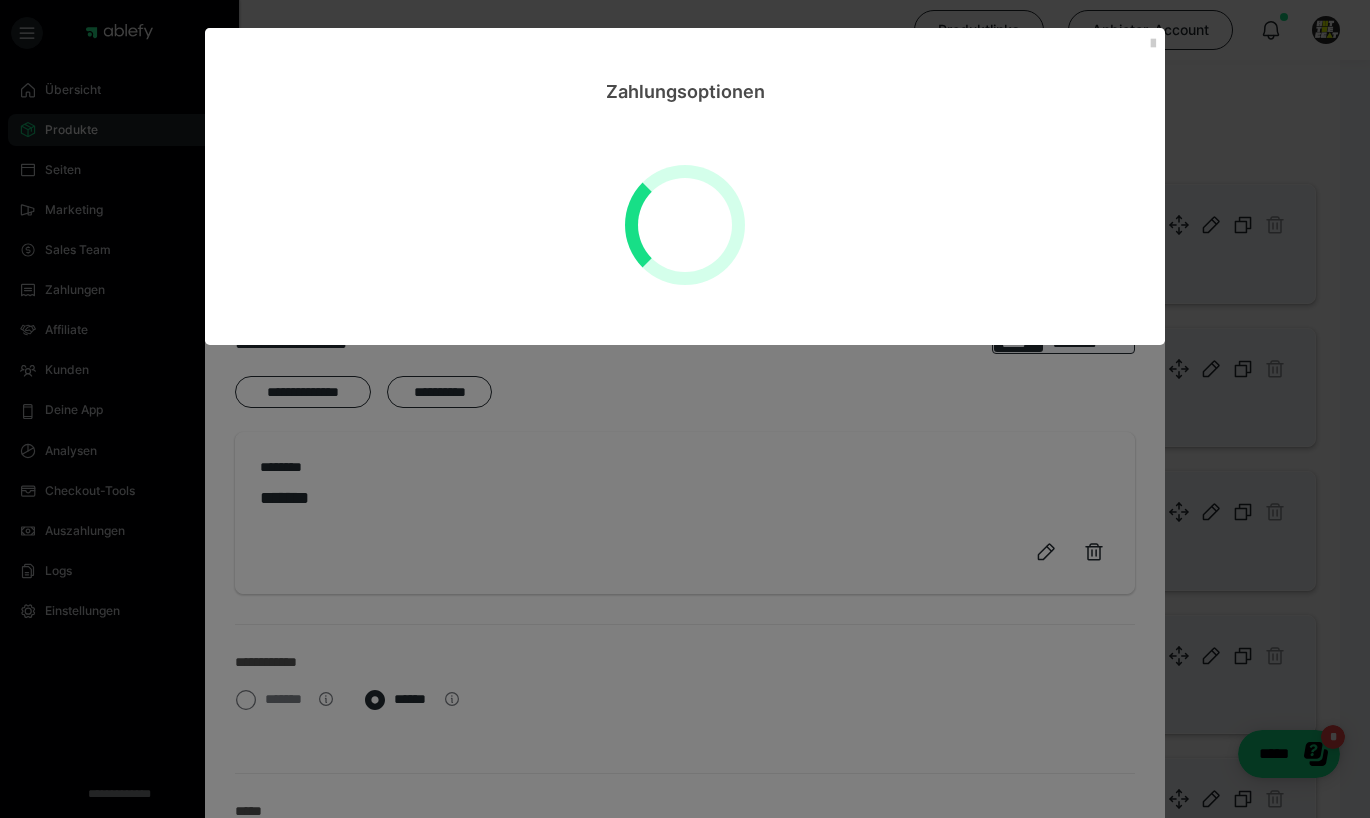 scroll, scrollTop: 0, scrollLeft: 0, axis: both 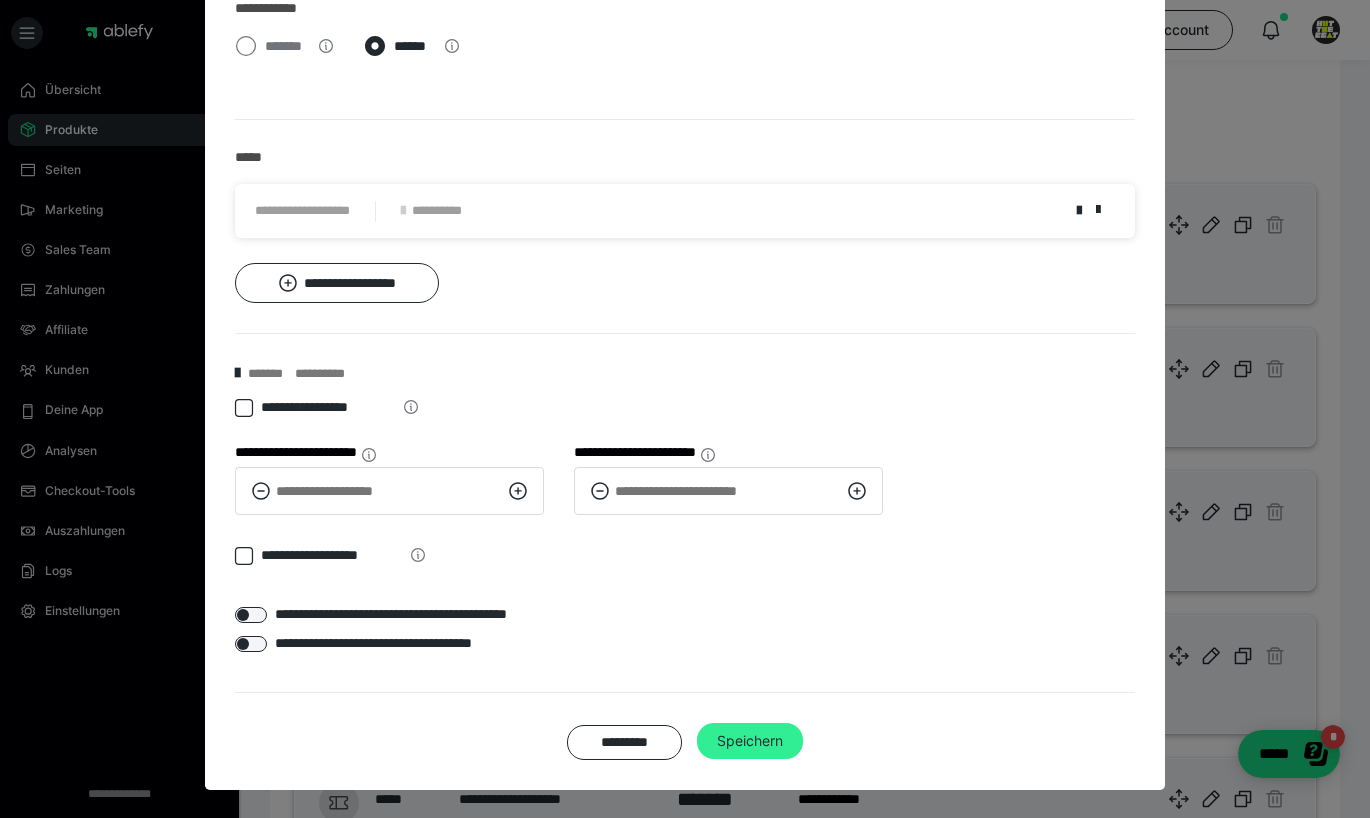 click on "Speichern" at bounding box center (750, 741) 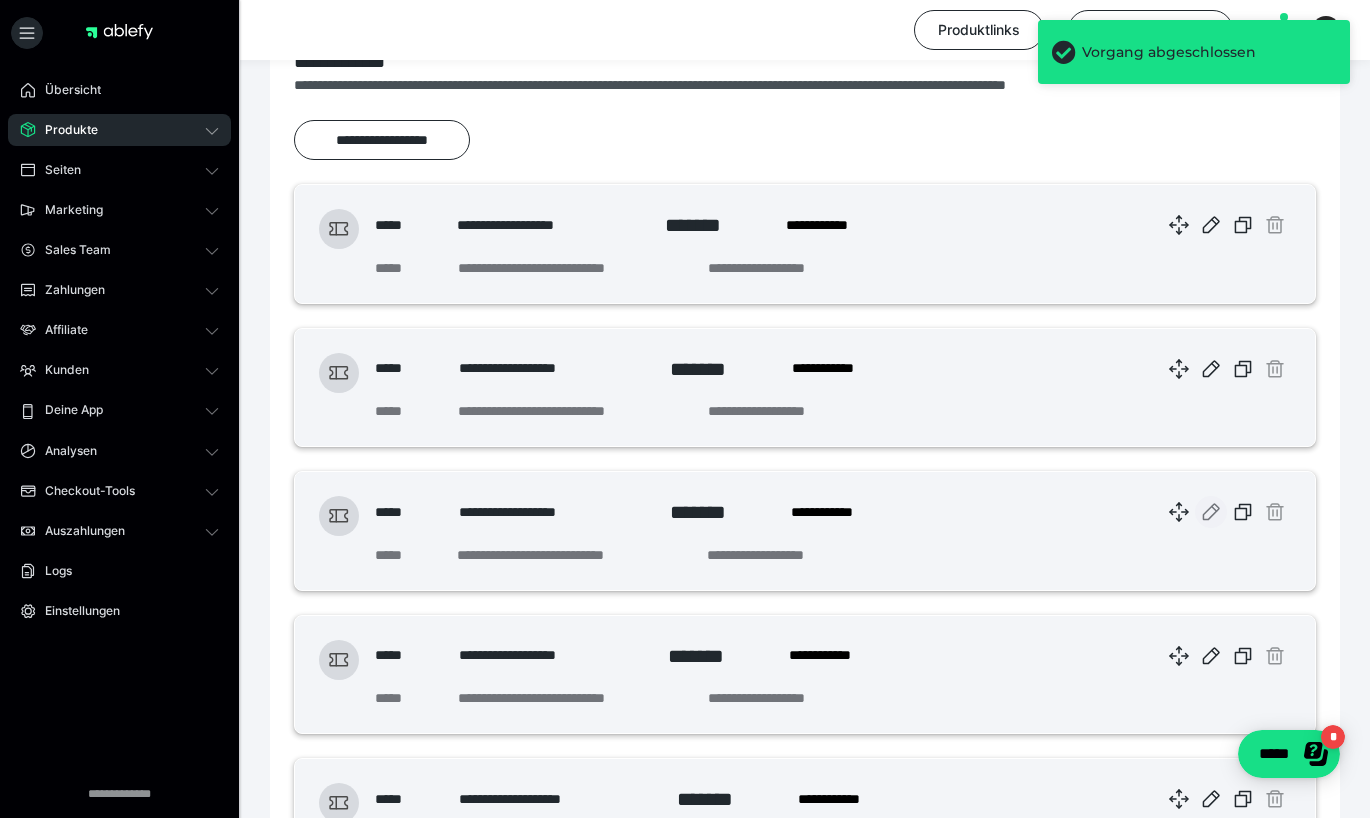 click 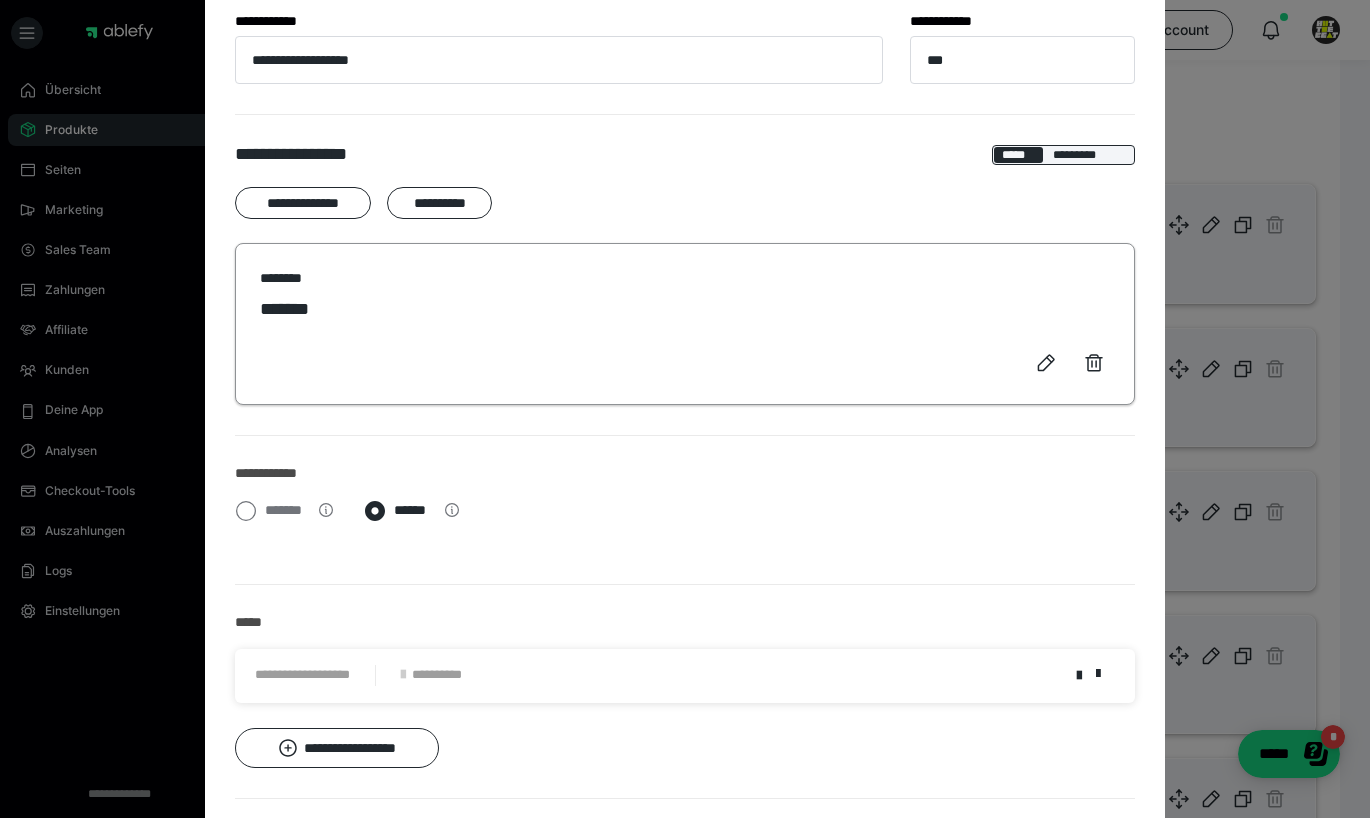 scroll, scrollTop: 206, scrollLeft: 0, axis: vertical 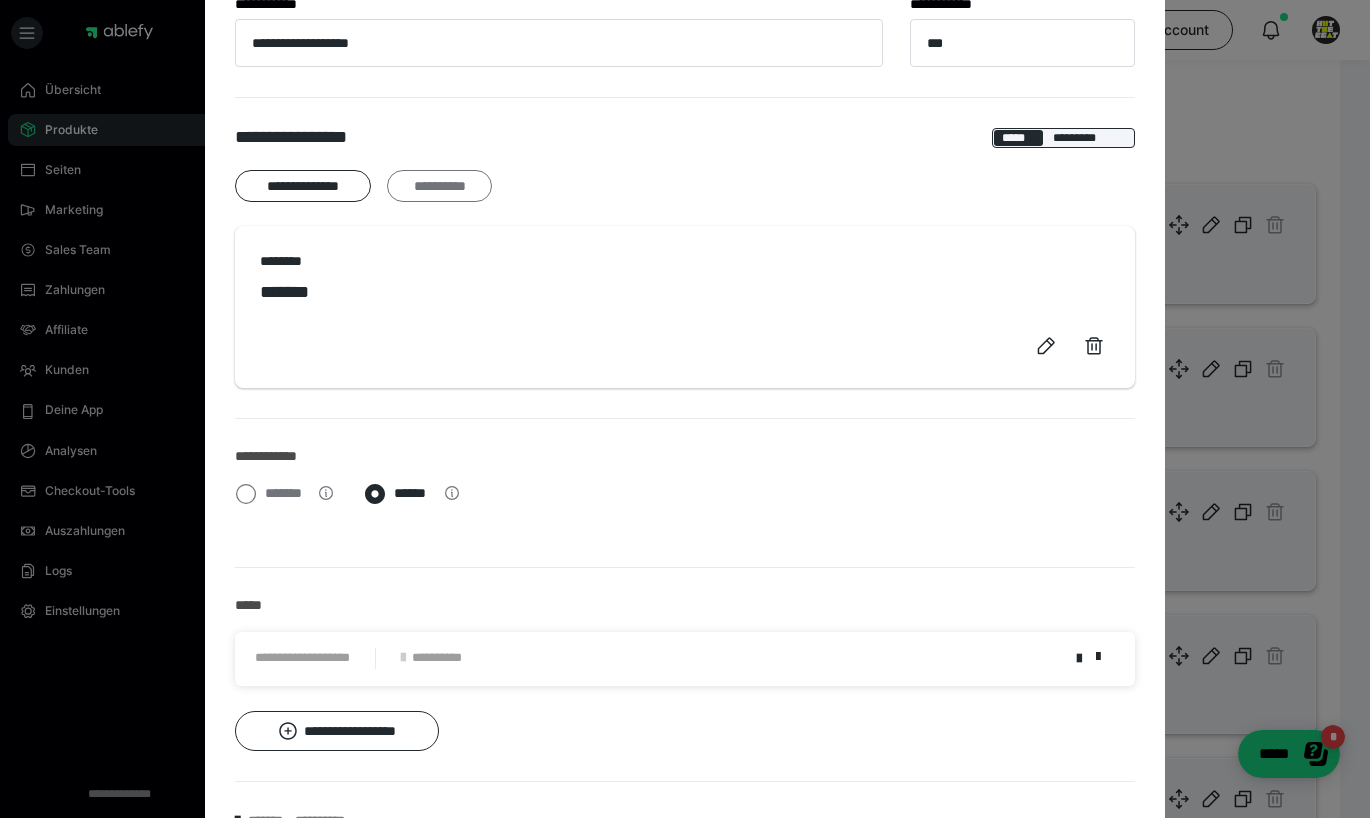 click on "**********" at bounding box center [439, 186] 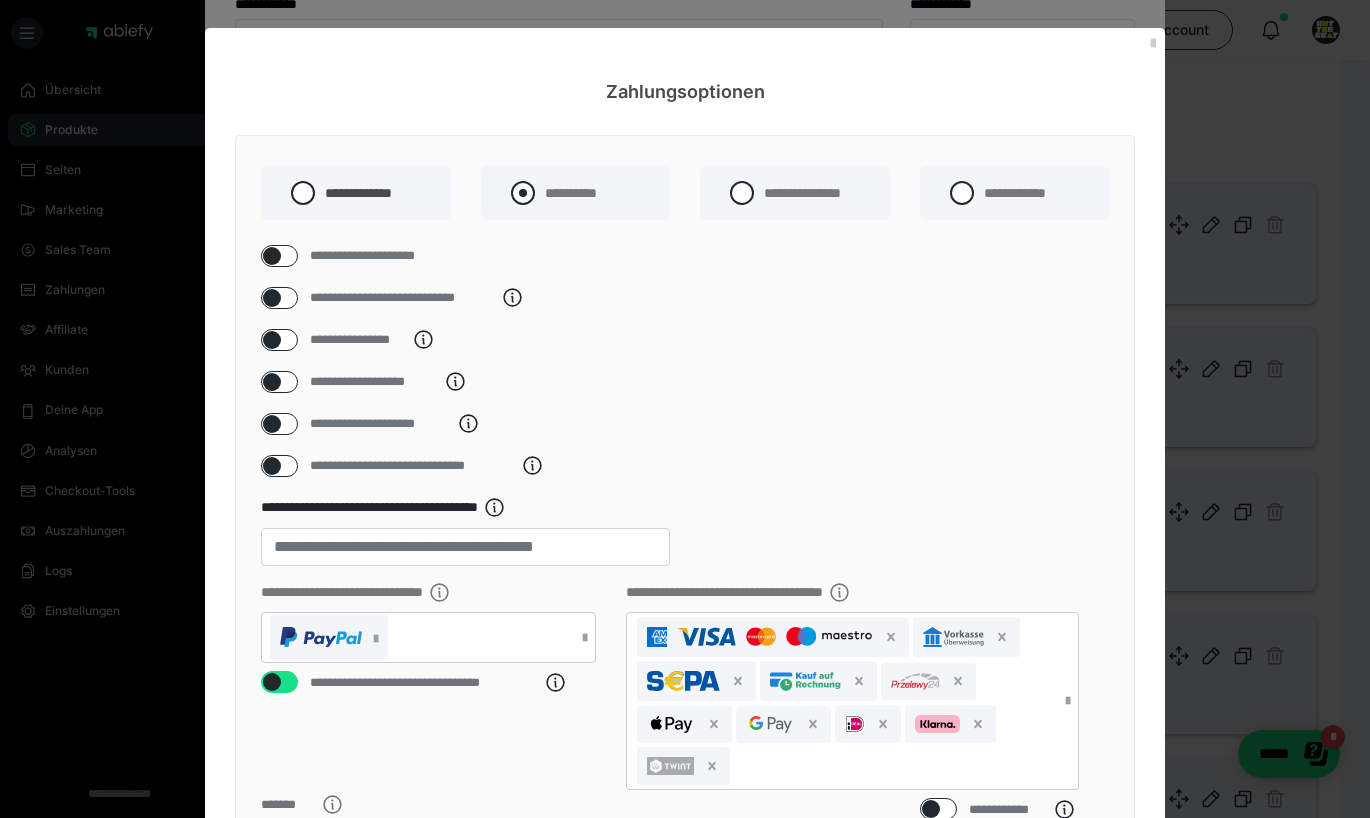 click at bounding box center (523, 193) 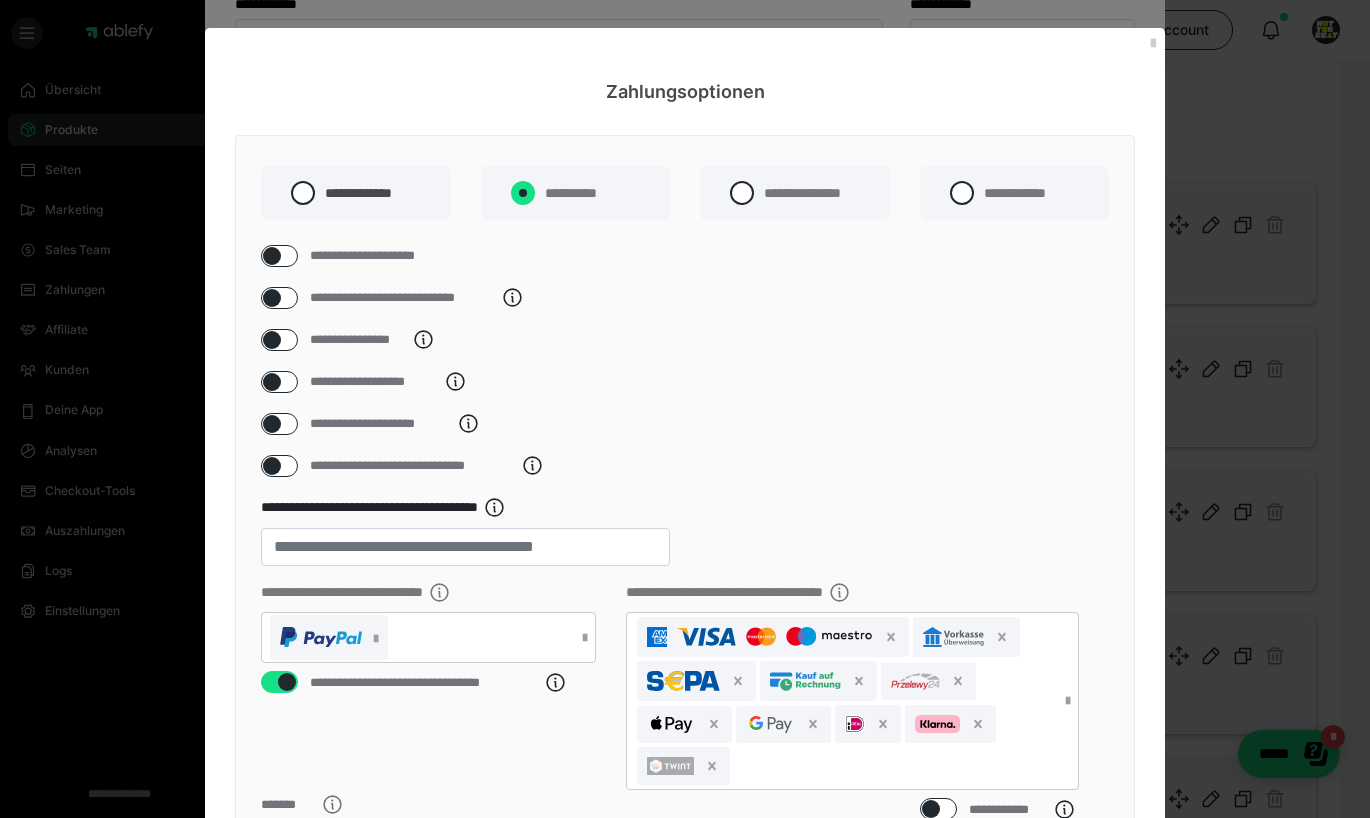 radio on "****" 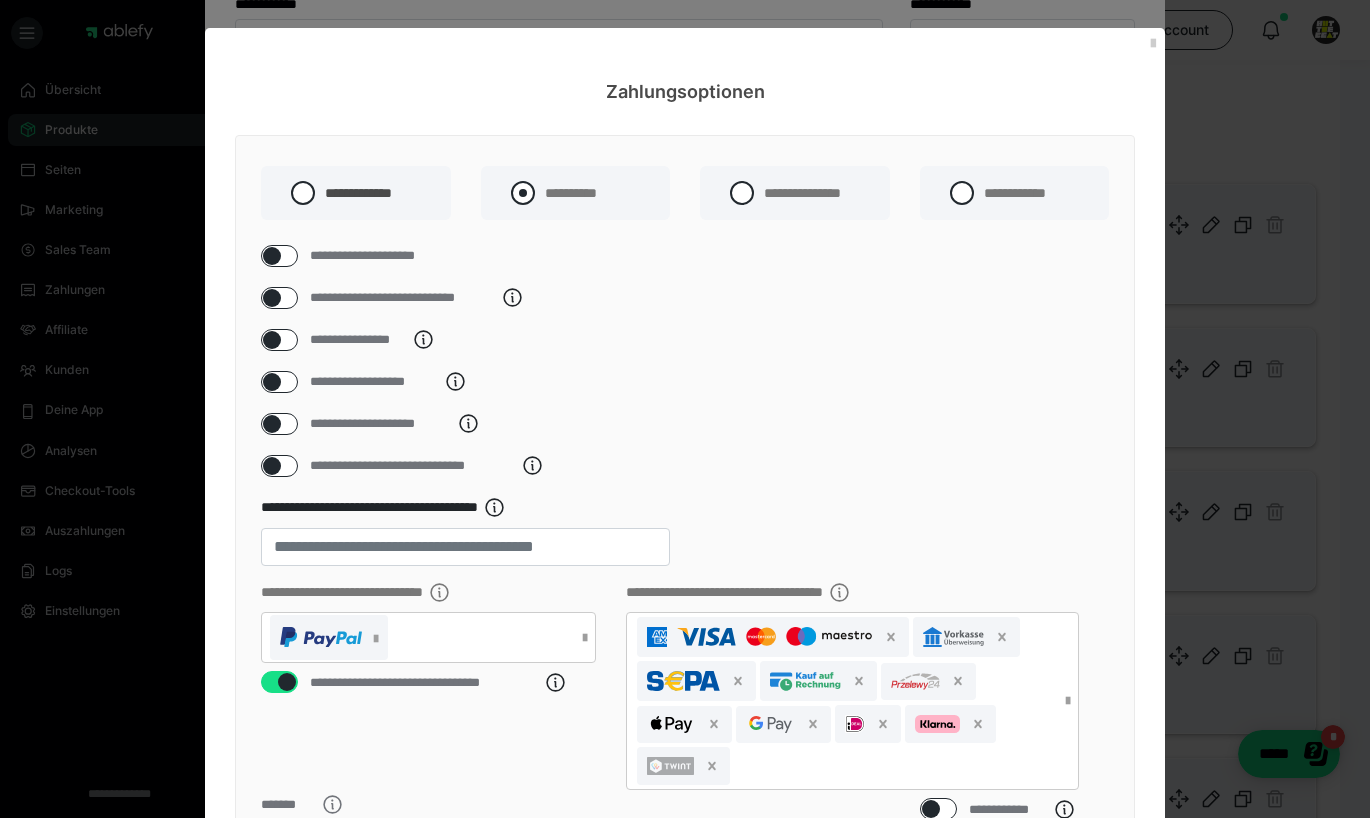 select on "1m" 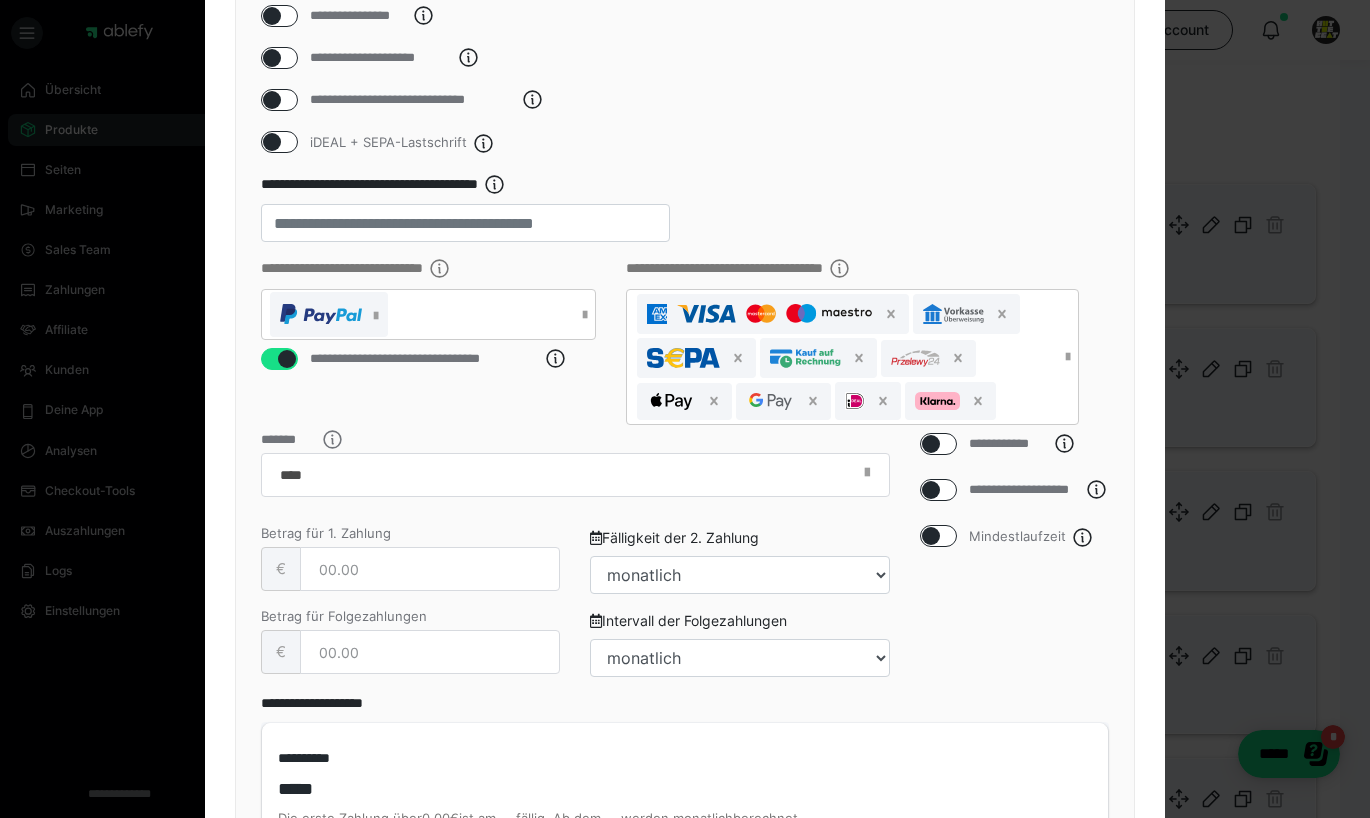 scroll, scrollTop: 383, scrollLeft: 0, axis: vertical 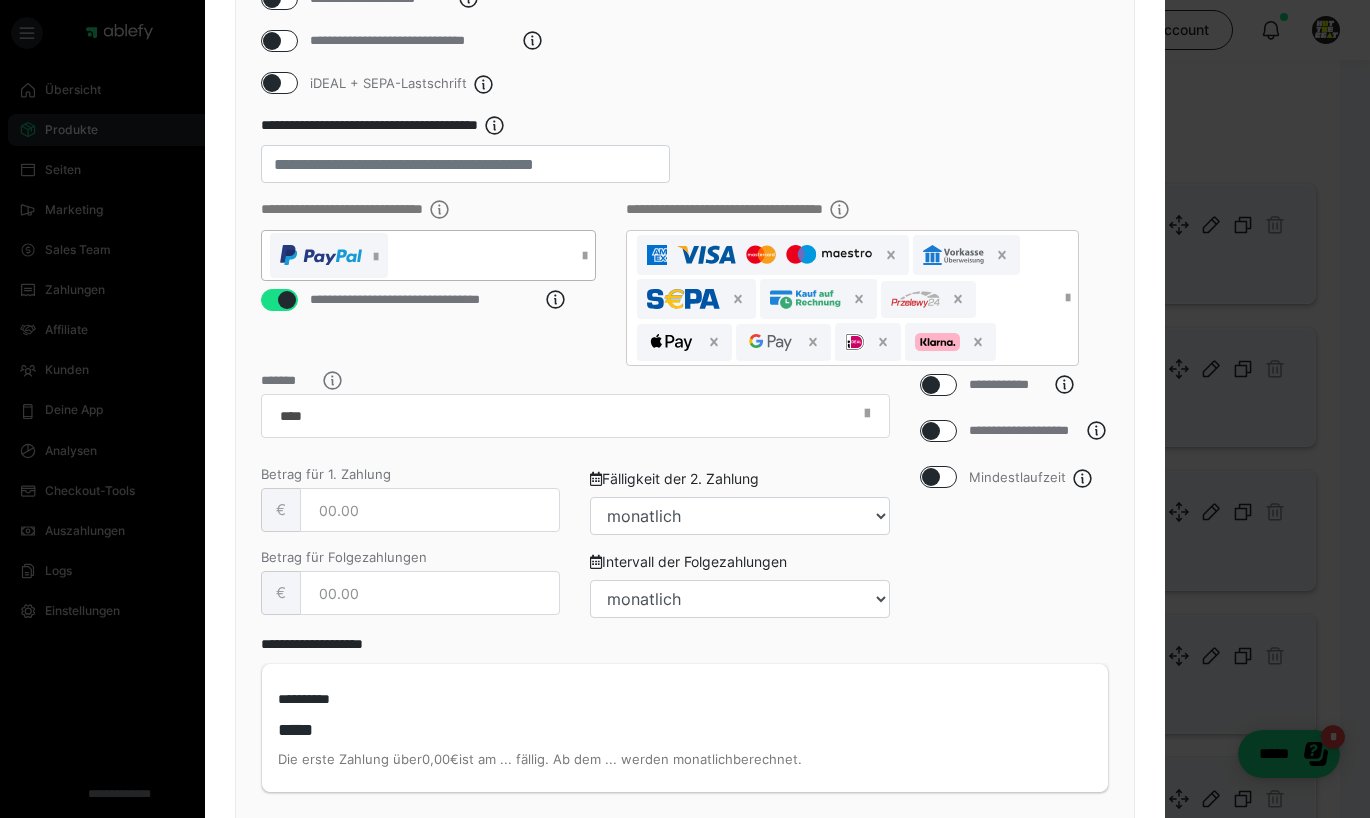 click at bounding box center (418, 255) 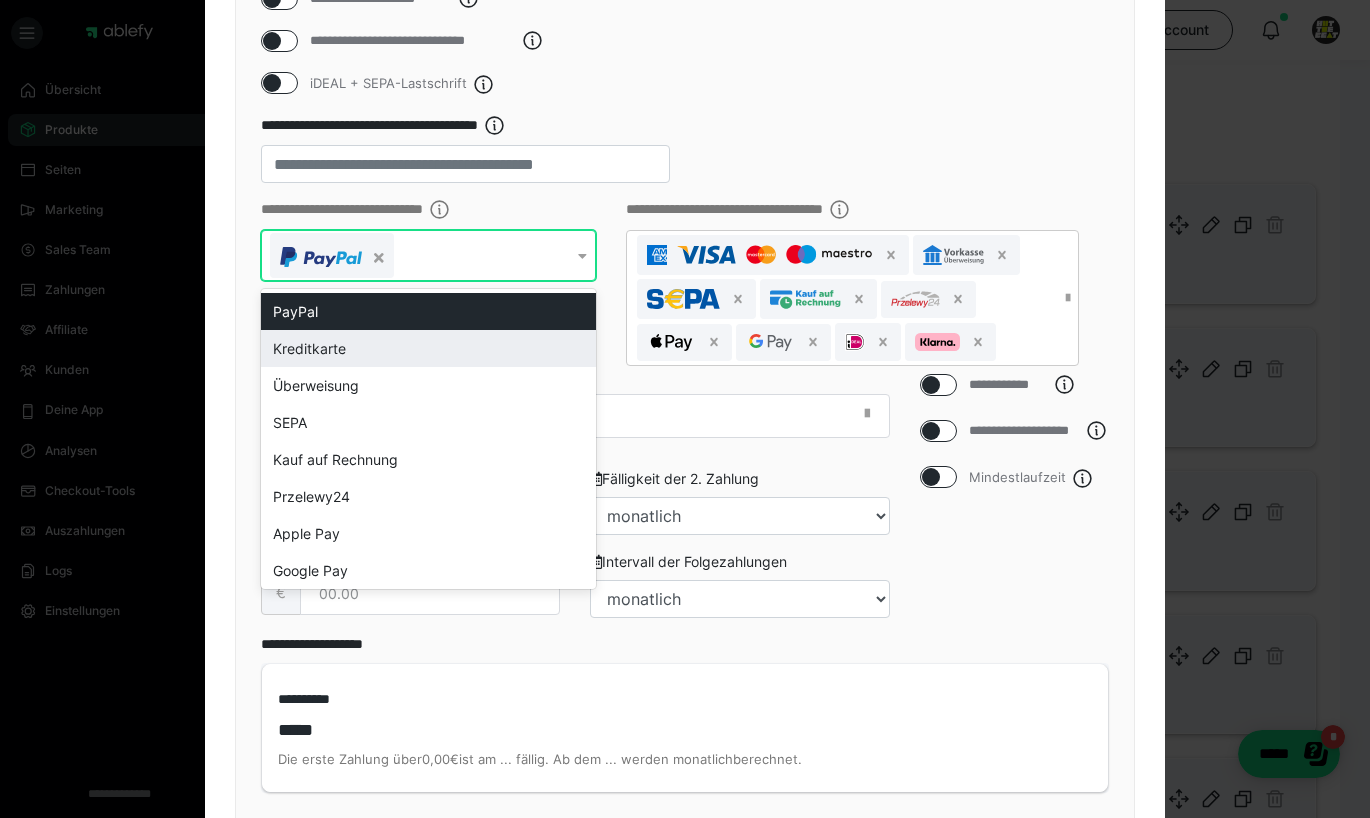 click on "Kreditkarte" at bounding box center [428, 348] 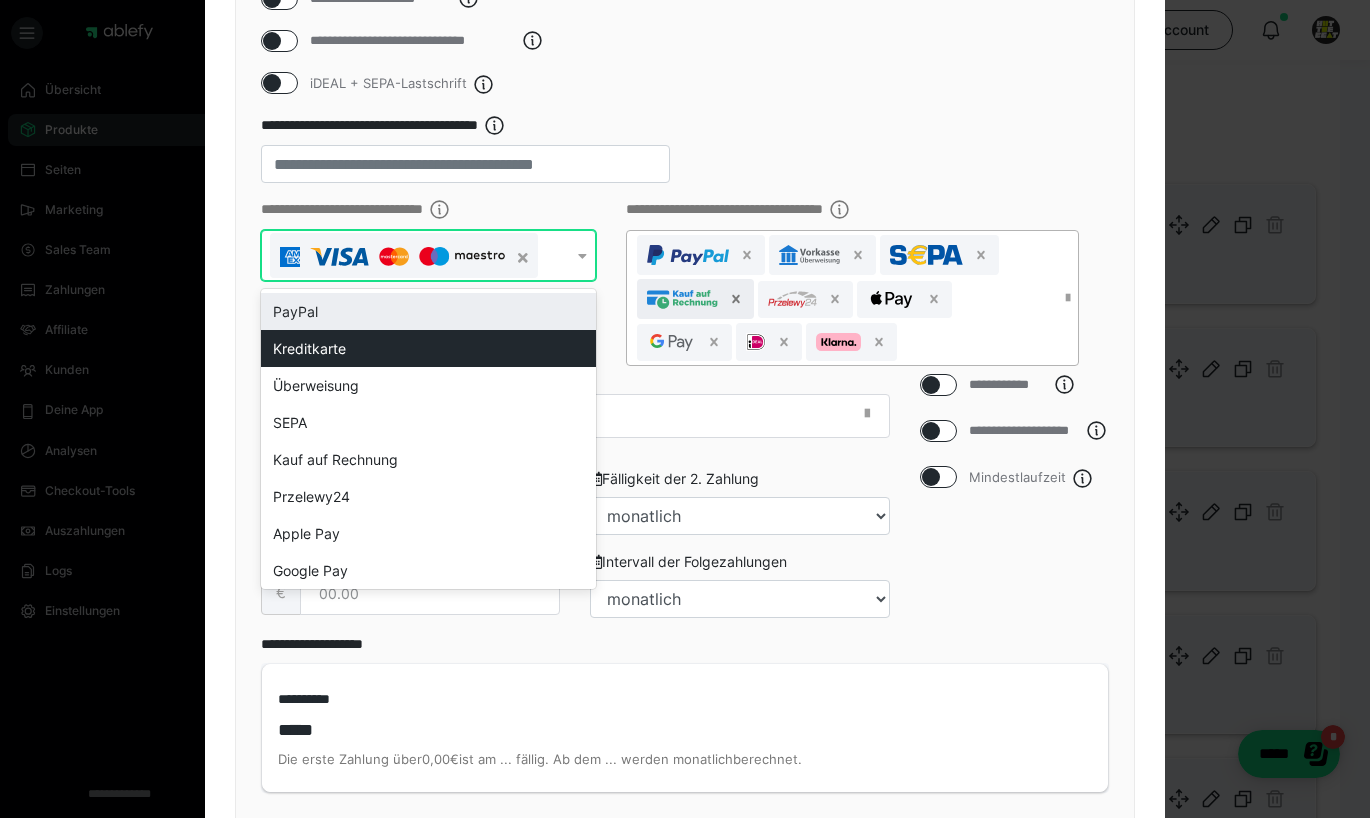 click 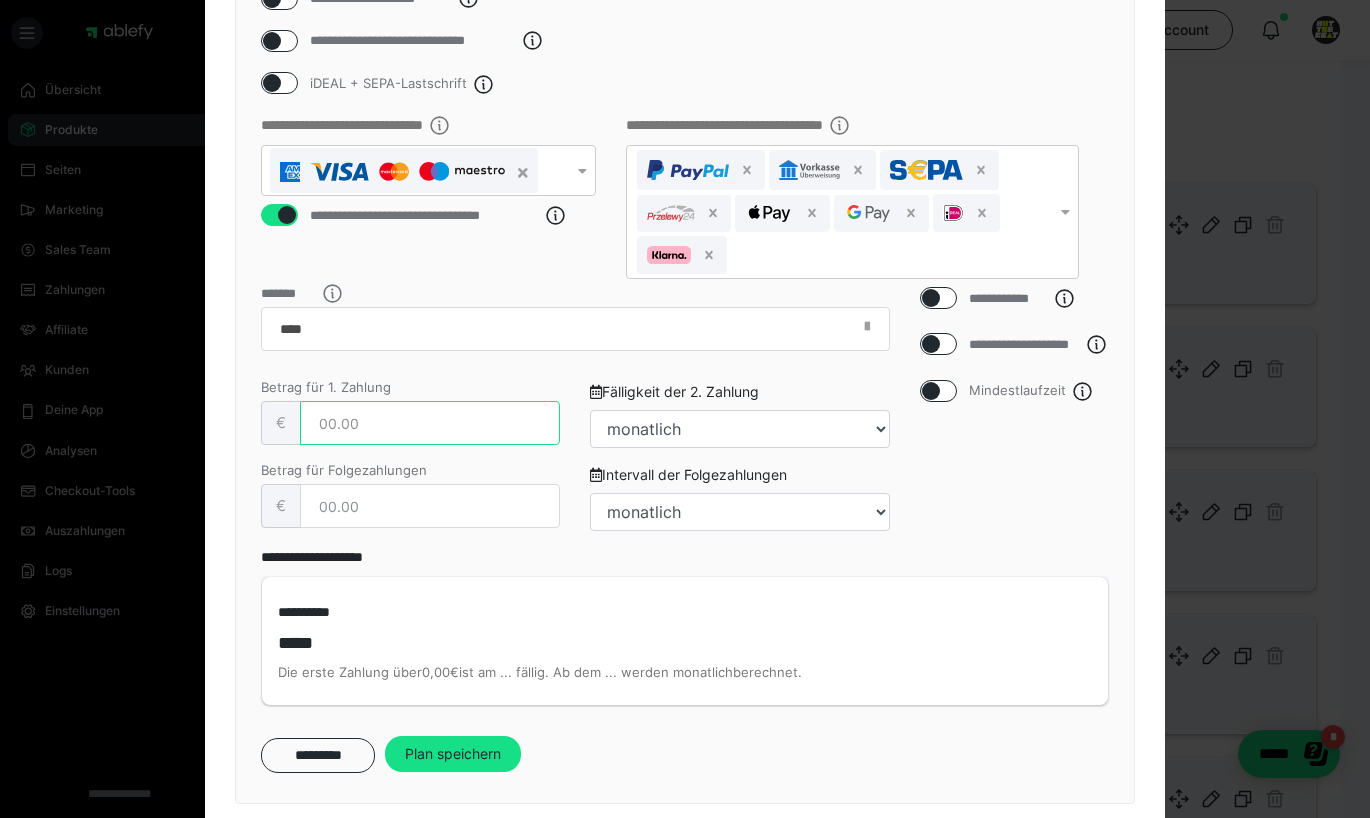 click at bounding box center [430, 423] 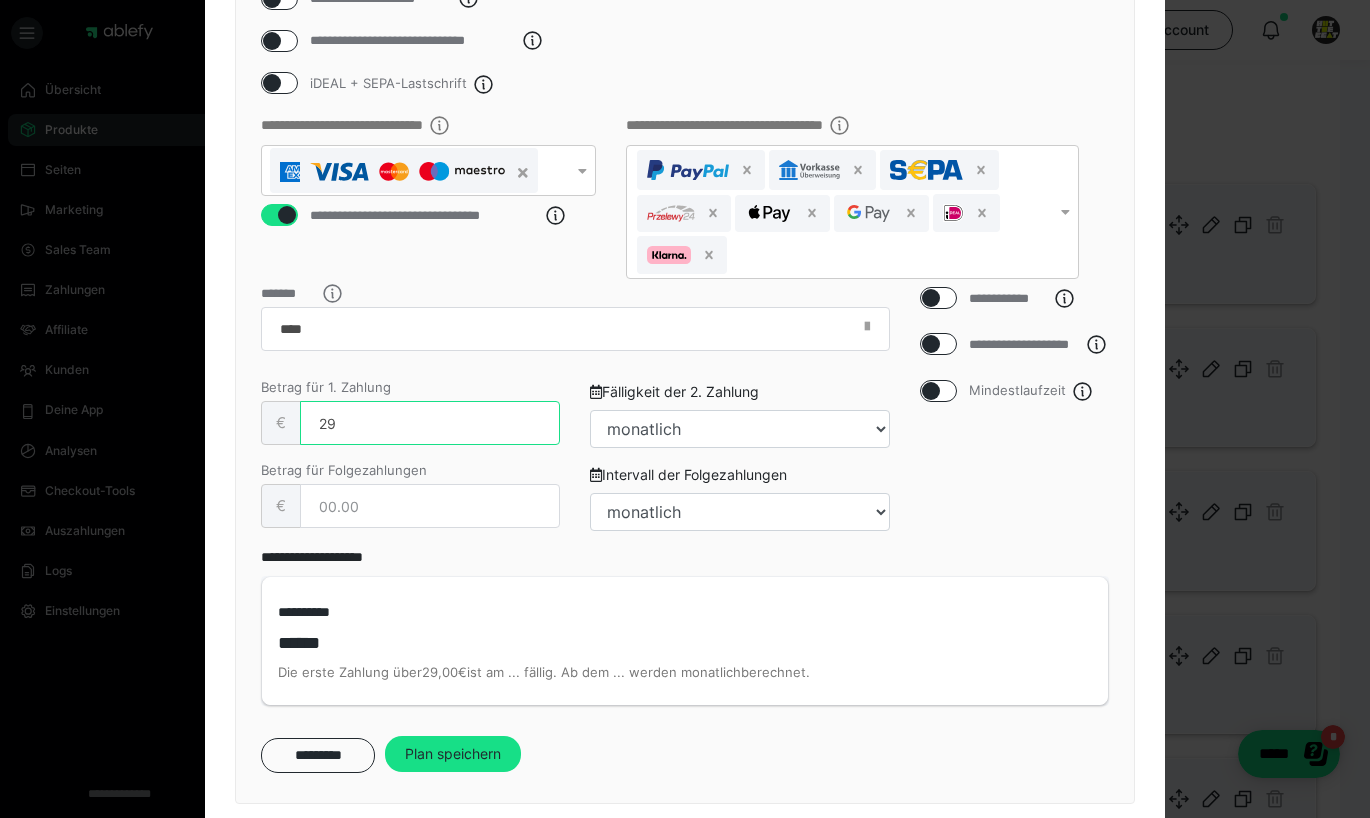 type on "29" 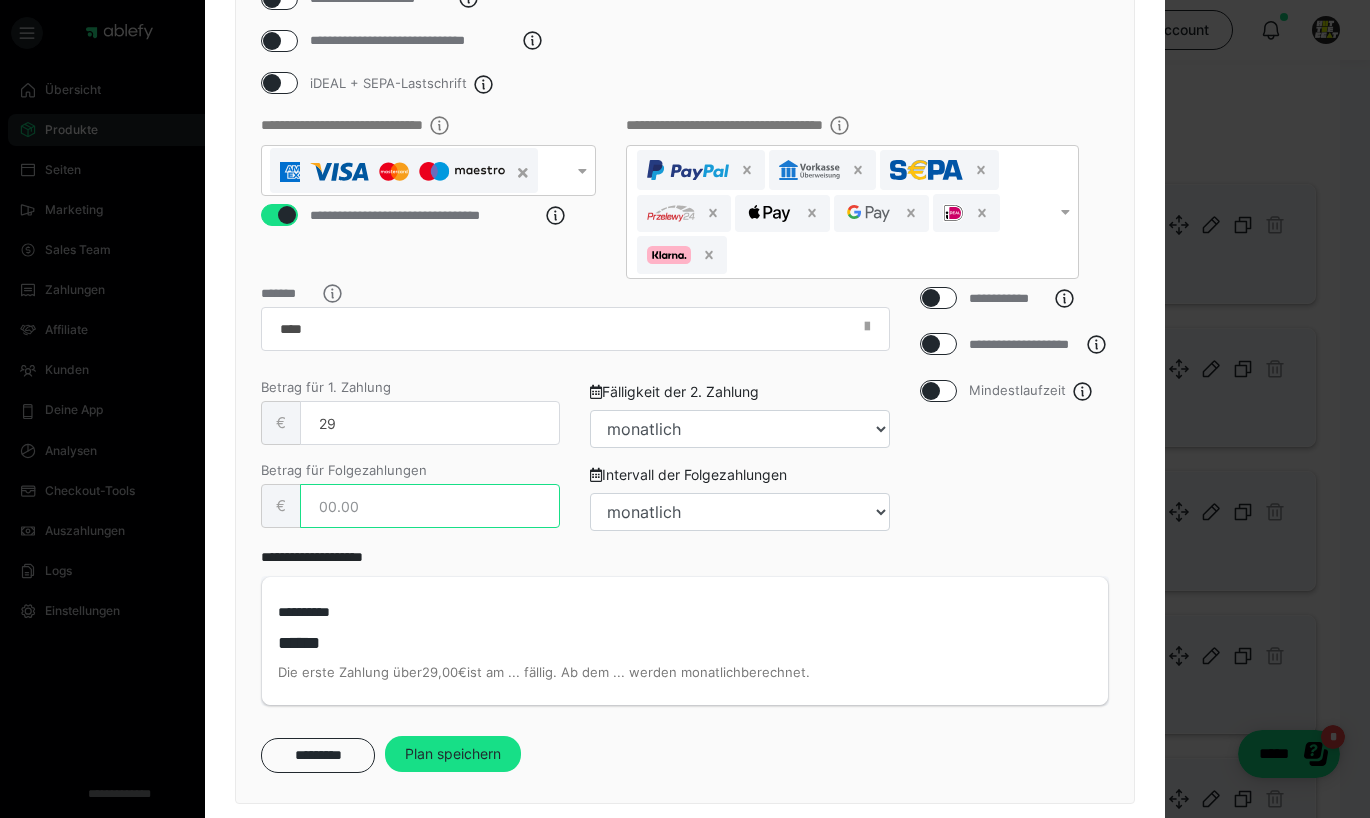 click at bounding box center (430, 506) 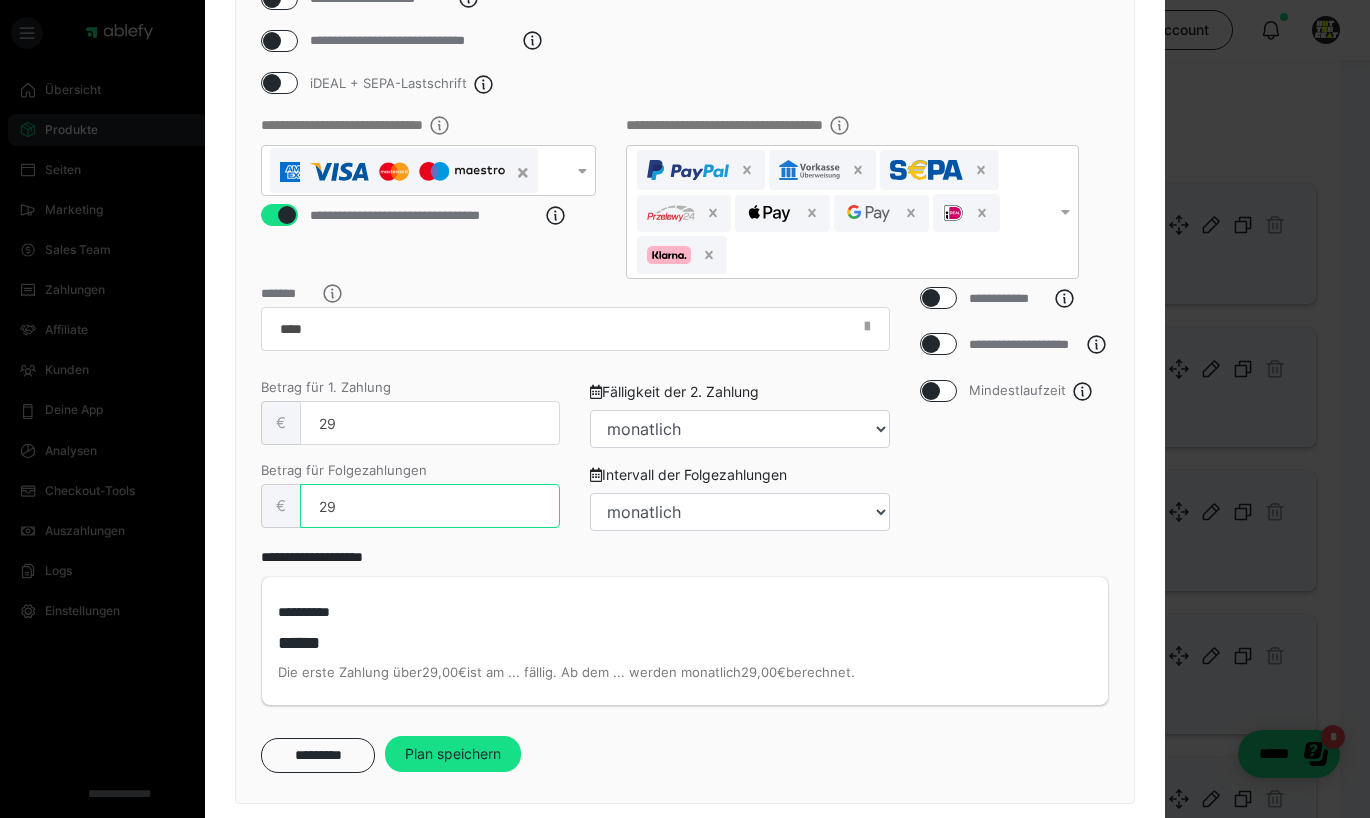 type on "29" 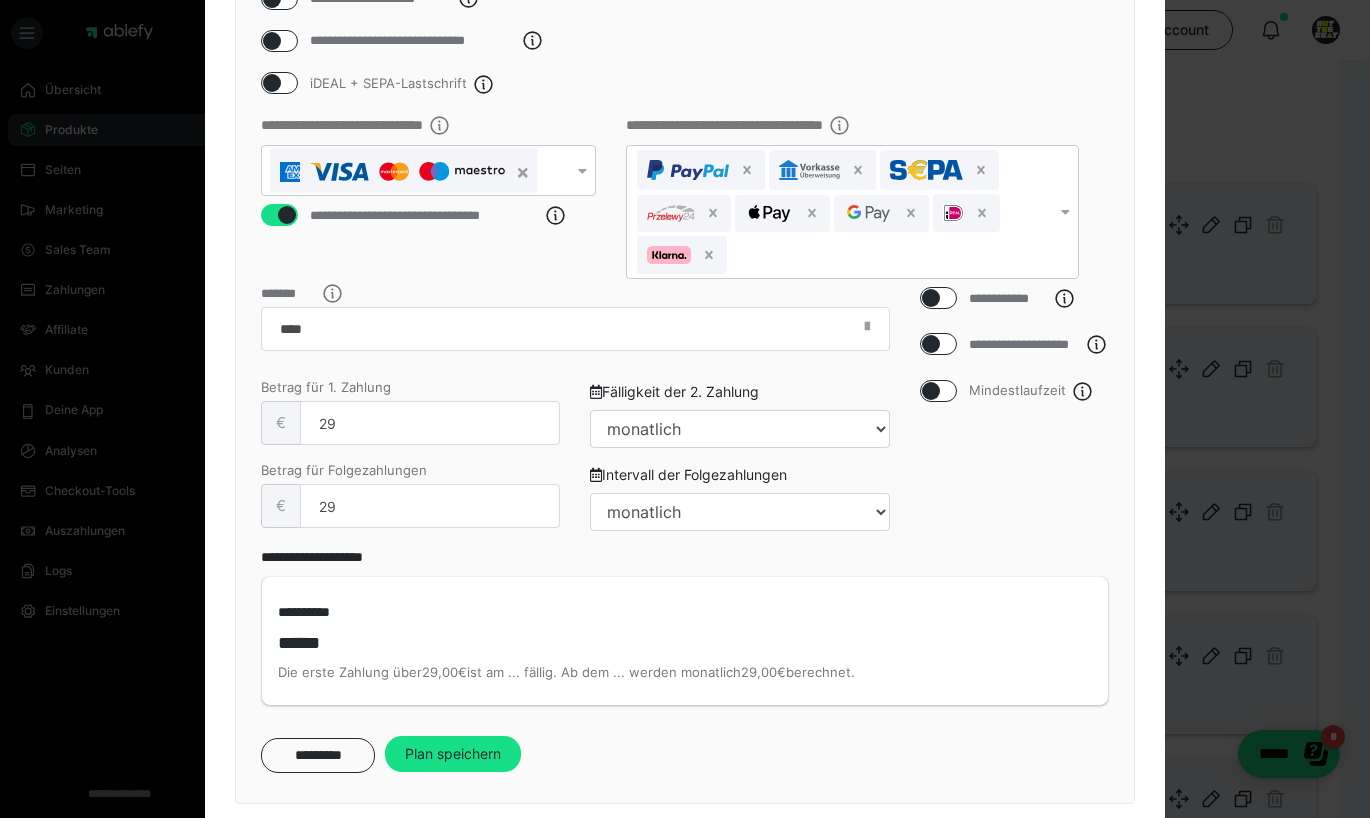 click on "**********" at bounding box center (685, 626) 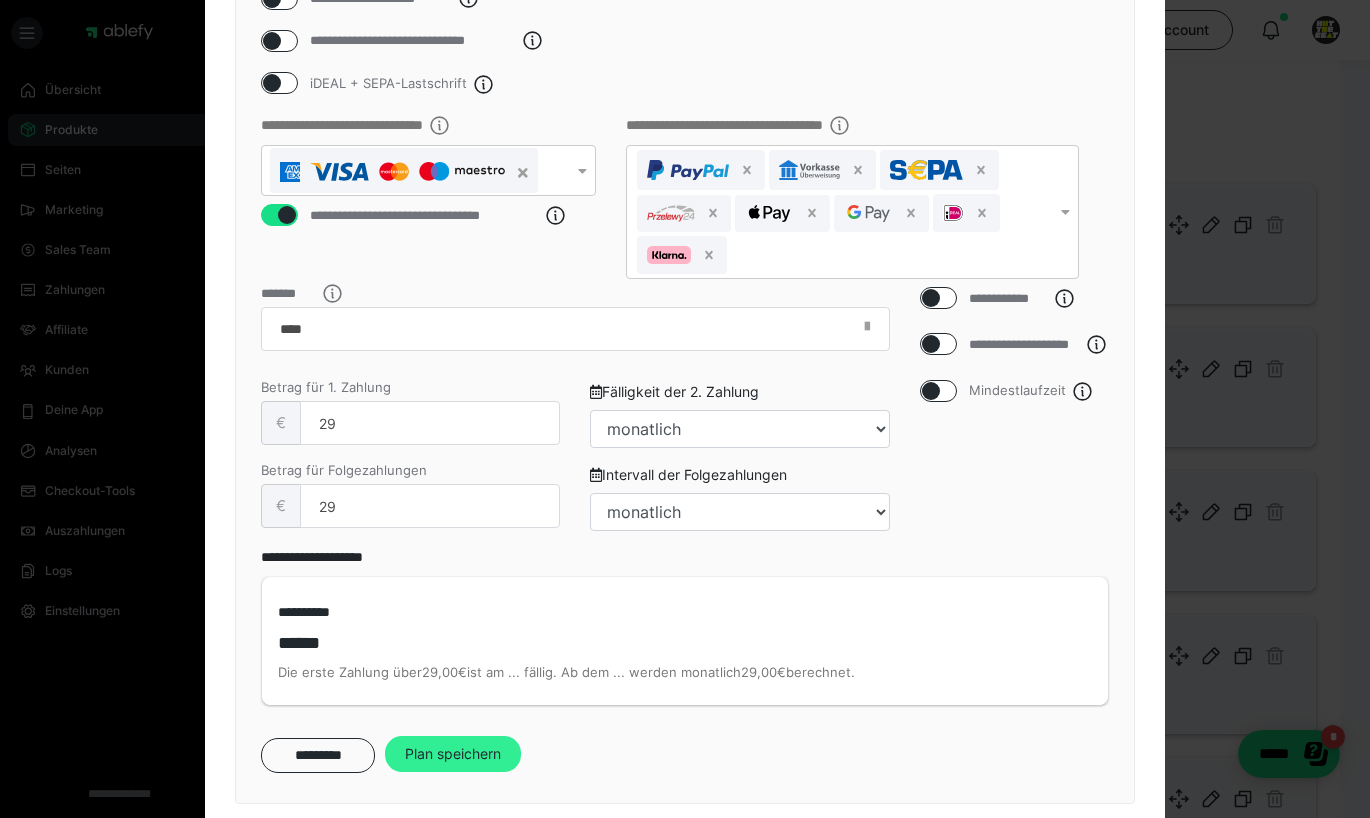 click on "Plan speichern" at bounding box center [453, 754] 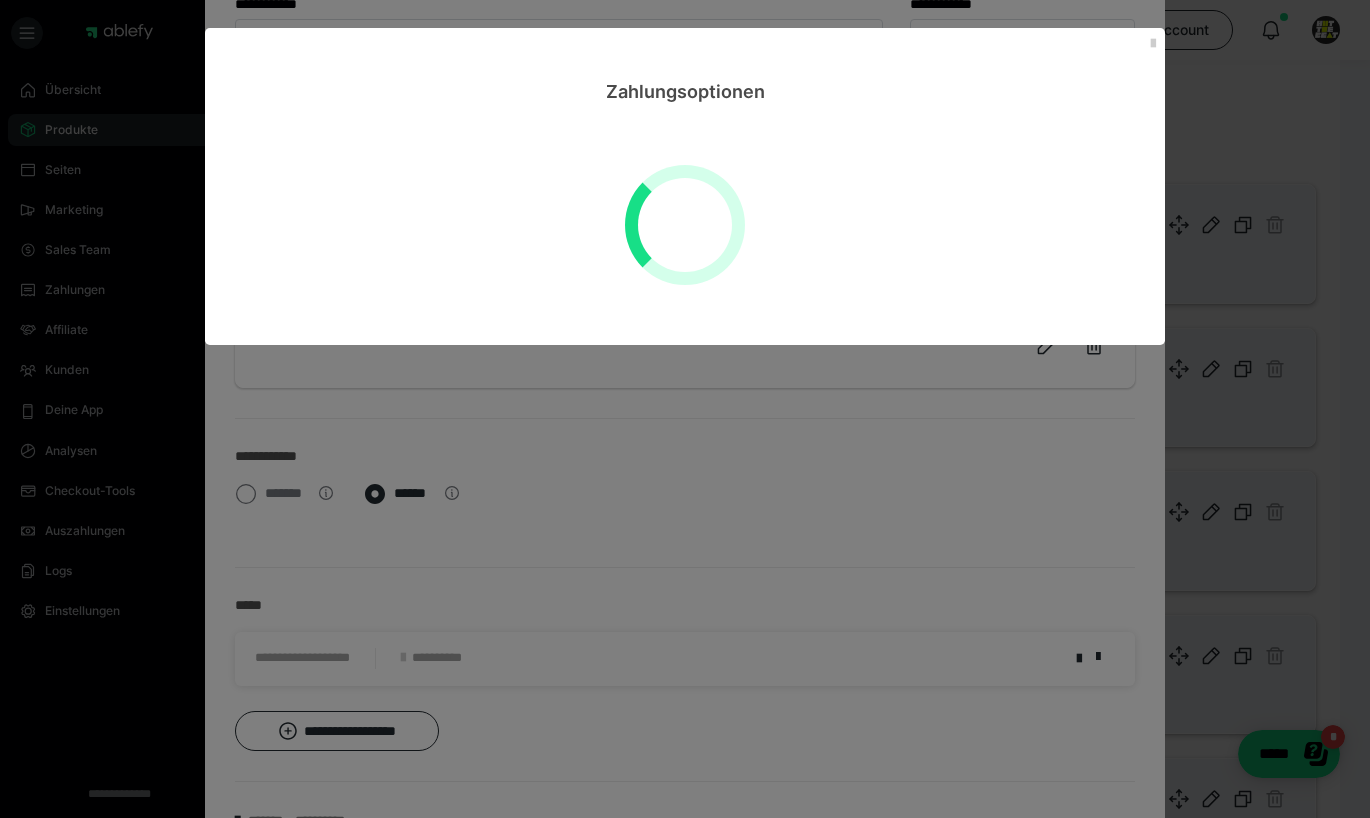 scroll, scrollTop: 0, scrollLeft: 0, axis: both 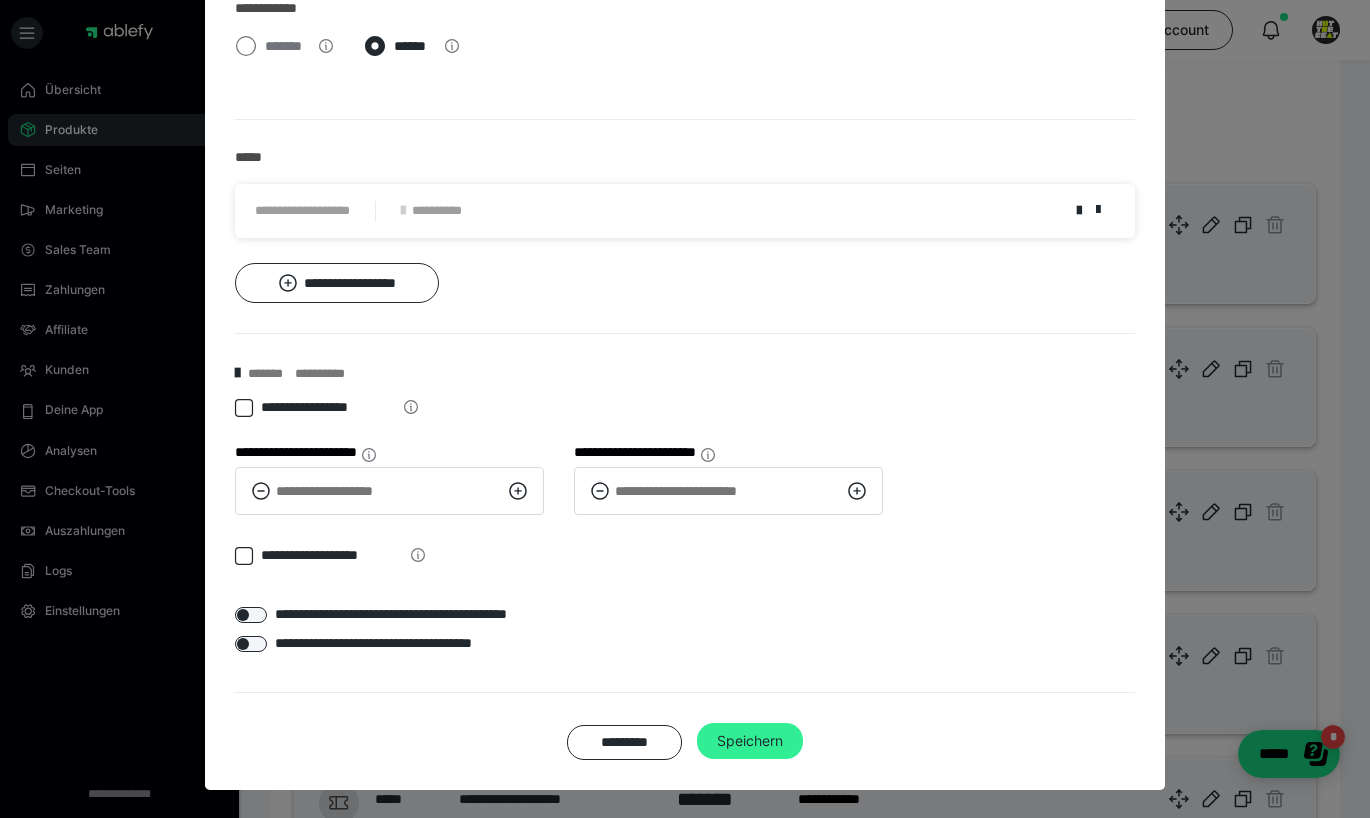 click on "Speichern" at bounding box center [750, 741] 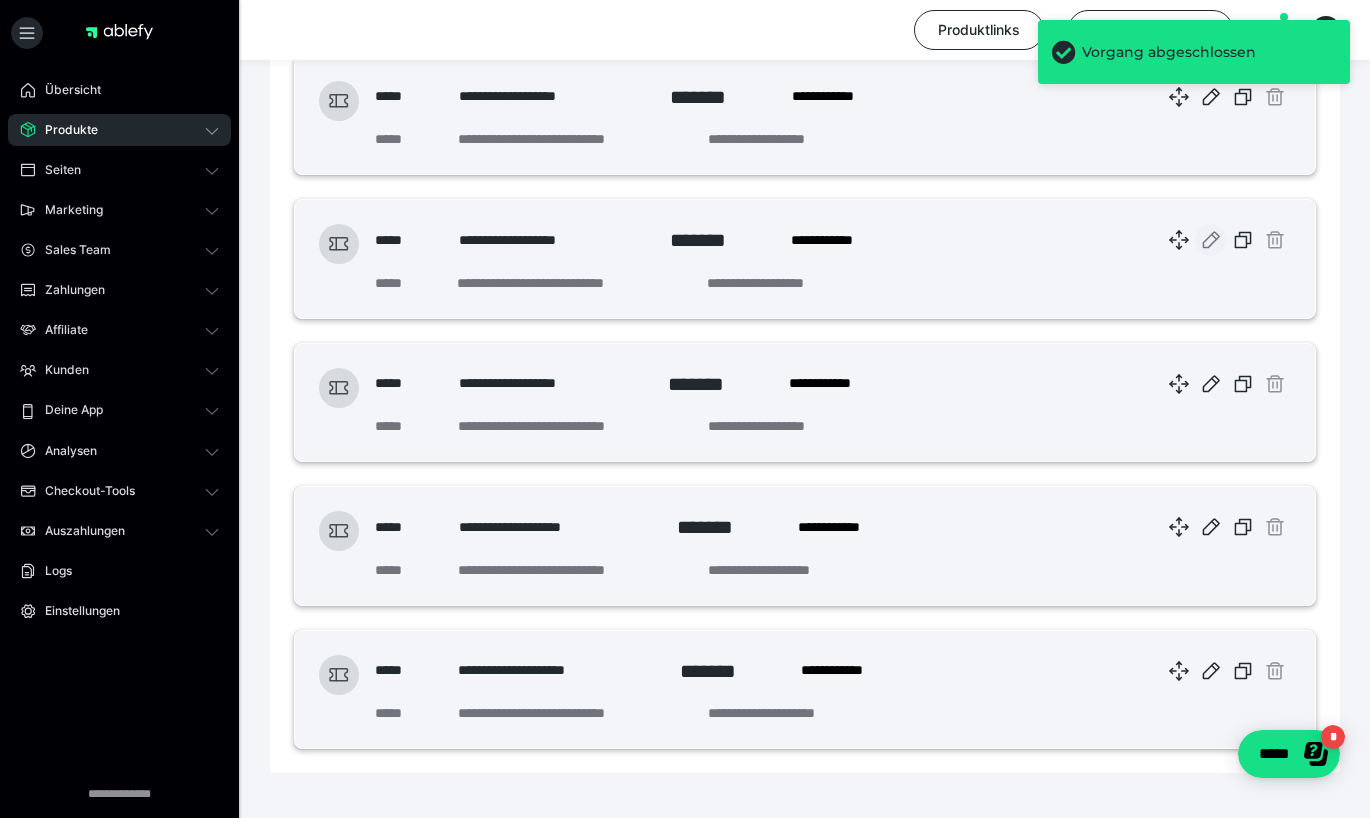 scroll, scrollTop: 593, scrollLeft: 0, axis: vertical 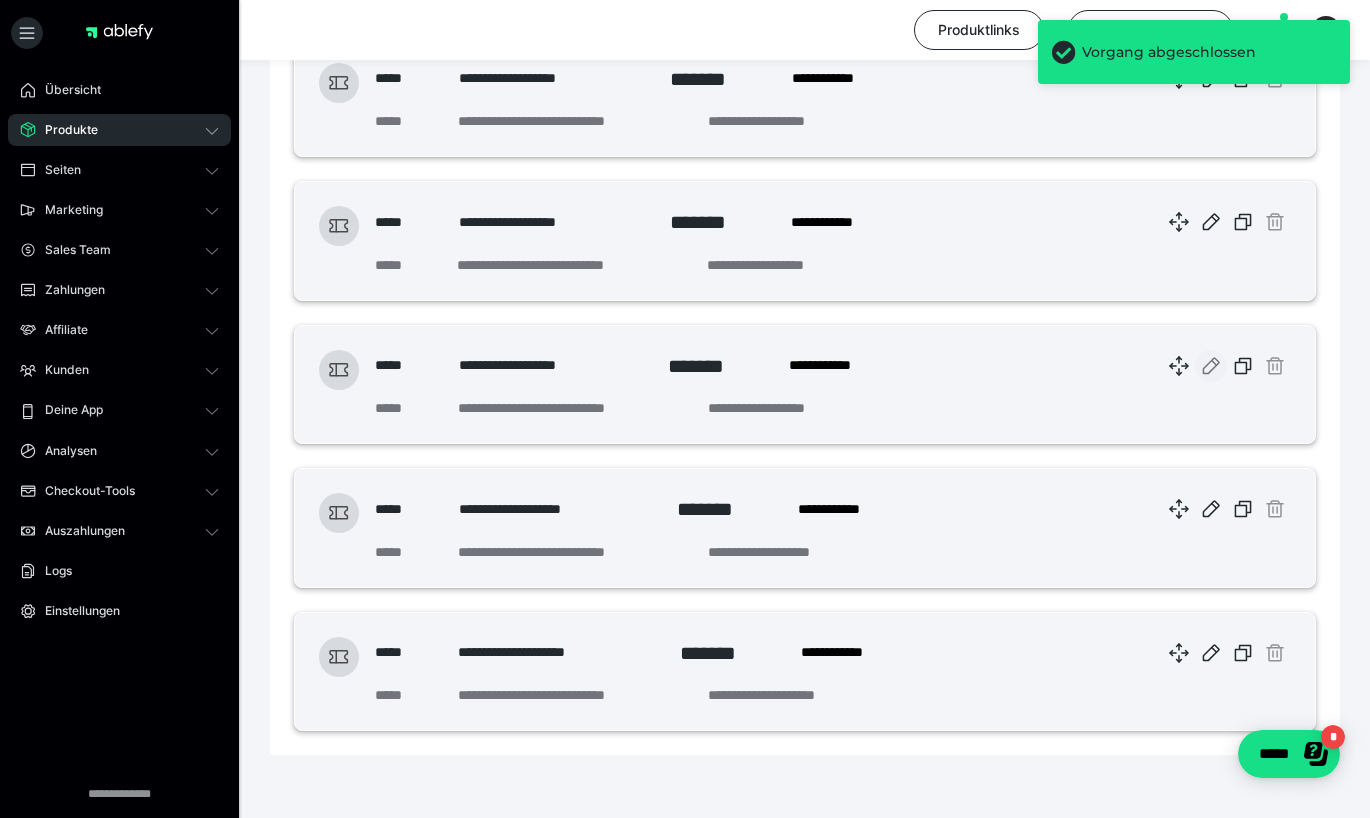 click 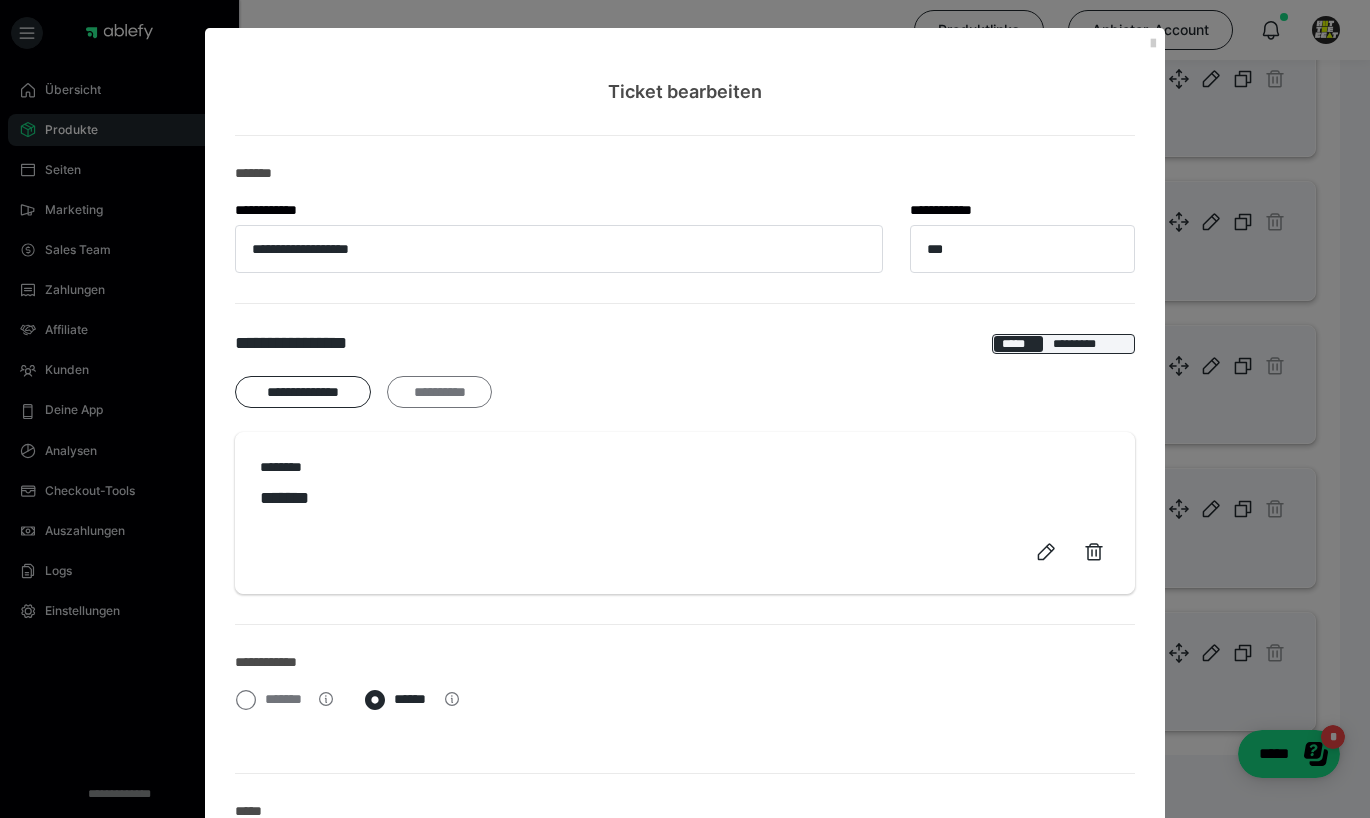 click on "**********" at bounding box center [439, 392] 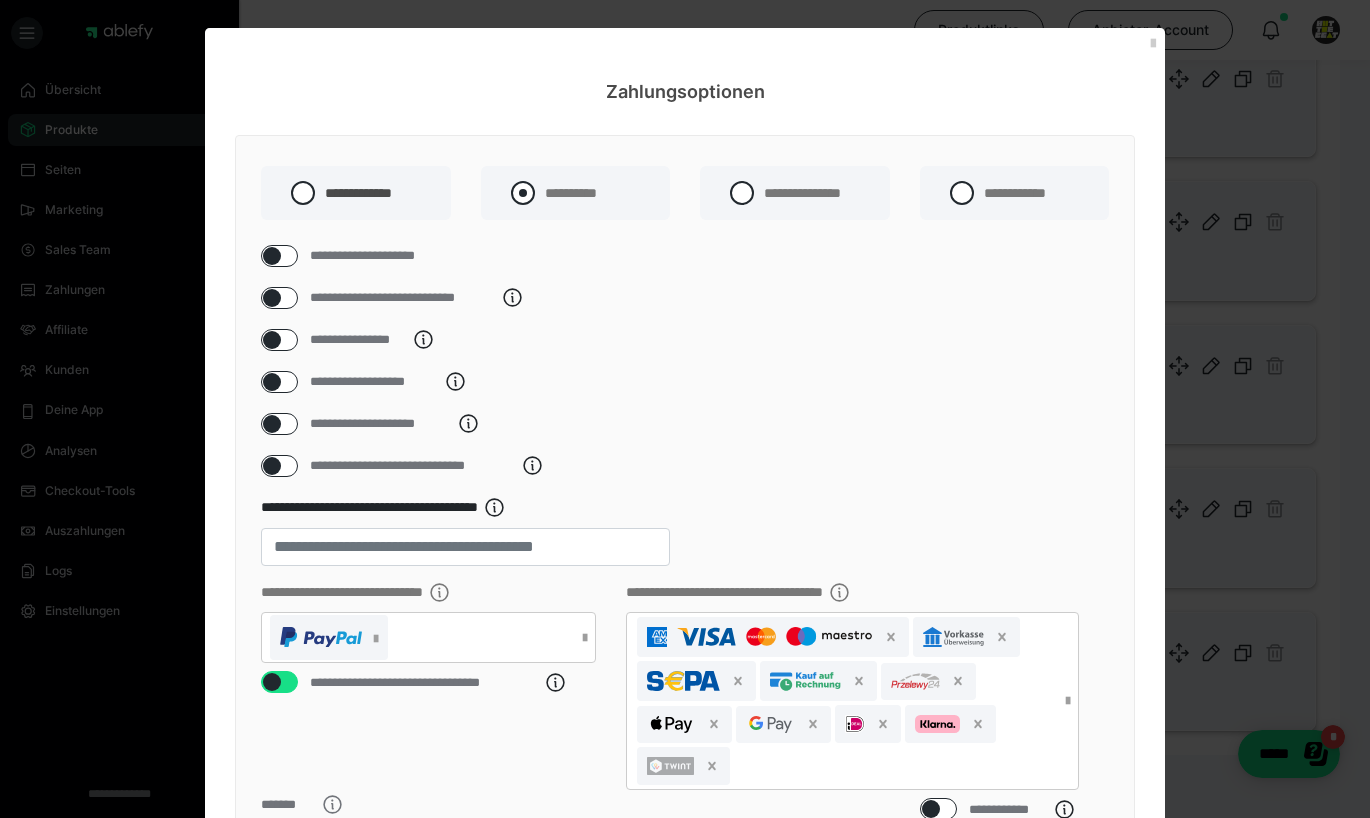 click at bounding box center [523, 193] 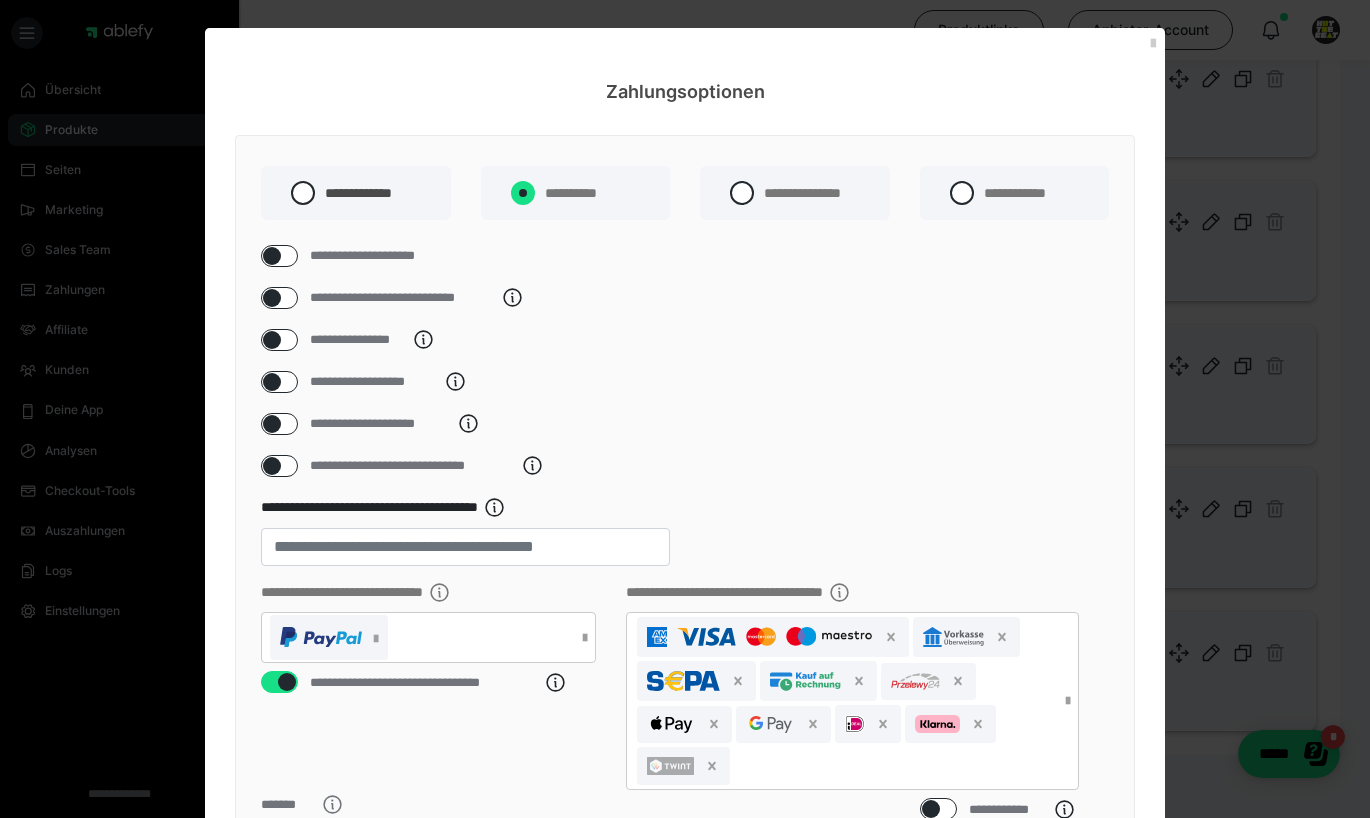 radio on "****" 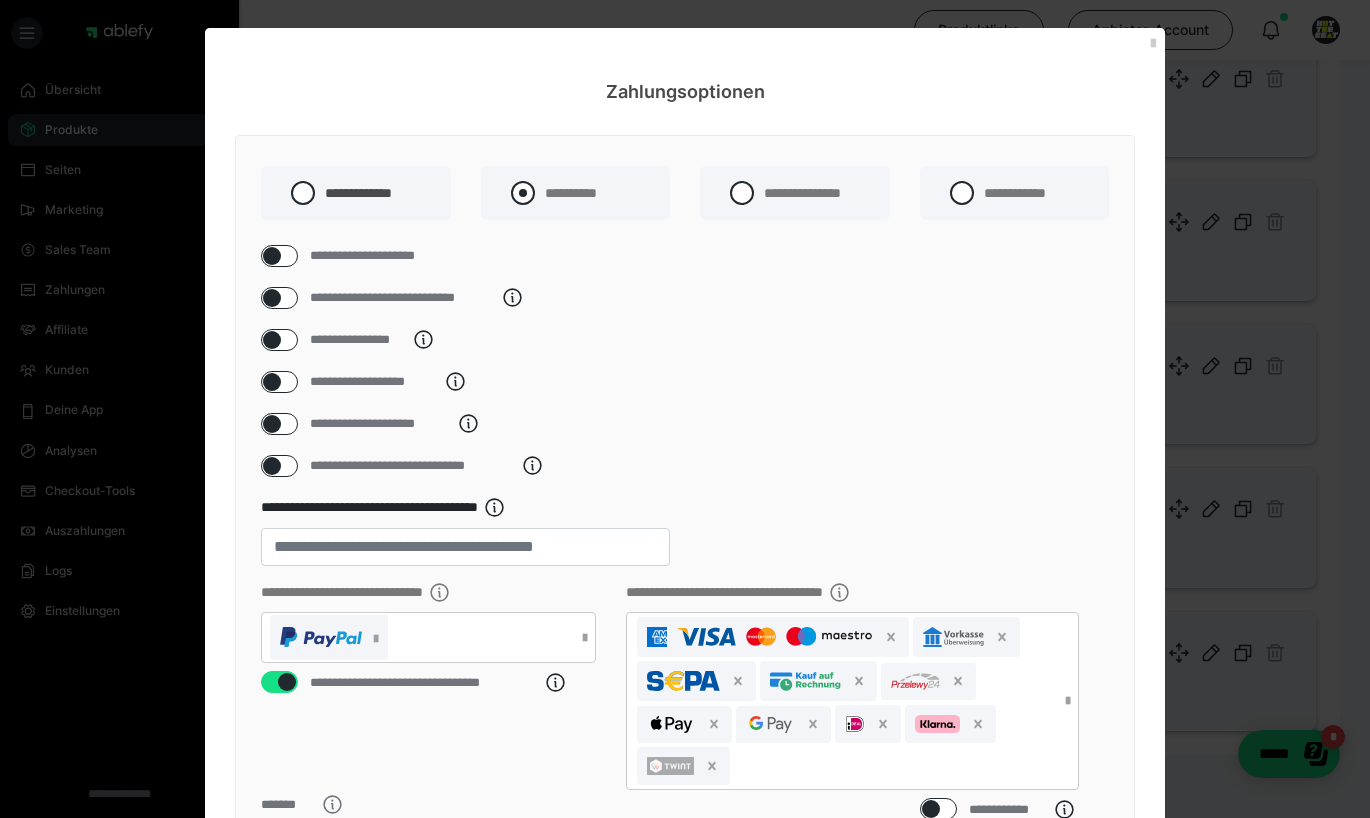 radio on "*****" 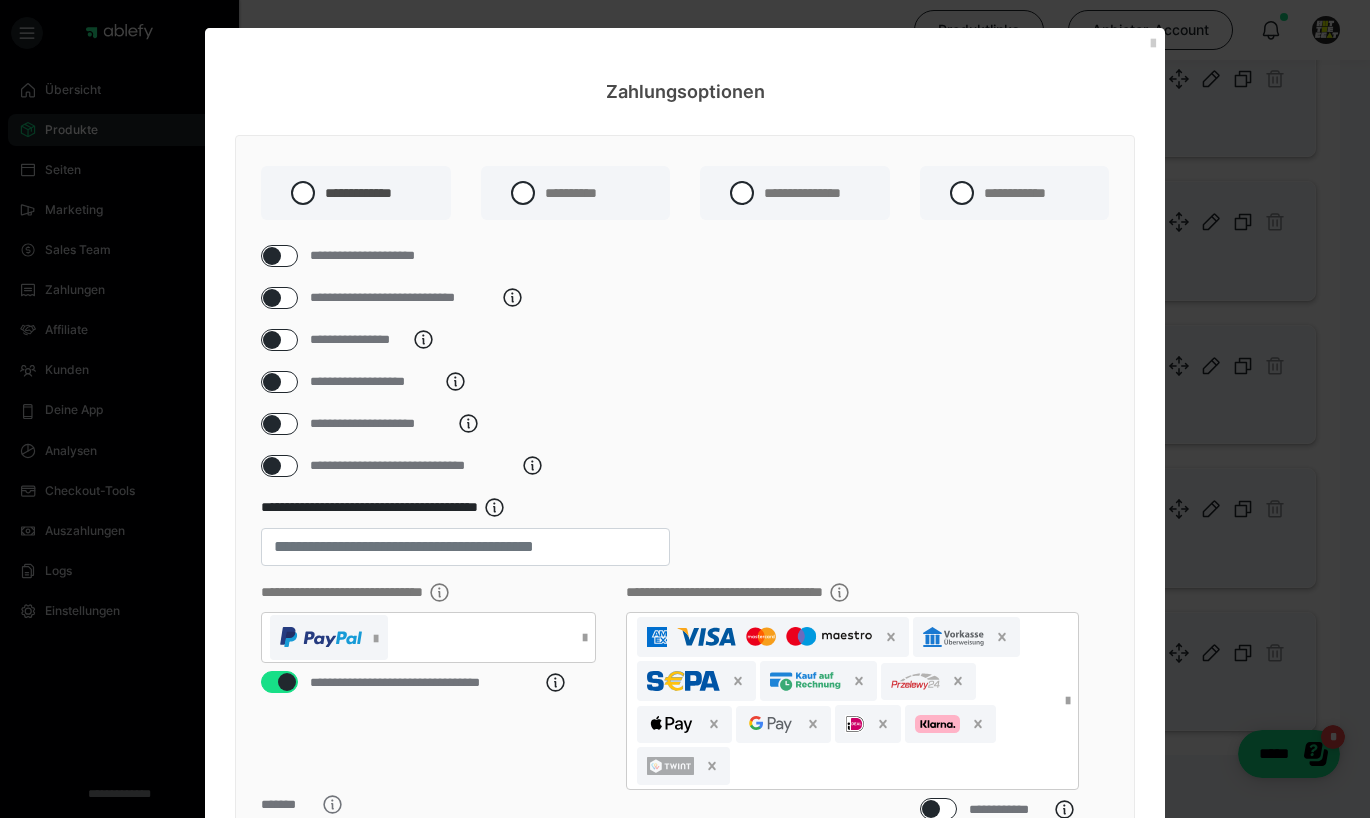select on "1m" 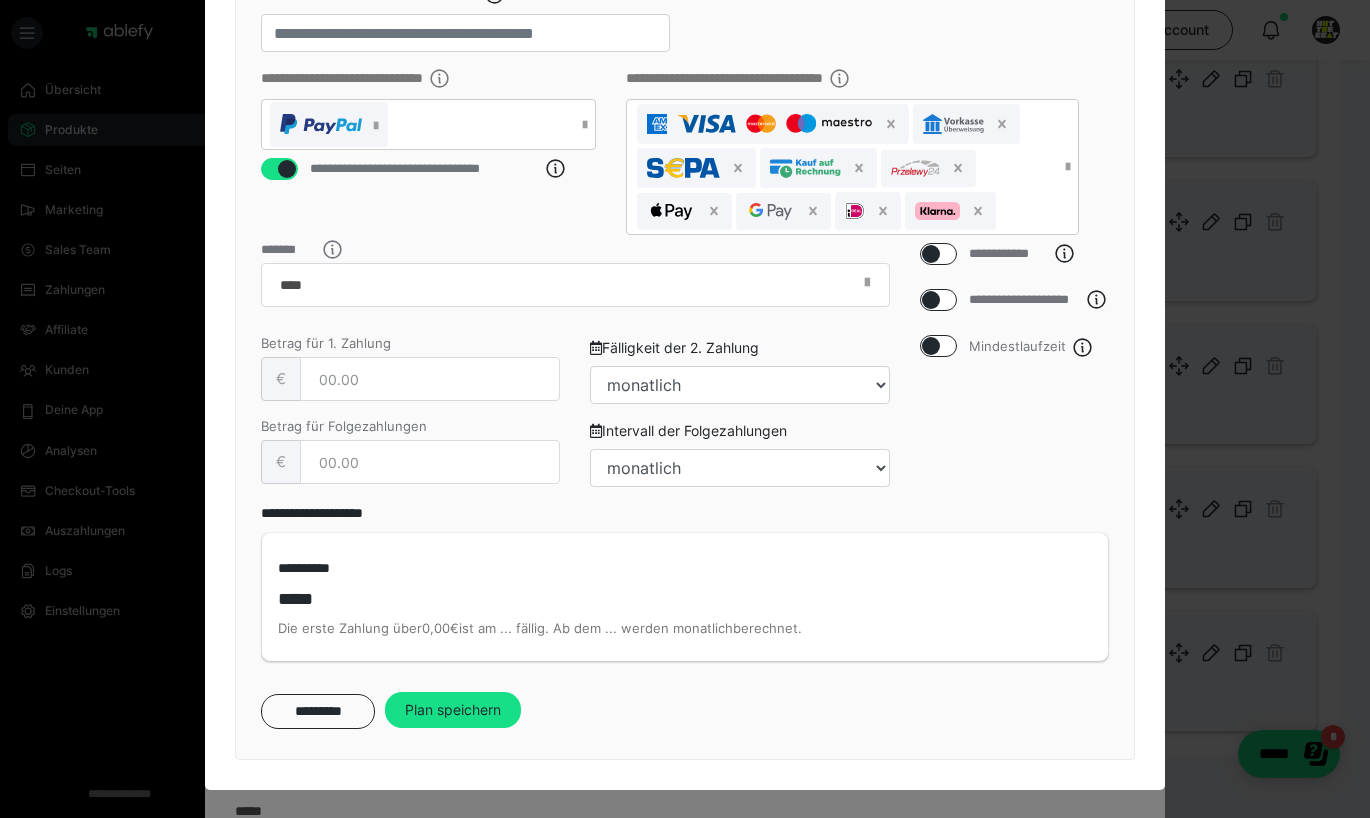 scroll, scrollTop: 540, scrollLeft: 0, axis: vertical 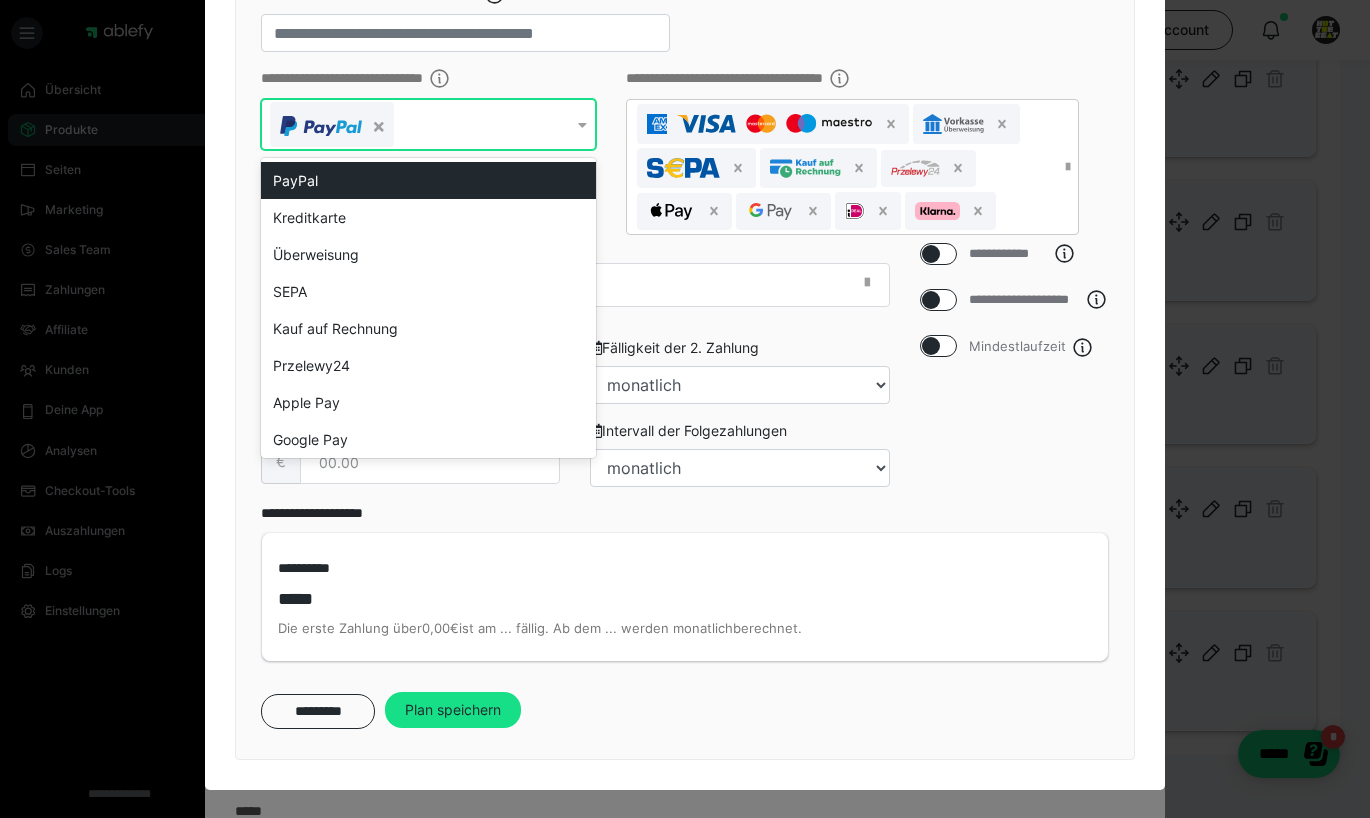 click at bounding box center (416, 124) 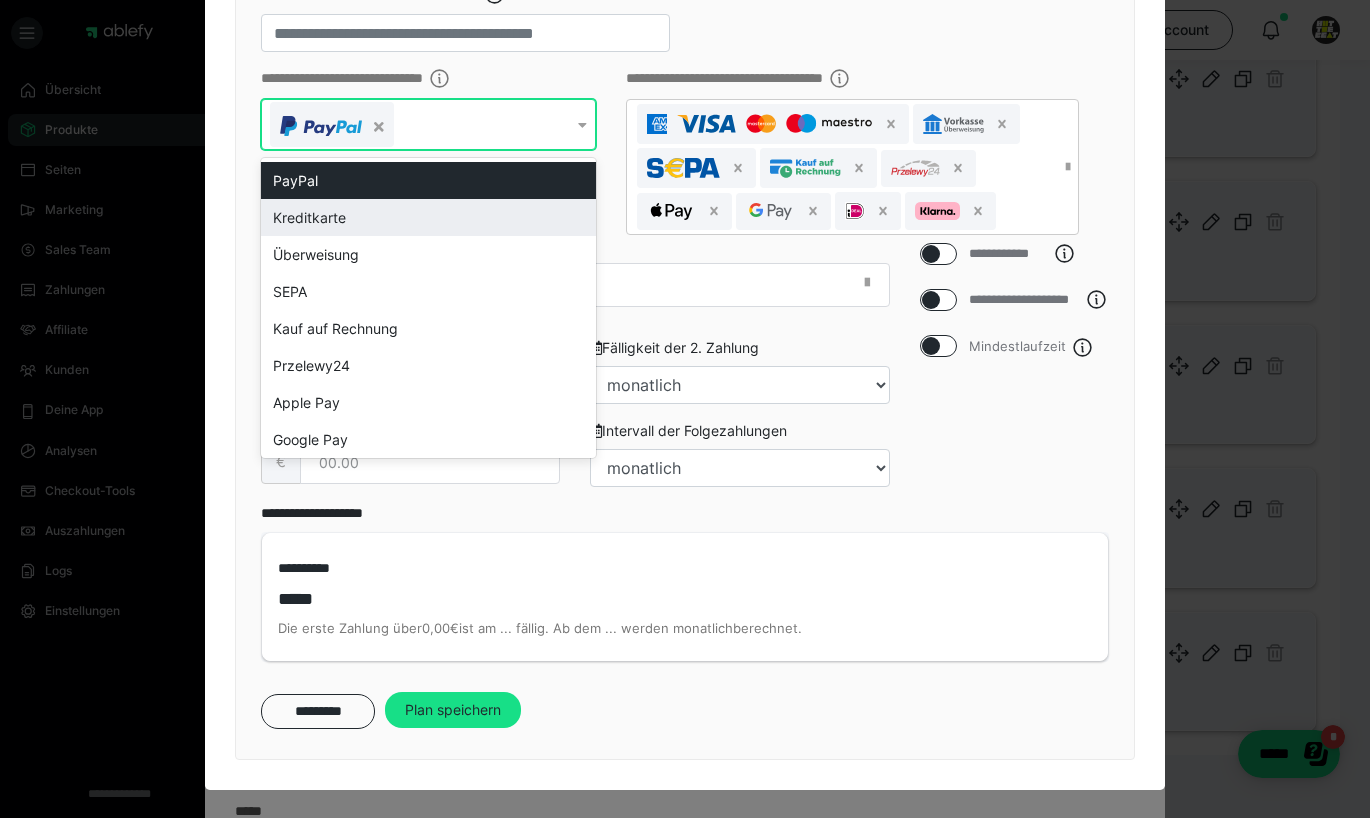 click on "Kreditkarte" at bounding box center (428, 217) 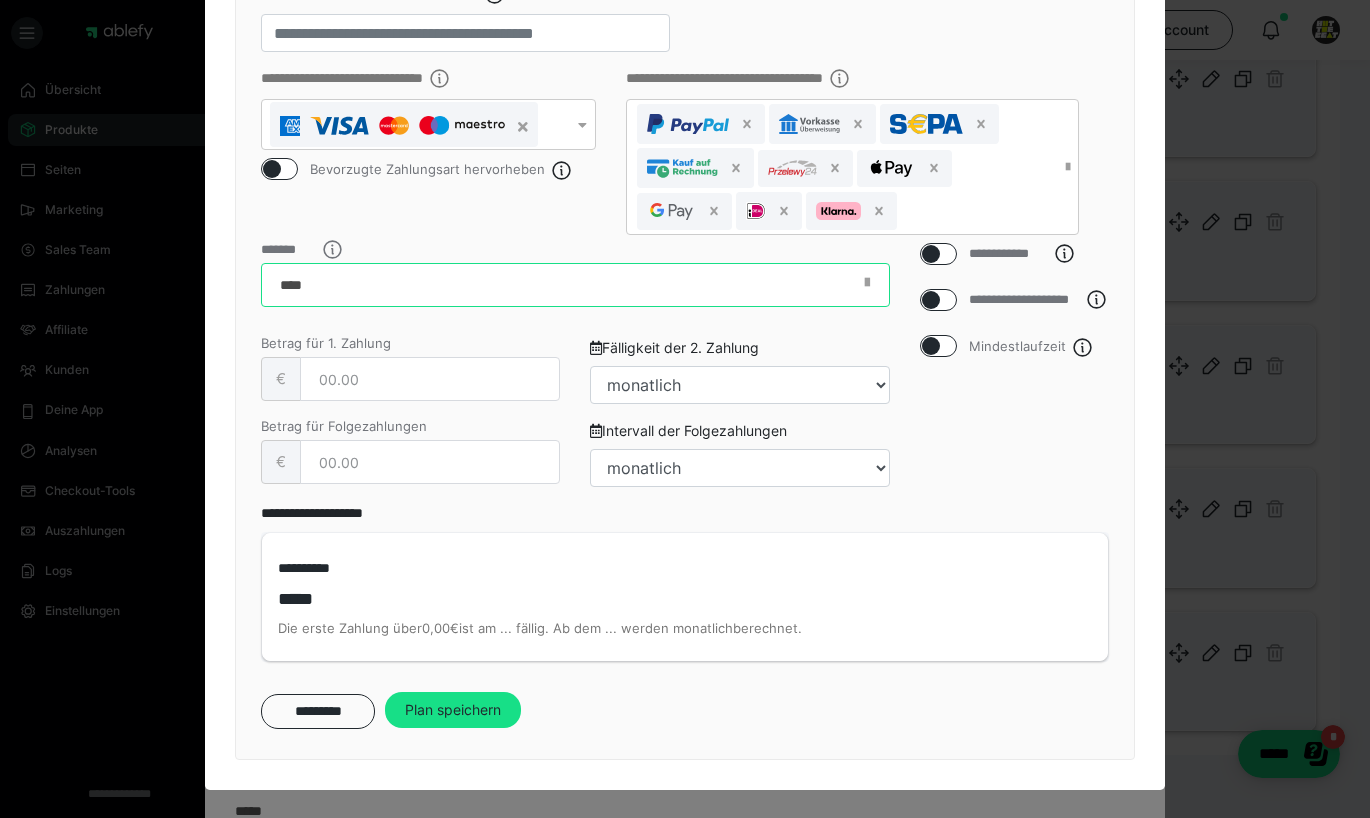 click on "*******" at bounding box center (575, 285) 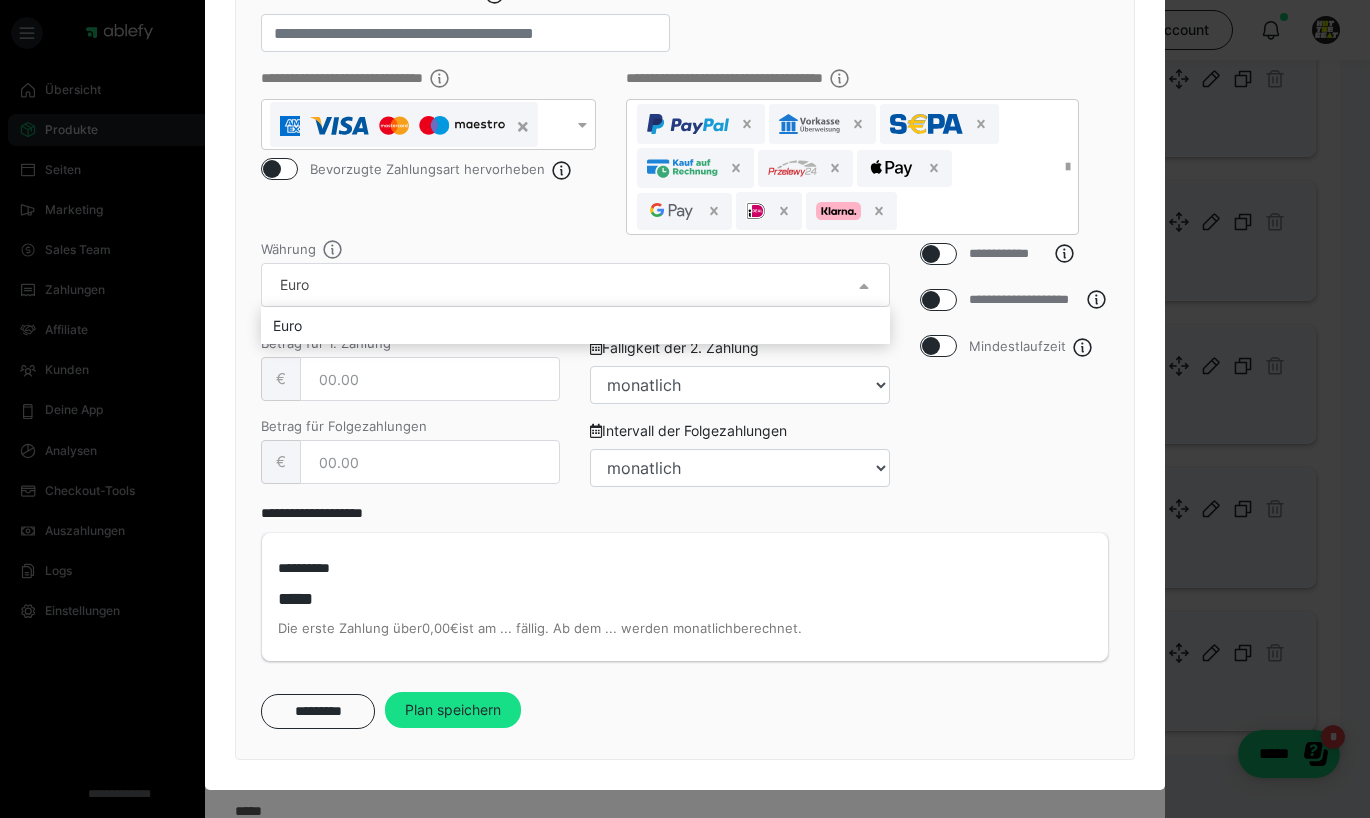 click at bounding box center (685, 409) 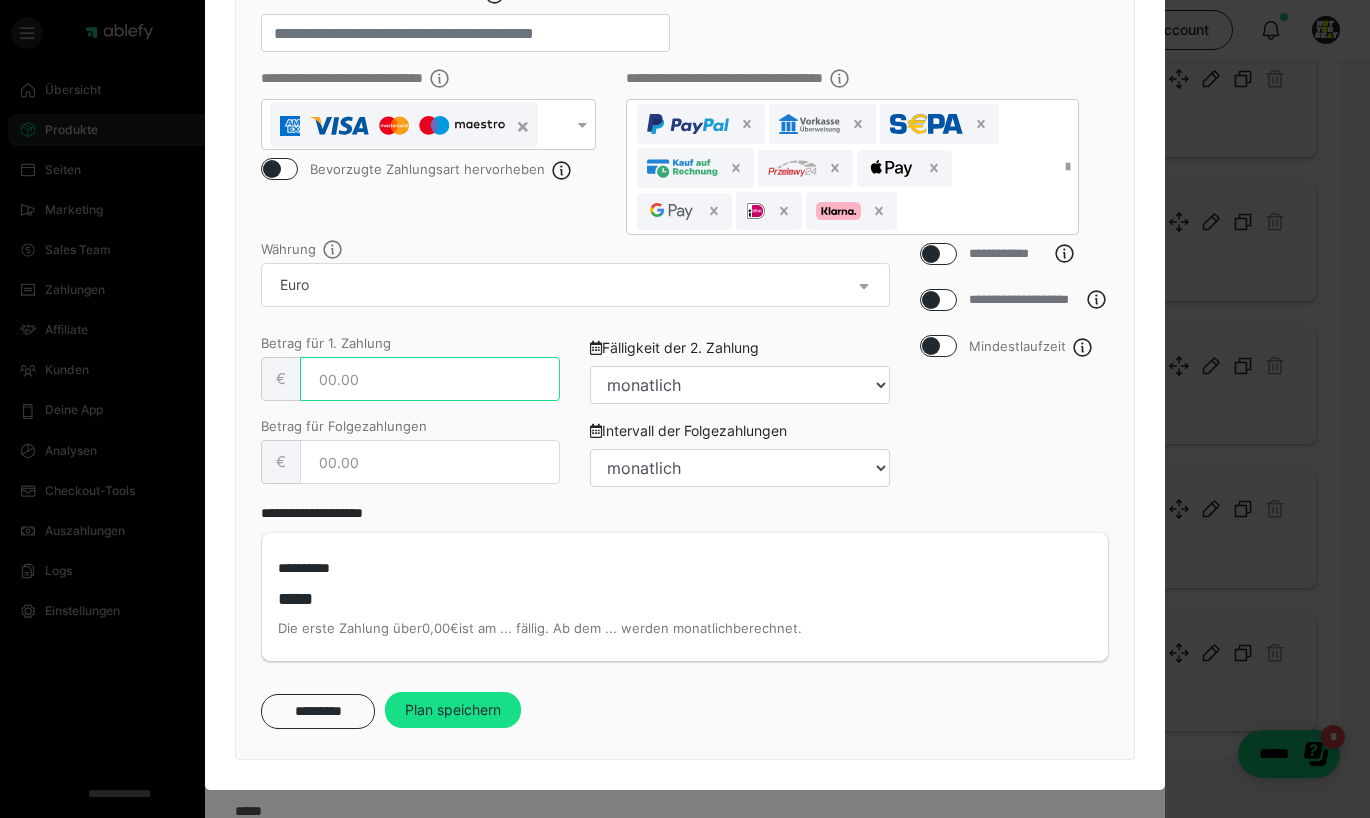 click at bounding box center [430, 379] 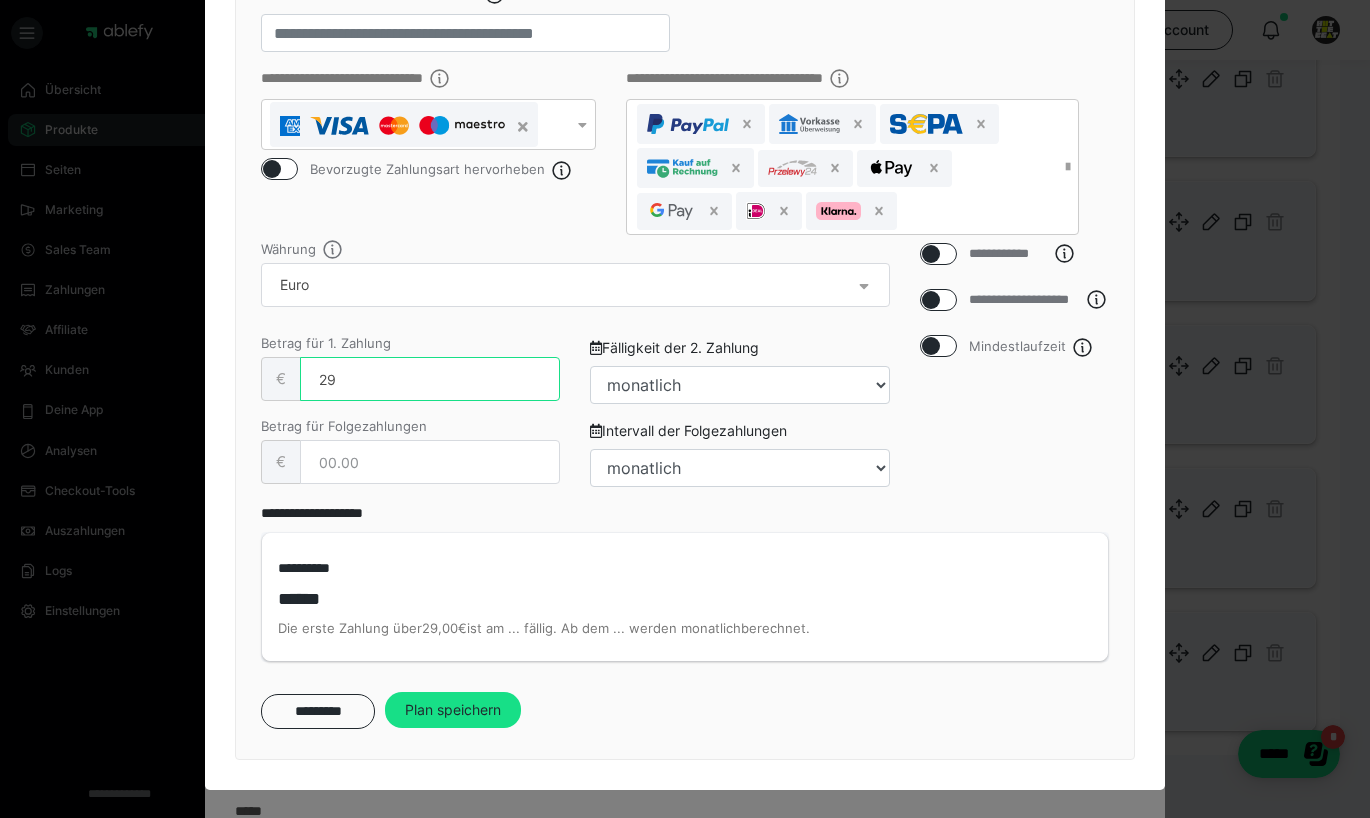 type on "29" 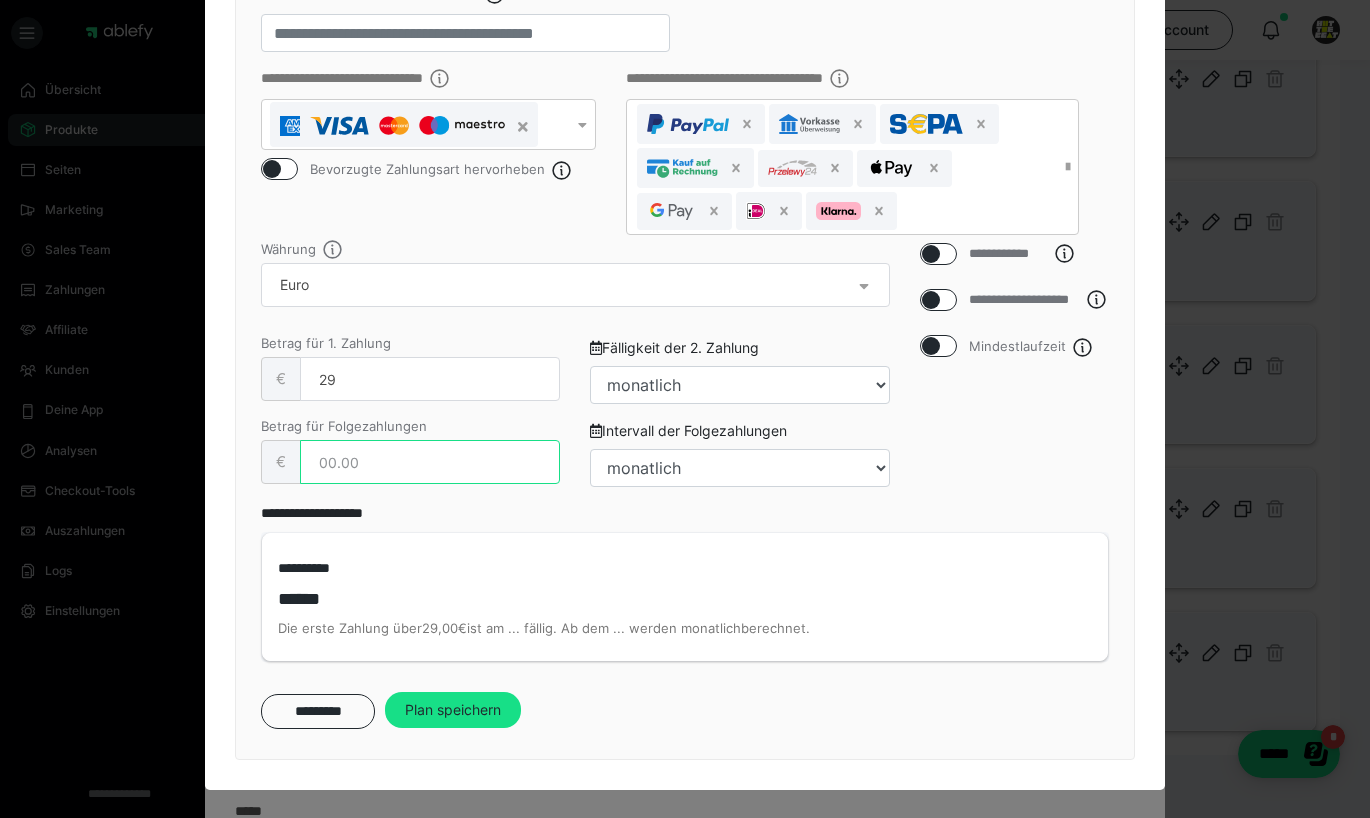 click at bounding box center [430, 462] 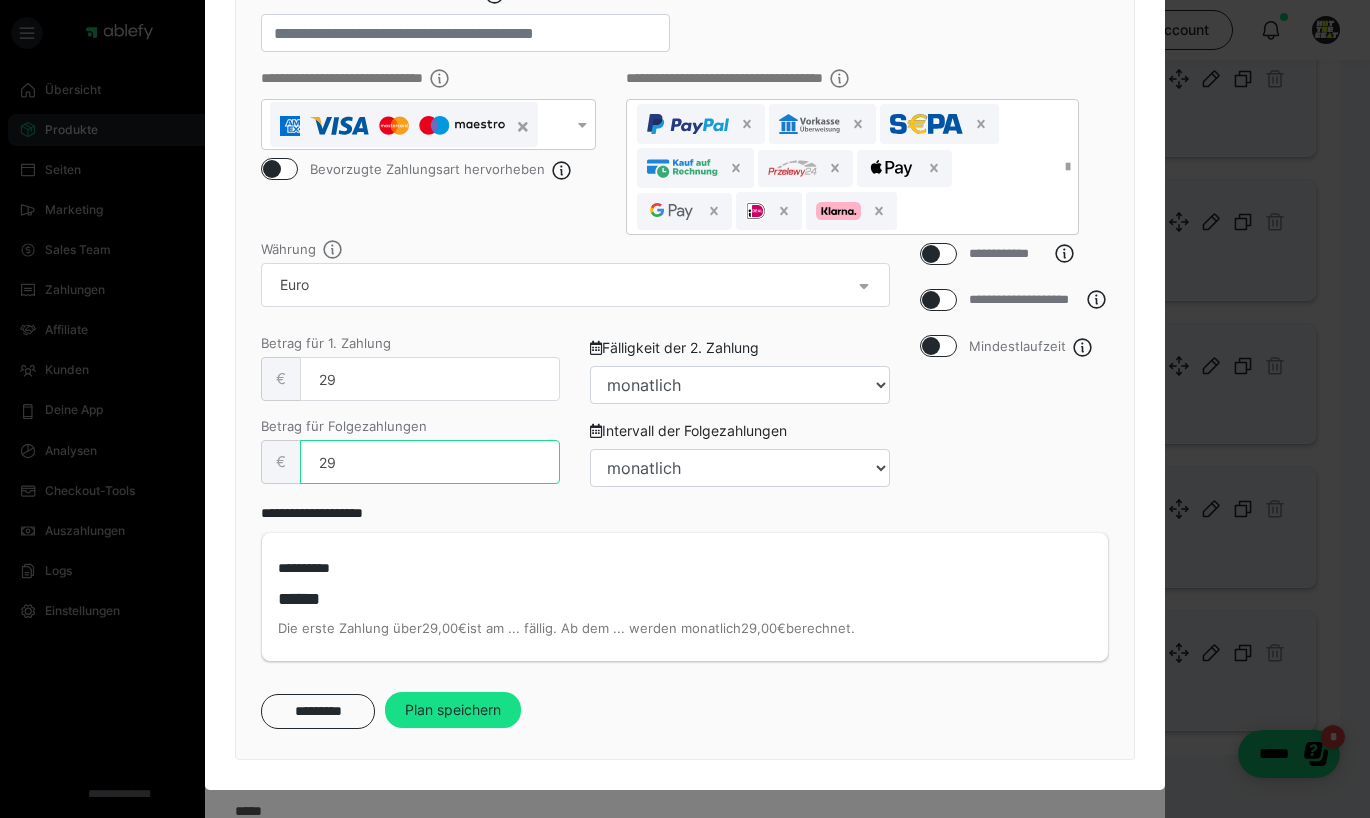 type on "29" 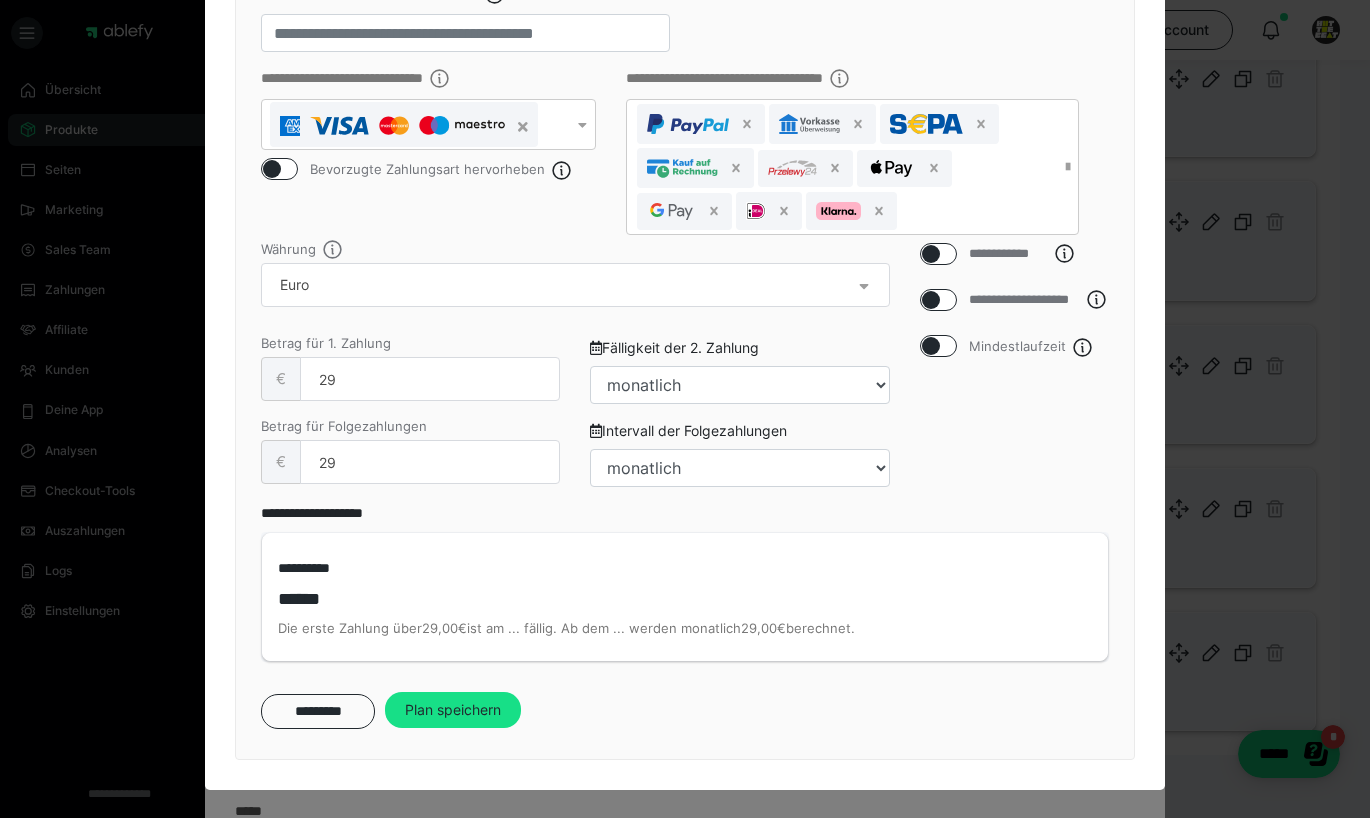 click on "**********" at bounding box center [685, 582] 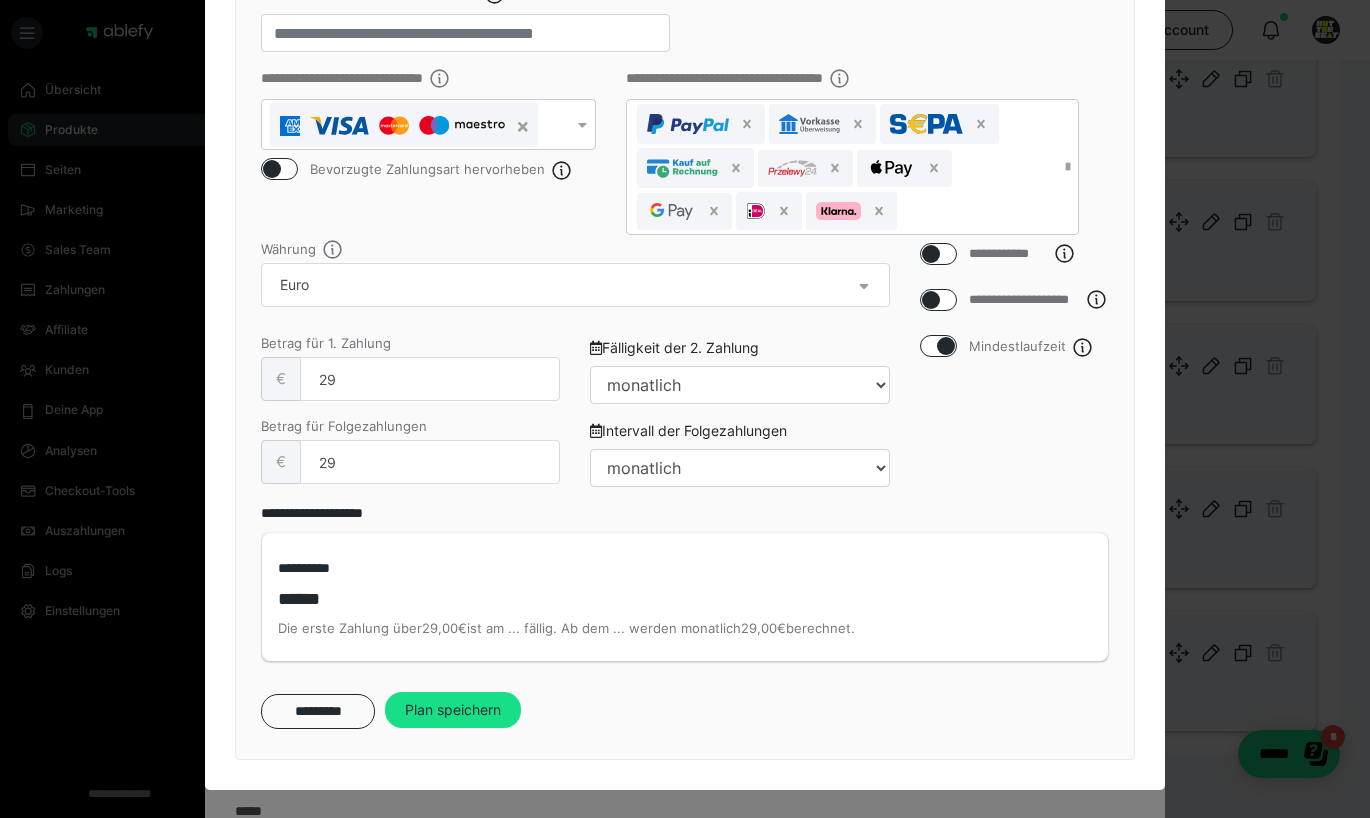 checkbox on "true" 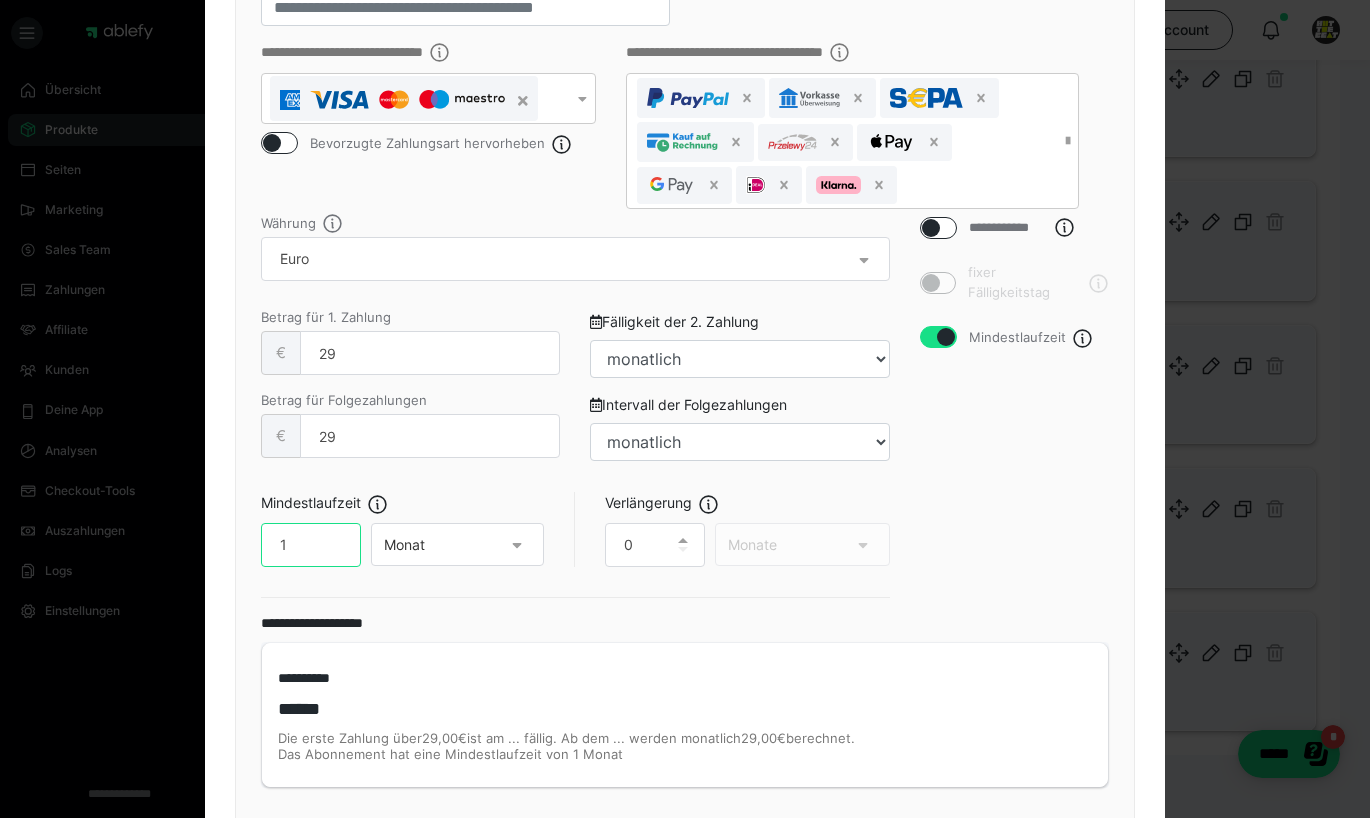 click on "1" at bounding box center (311, 545) 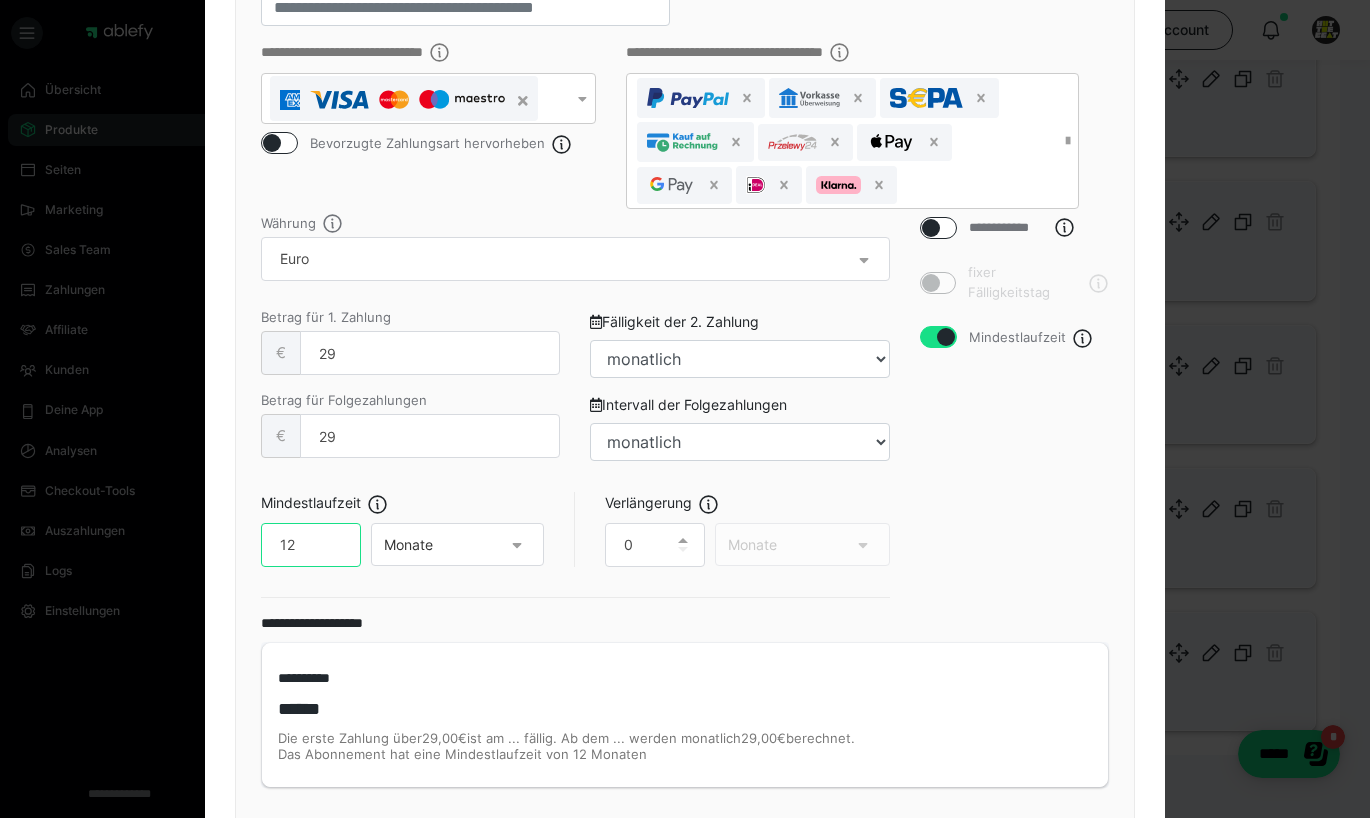 type on "12" 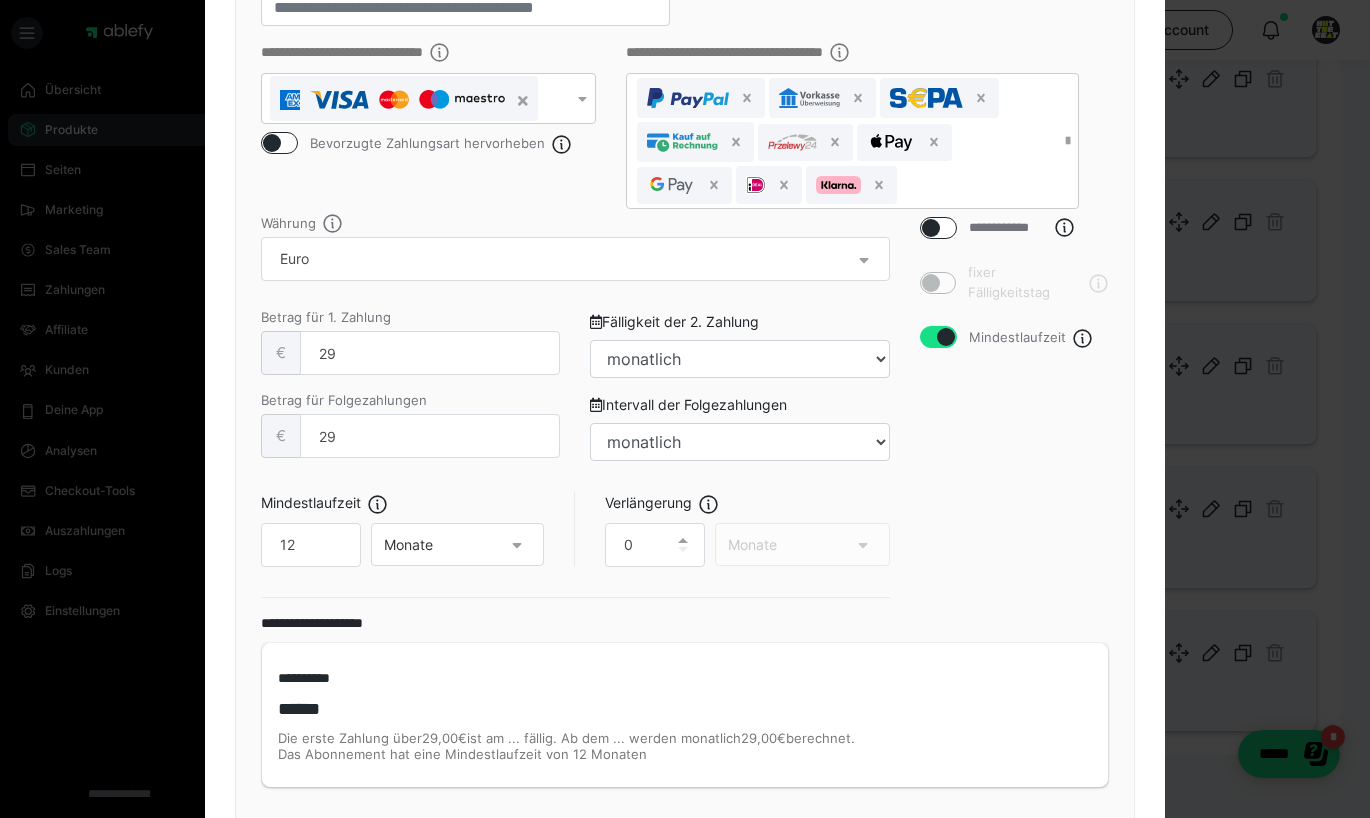 click on "Mindestlaufzeit 12 Monate Verlängerung 0 Monate" at bounding box center (575, 545) 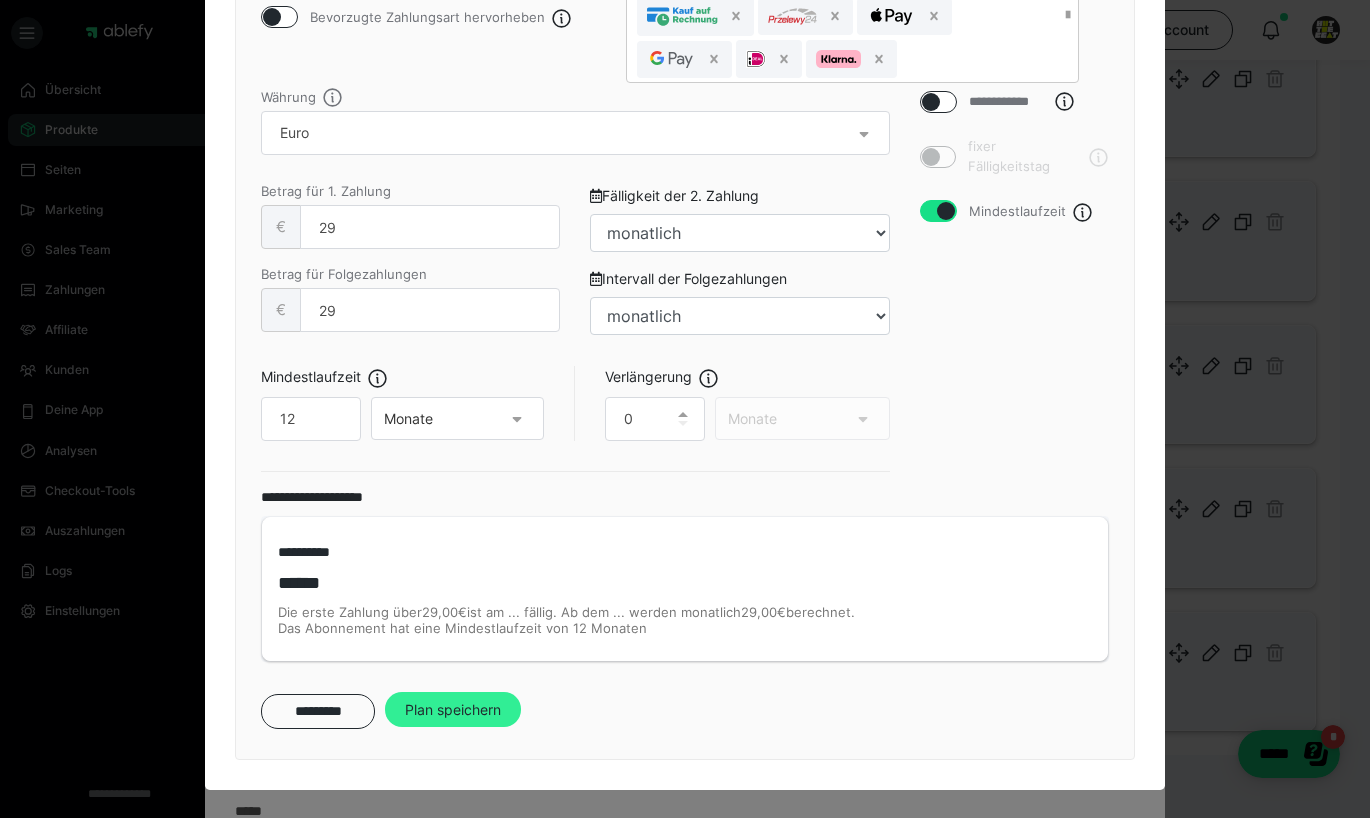 scroll, scrollTop: 692, scrollLeft: 0, axis: vertical 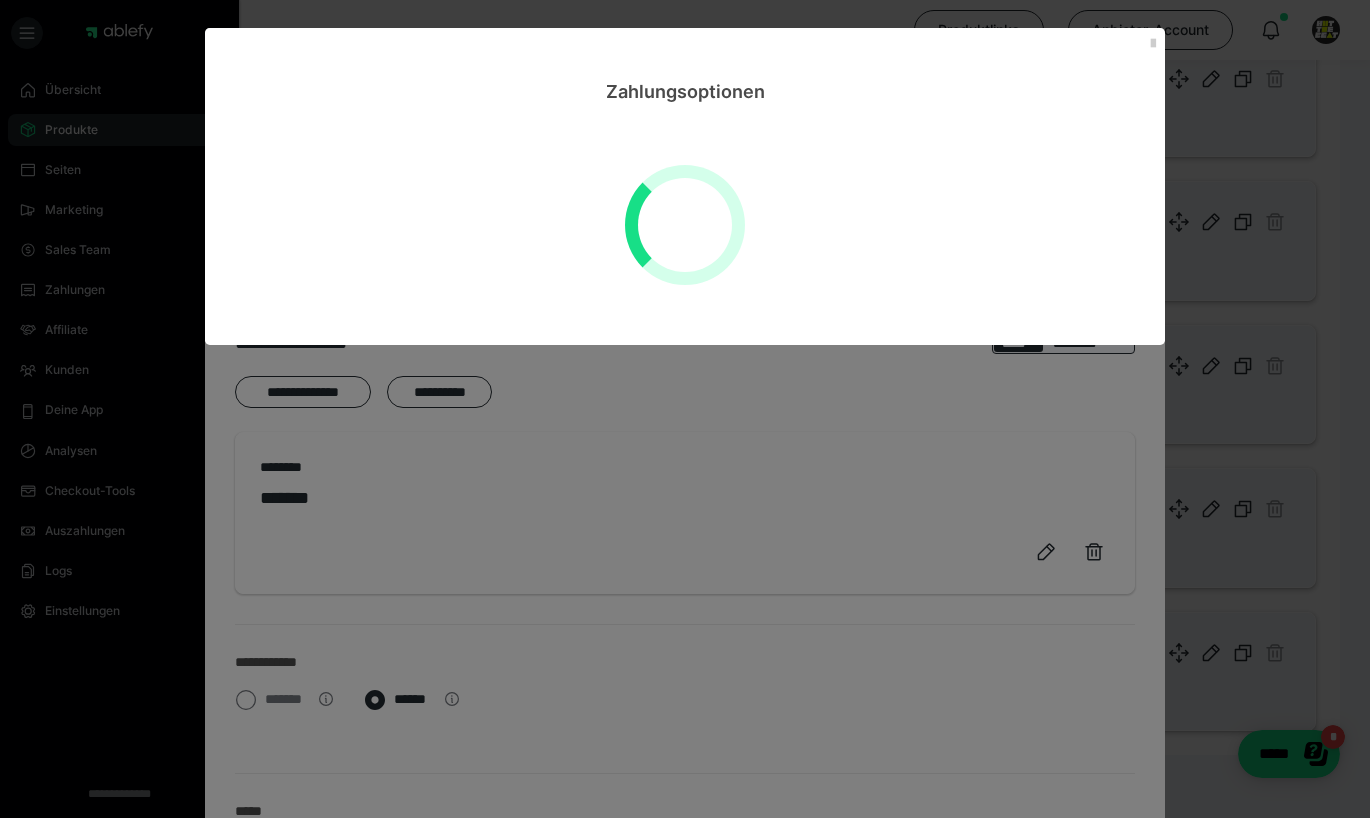 select on "**" 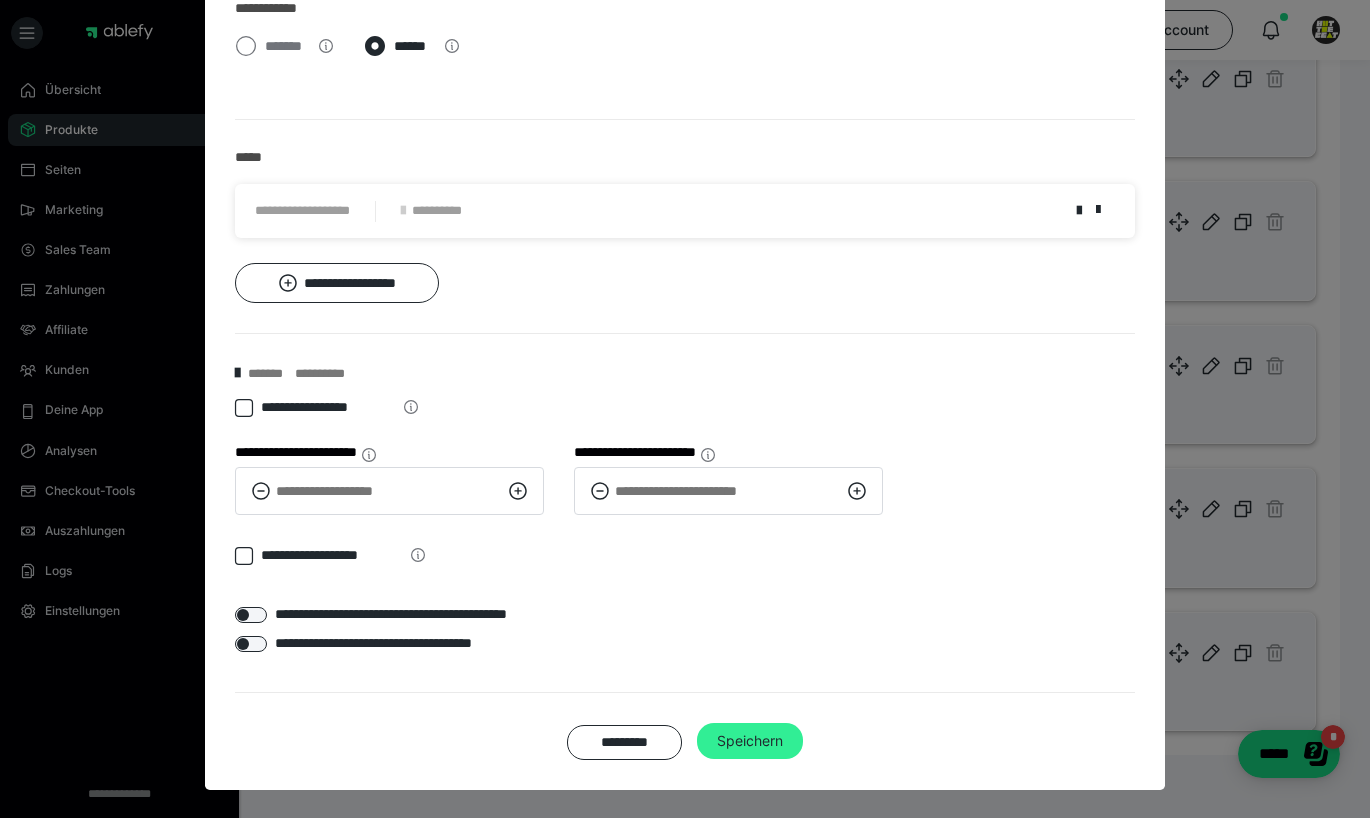 scroll, scrollTop: 890, scrollLeft: 0, axis: vertical 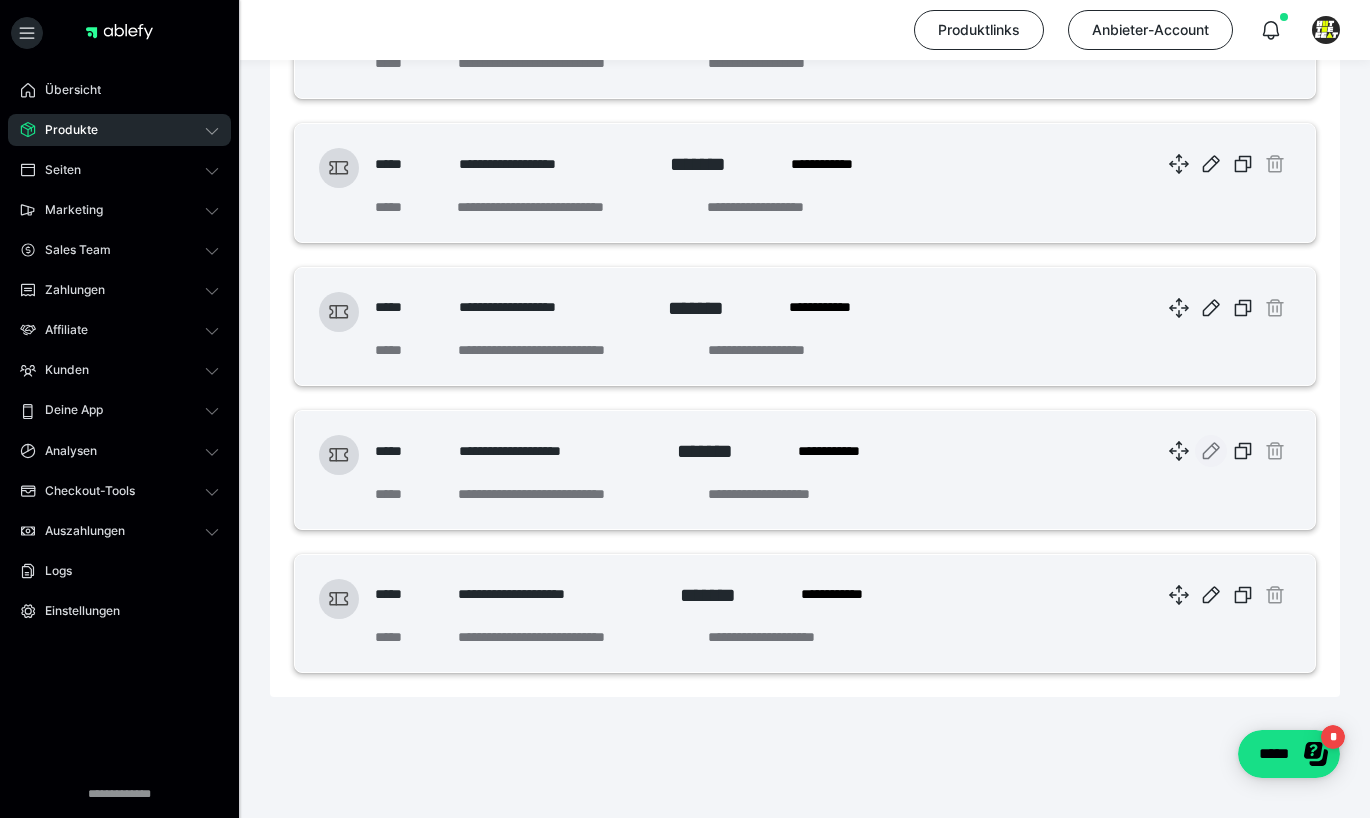 click 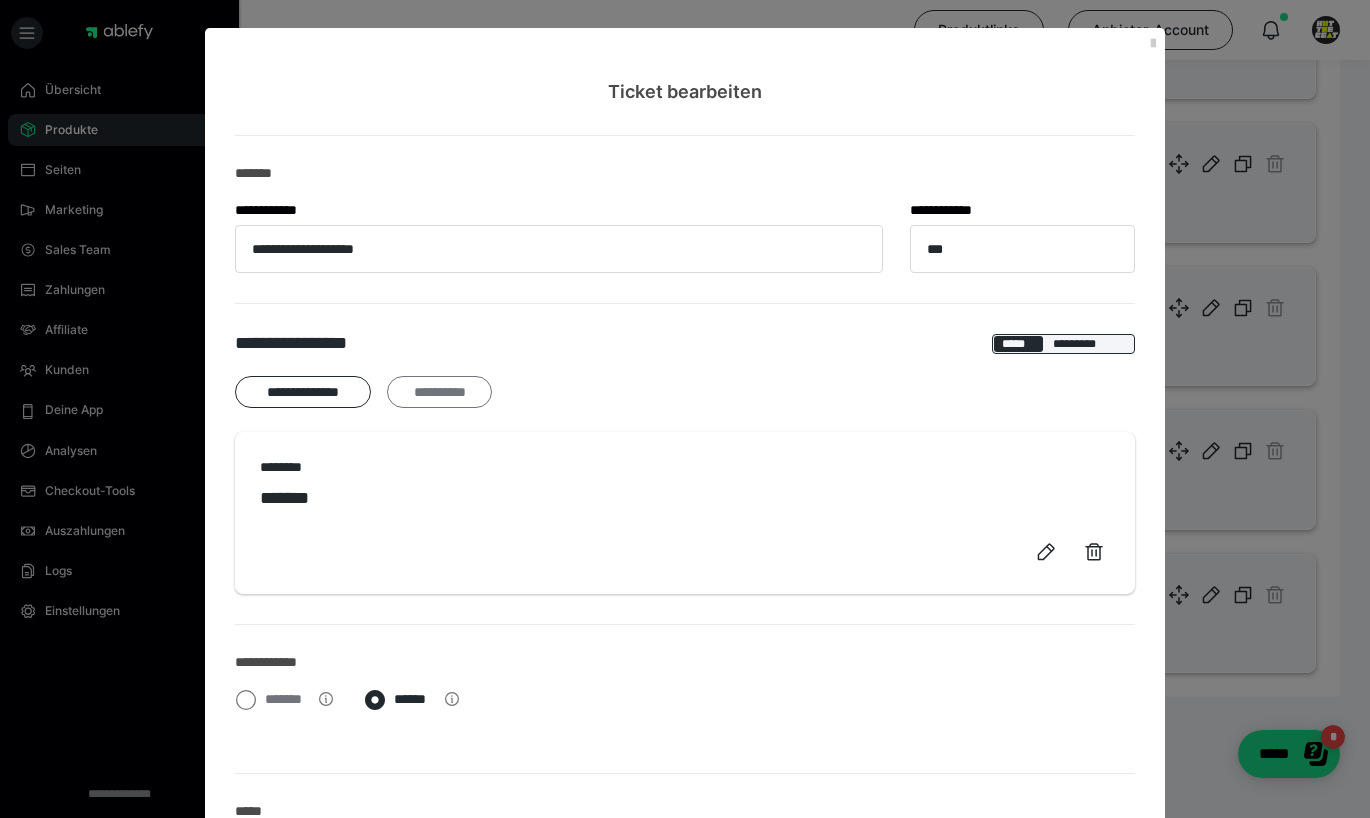 click on "**********" at bounding box center [439, 392] 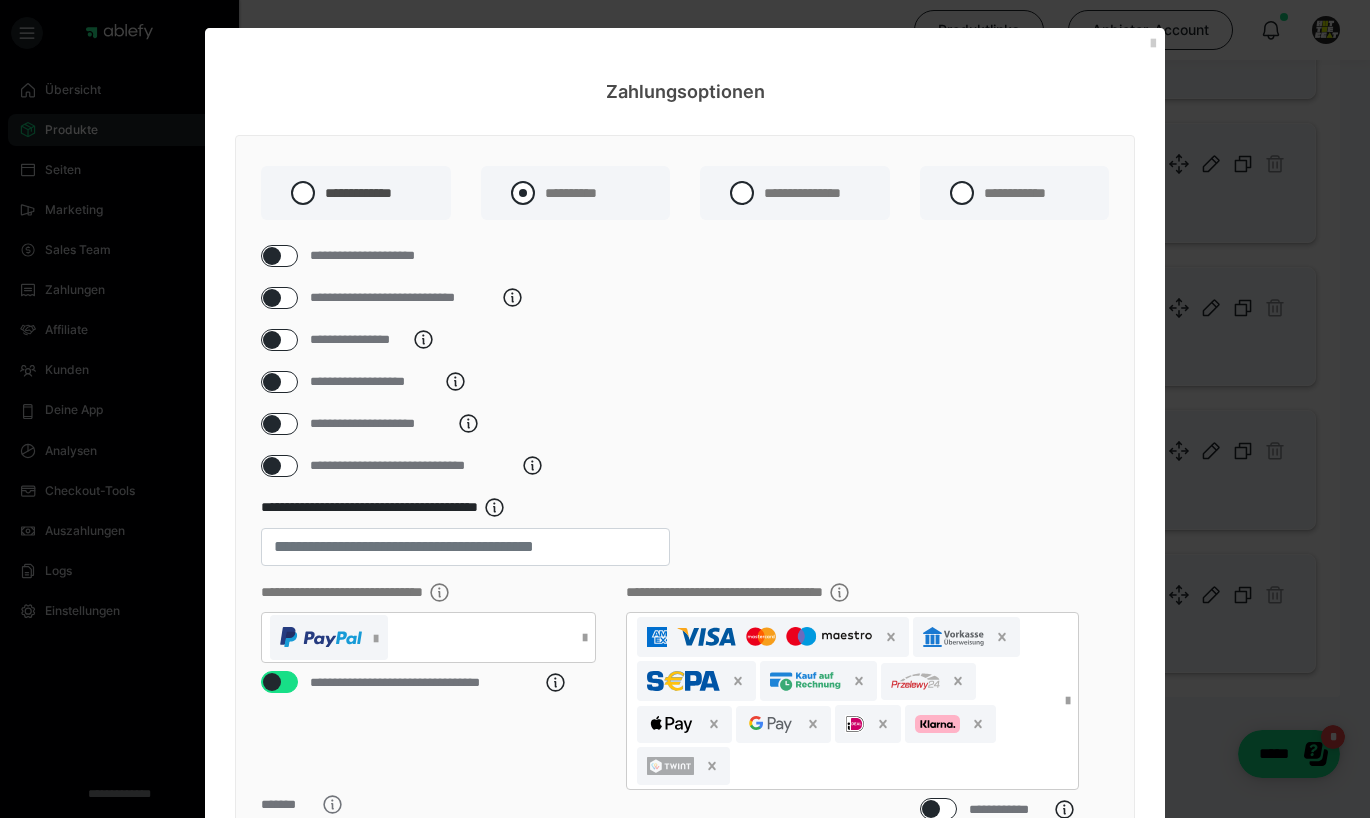 click at bounding box center [523, 193] 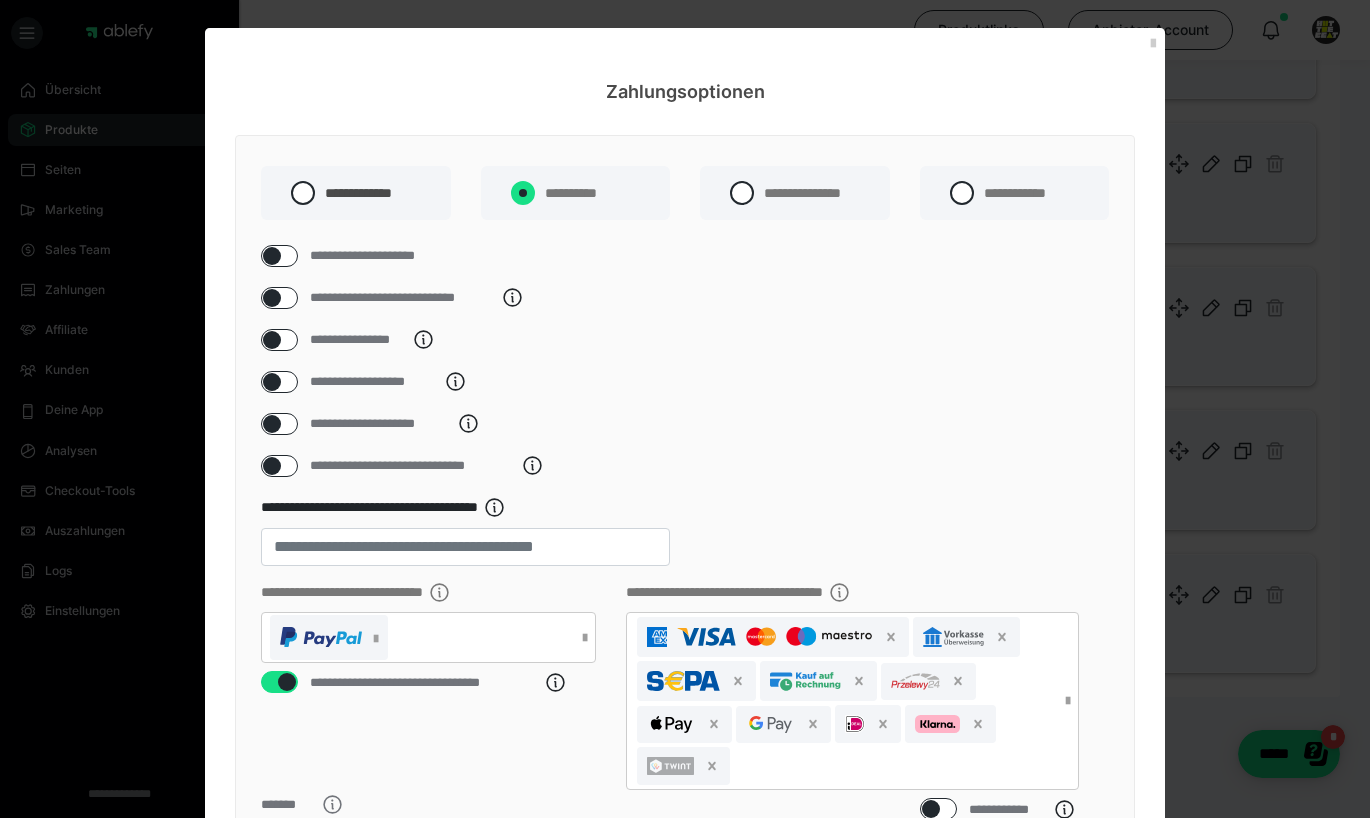 radio on "****" 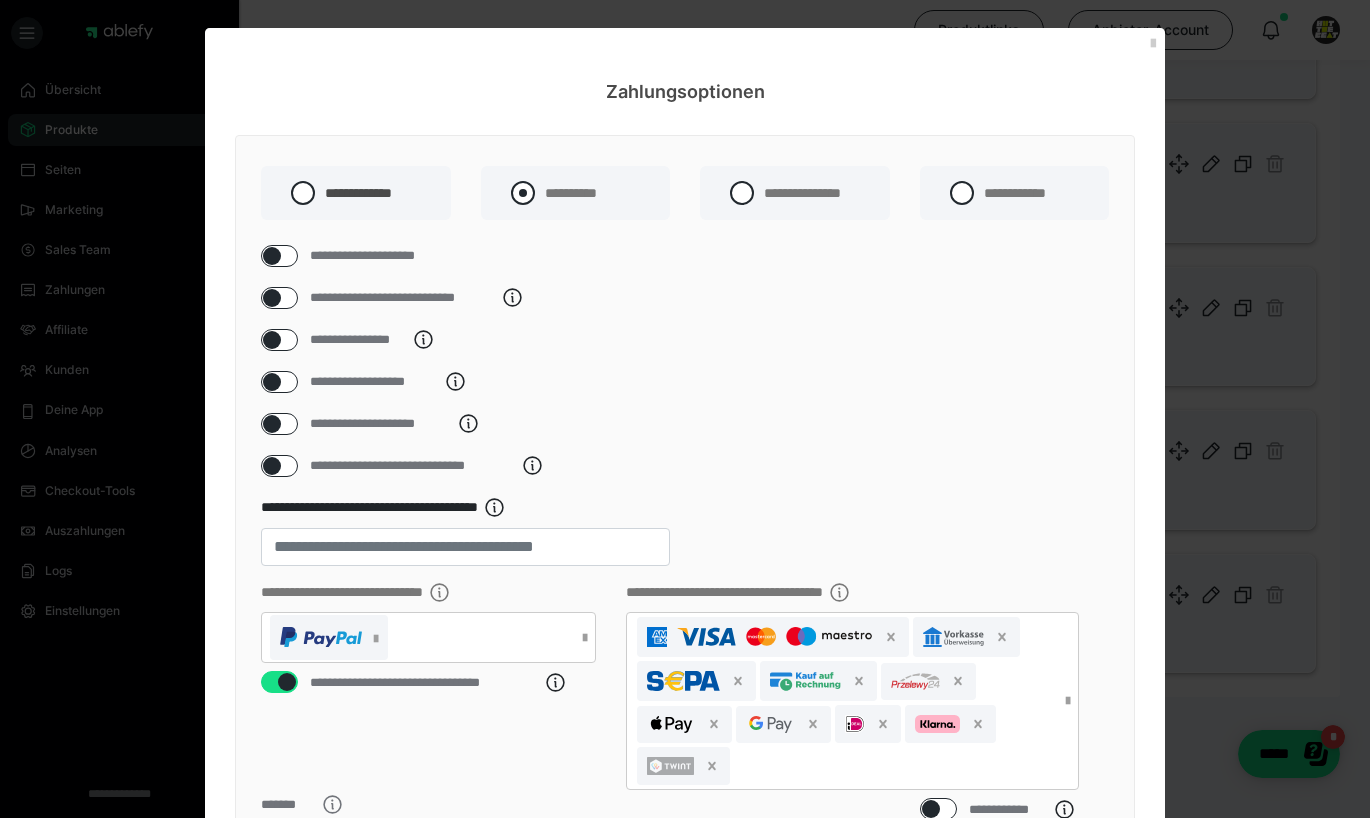 radio on "*****" 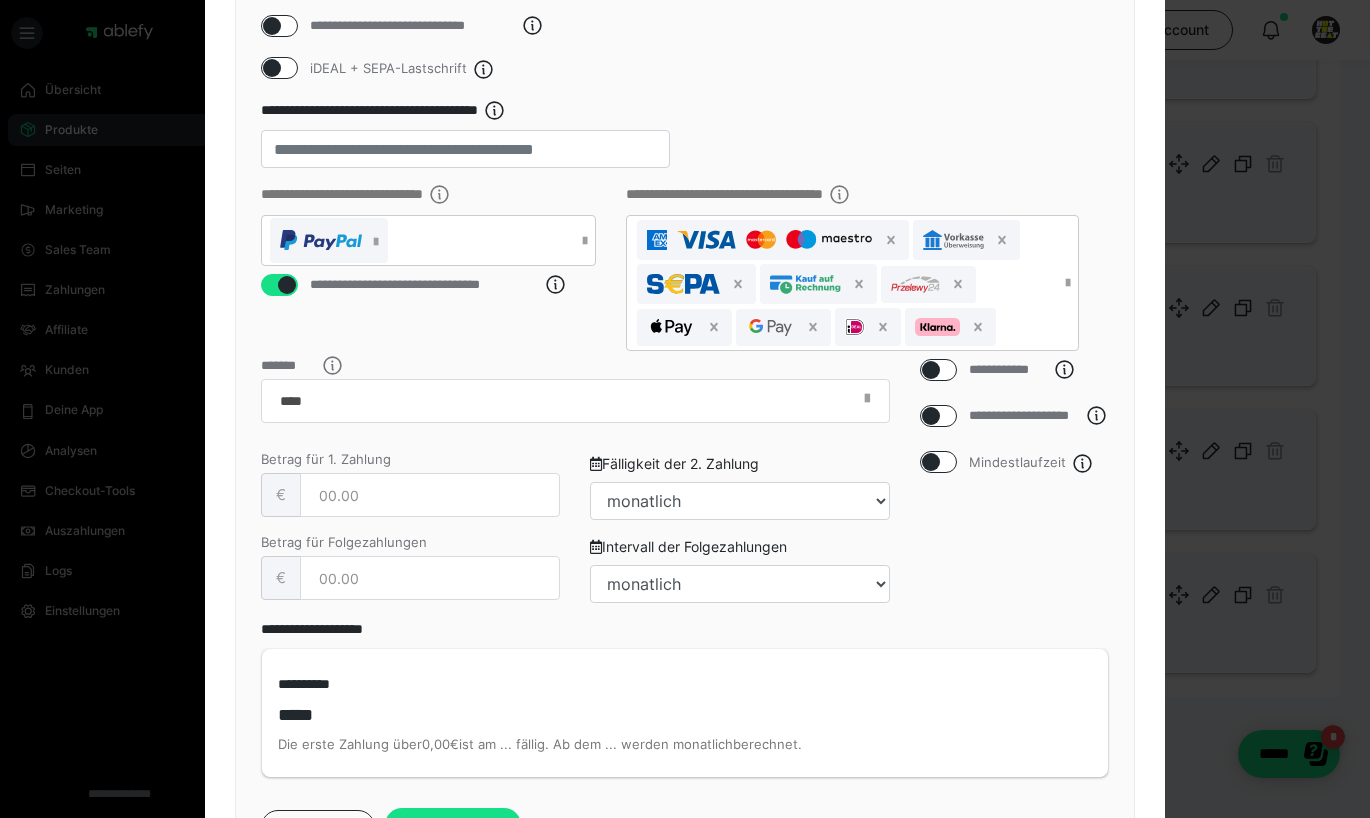 scroll, scrollTop: 516, scrollLeft: 0, axis: vertical 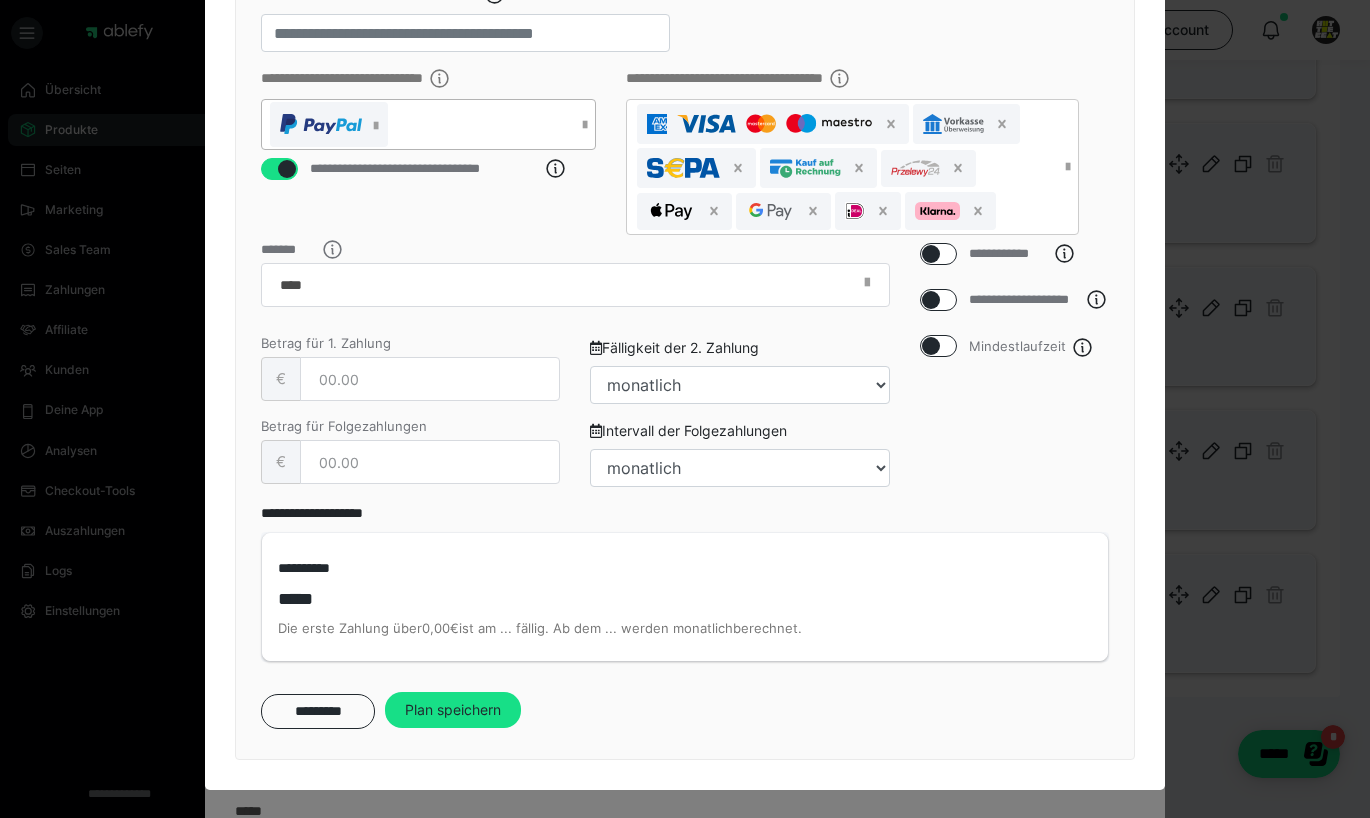 click at bounding box center [418, 124] 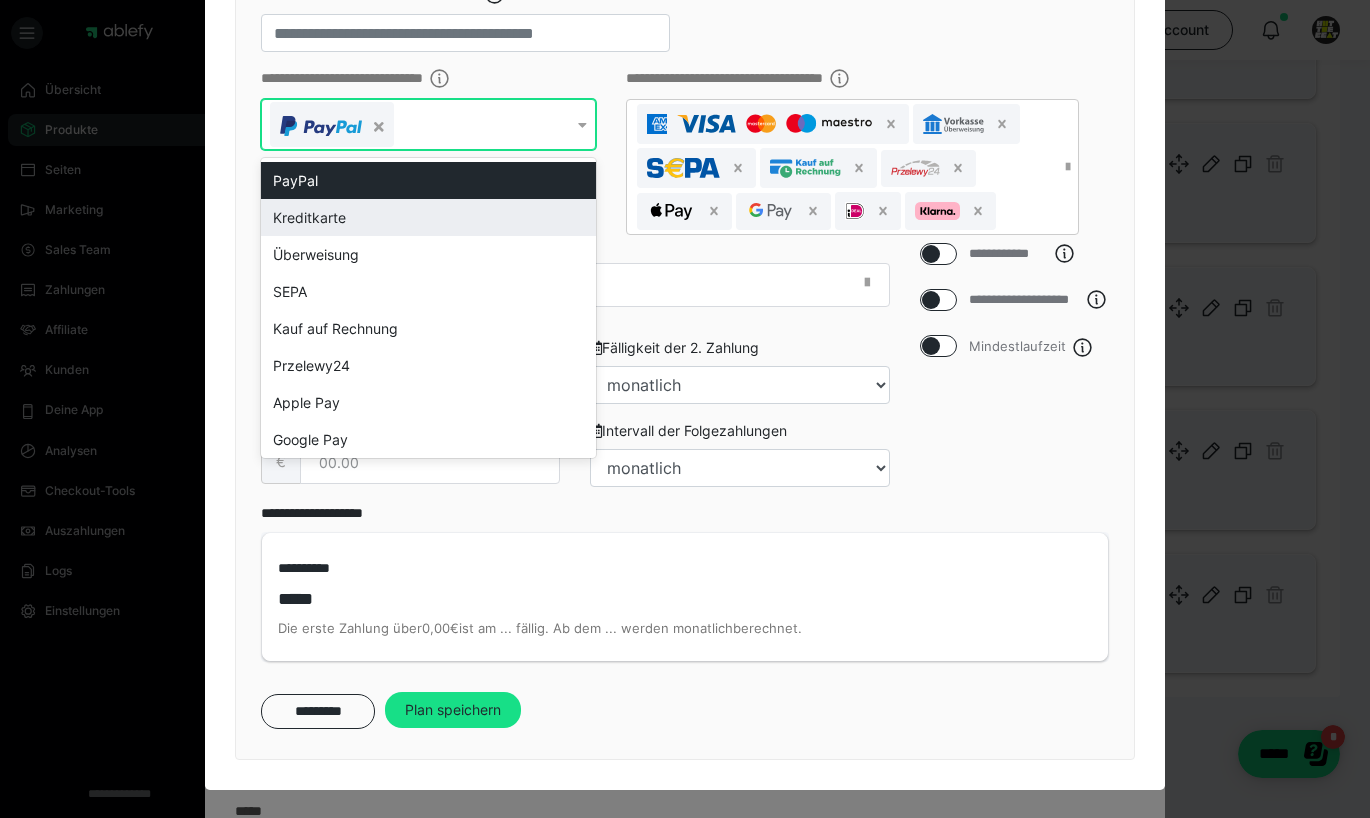 click on "Kreditkarte" at bounding box center [428, 217] 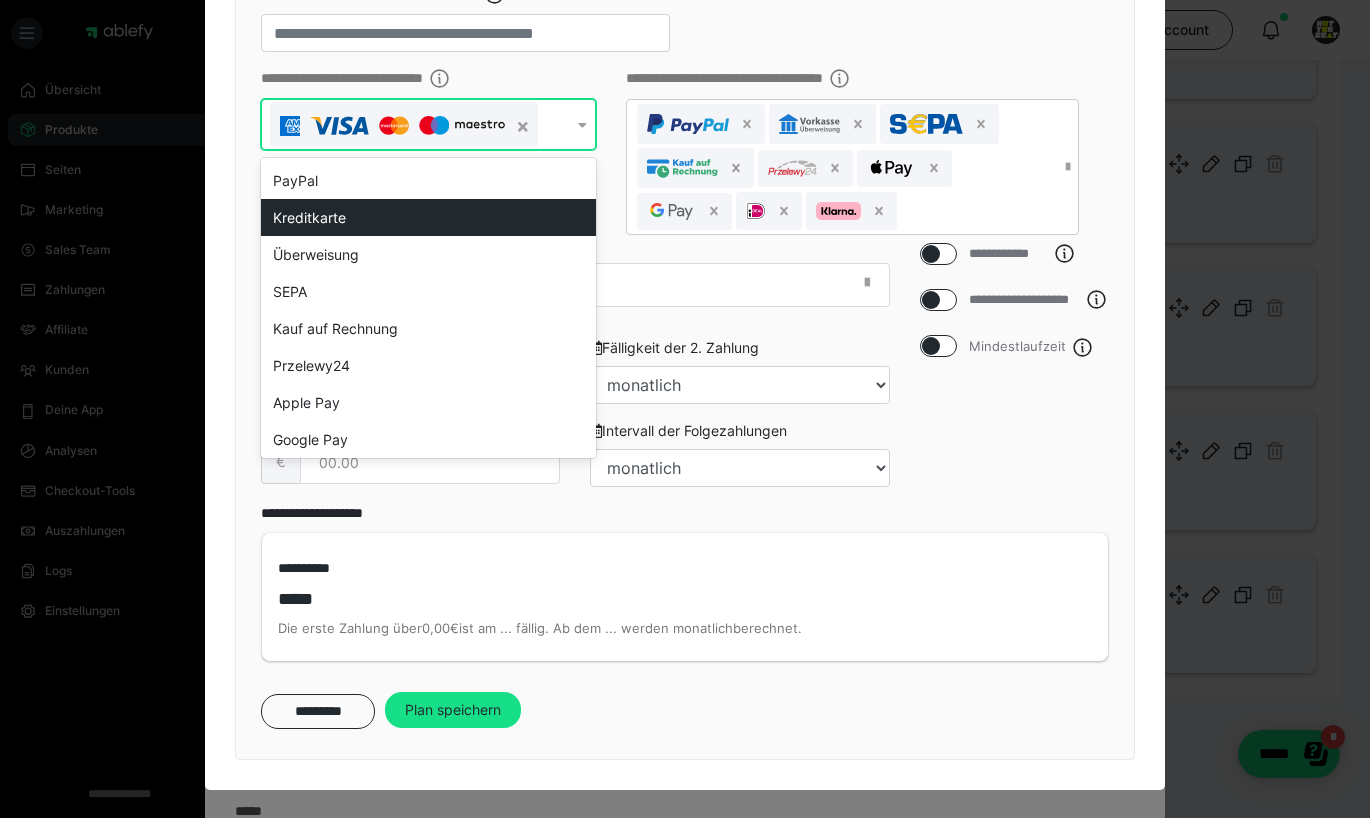 click on "**********" at bounding box center [443, 140] 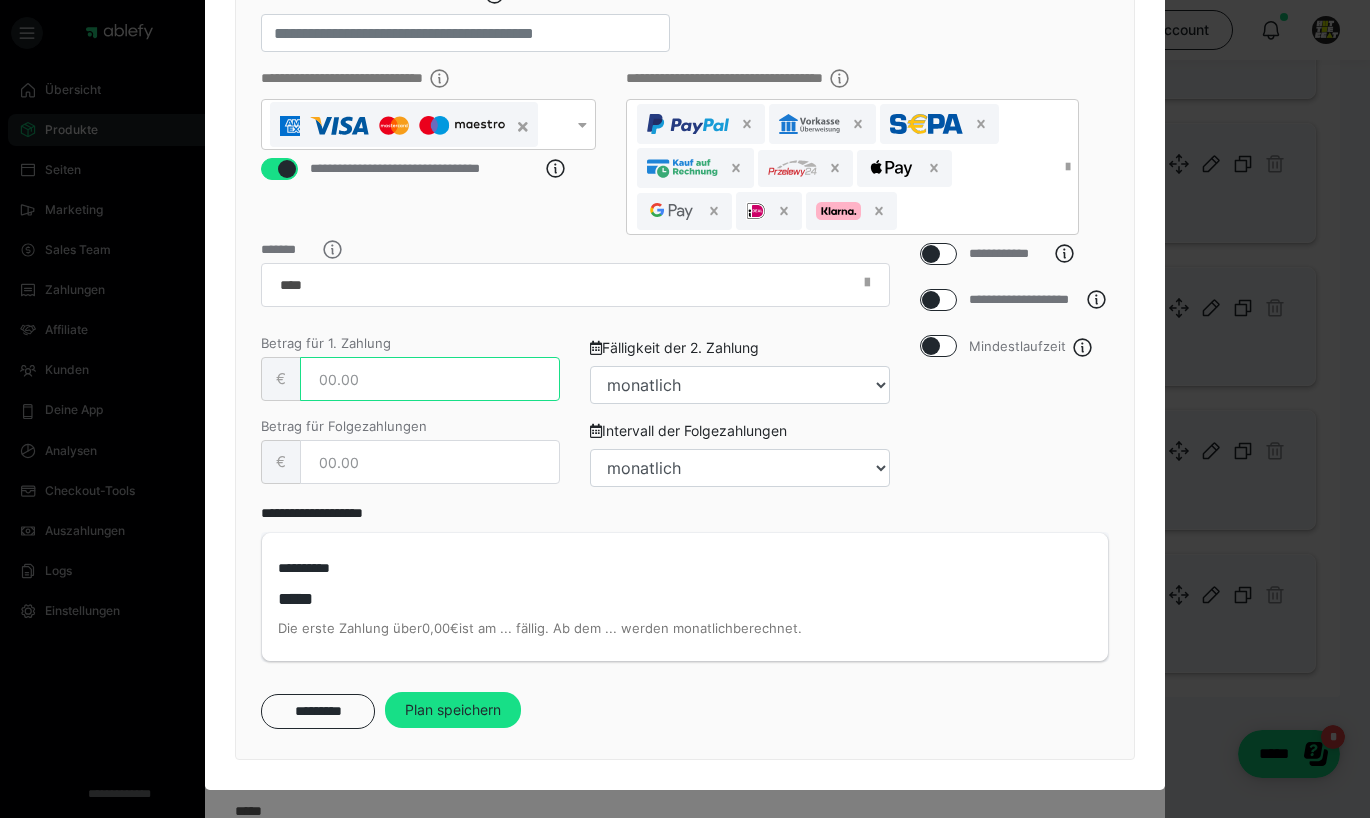 click at bounding box center [430, 379] 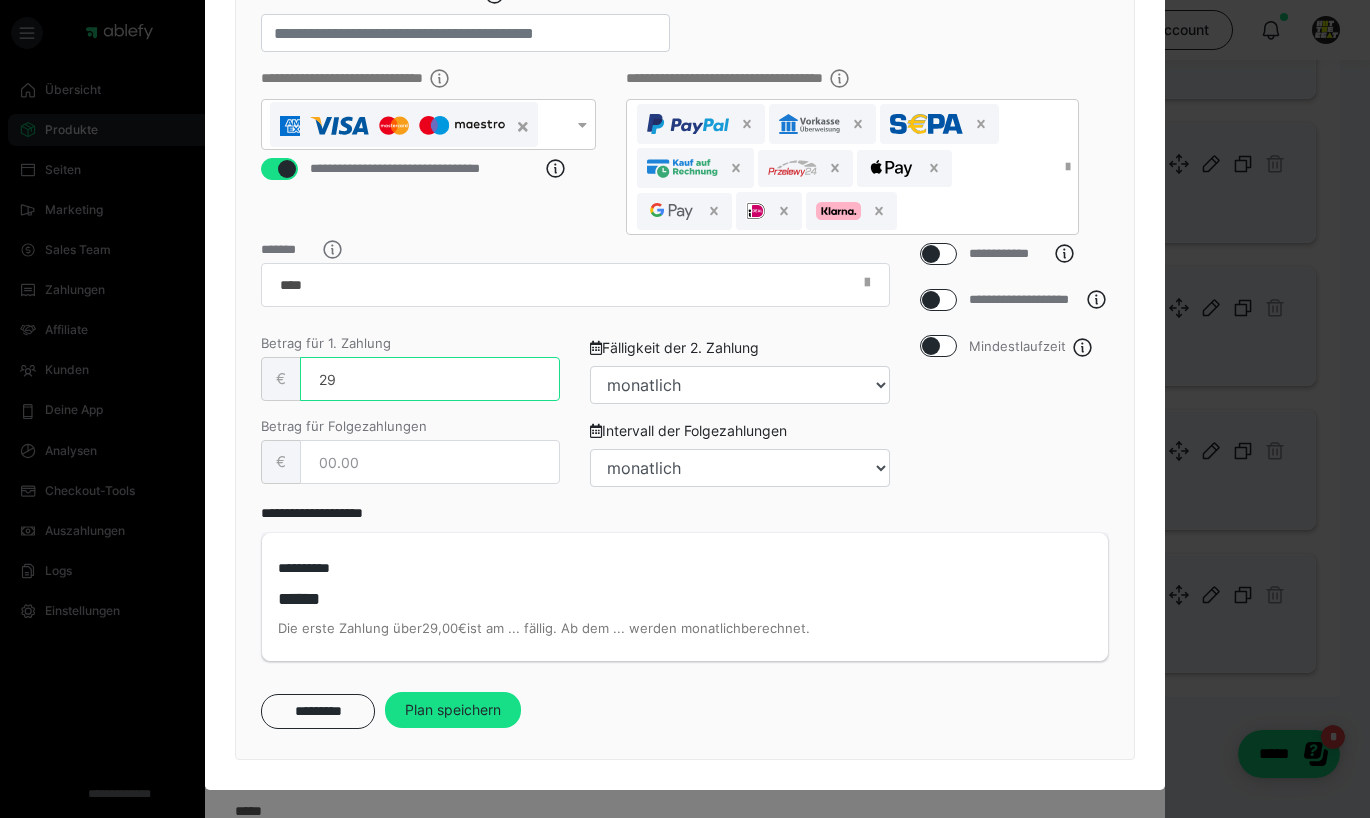 type on "29" 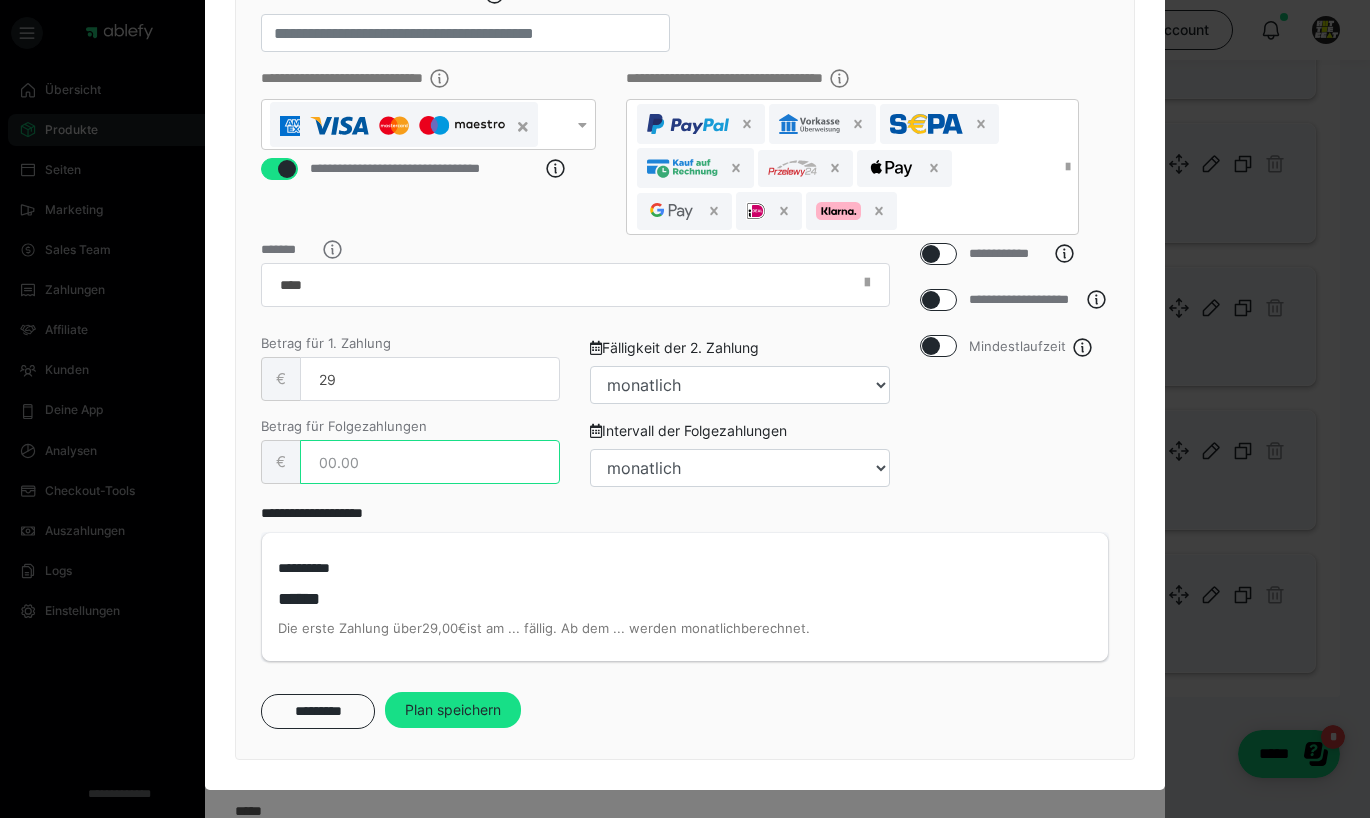 click at bounding box center (430, 462) 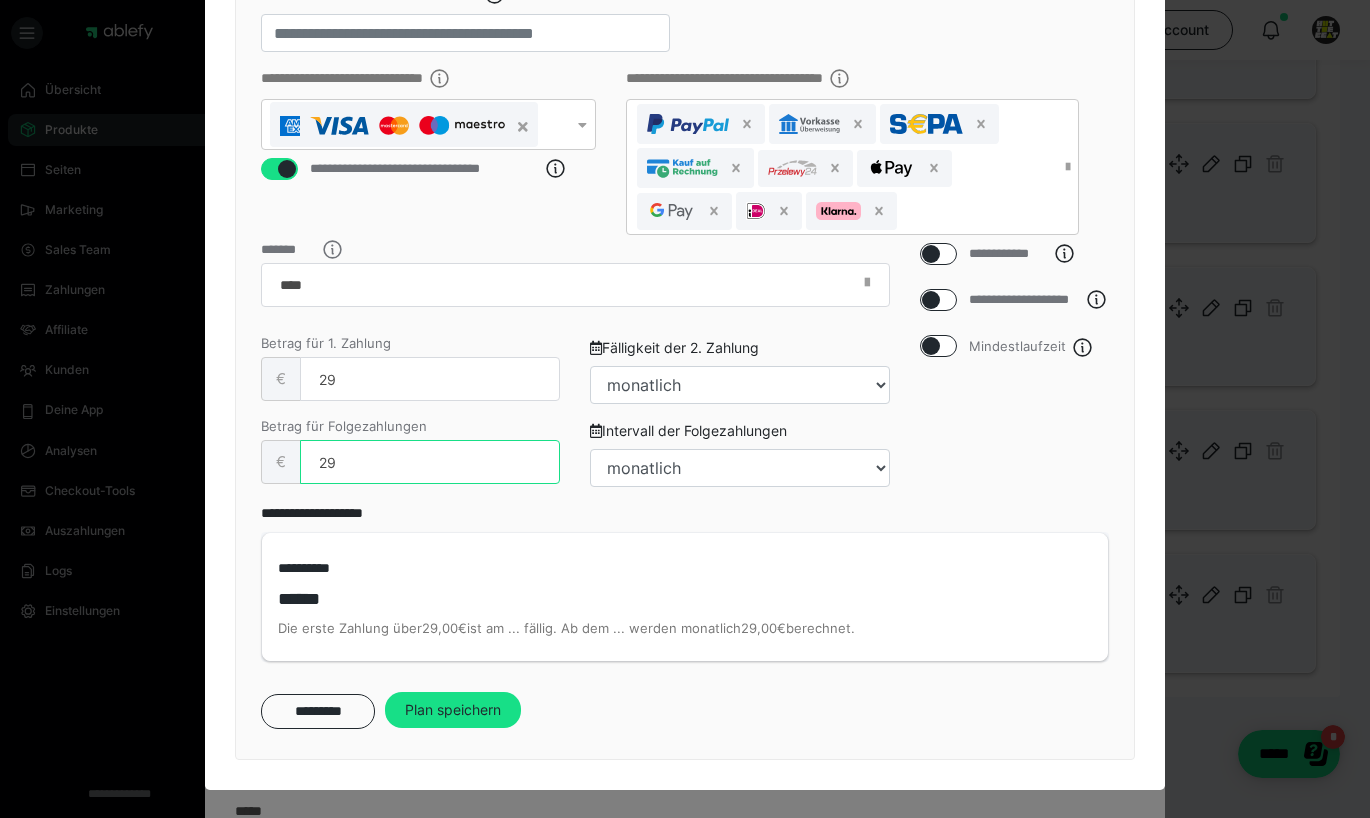 type on "29" 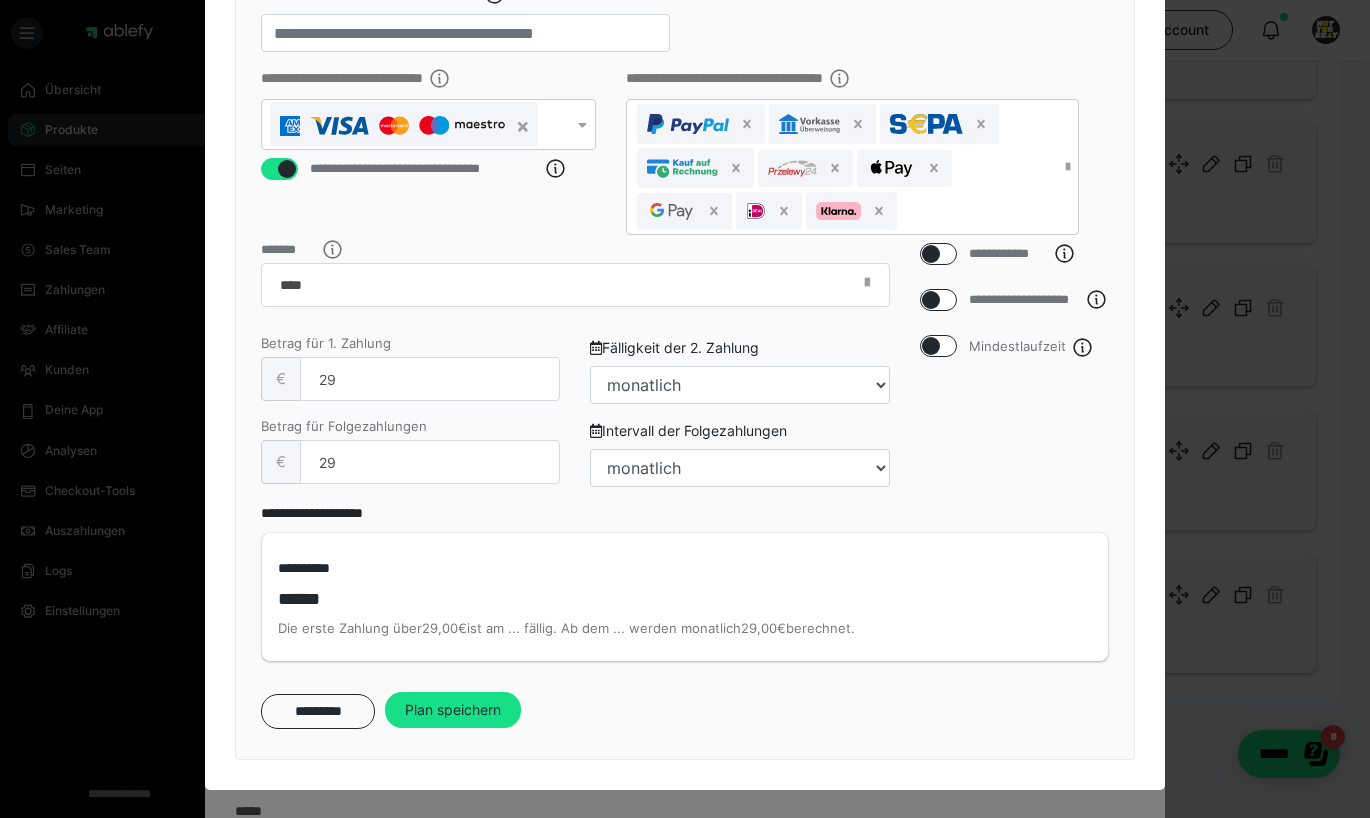 click on "**********" at bounding box center (1015, 373) 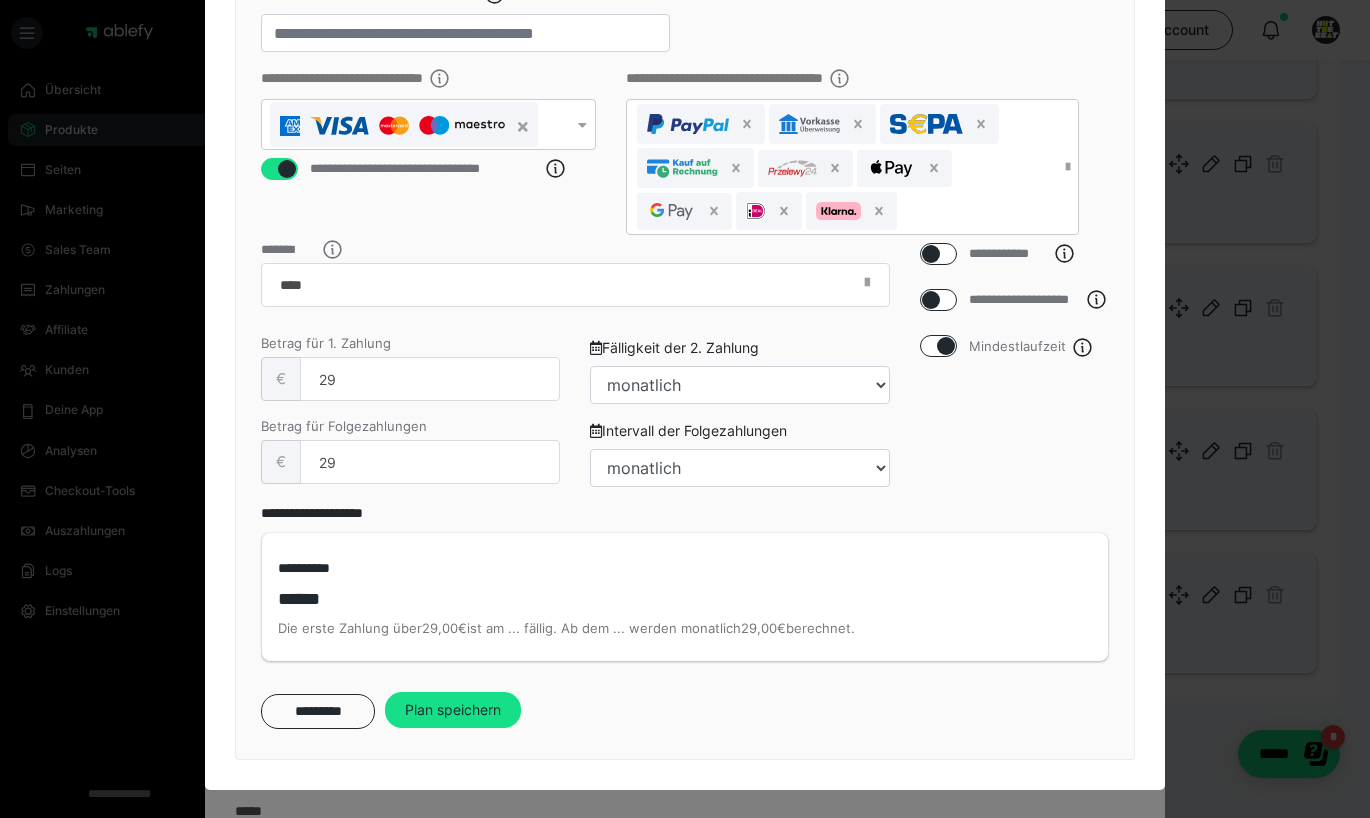 checkbox on "true" 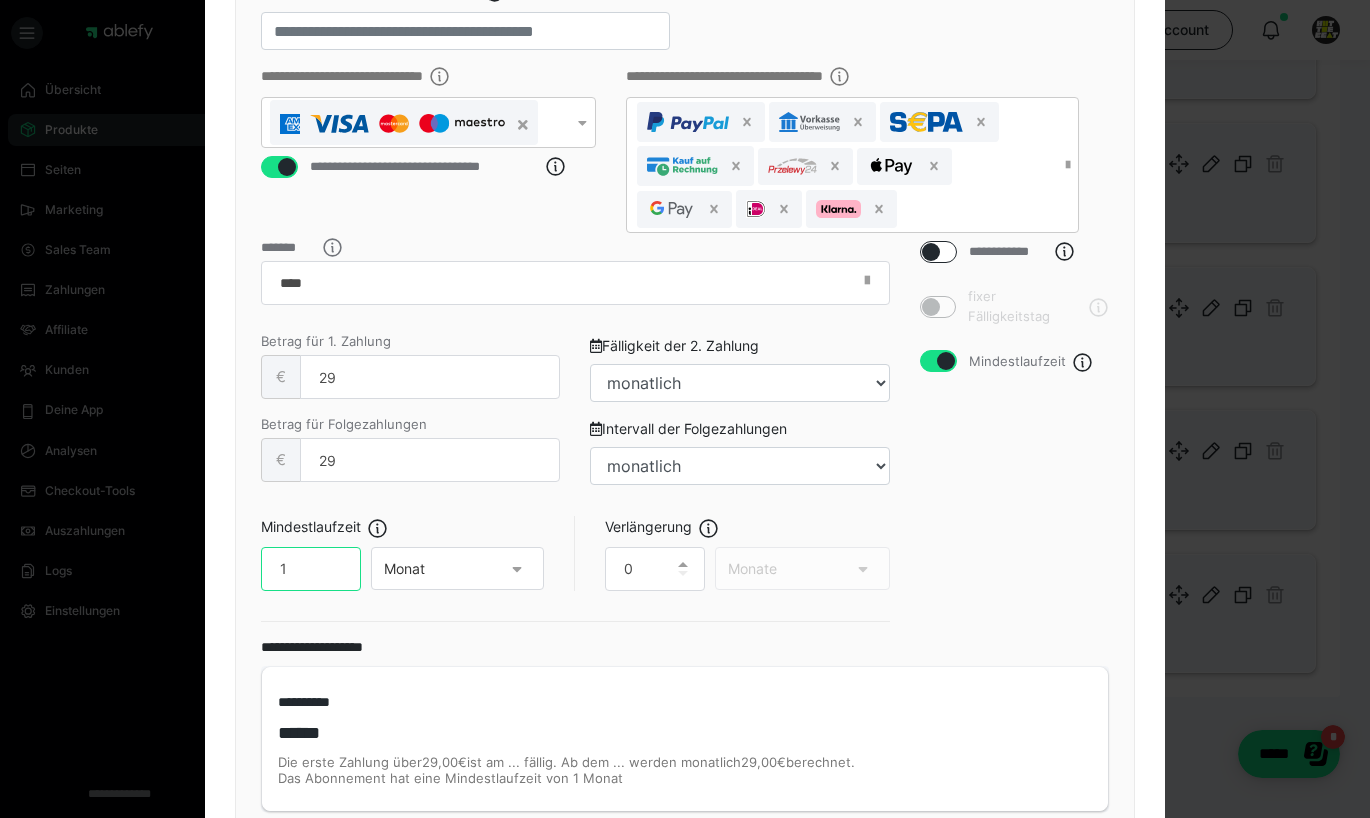 click on "1" at bounding box center (311, 569) 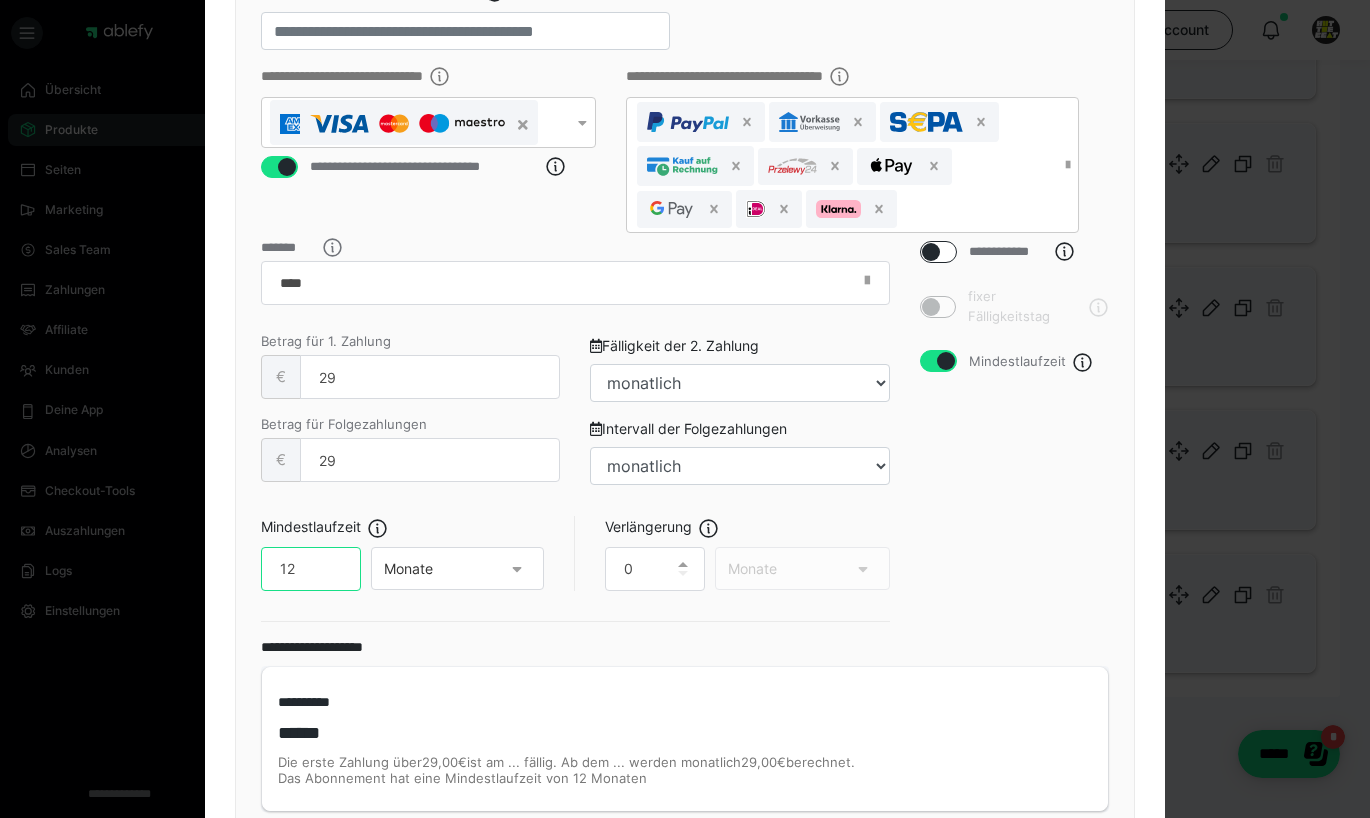 type on "12" 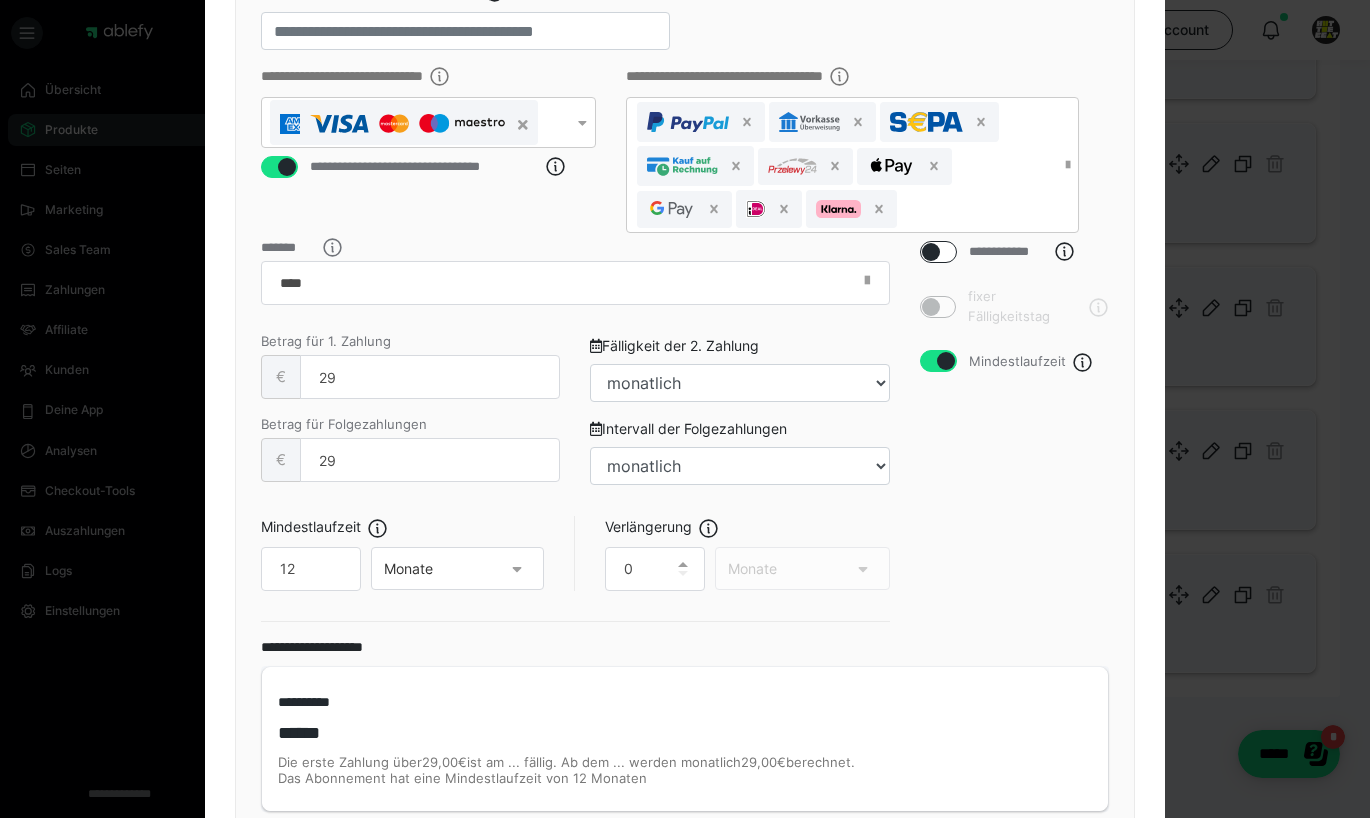 click on "Verlängerung" at bounding box center [747, 531] 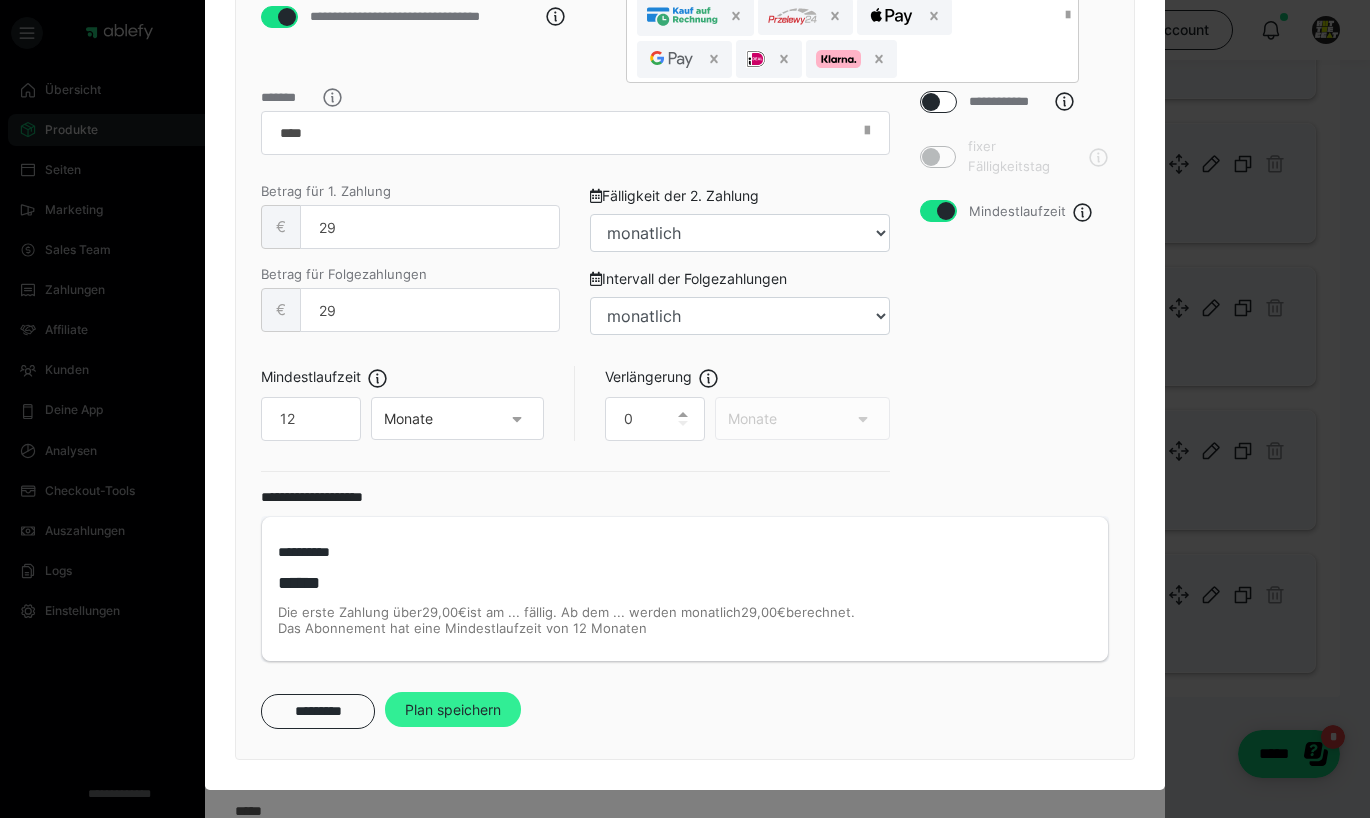 scroll, scrollTop: 692, scrollLeft: 0, axis: vertical 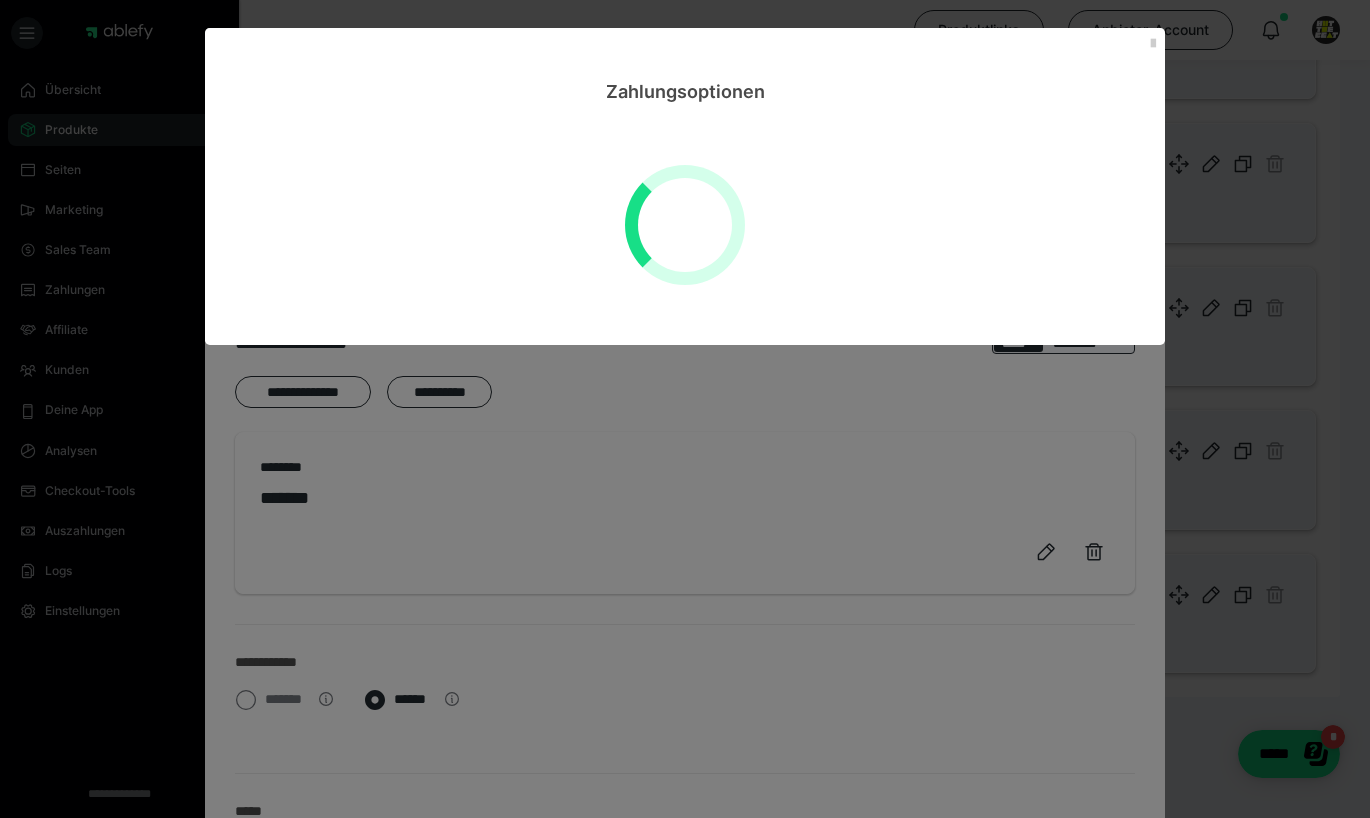 select on "**" 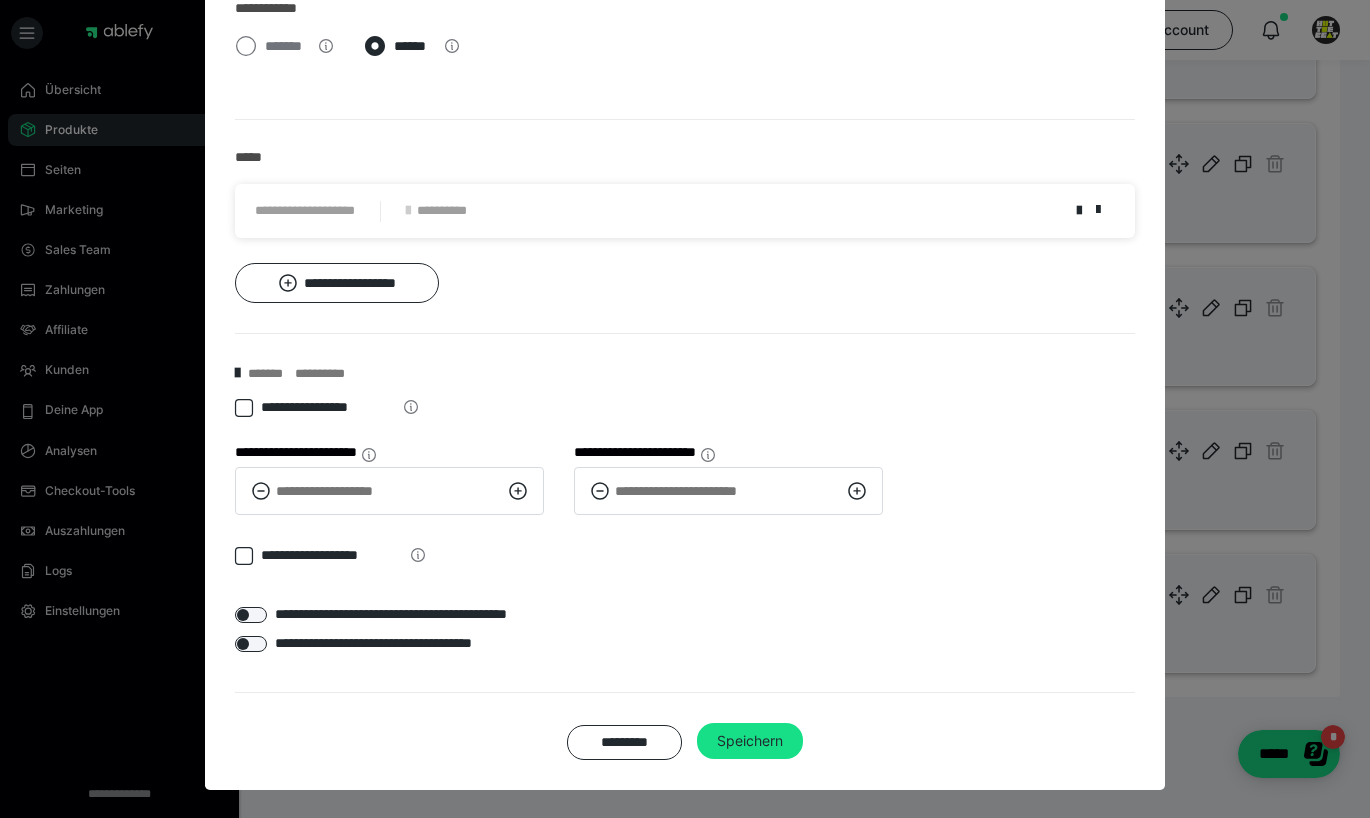 scroll, scrollTop: 890, scrollLeft: 0, axis: vertical 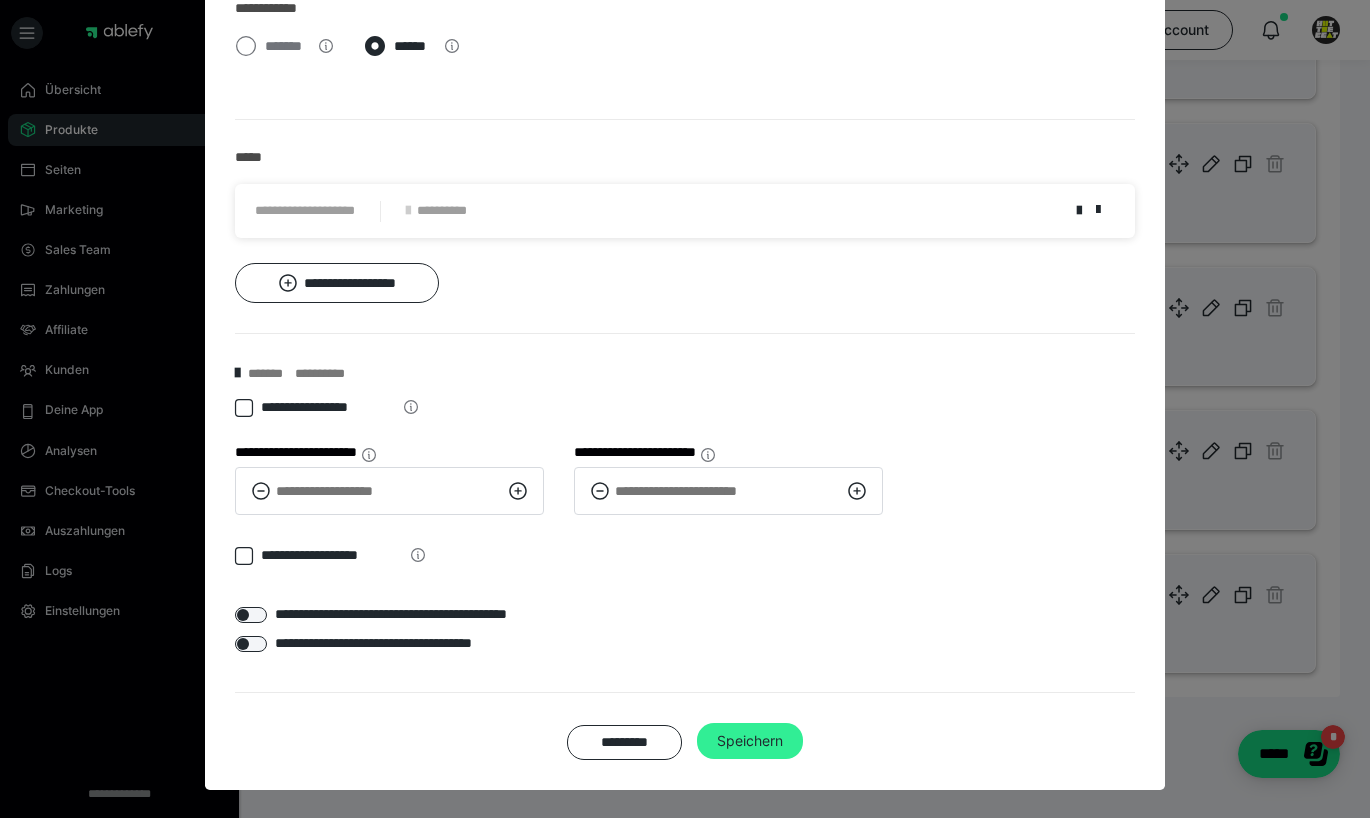 click on "Speichern" at bounding box center (750, 741) 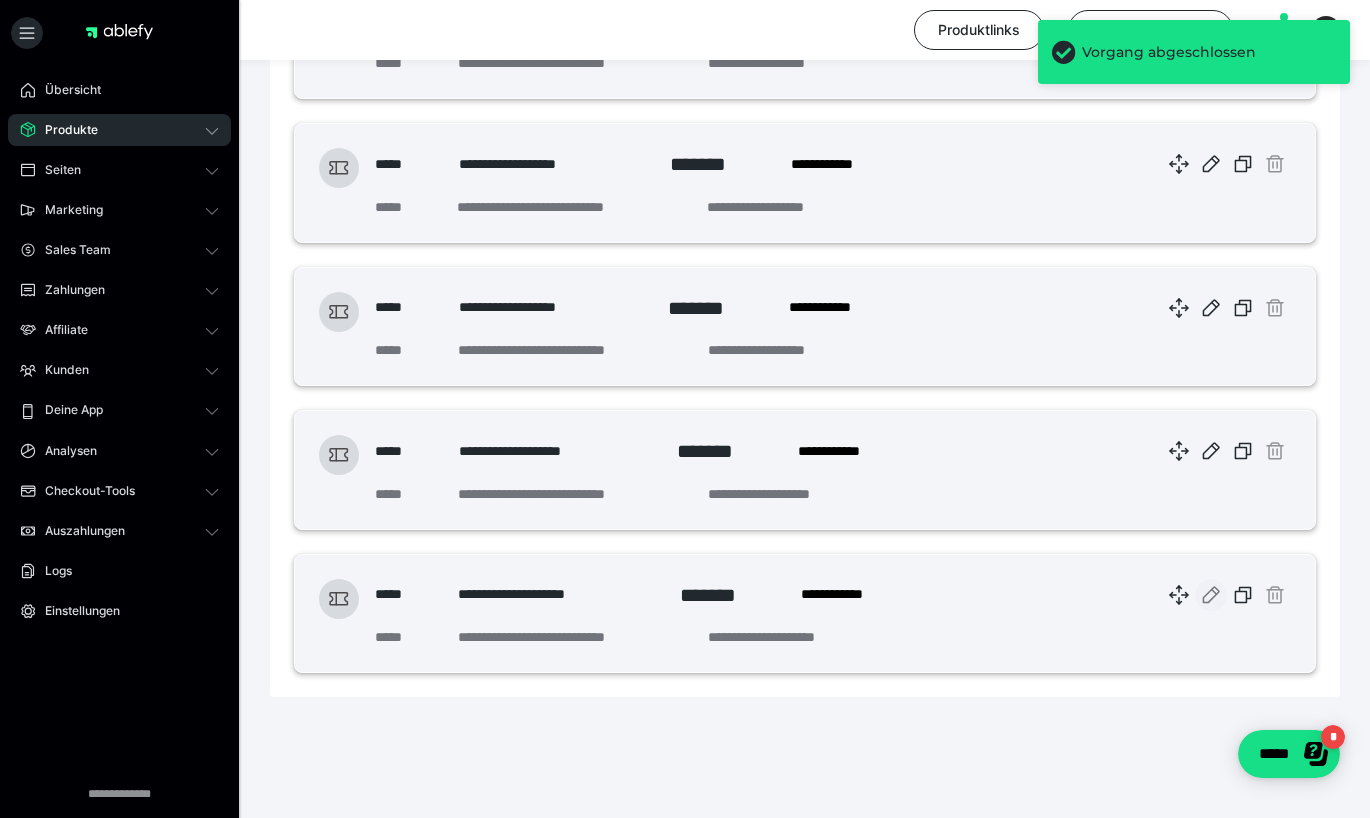 click 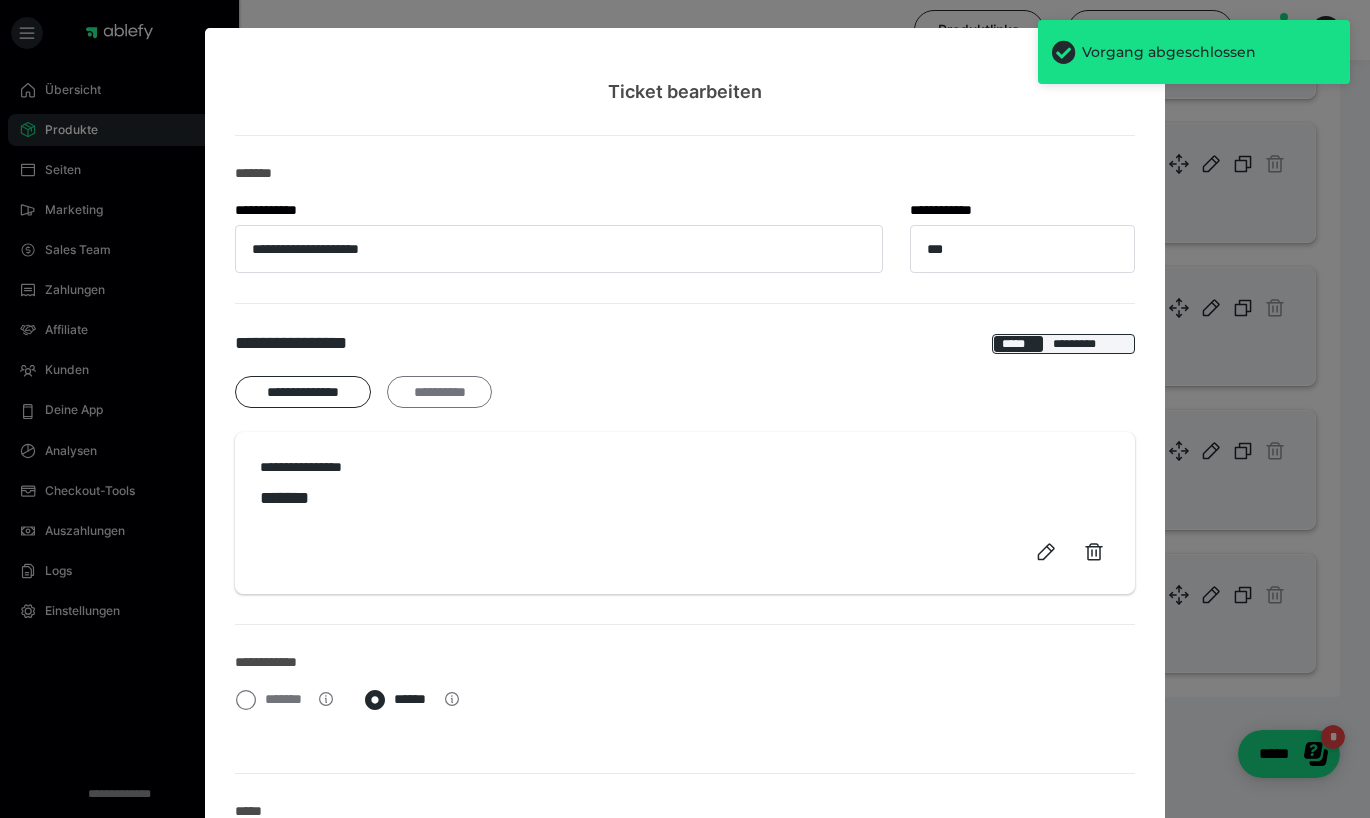 click on "**********" at bounding box center (439, 392) 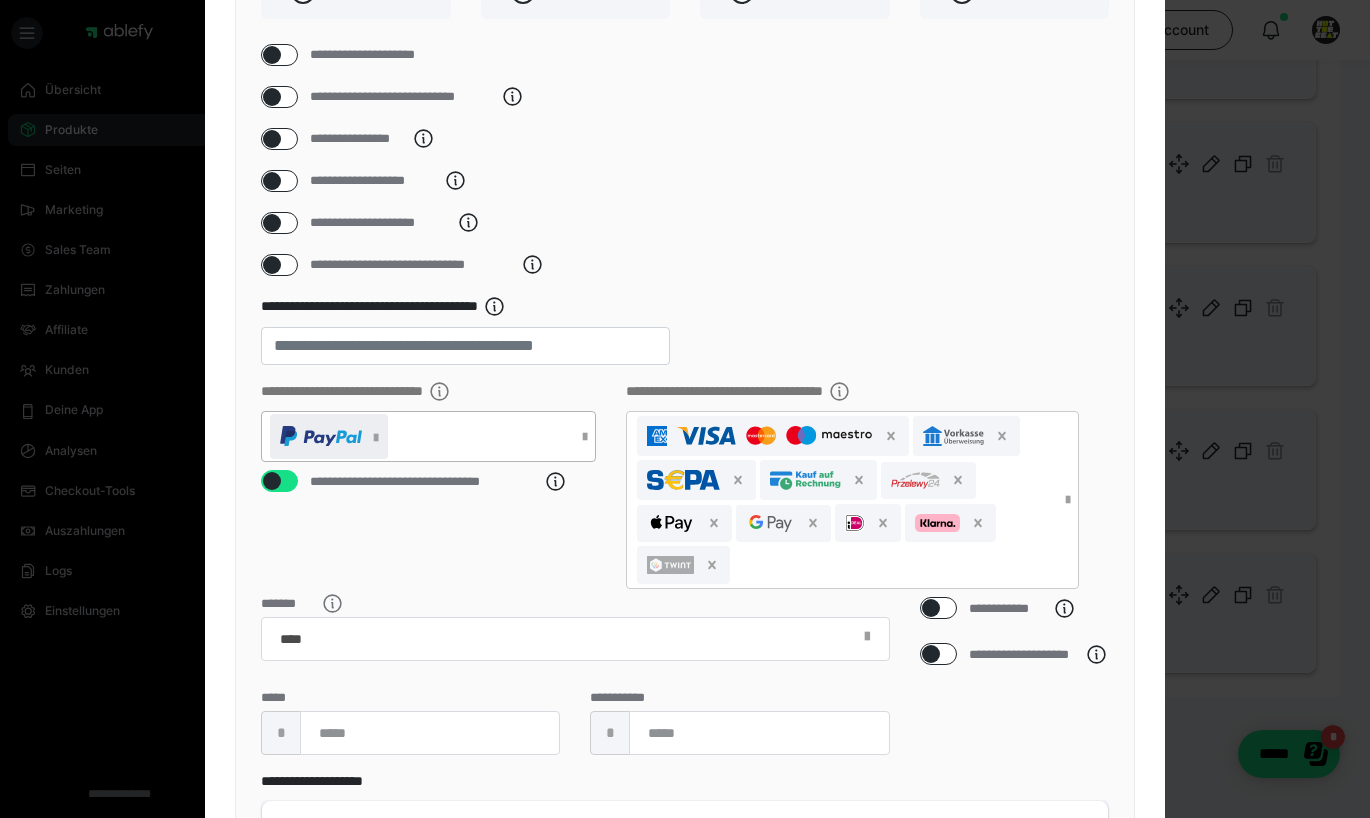 scroll, scrollTop: 219, scrollLeft: 0, axis: vertical 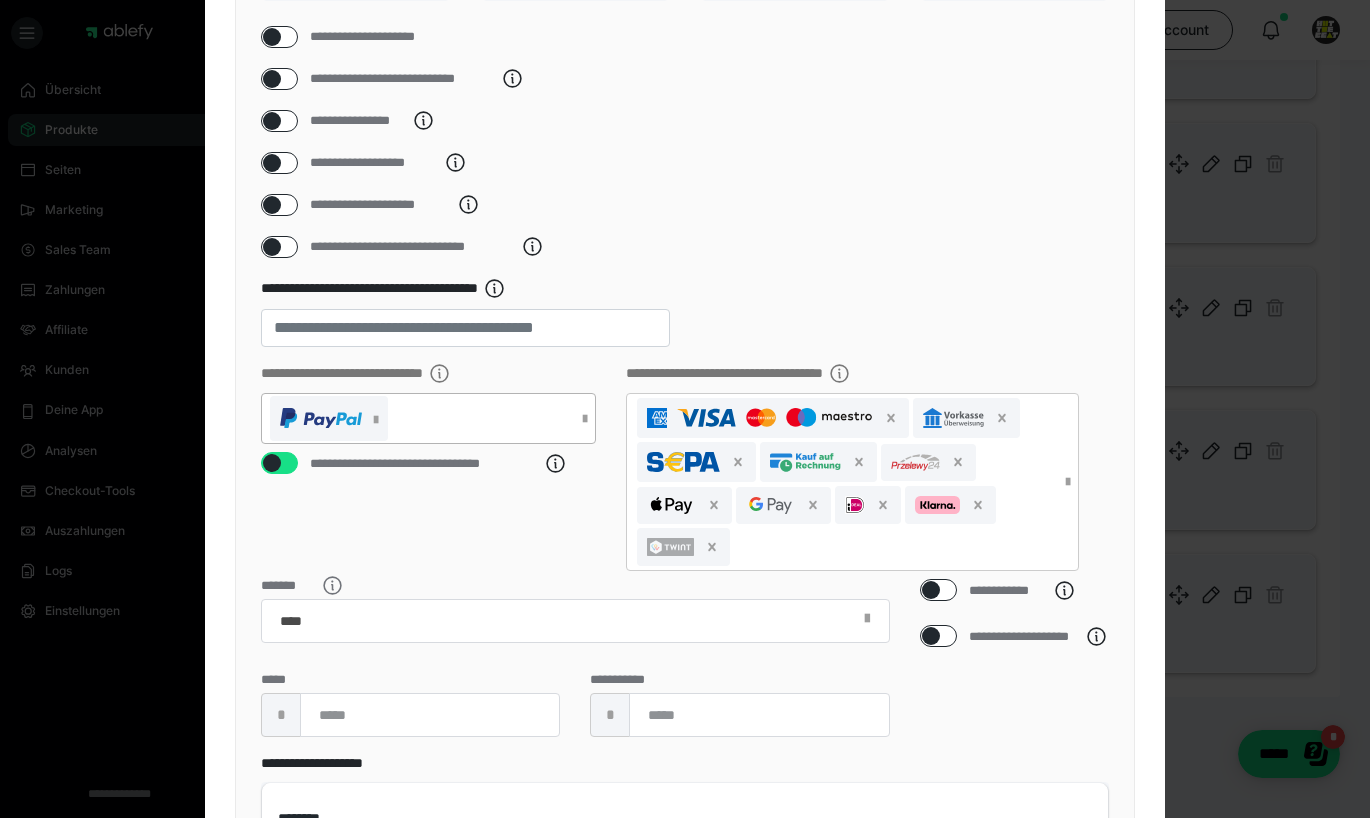 click at bounding box center (418, 418) 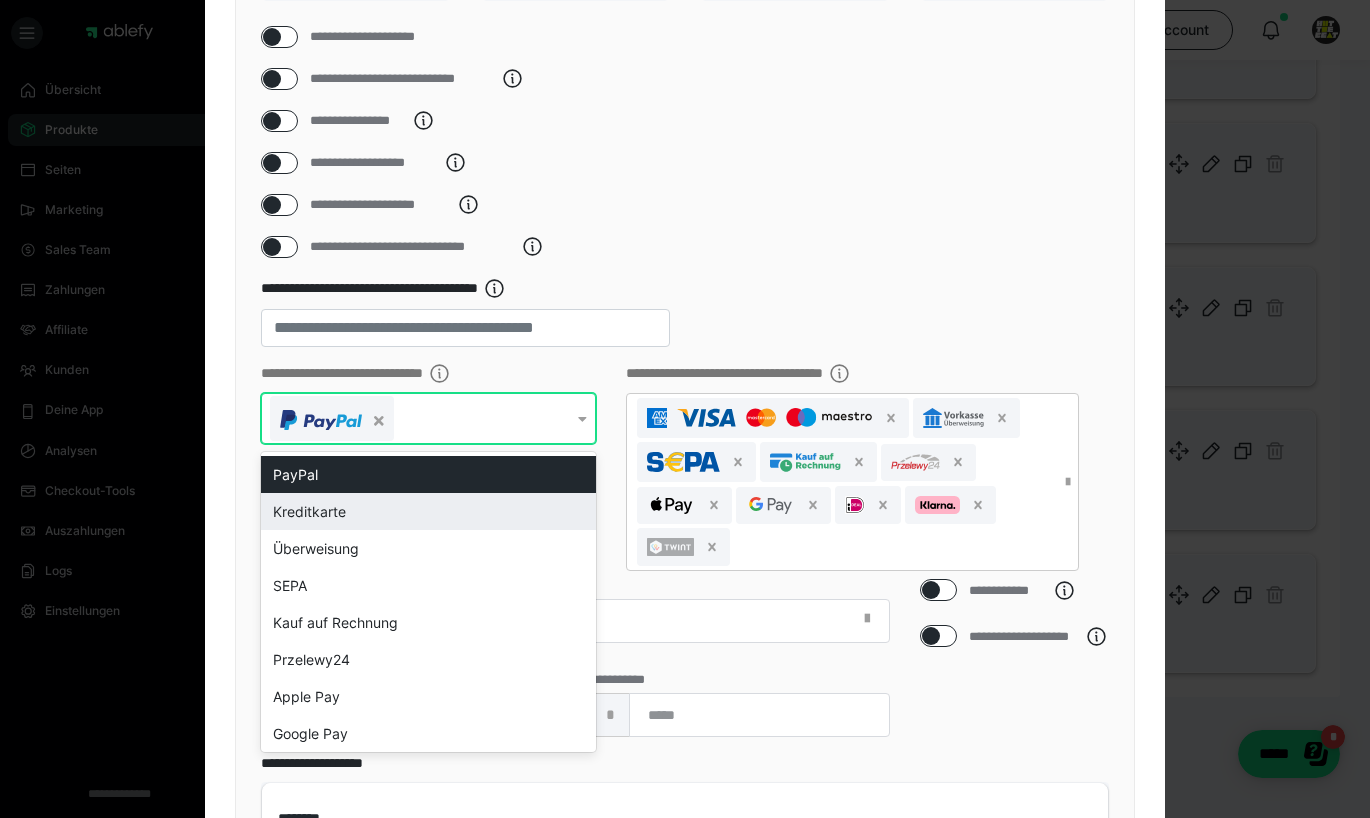 click on "Kreditkarte" at bounding box center [428, 511] 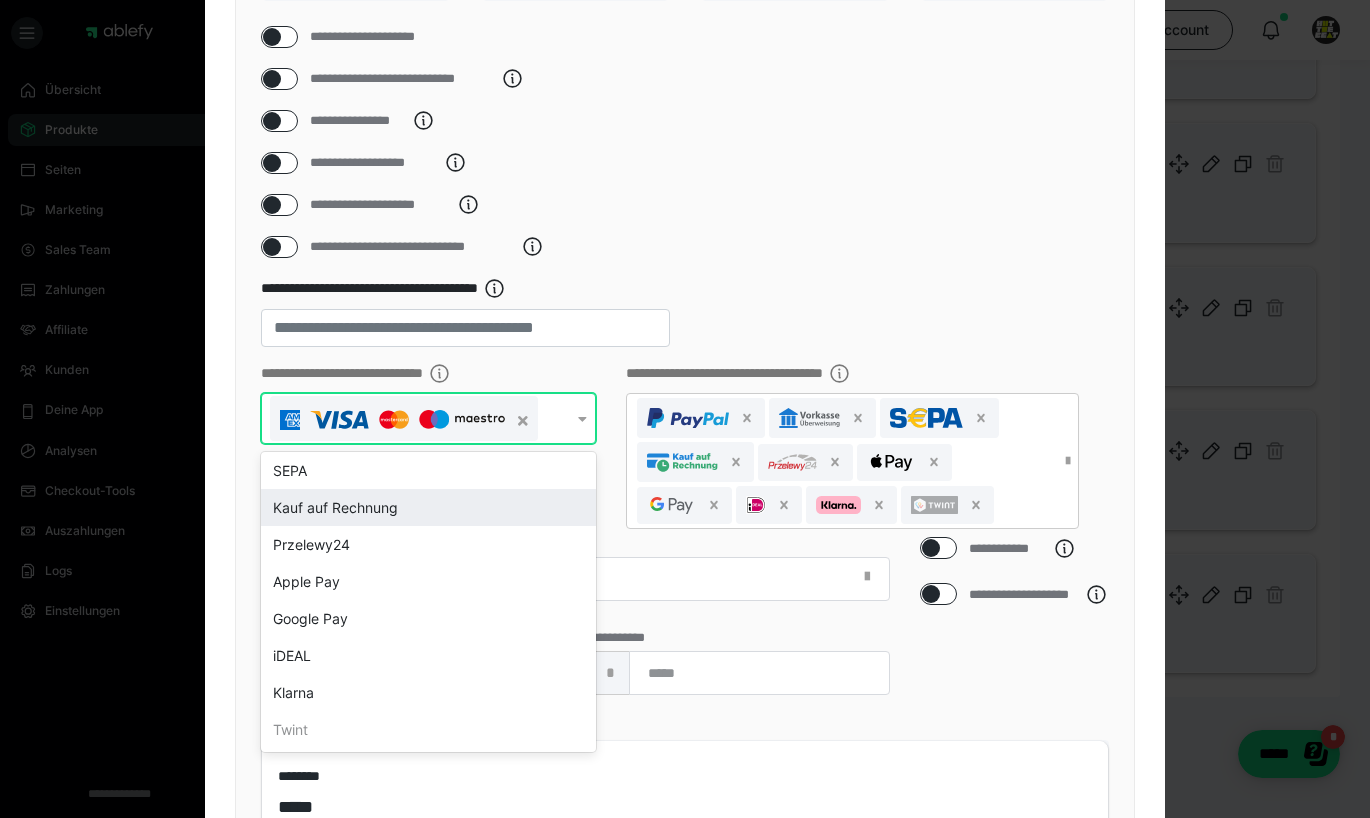 scroll, scrollTop: 115, scrollLeft: 0, axis: vertical 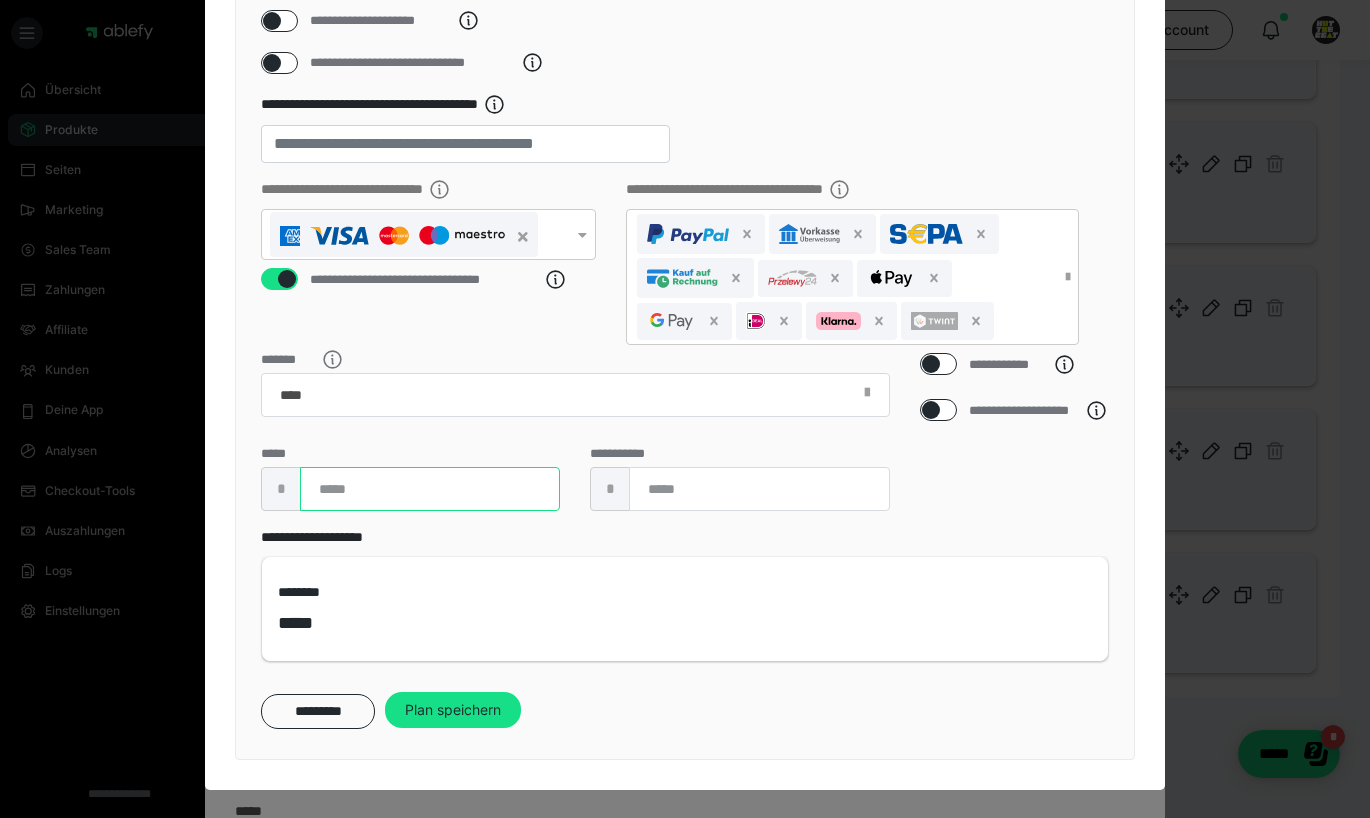 click at bounding box center [430, 489] 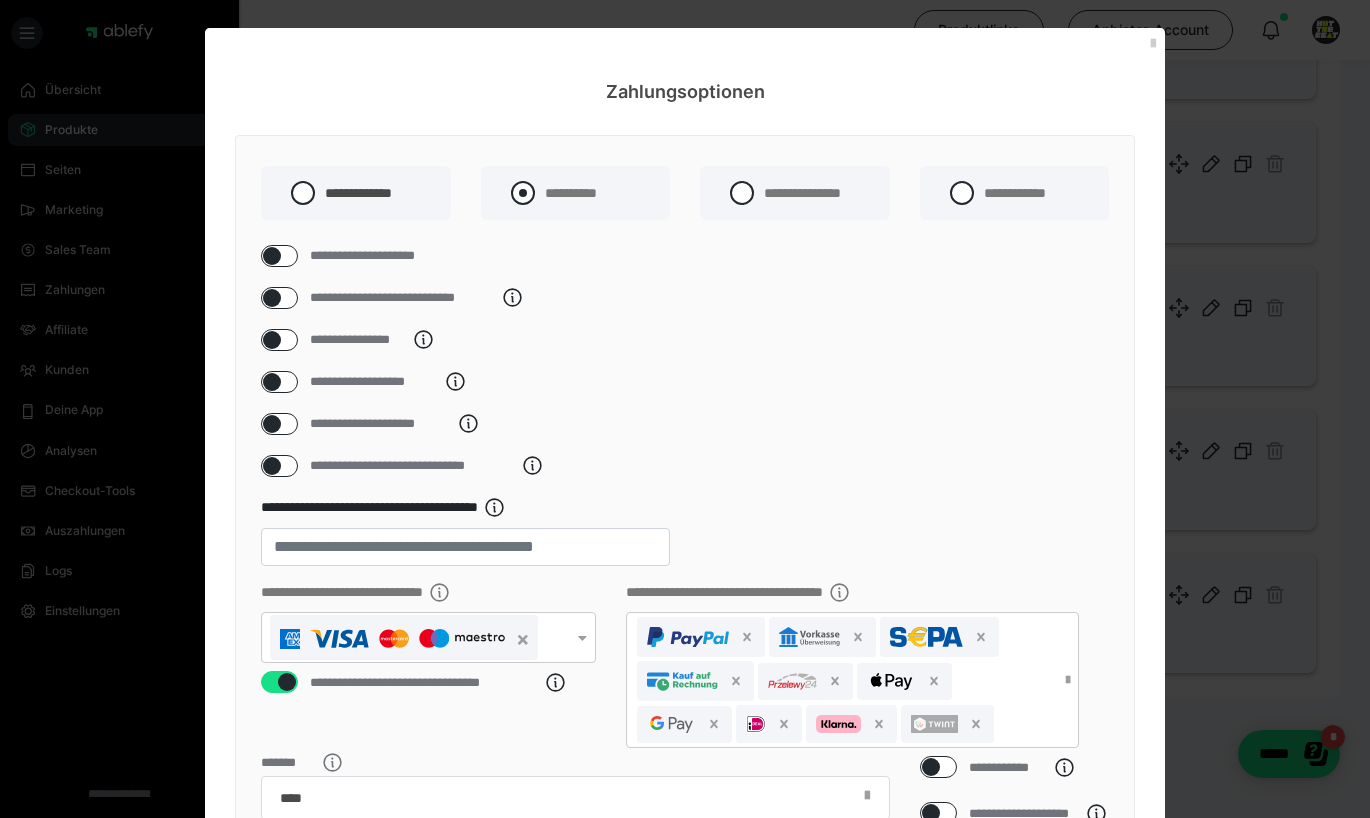 scroll, scrollTop: 0, scrollLeft: 0, axis: both 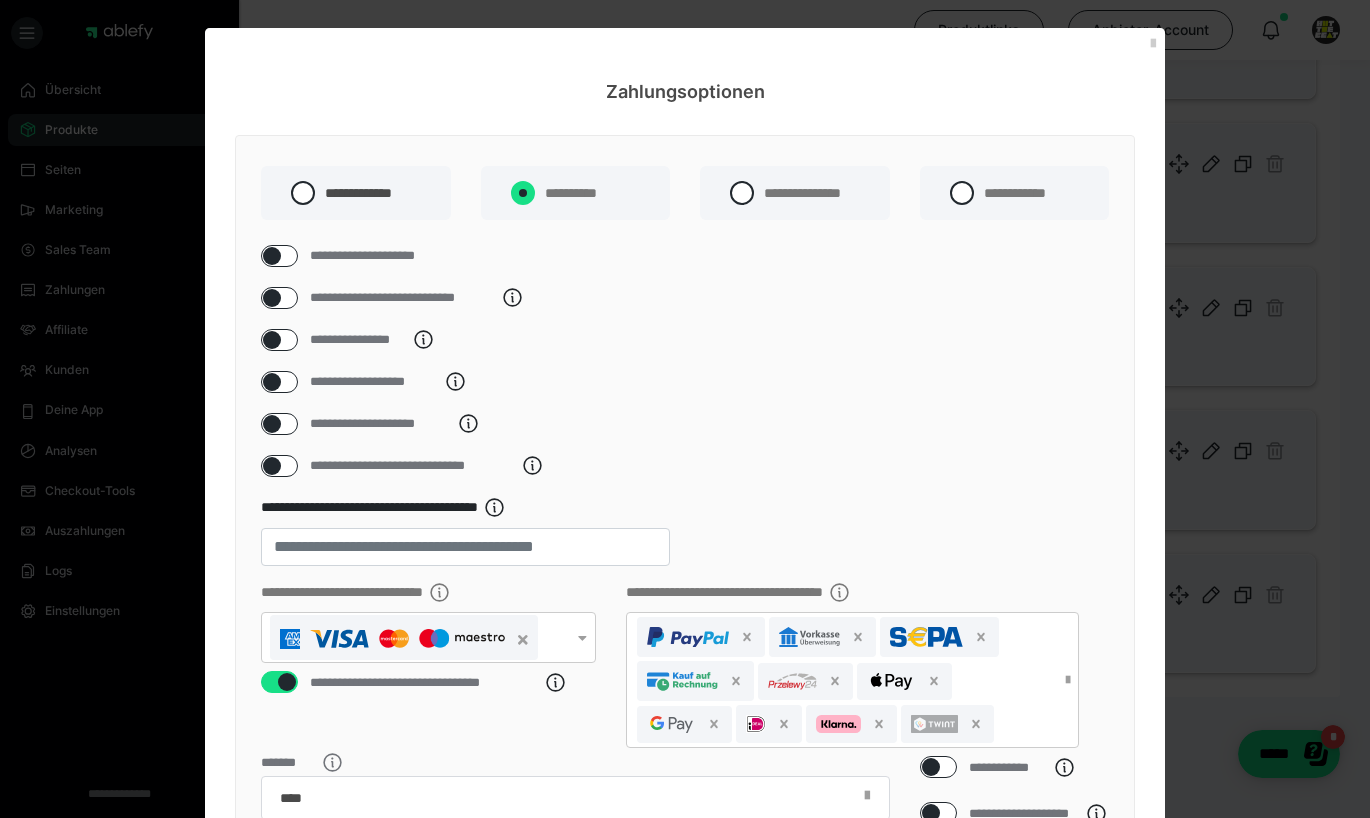 radio on "****" 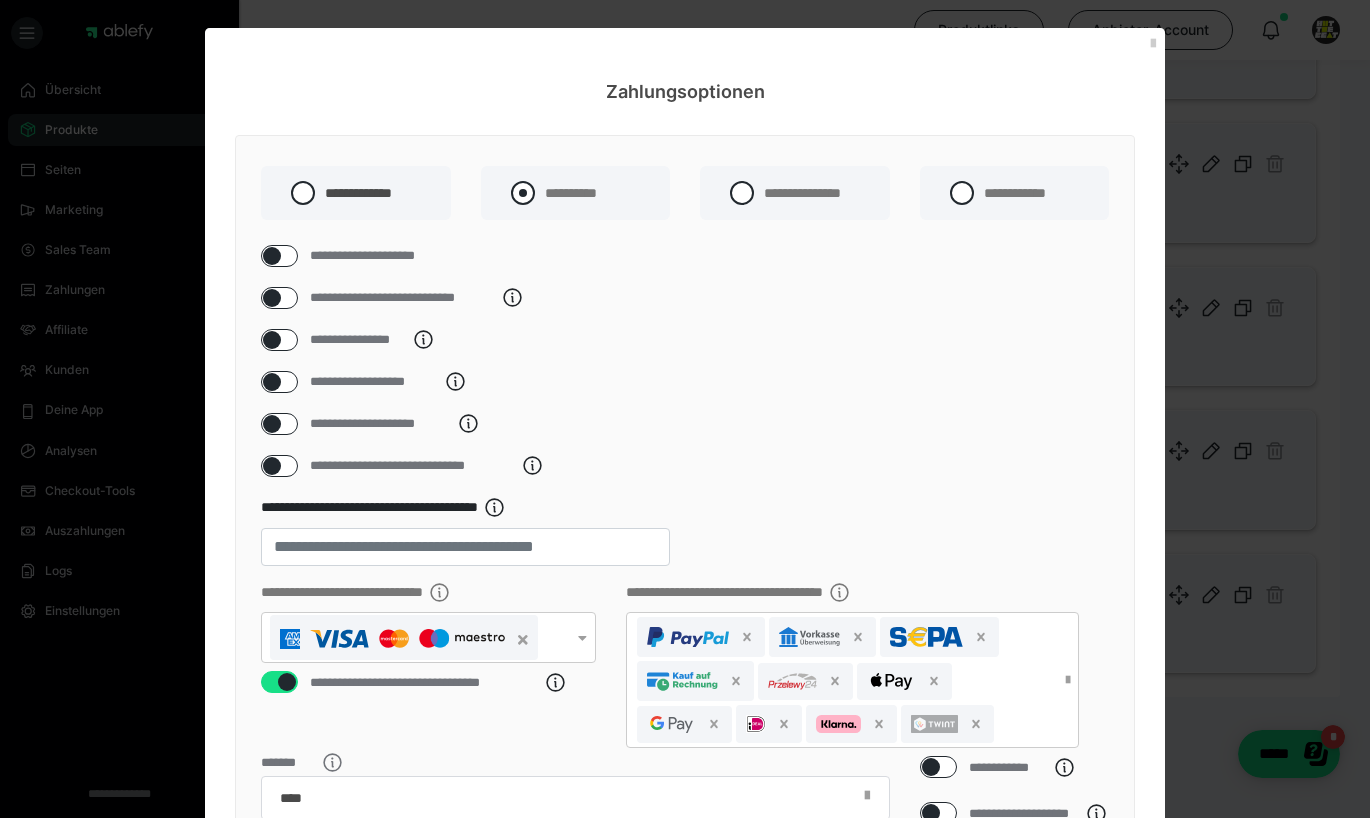 radio on "*****" 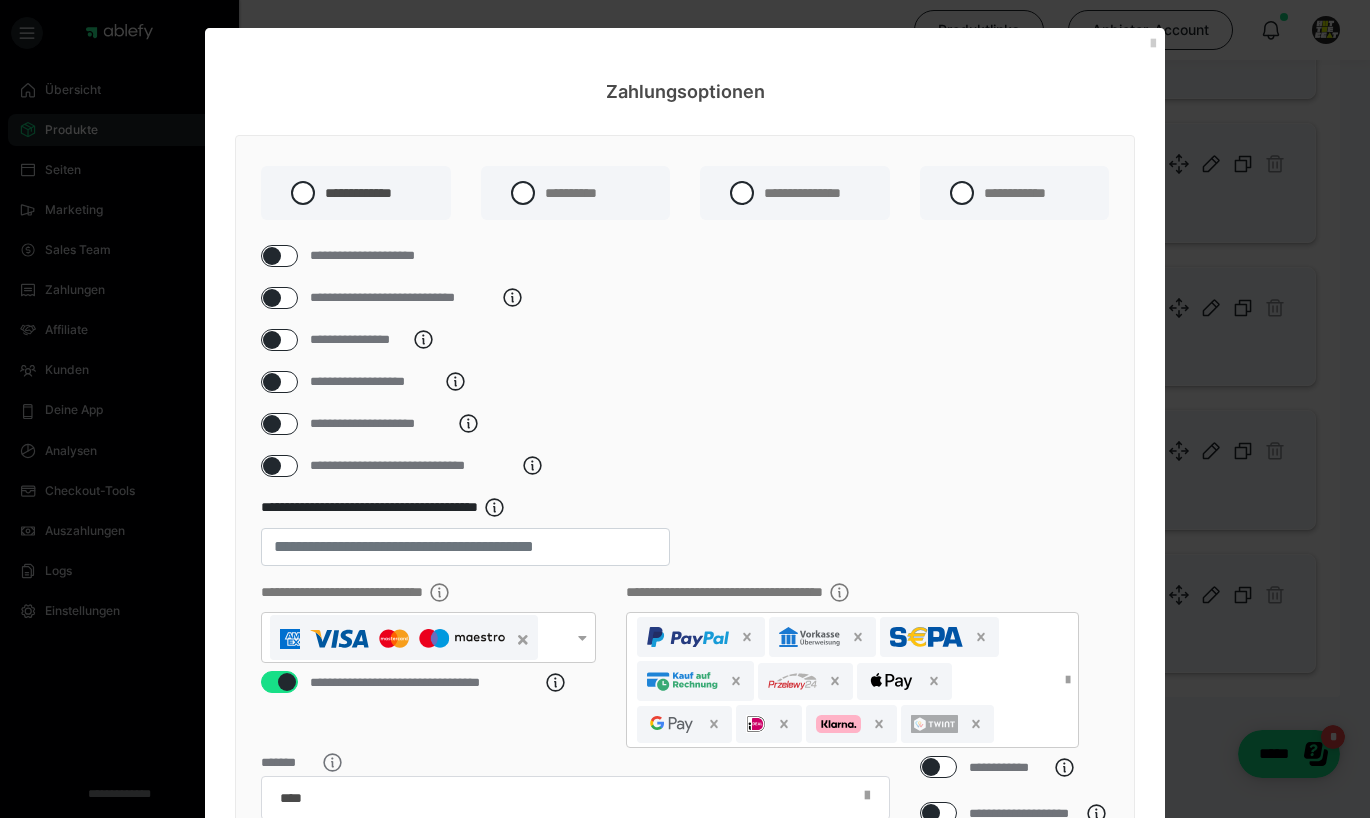 select on "1m" 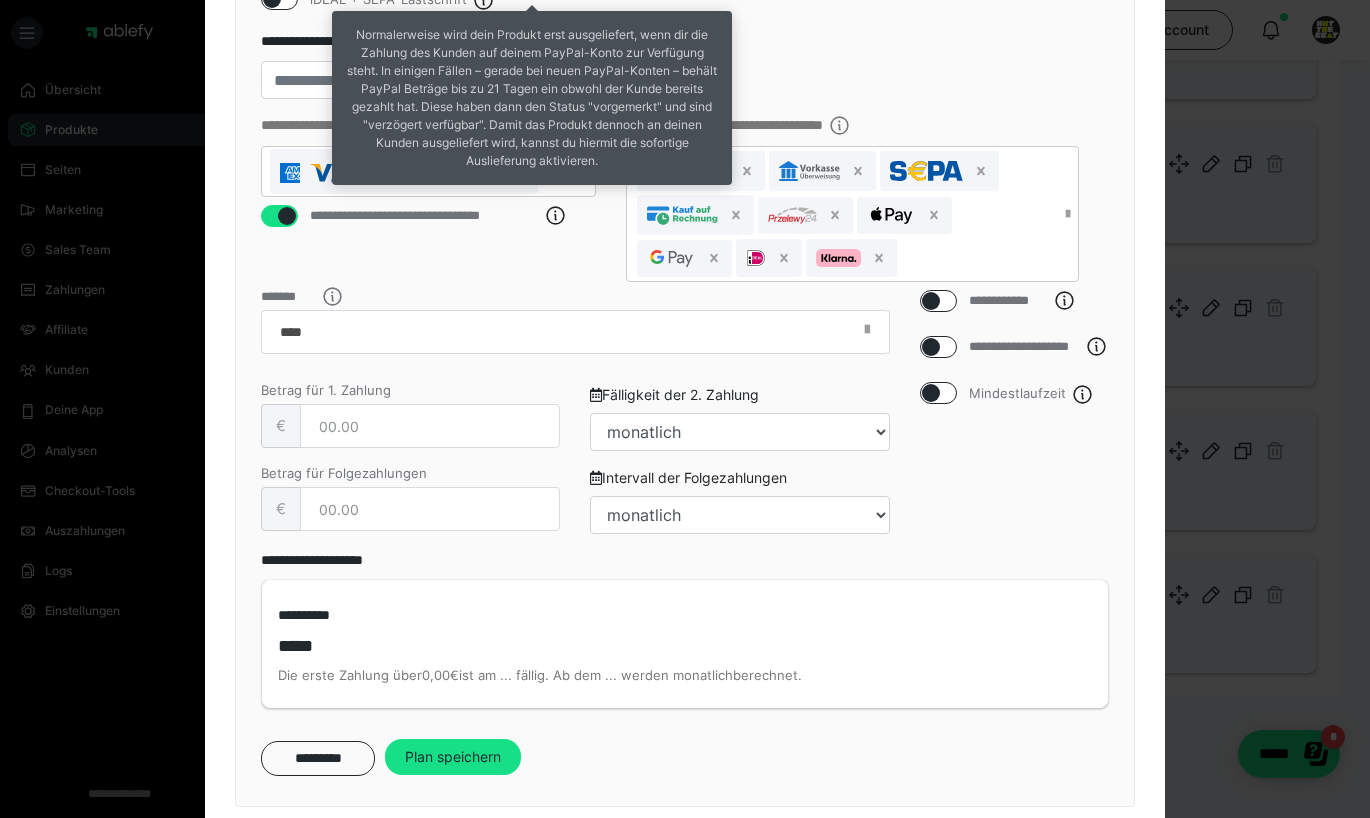 scroll, scrollTop: 519, scrollLeft: 0, axis: vertical 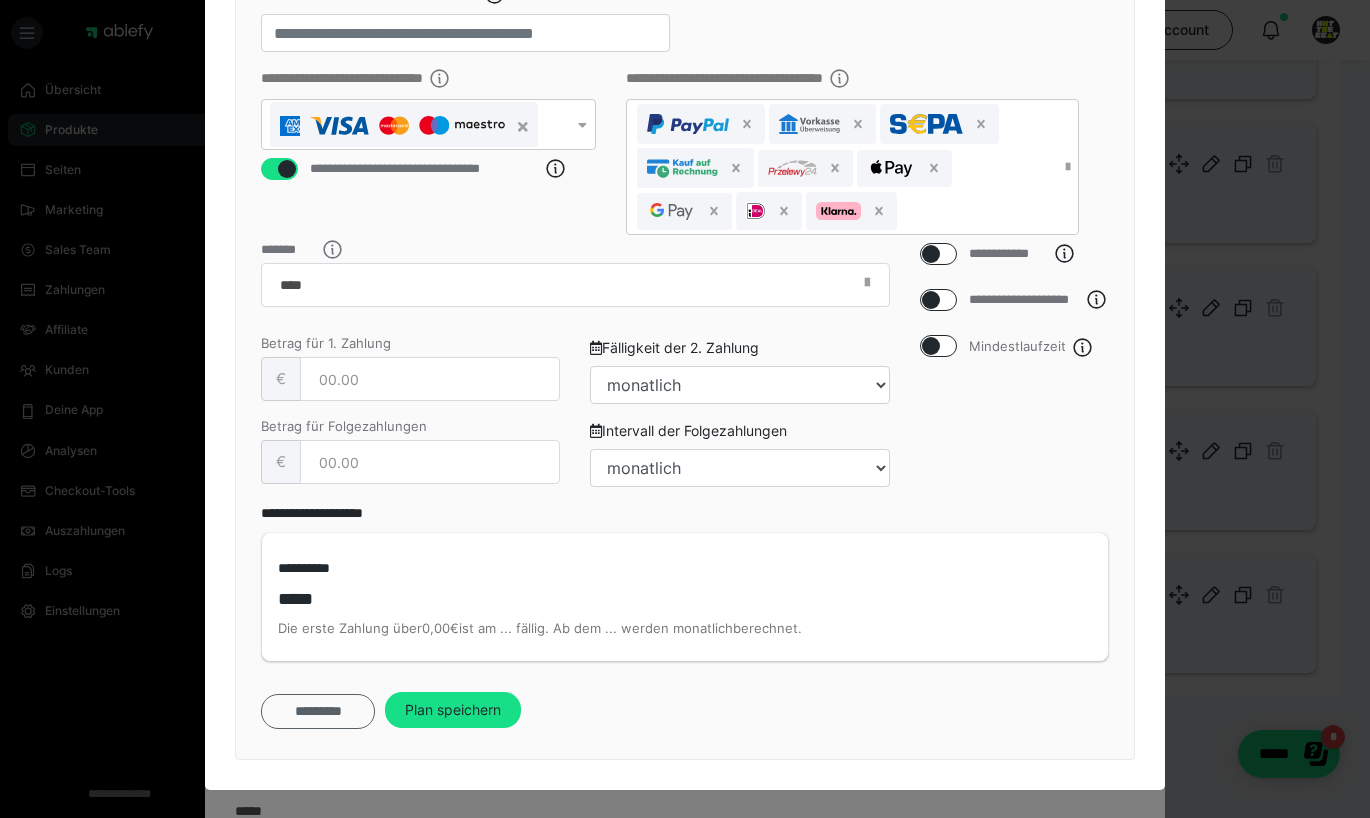 click on "*********" at bounding box center (318, 711) 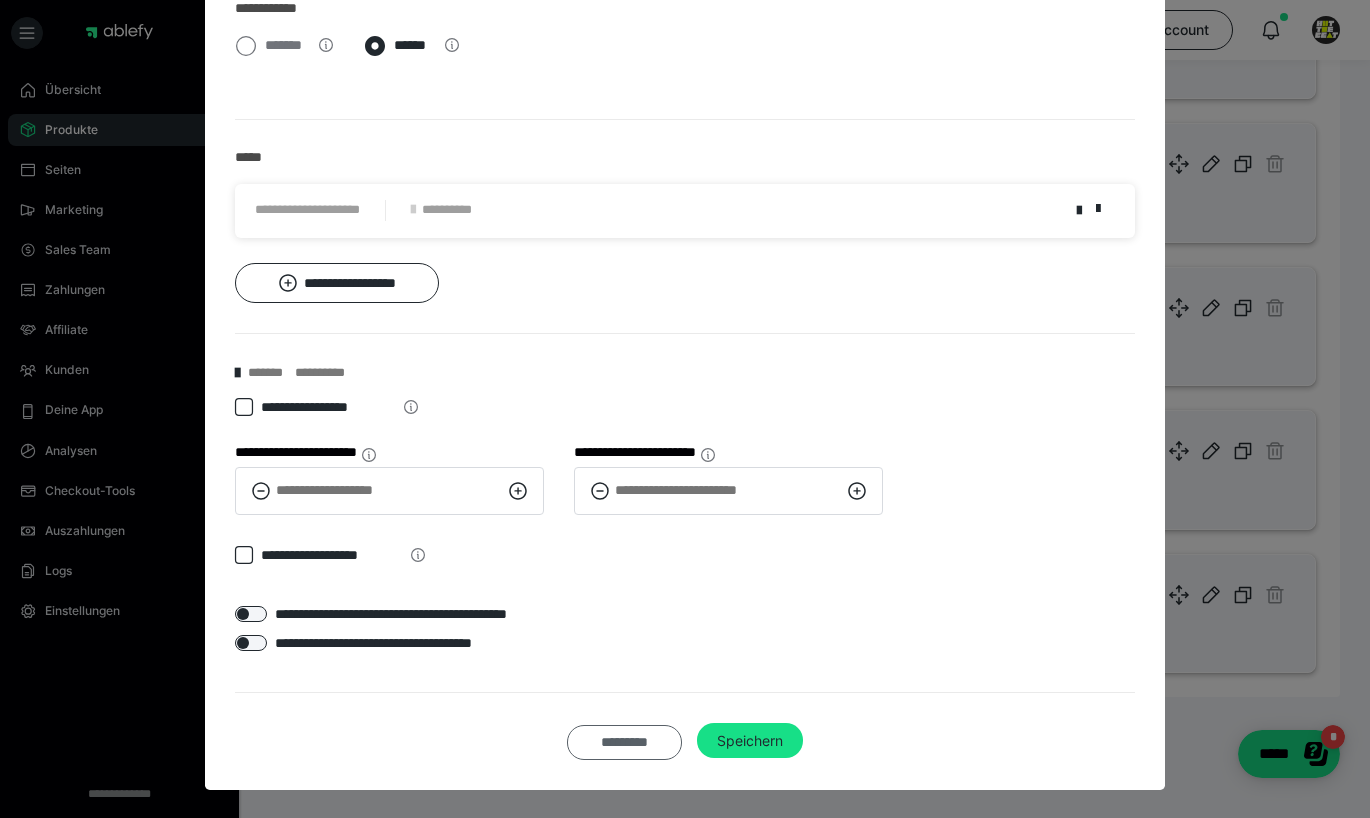 scroll, scrollTop: 655, scrollLeft: 0, axis: vertical 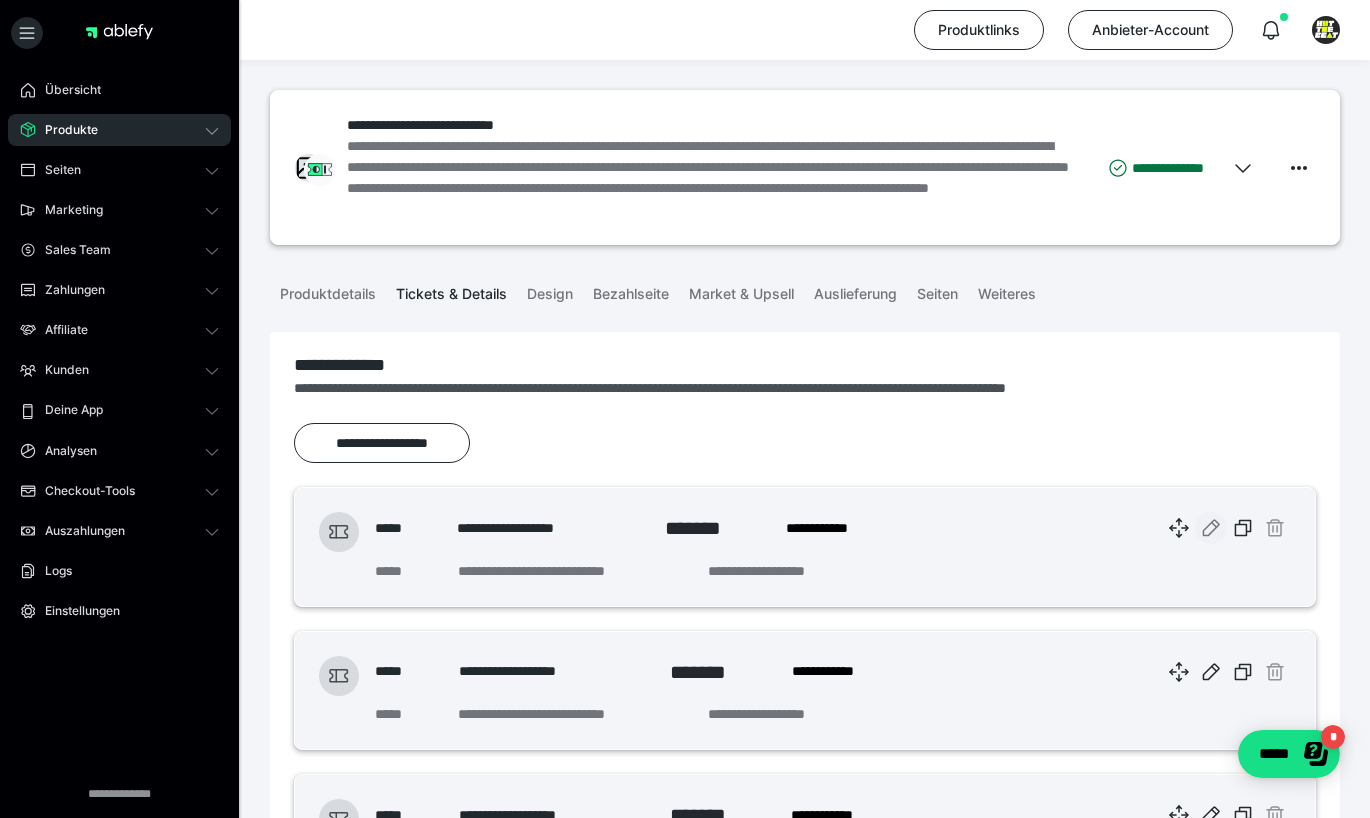 click 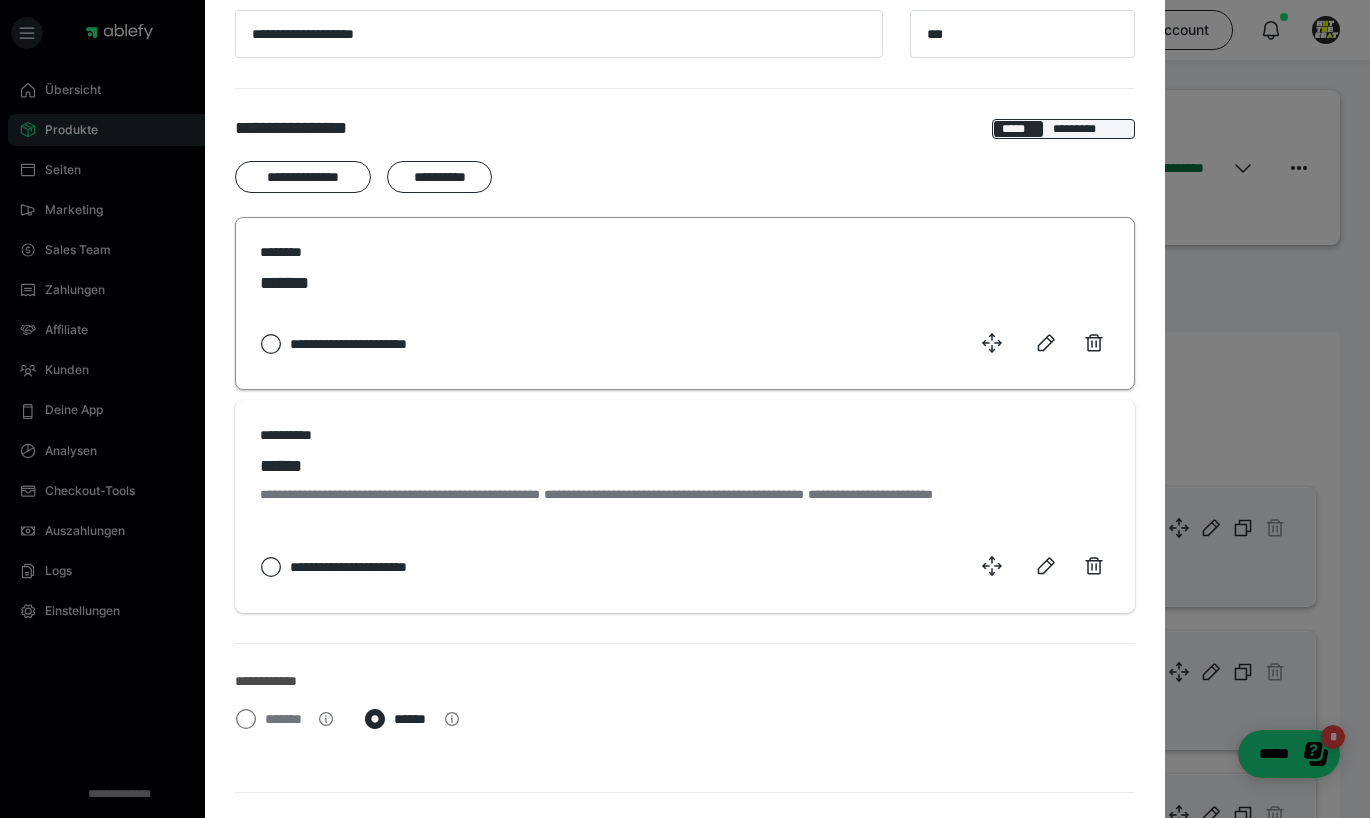 scroll, scrollTop: 226, scrollLeft: 0, axis: vertical 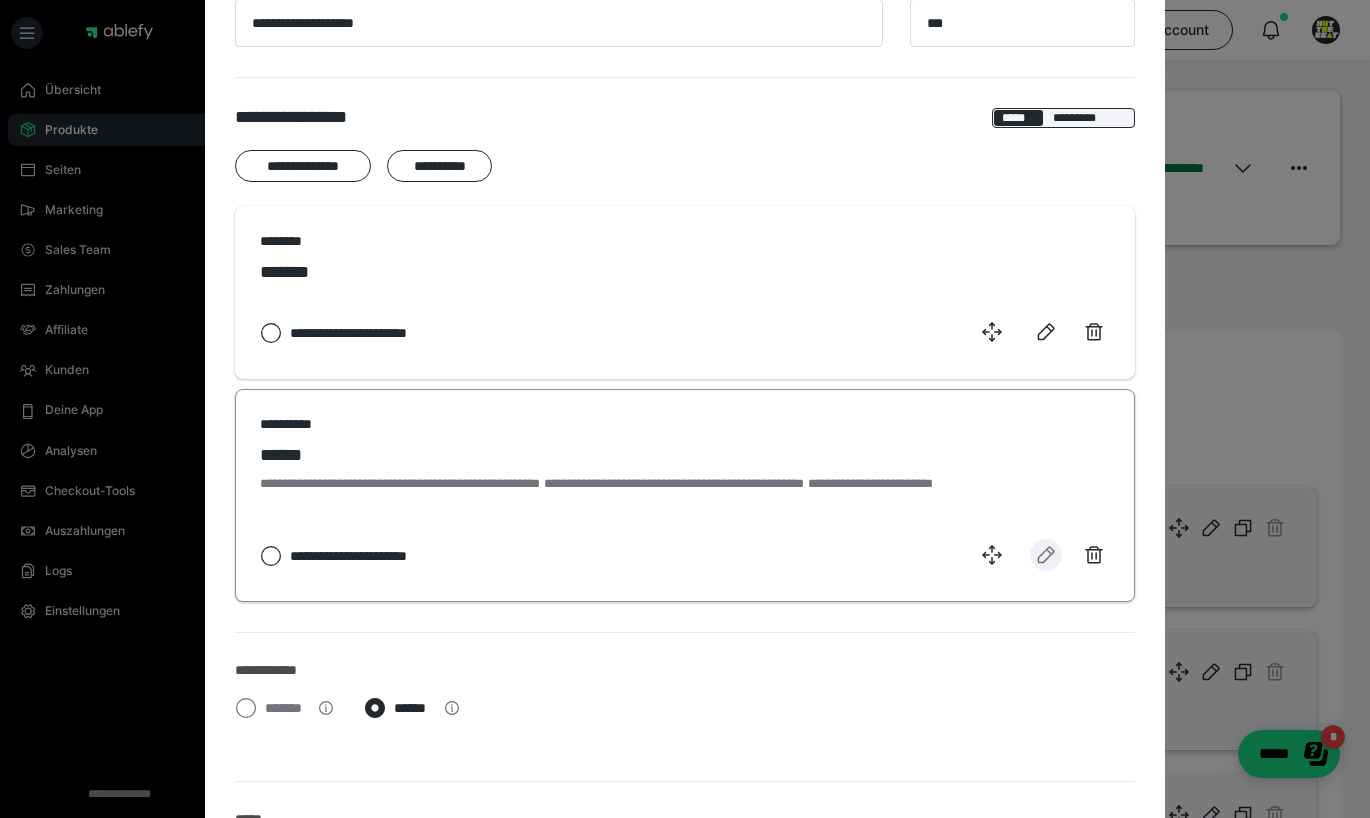 click 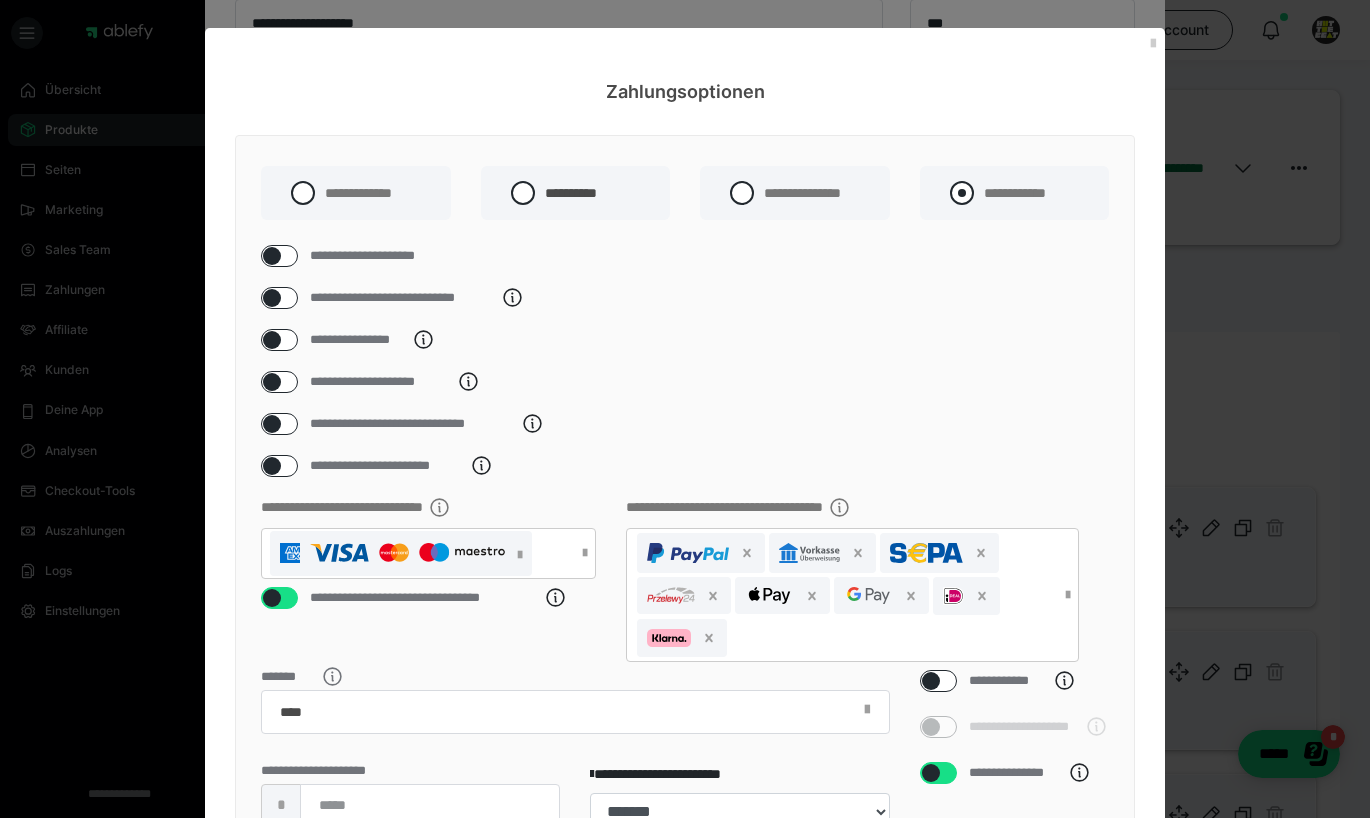 click at bounding box center (962, 193) 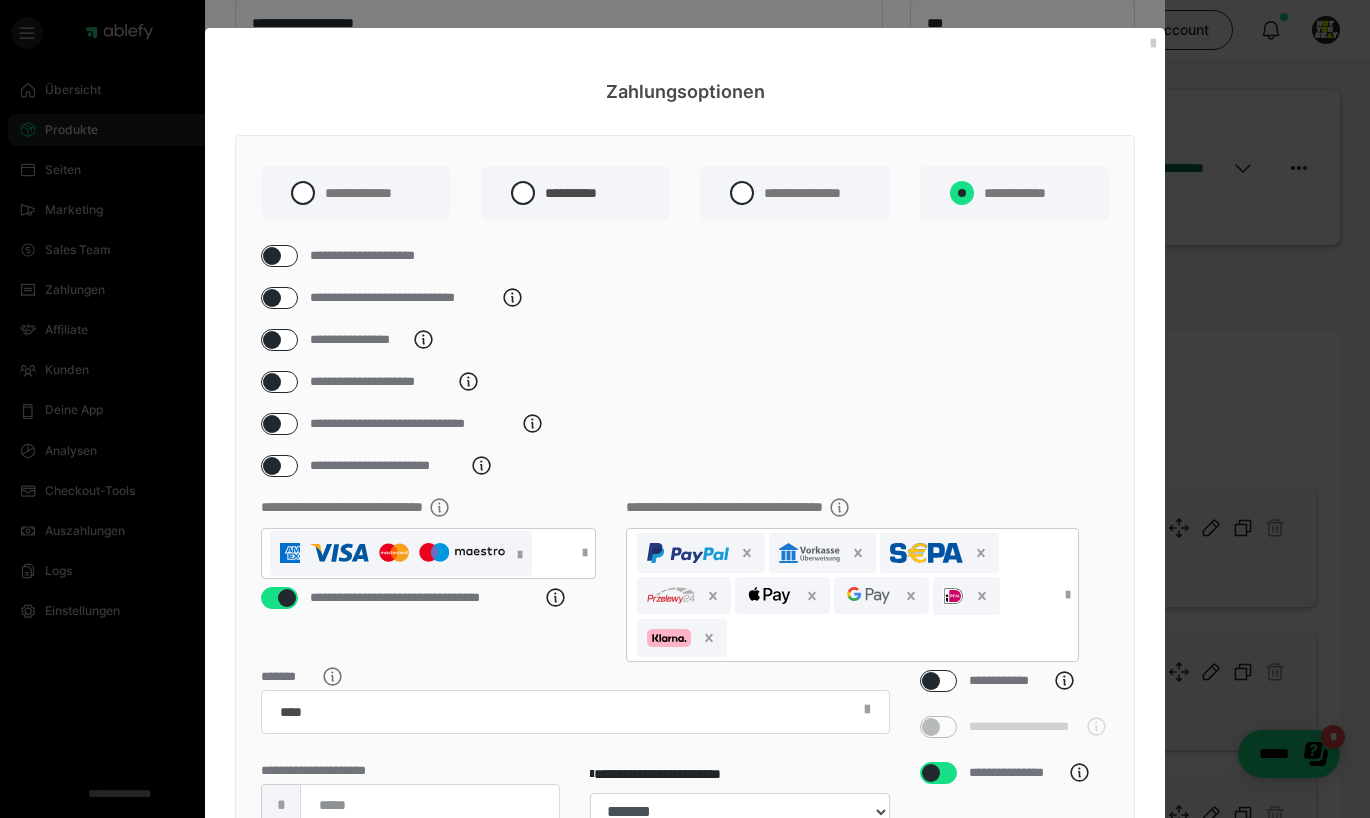 radio on "****" 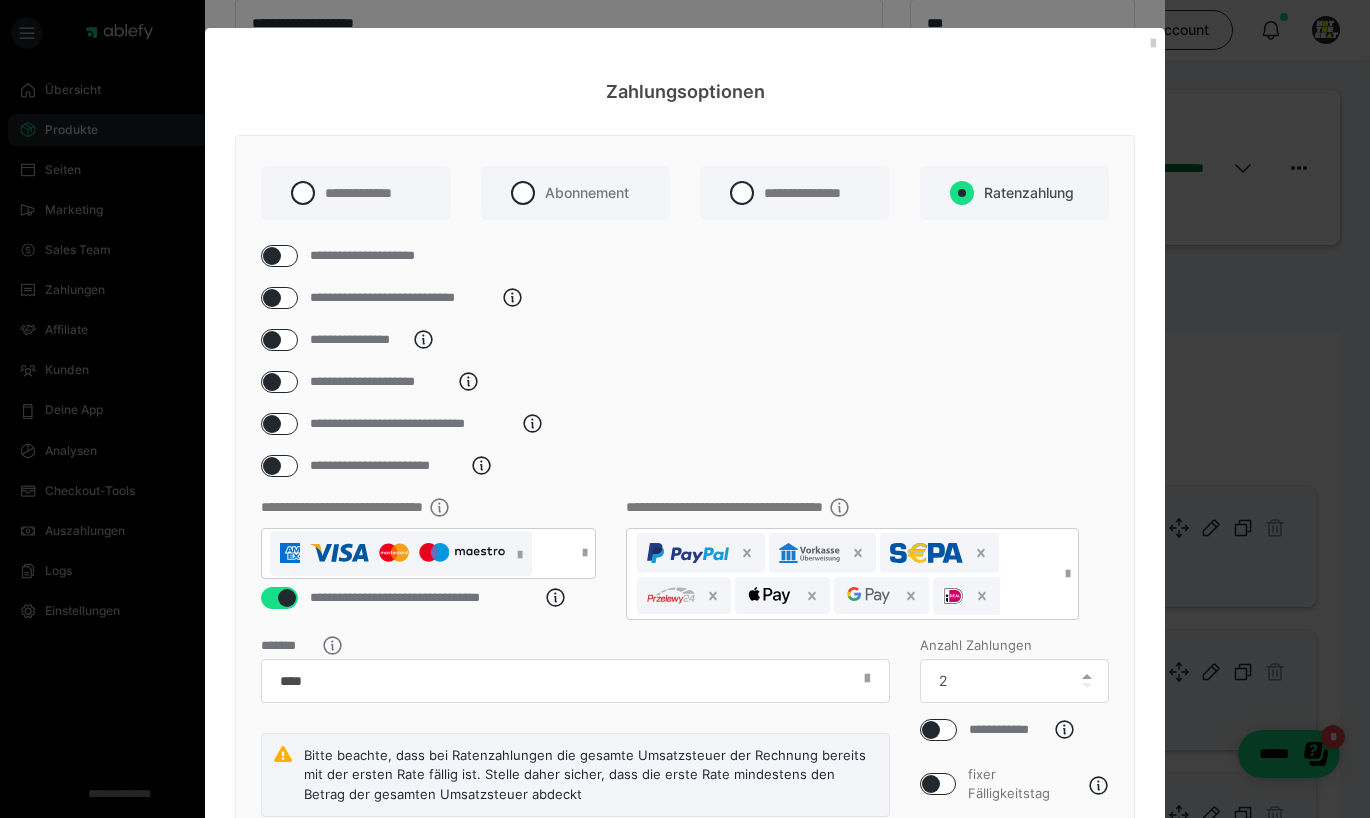 type 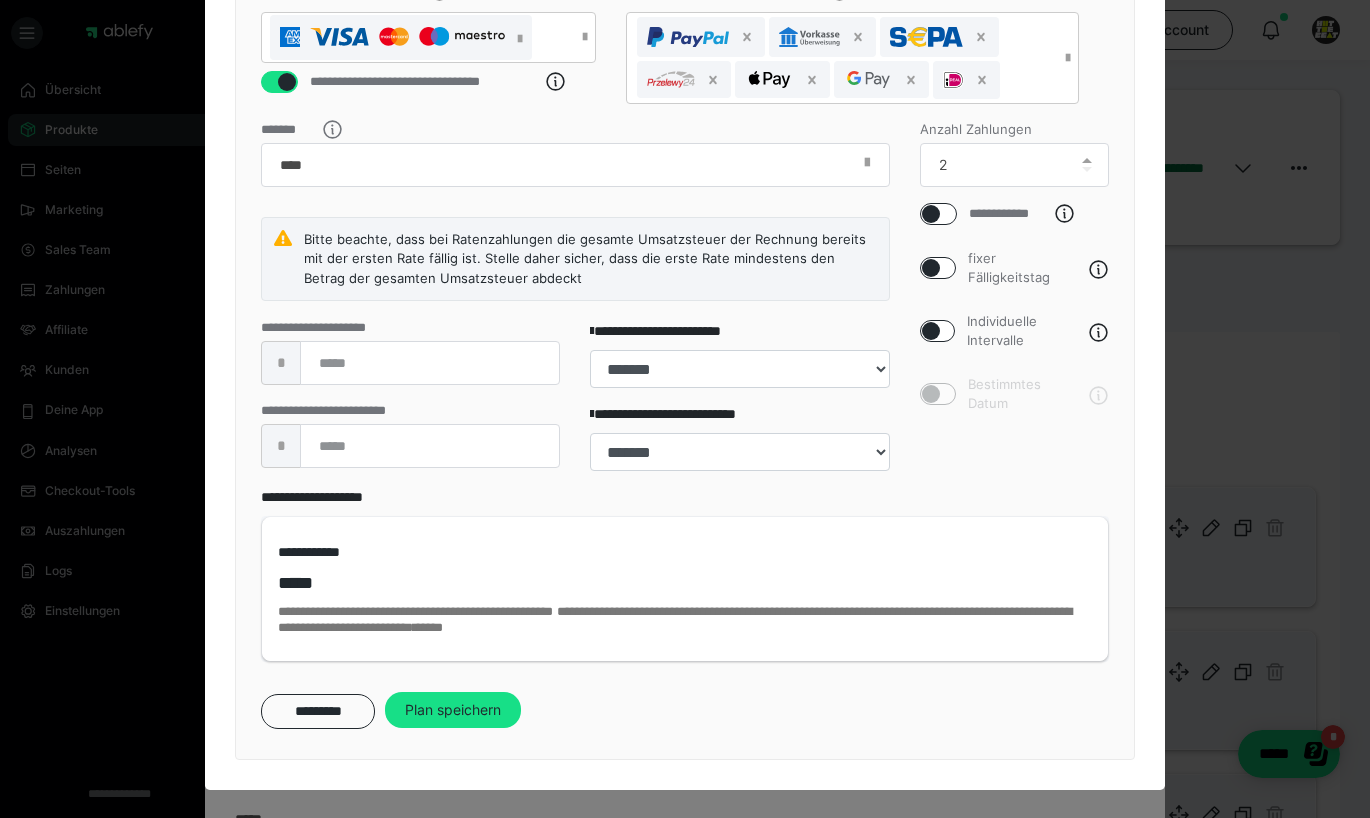 scroll, scrollTop: 542, scrollLeft: 0, axis: vertical 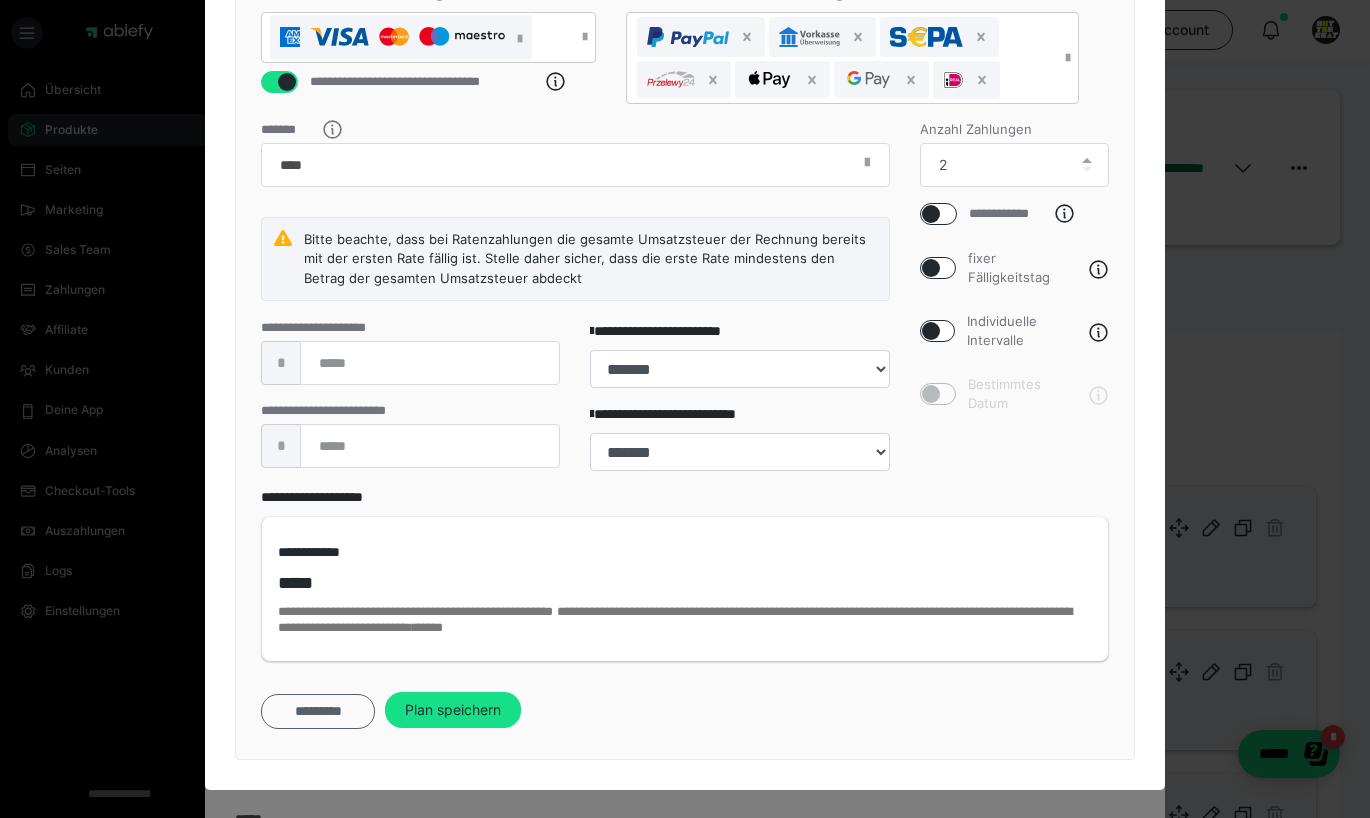 click on "*********" at bounding box center [318, 711] 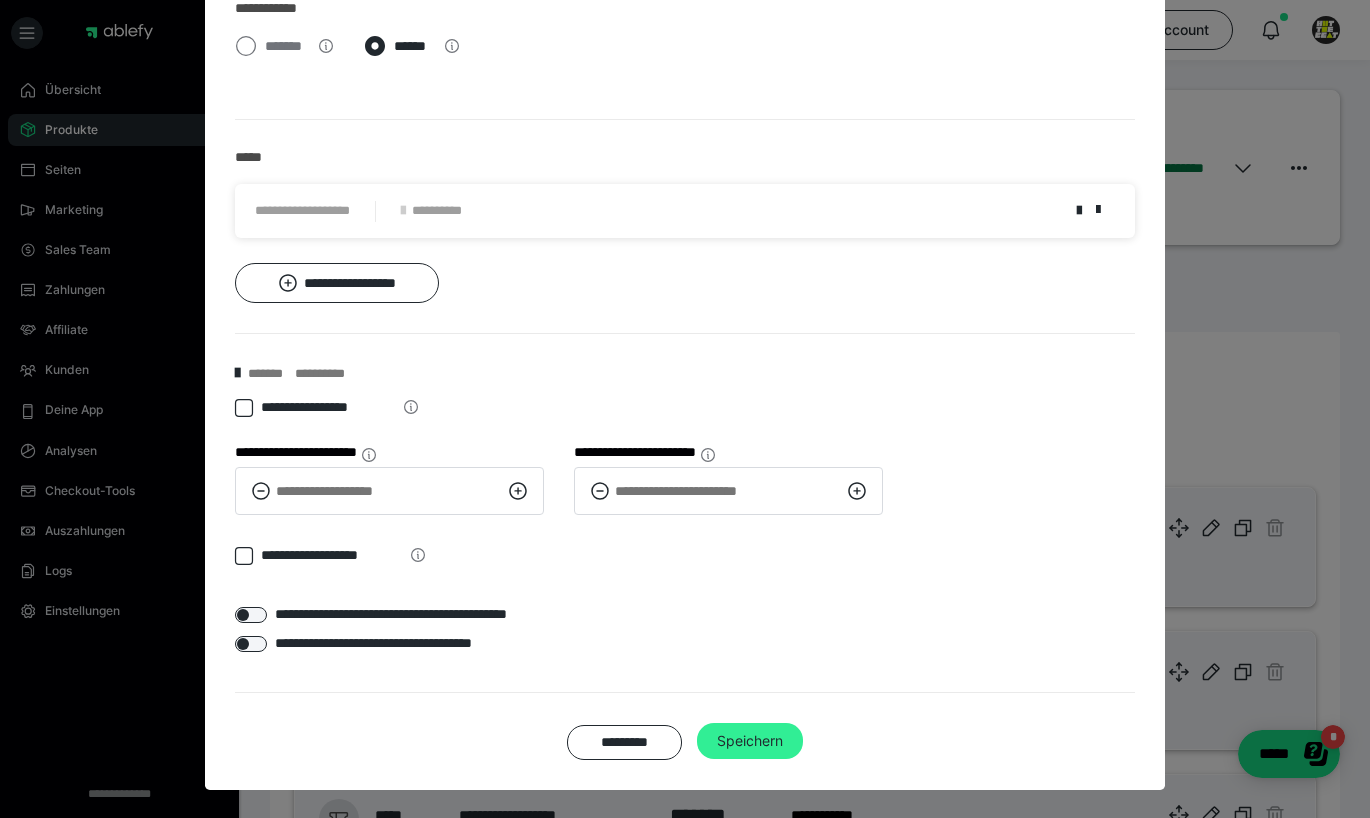scroll, scrollTop: 890, scrollLeft: 0, axis: vertical 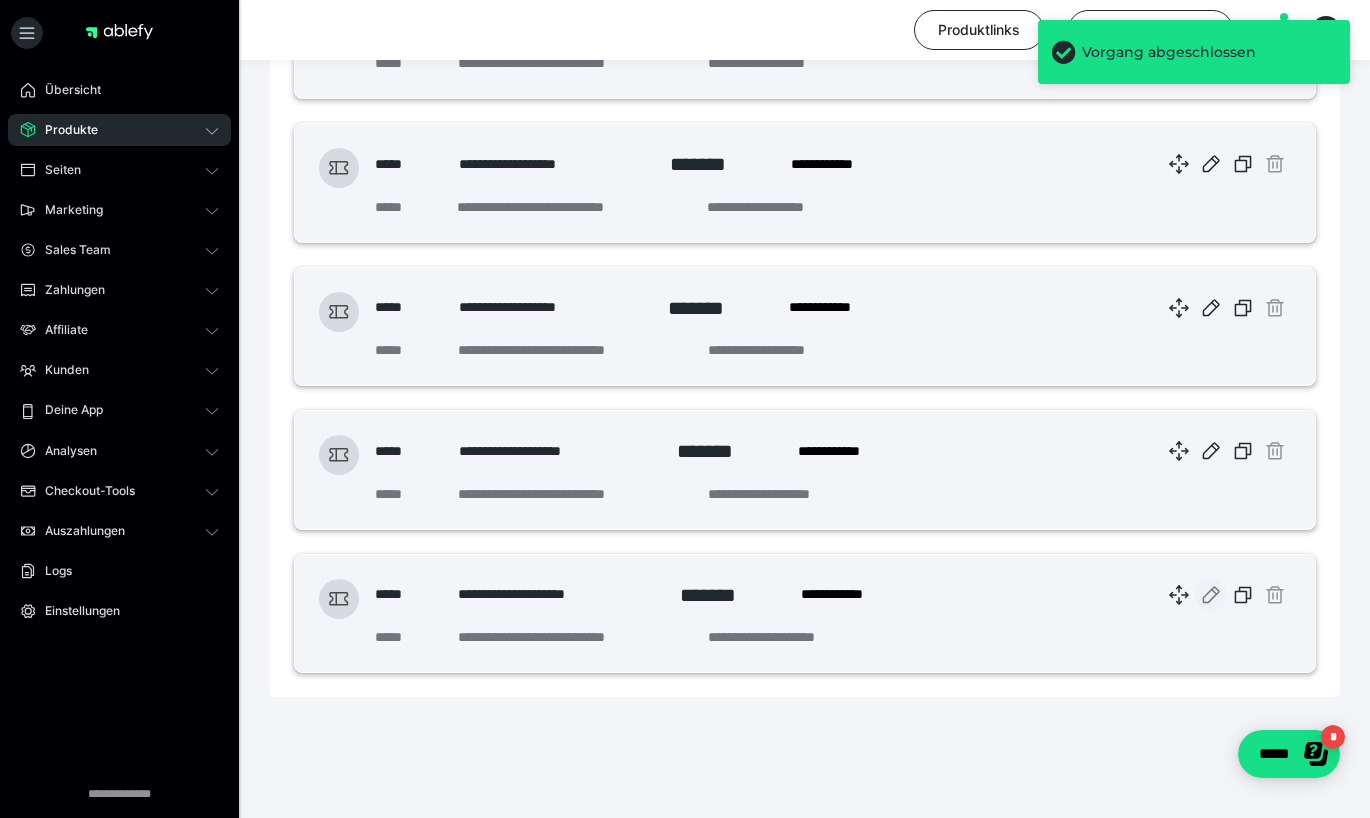 click 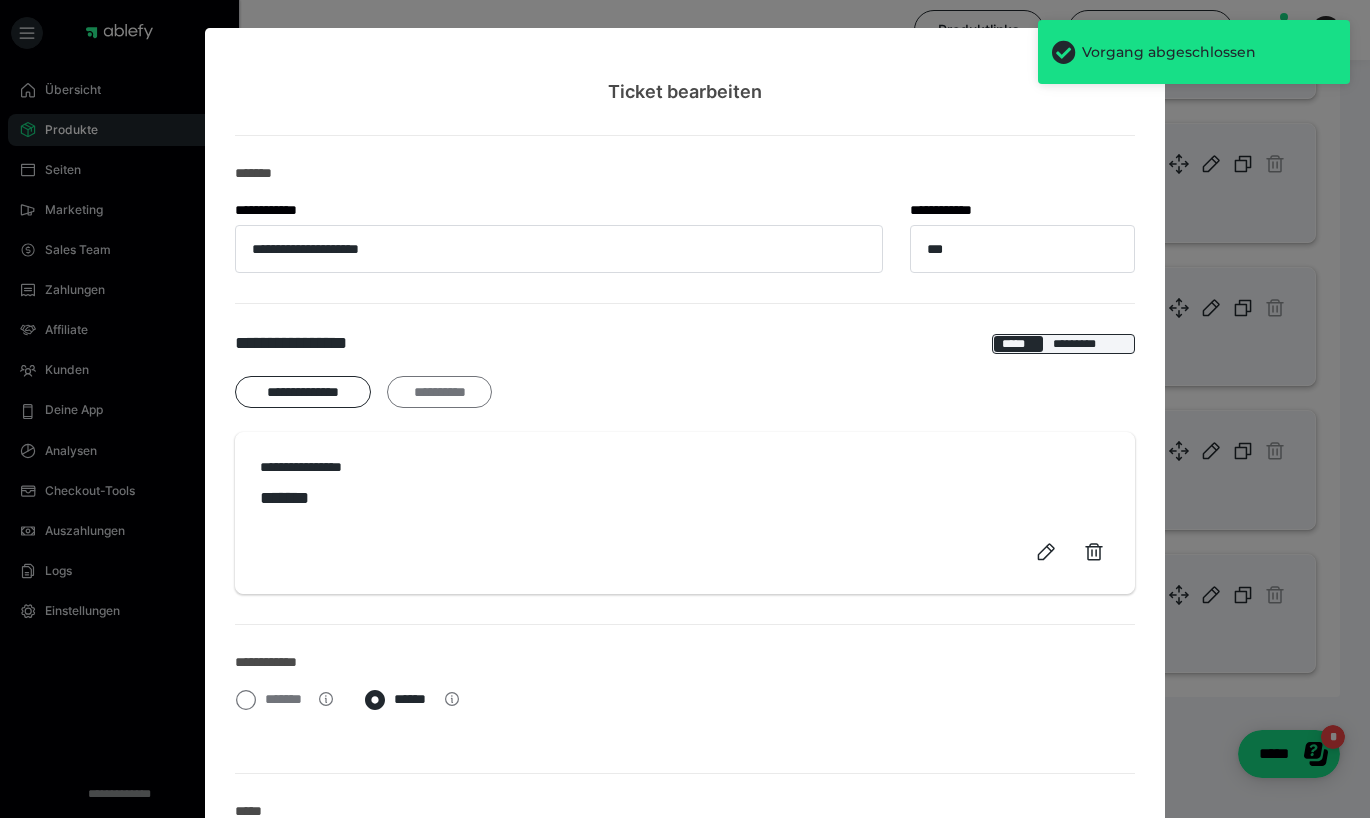 click on "**********" at bounding box center (439, 392) 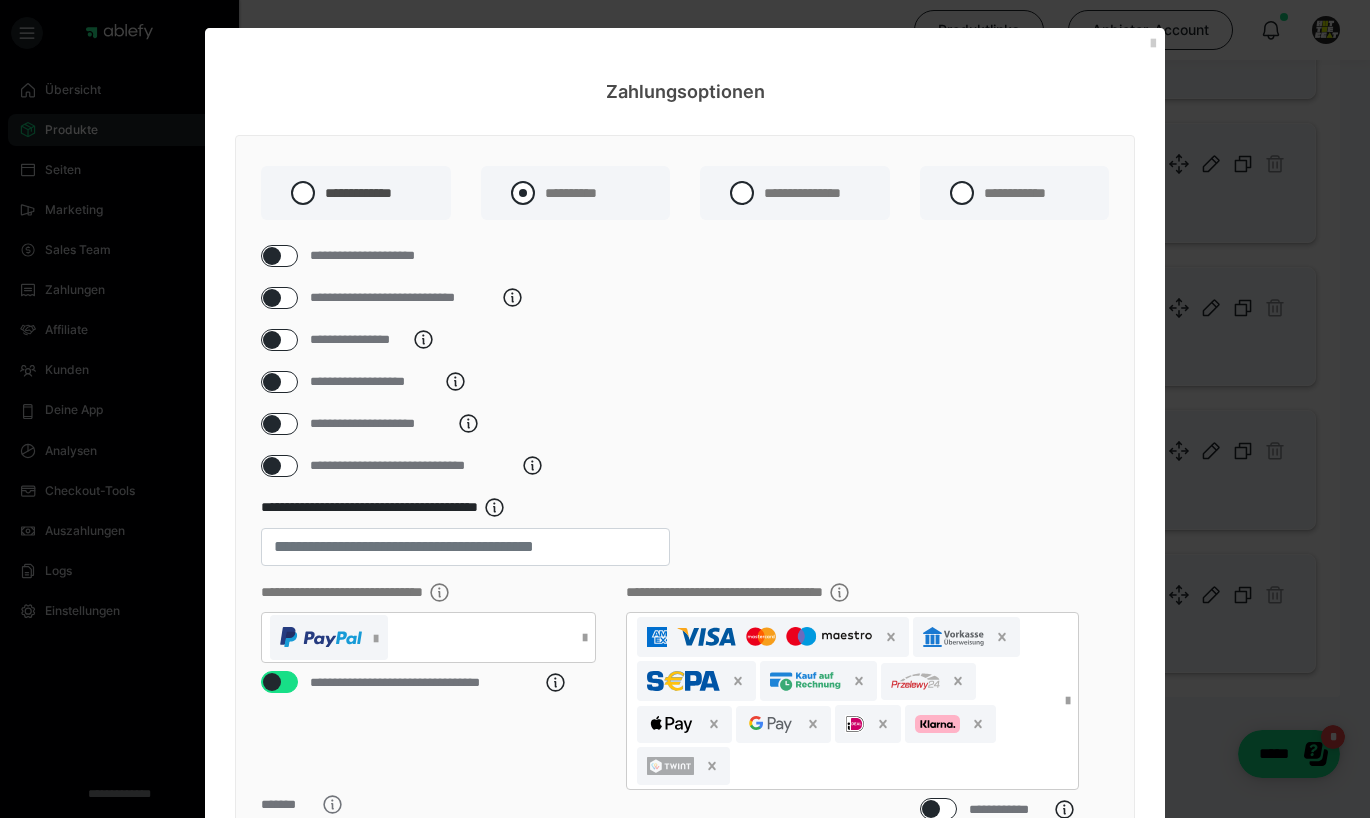 click at bounding box center (523, 193) 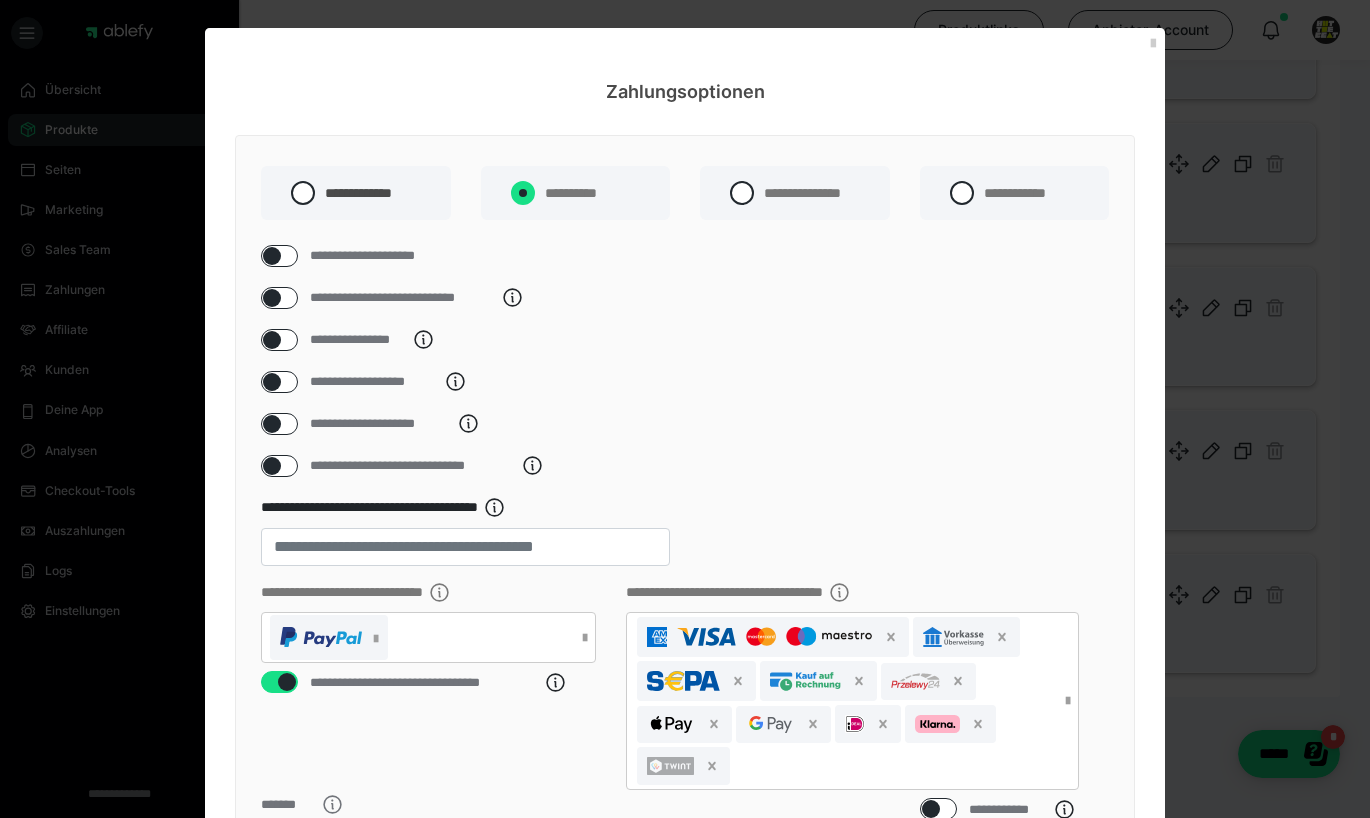 radio on "****" 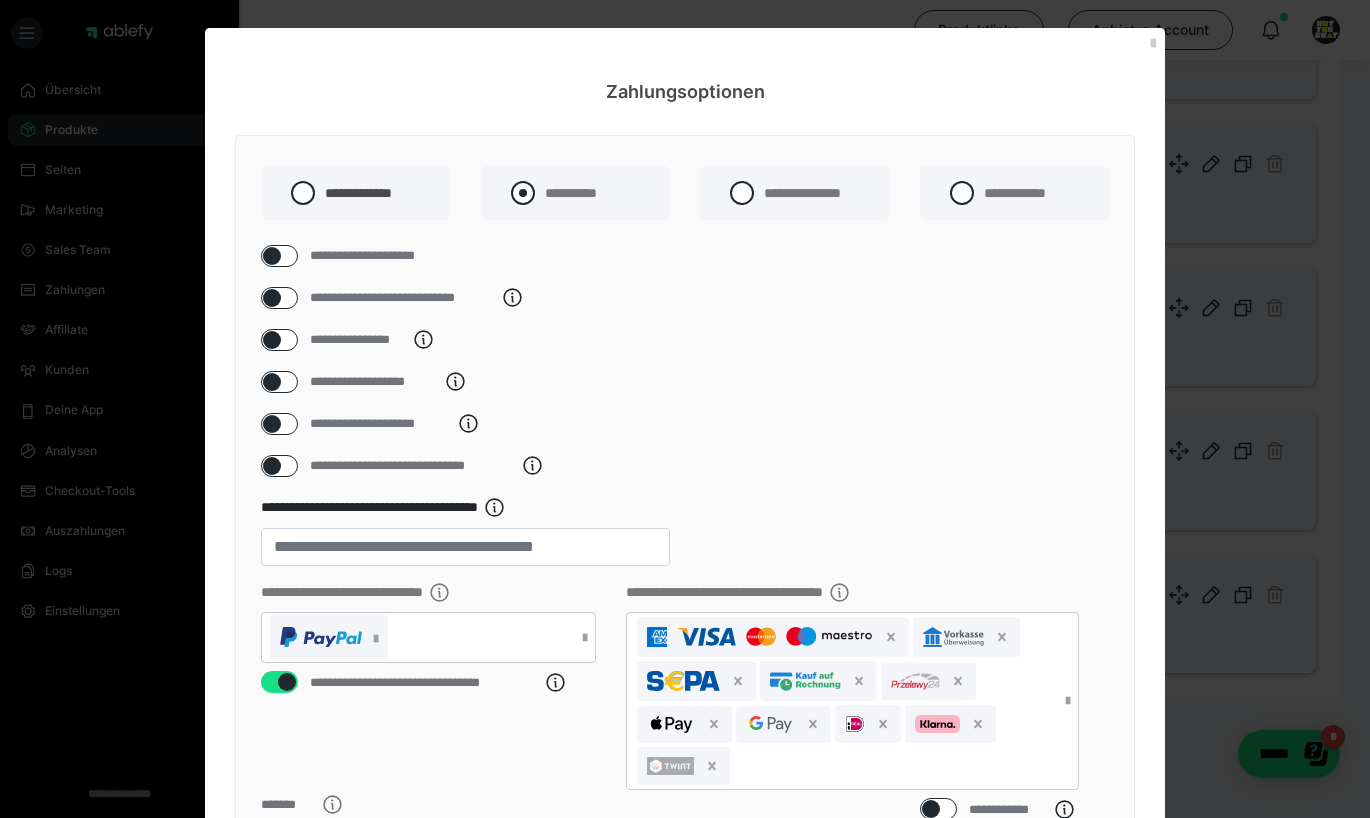 radio on "*****" 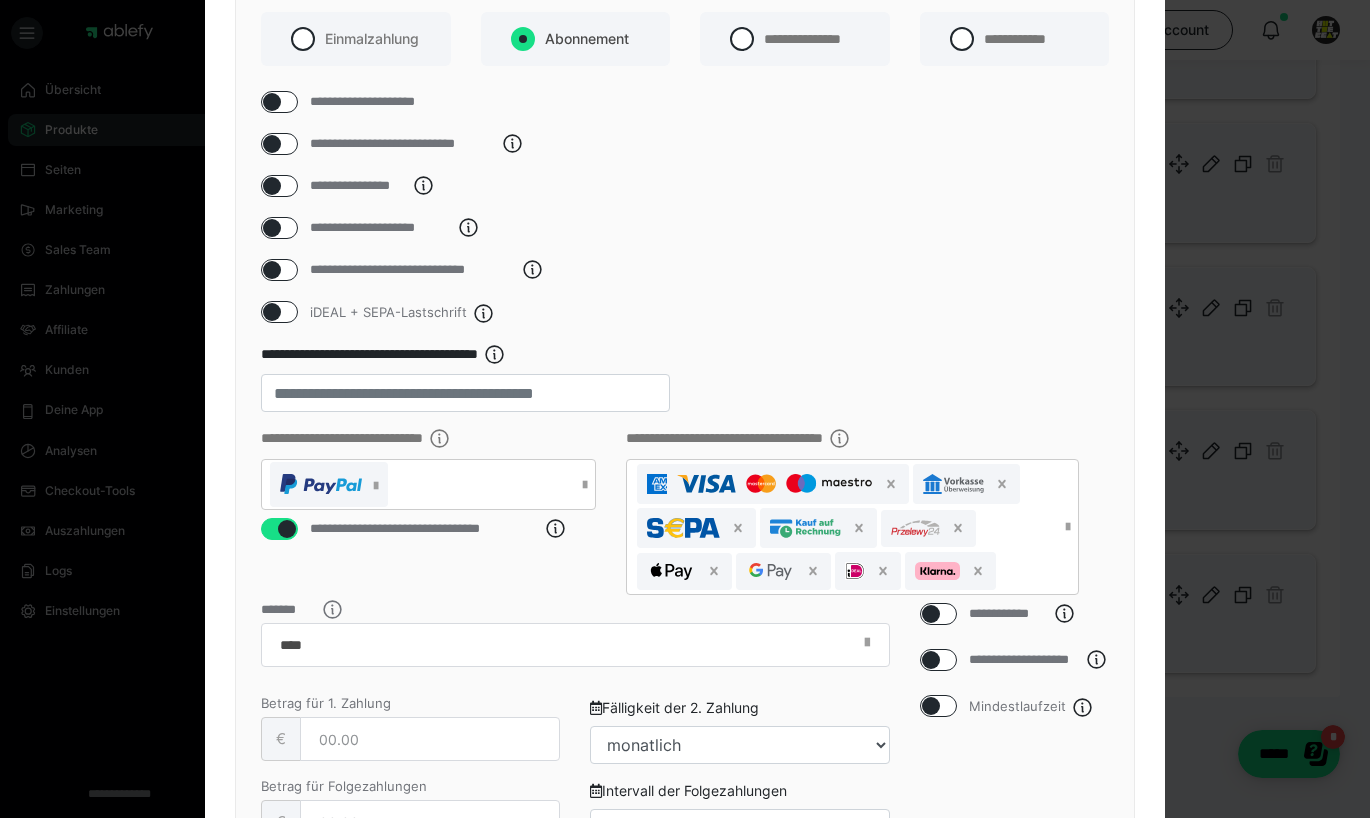 scroll, scrollTop: 299, scrollLeft: 0, axis: vertical 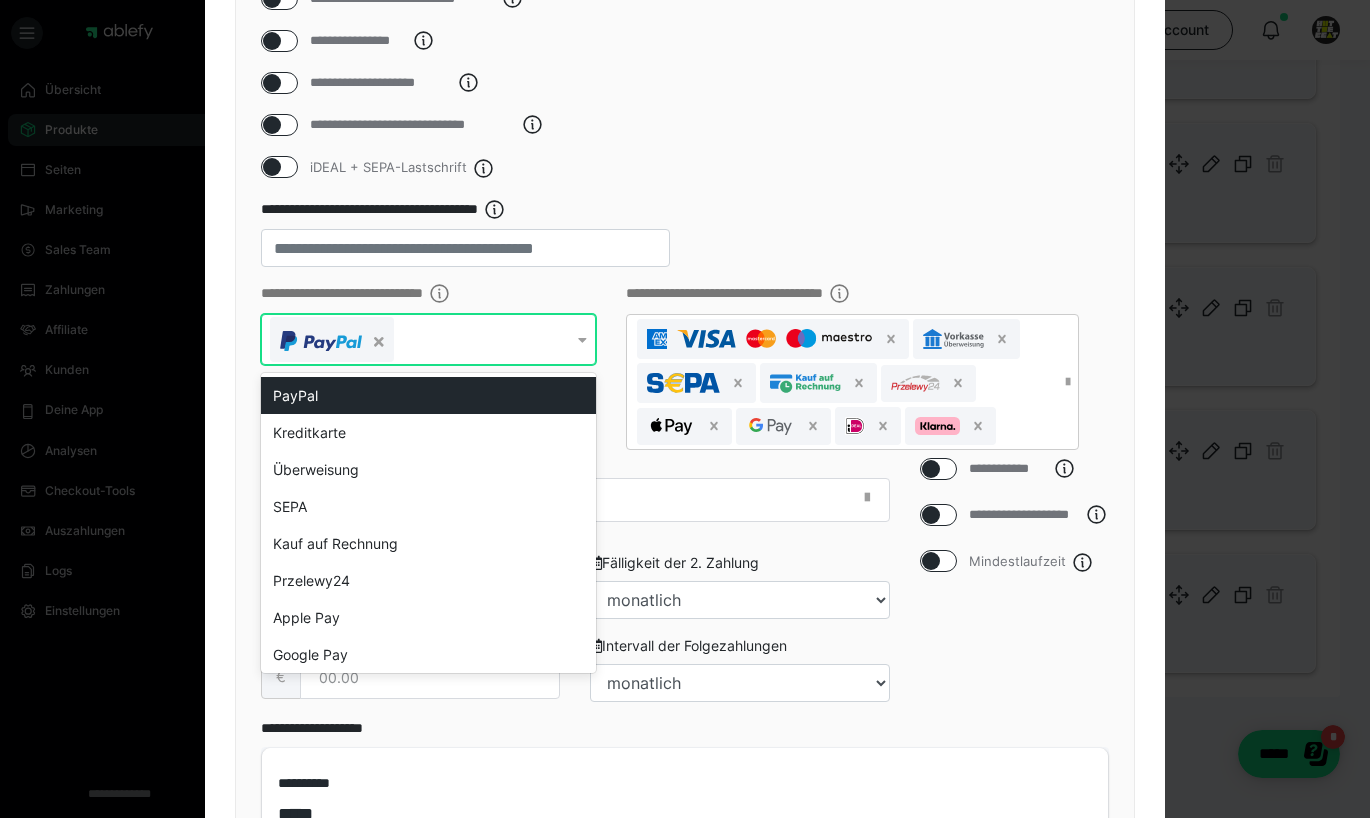 click at bounding box center (416, 339) 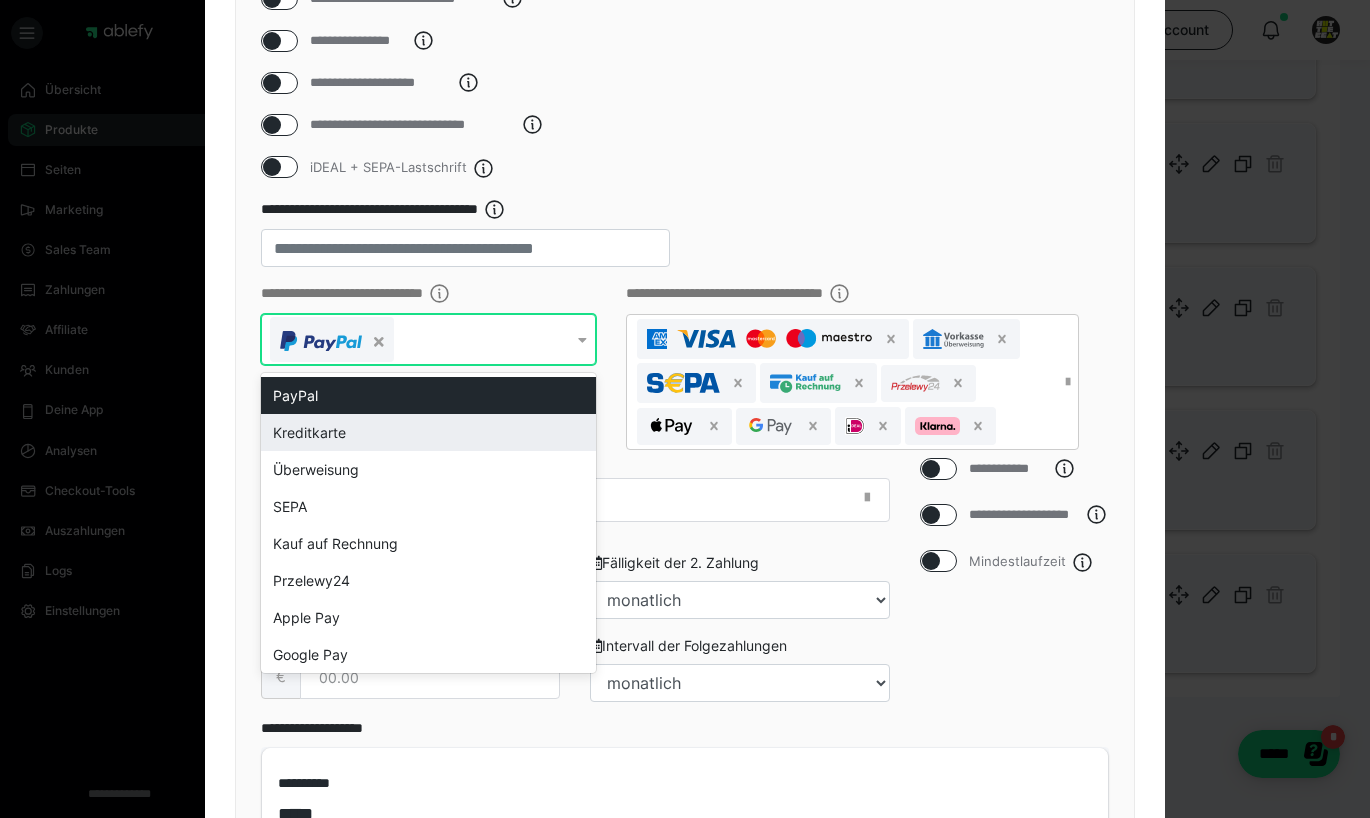 click on "Kreditkarte" at bounding box center (428, 432) 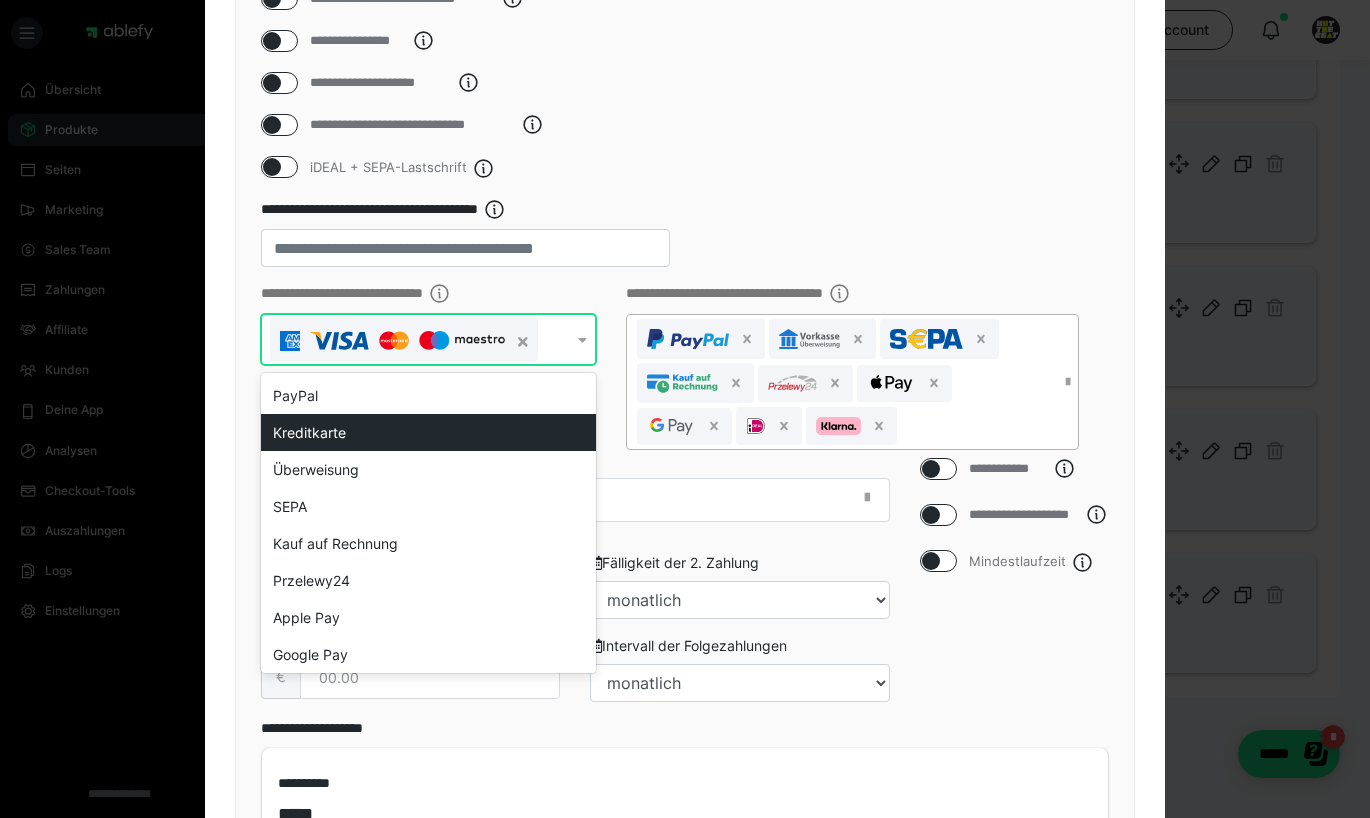 click at bounding box center (842, 382) 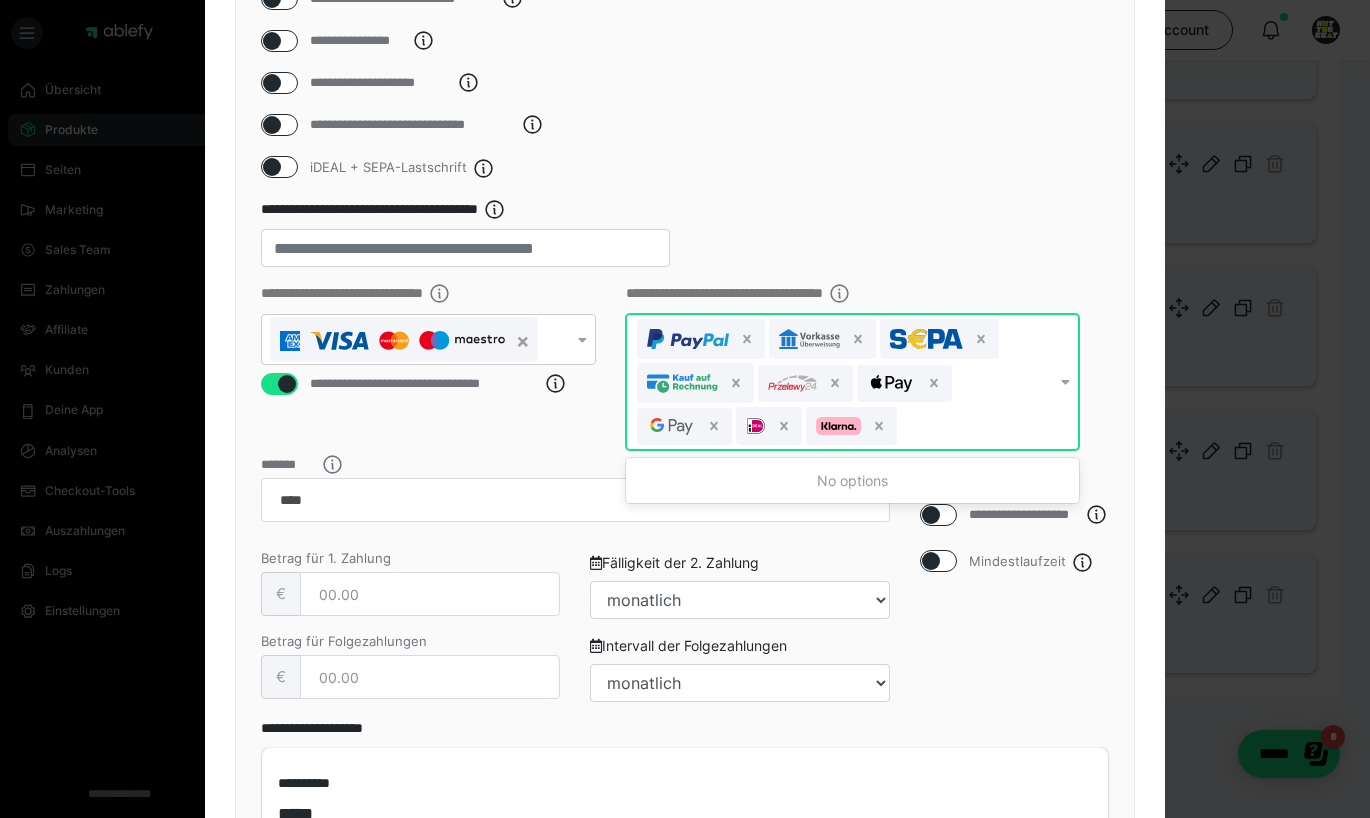 click on "**********" at bounding box center (685, 370) 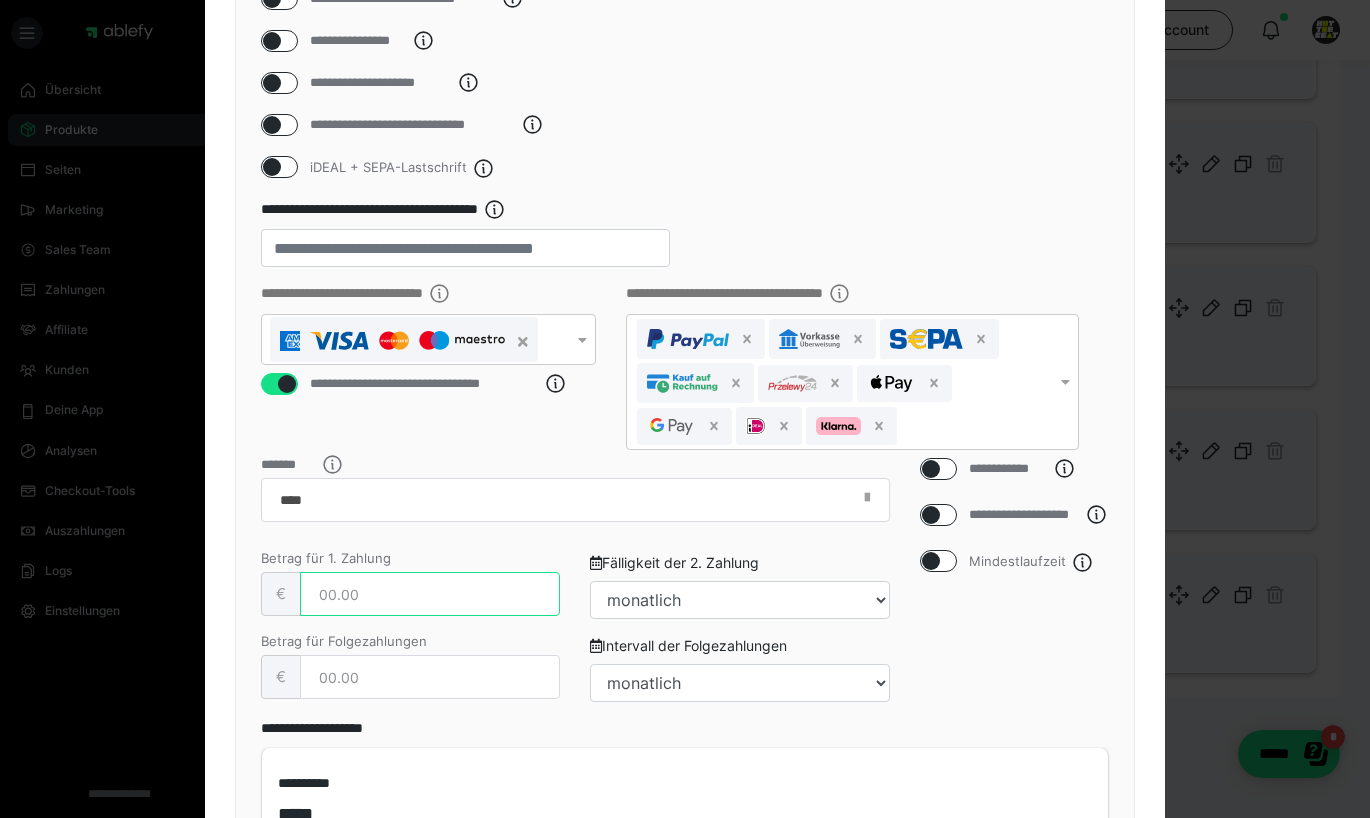 click at bounding box center [430, 594] 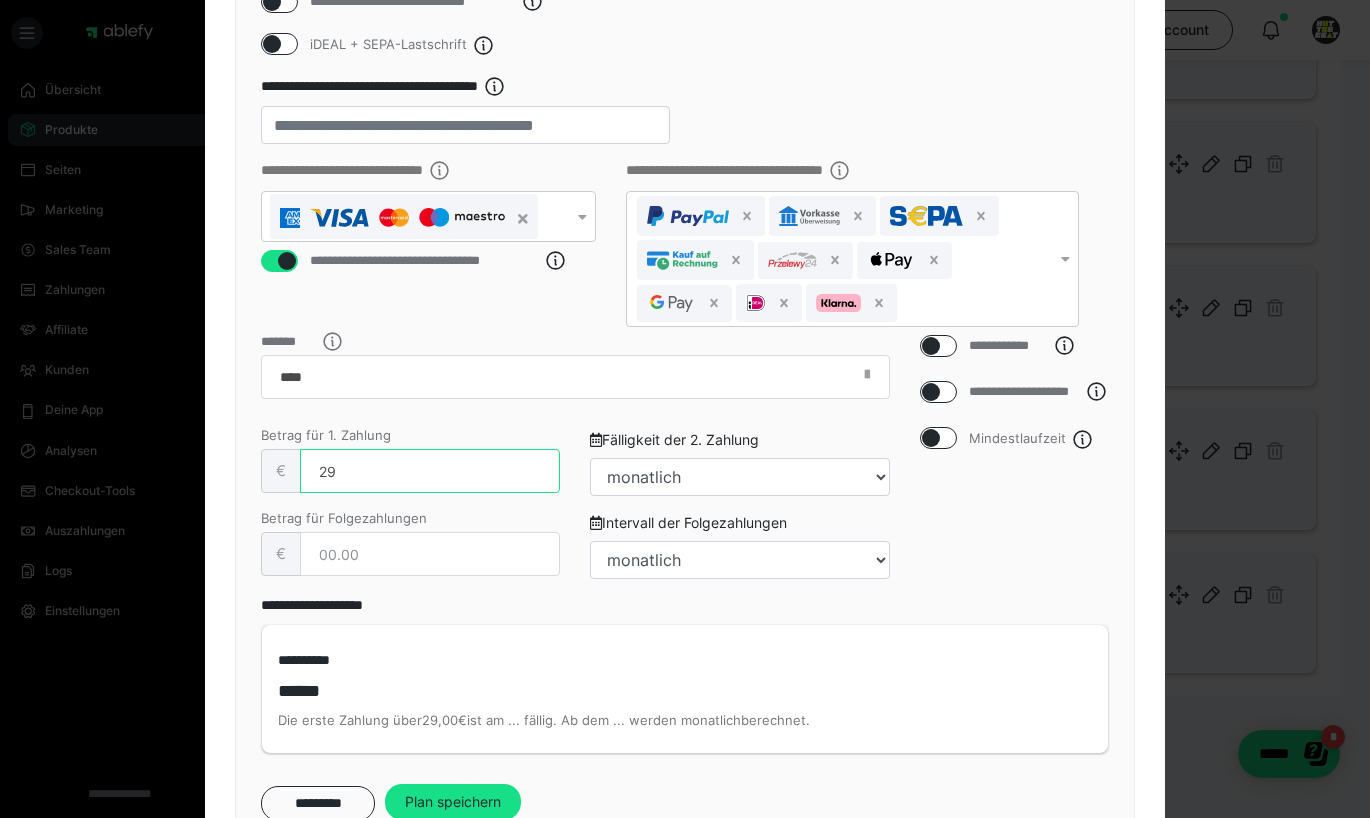 scroll, scrollTop: 459, scrollLeft: 0, axis: vertical 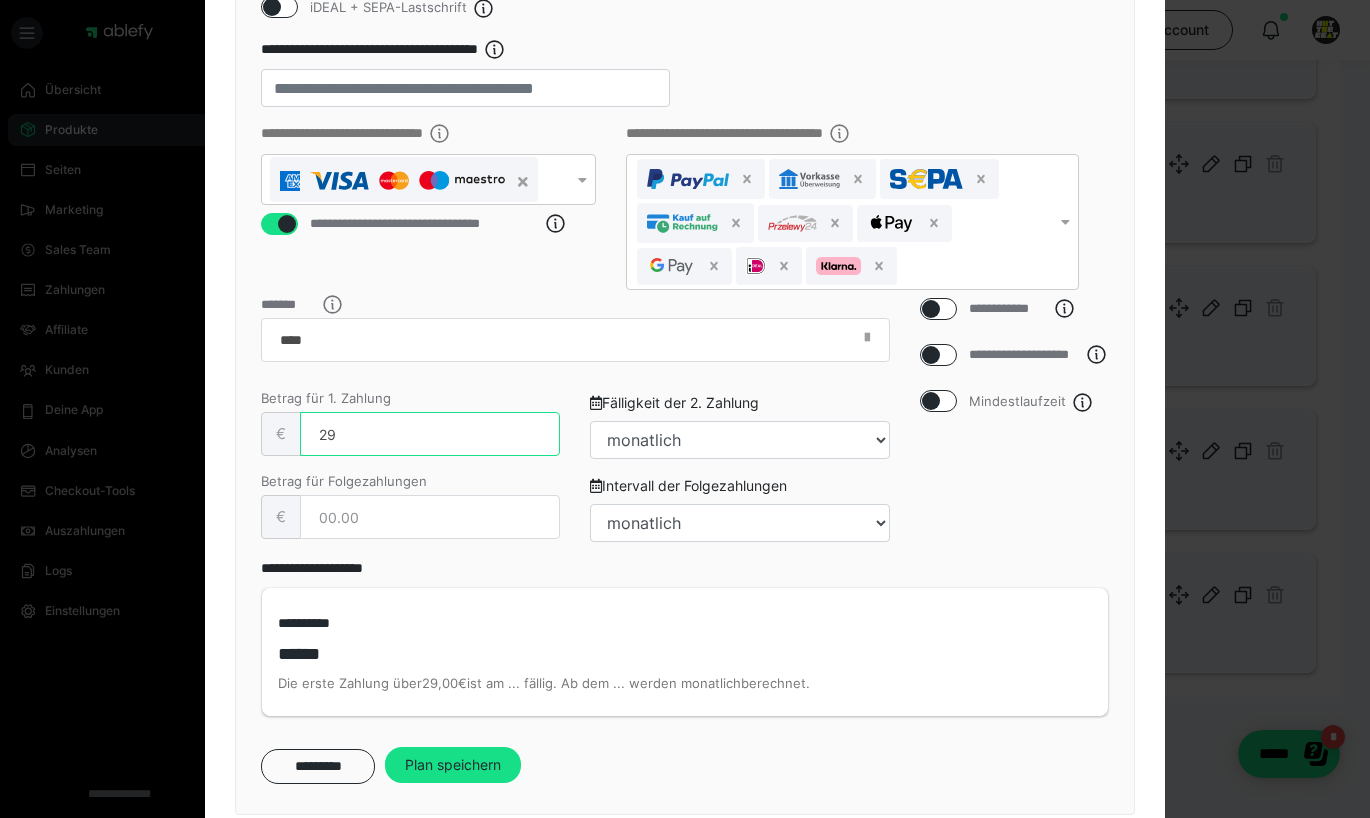 type on "29" 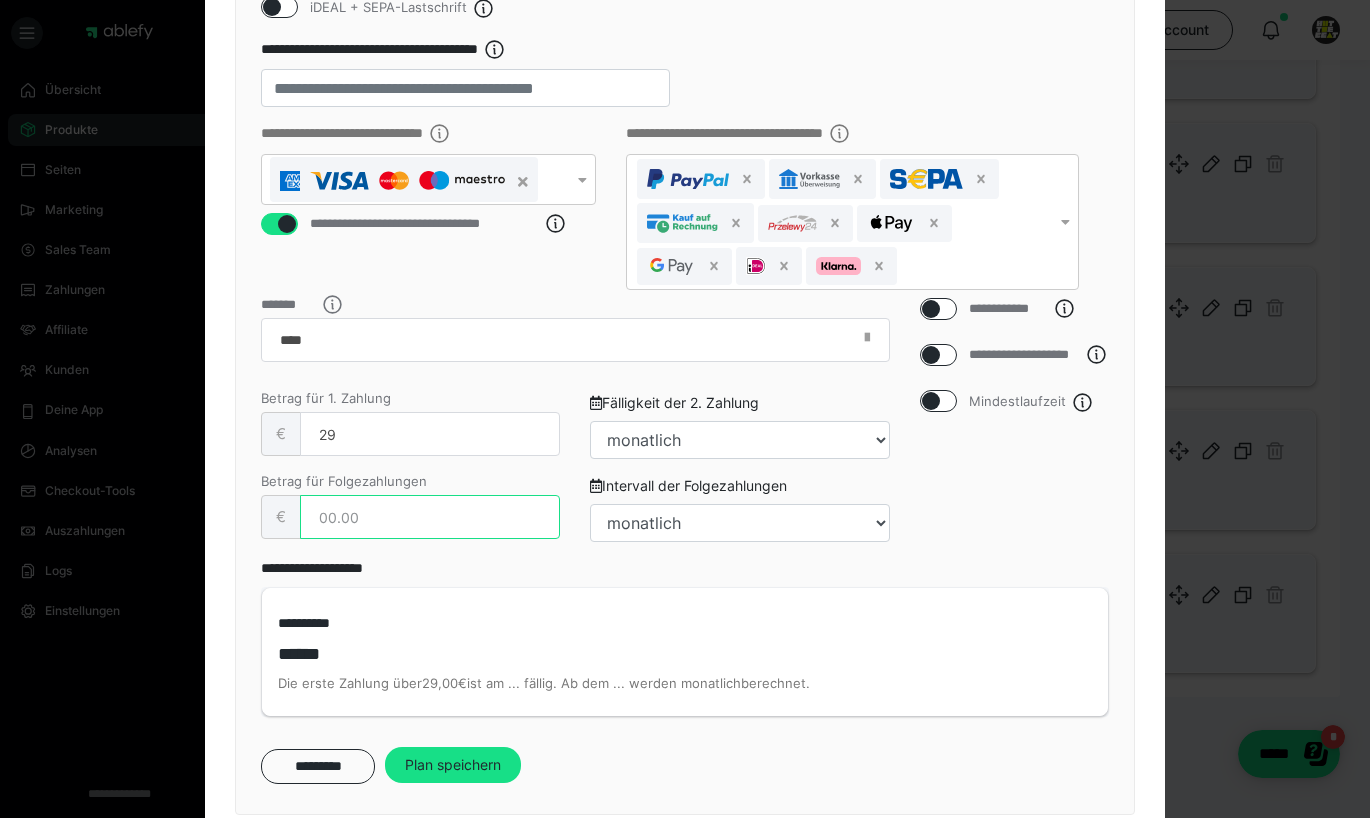 click at bounding box center (430, 517) 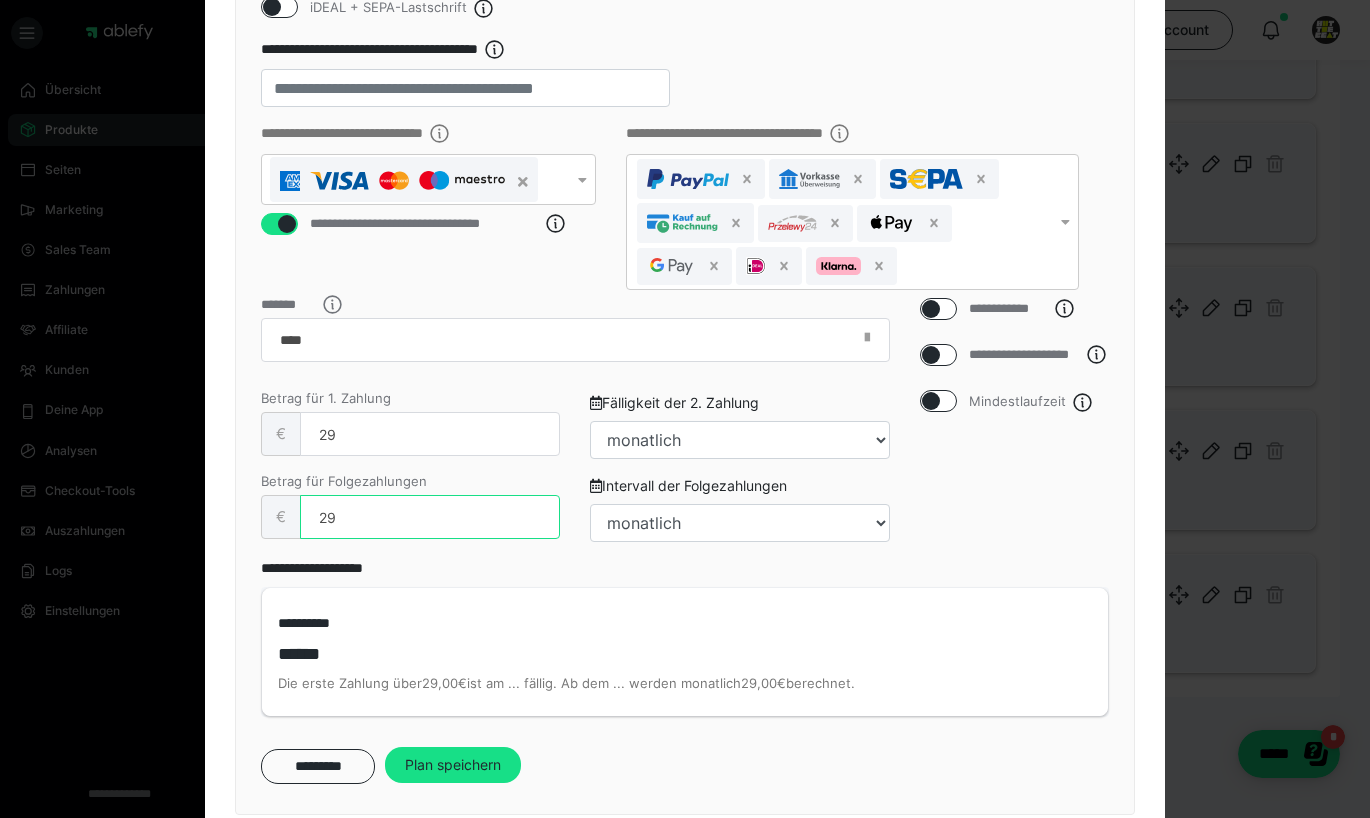 type on "29" 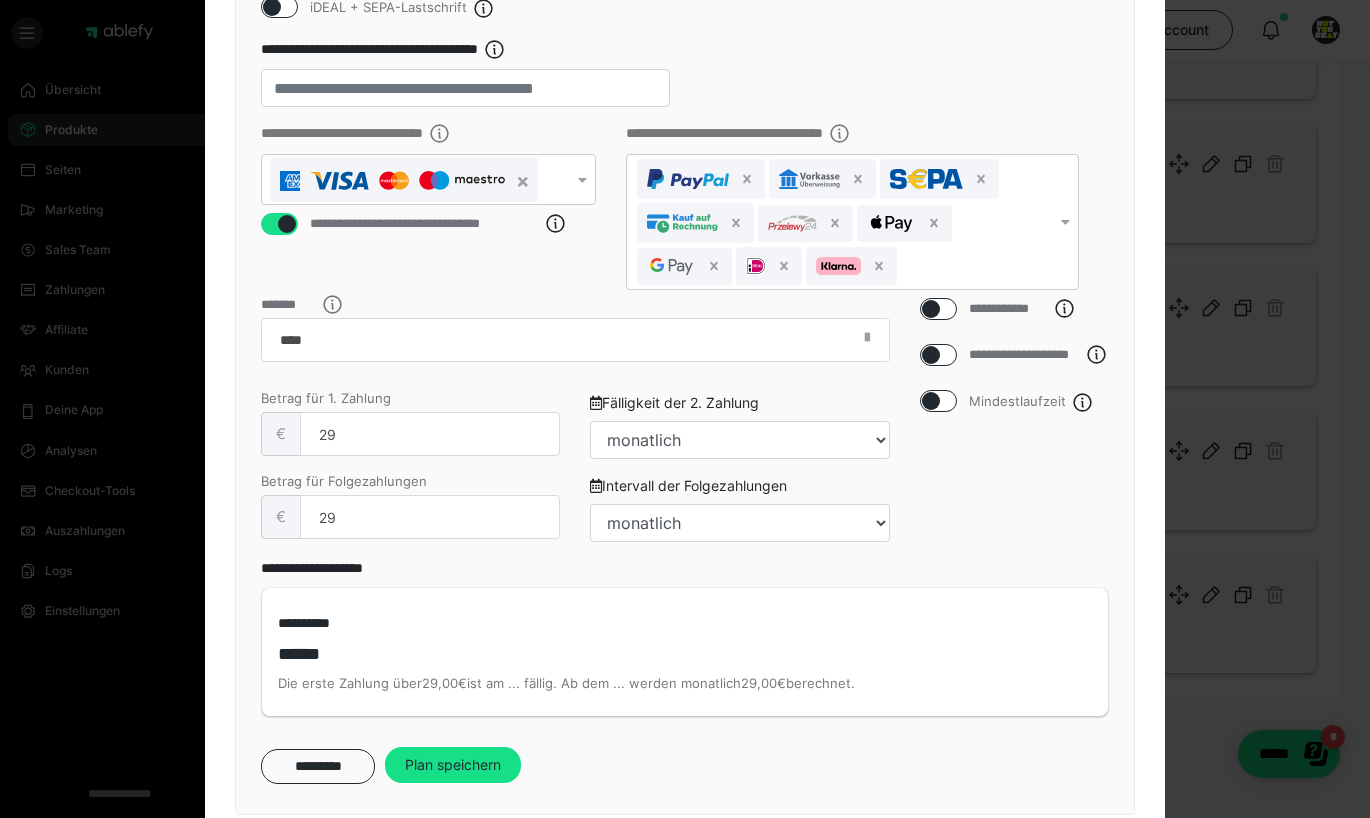 click on "**********" at bounding box center (1015, 428) 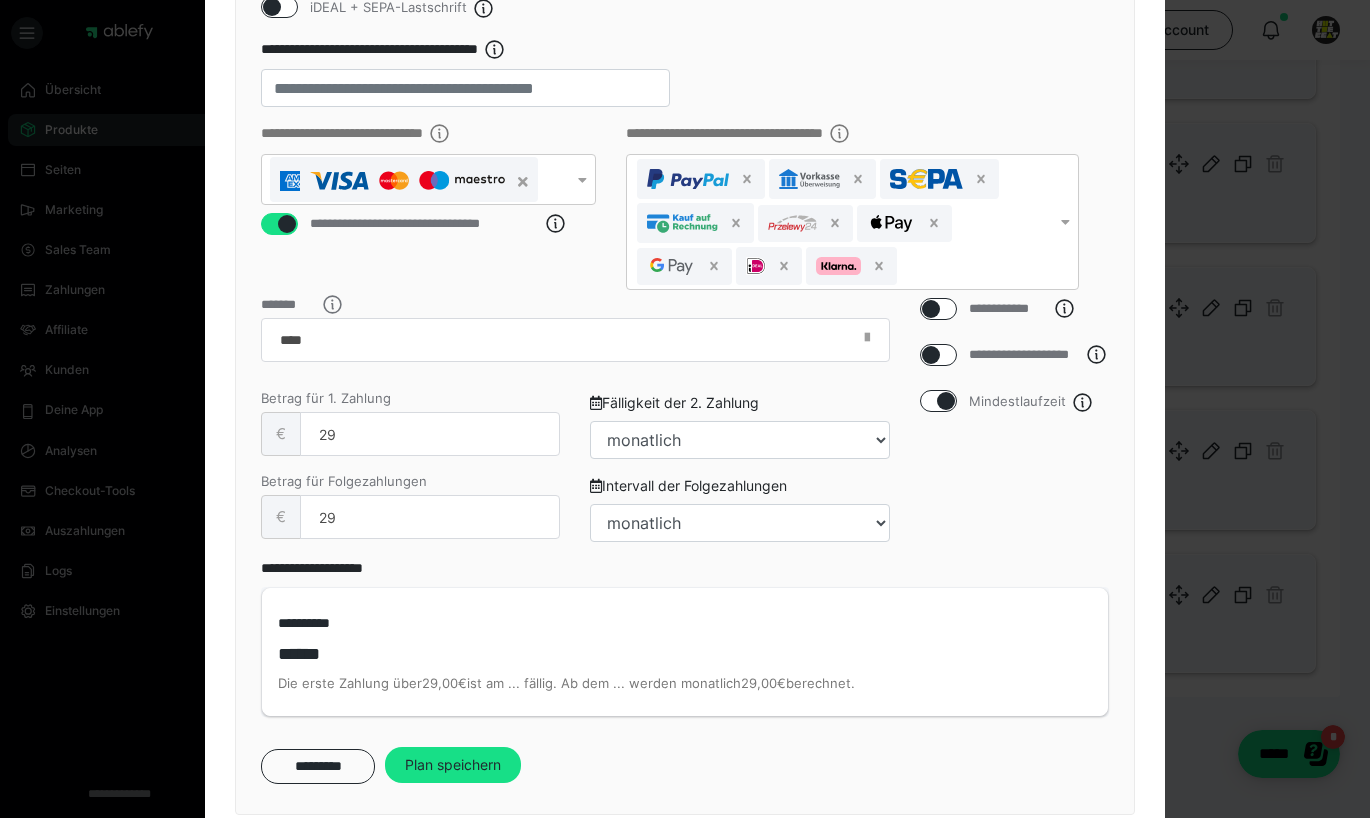 checkbox on "true" 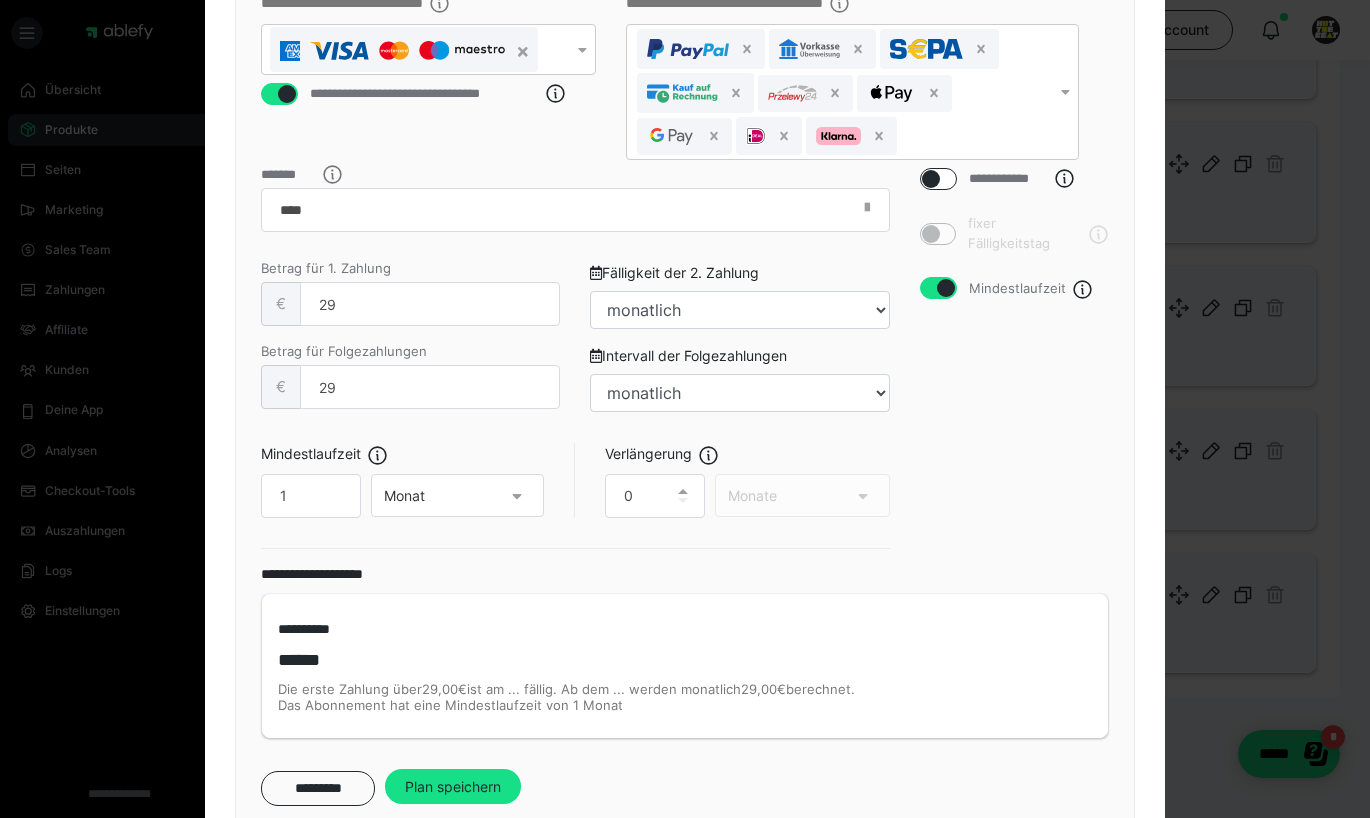 scroll, scrollTop: 634, scrollLeft: 0, axis: vertical 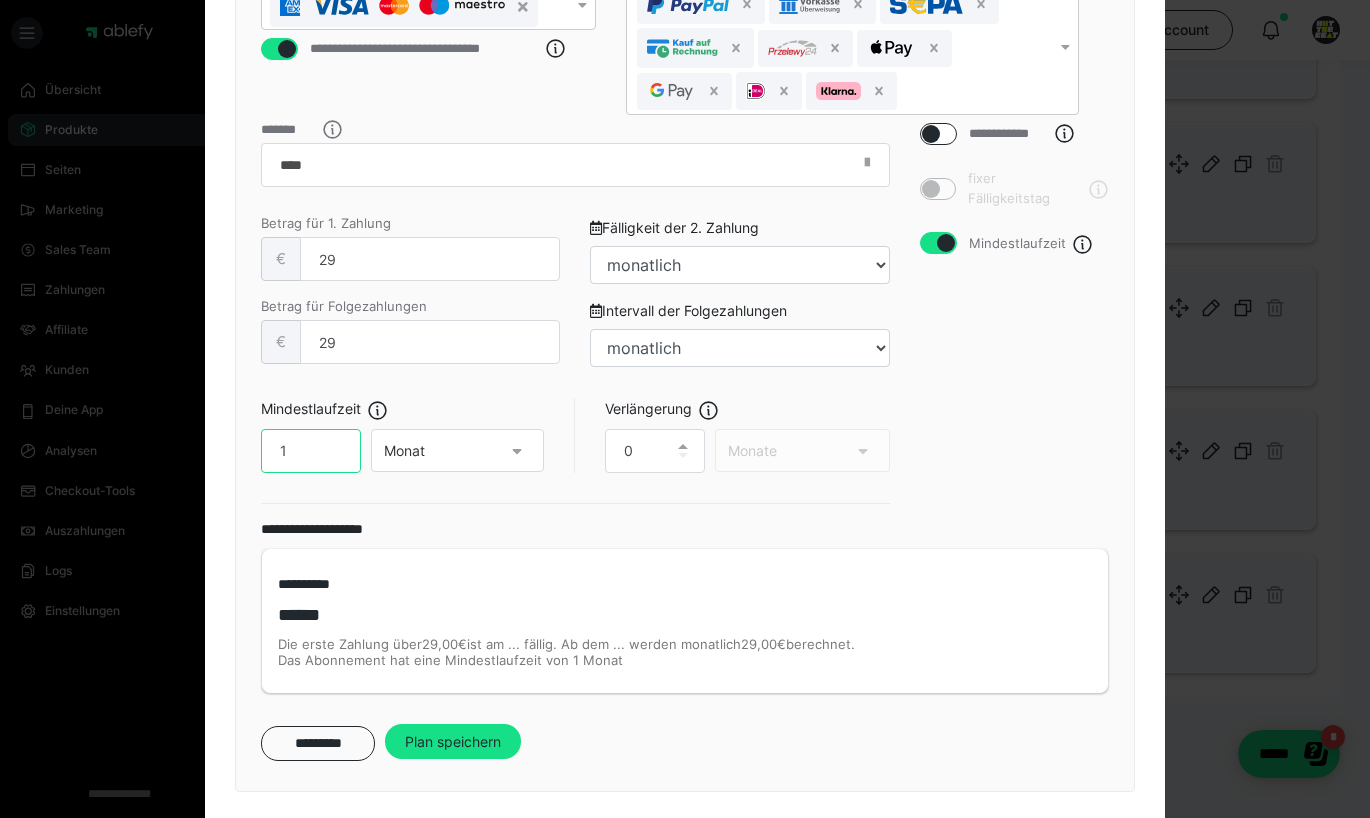 click on "1" at bounding box center (311, 451) 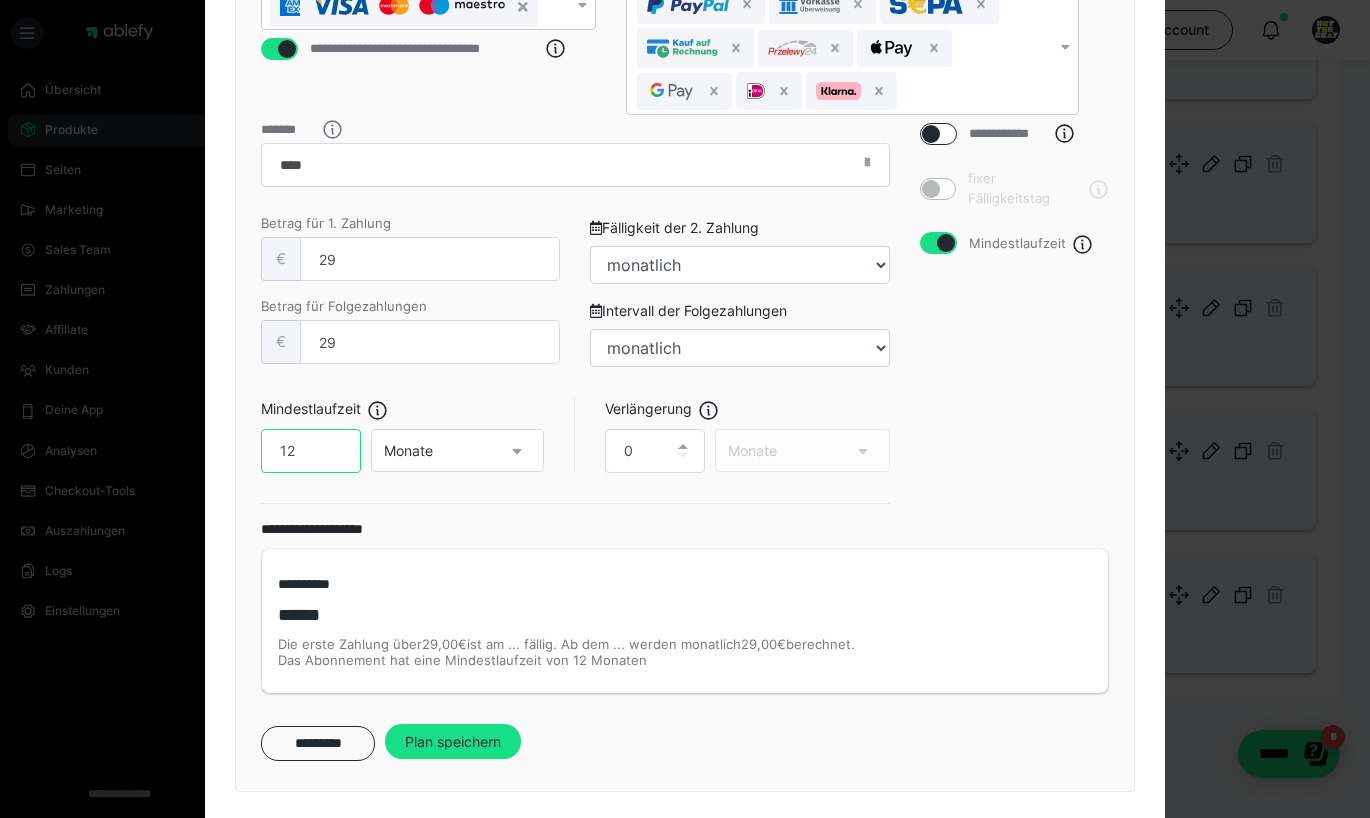 type on "12" 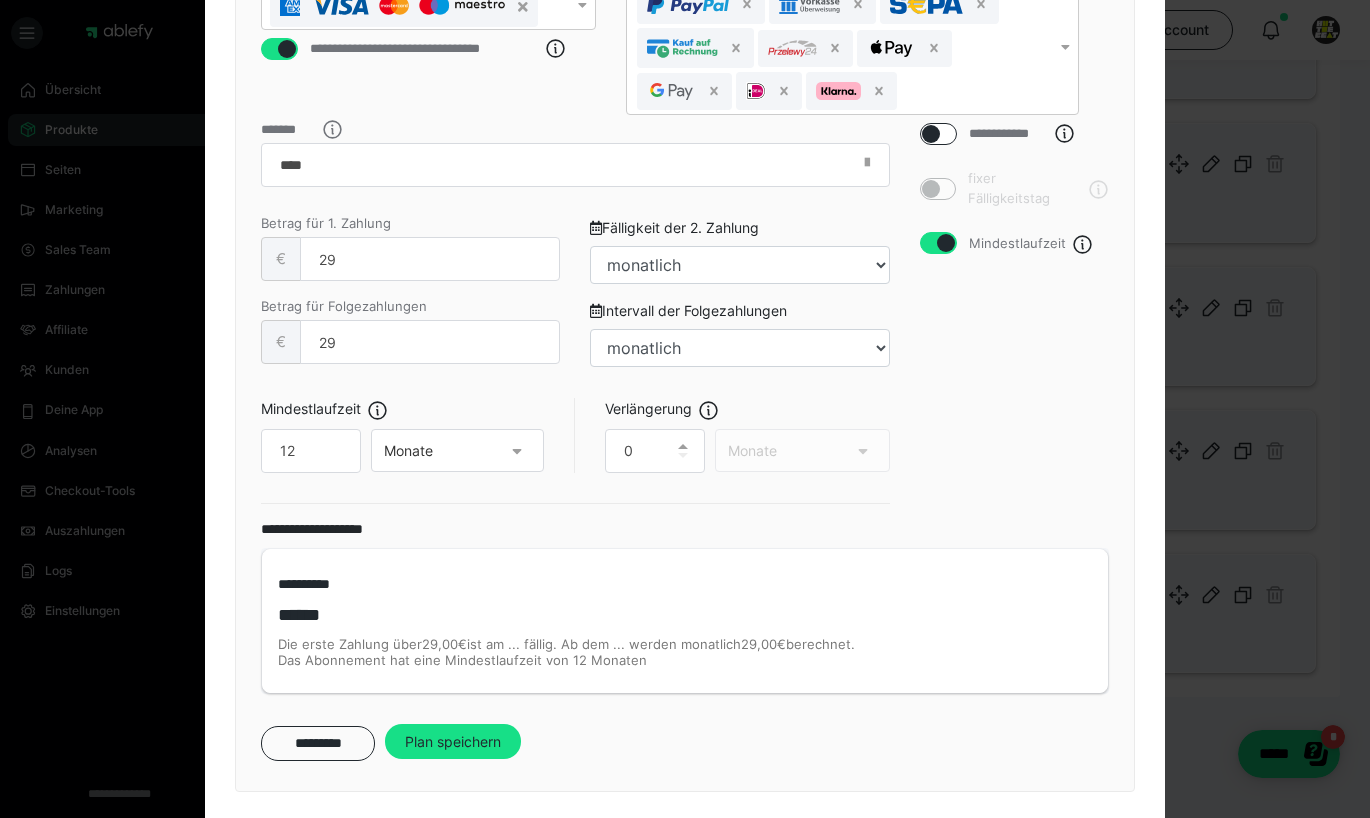 click on "**********" at bounding box center (1015, 321) 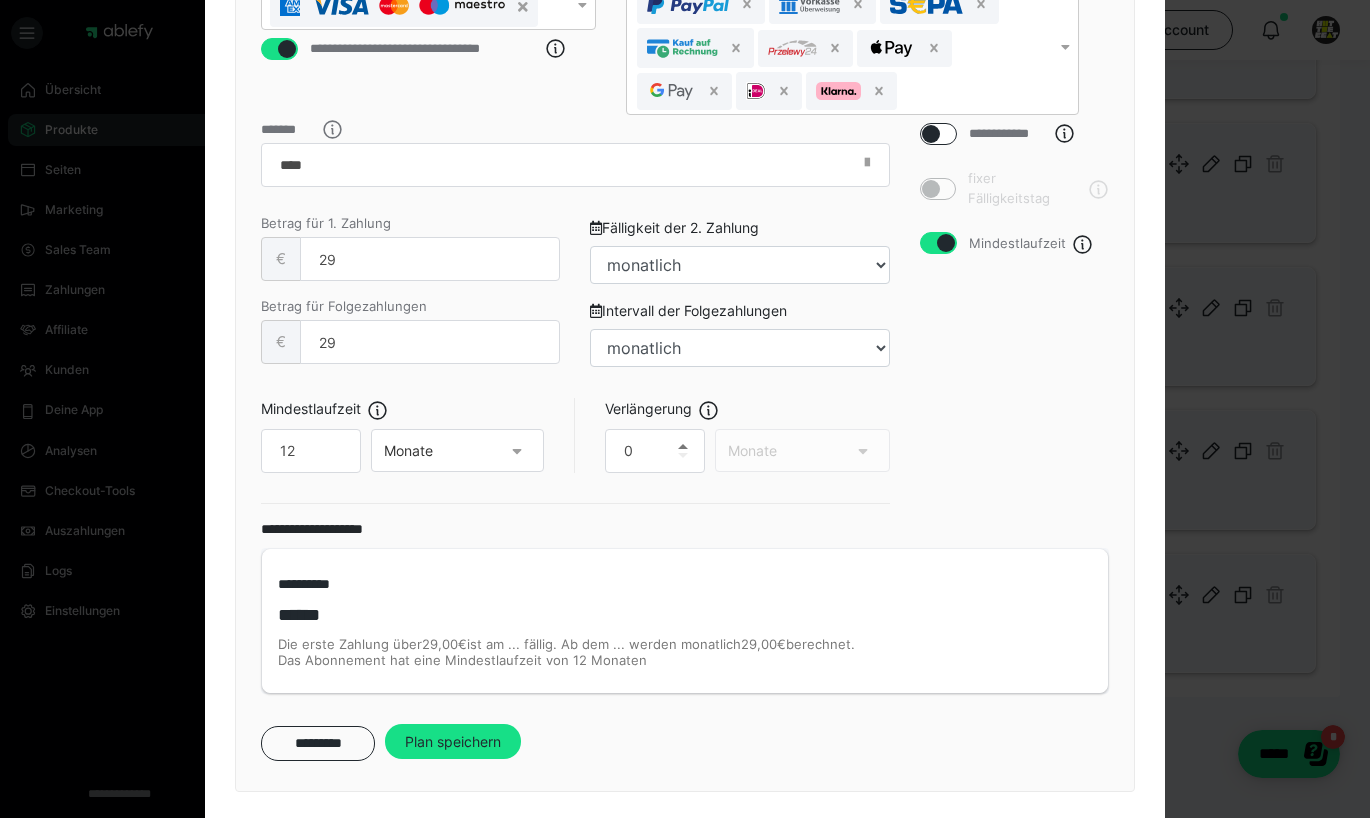 click at bounding box center [683, 446] 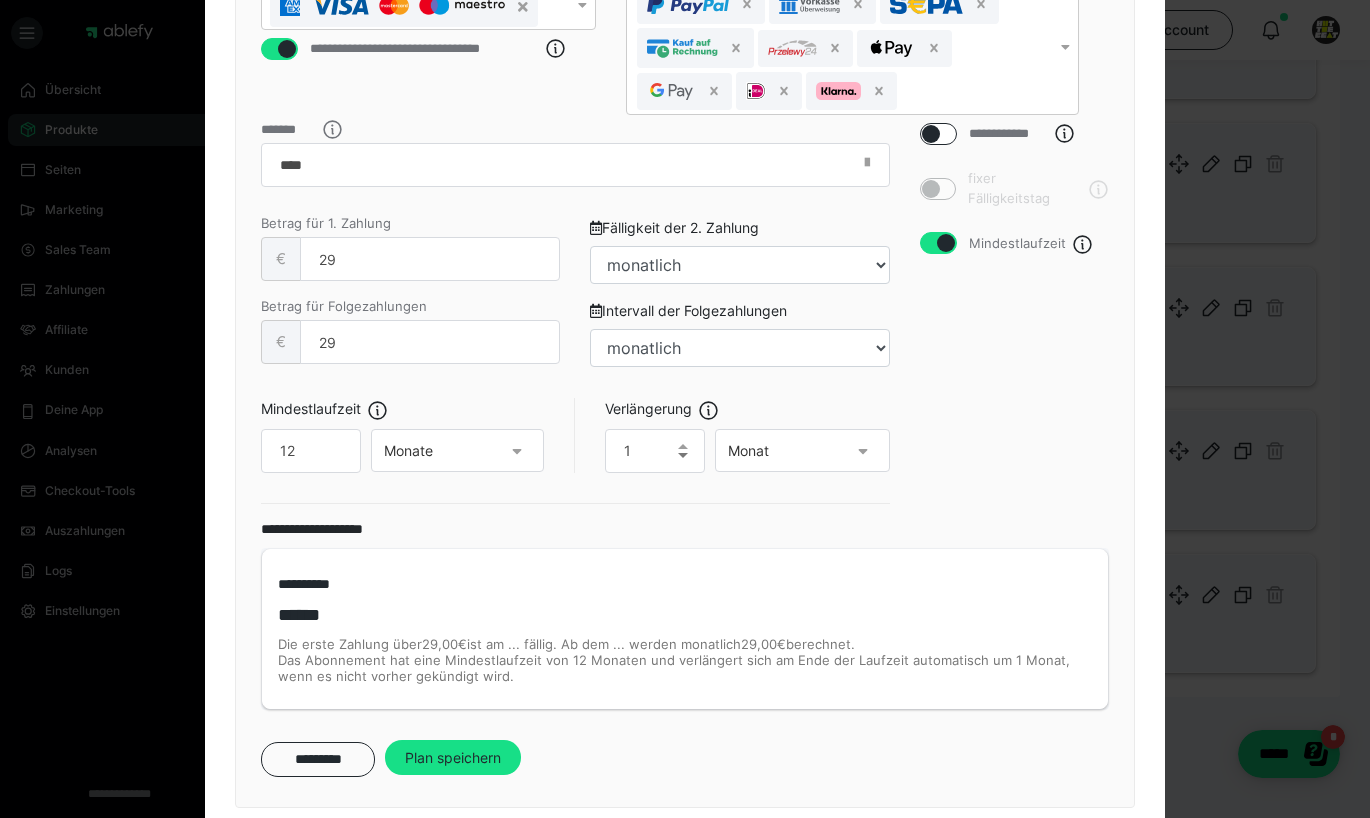 click at bounding box center [683, 455] 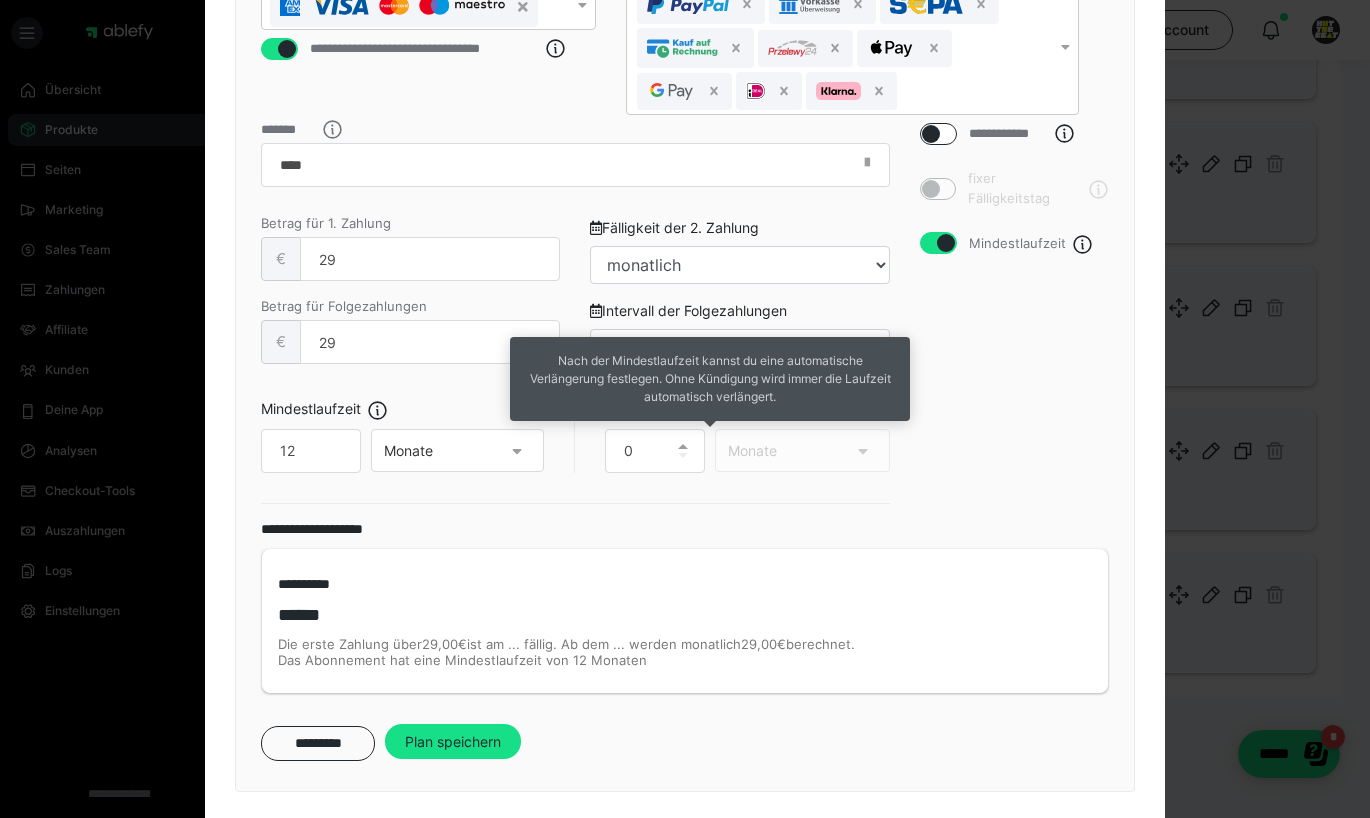 click 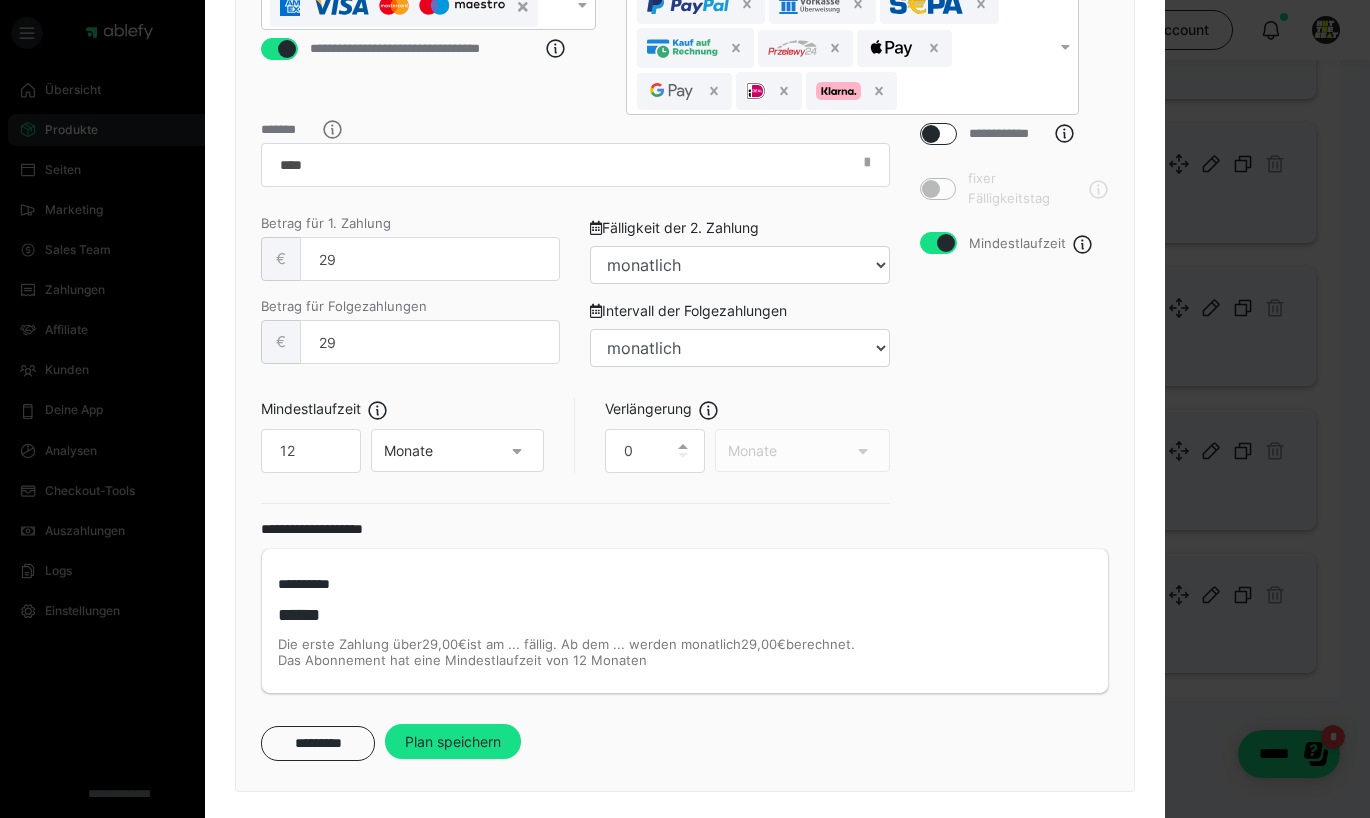 click on "**********" at bounding box center (1015, 321) 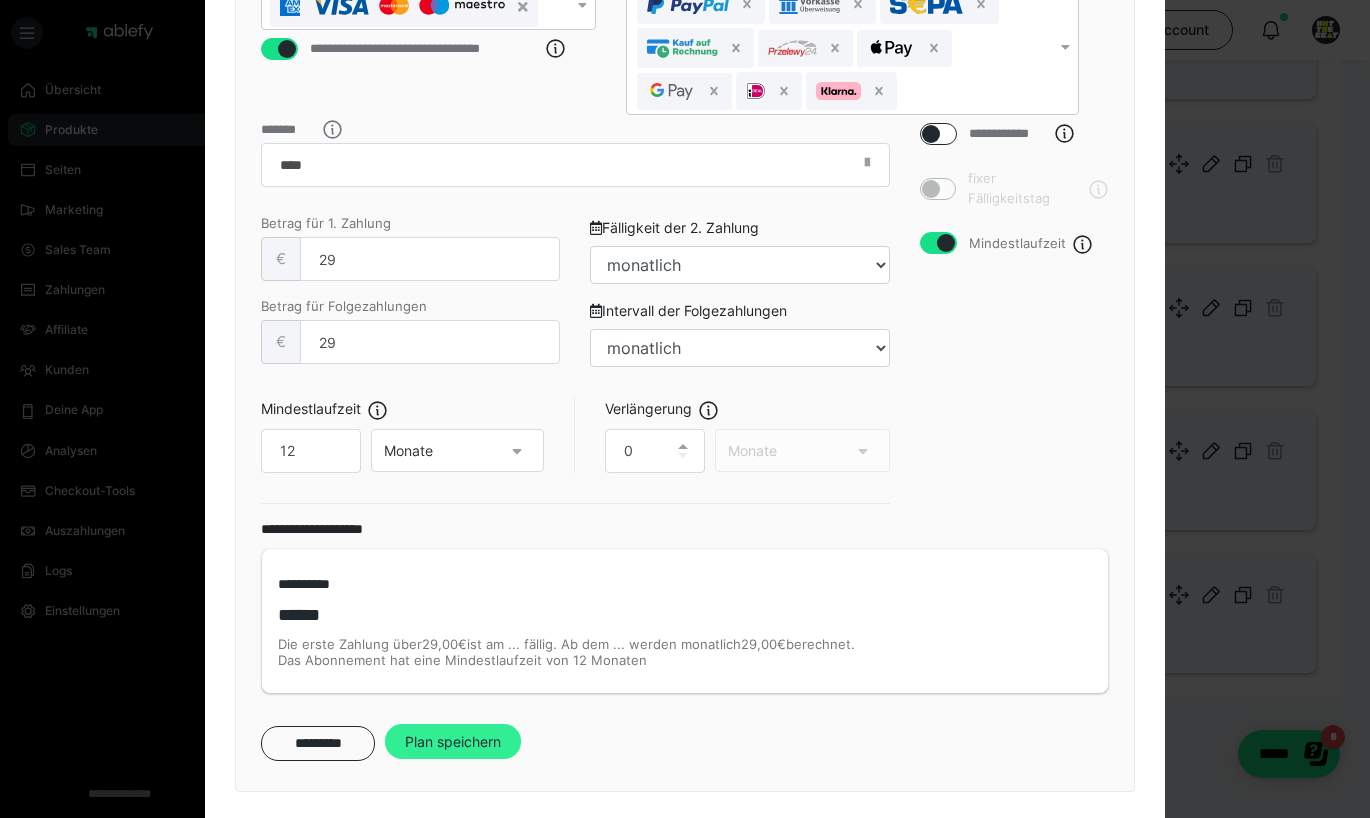 click on "Plan speichern" at bounding box center [453, 742] 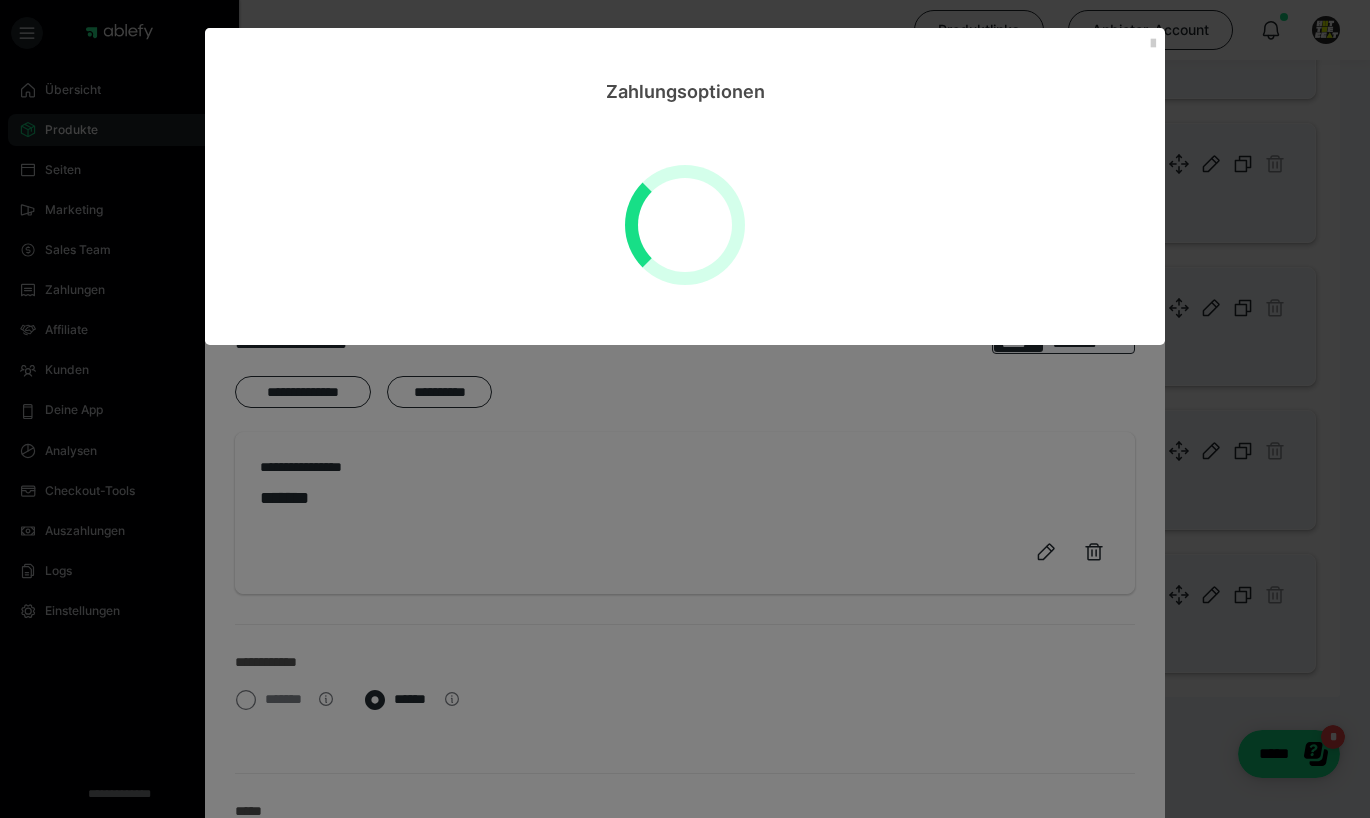 scroll, scrollTop: 0, scrollLeft: 0, axis: both 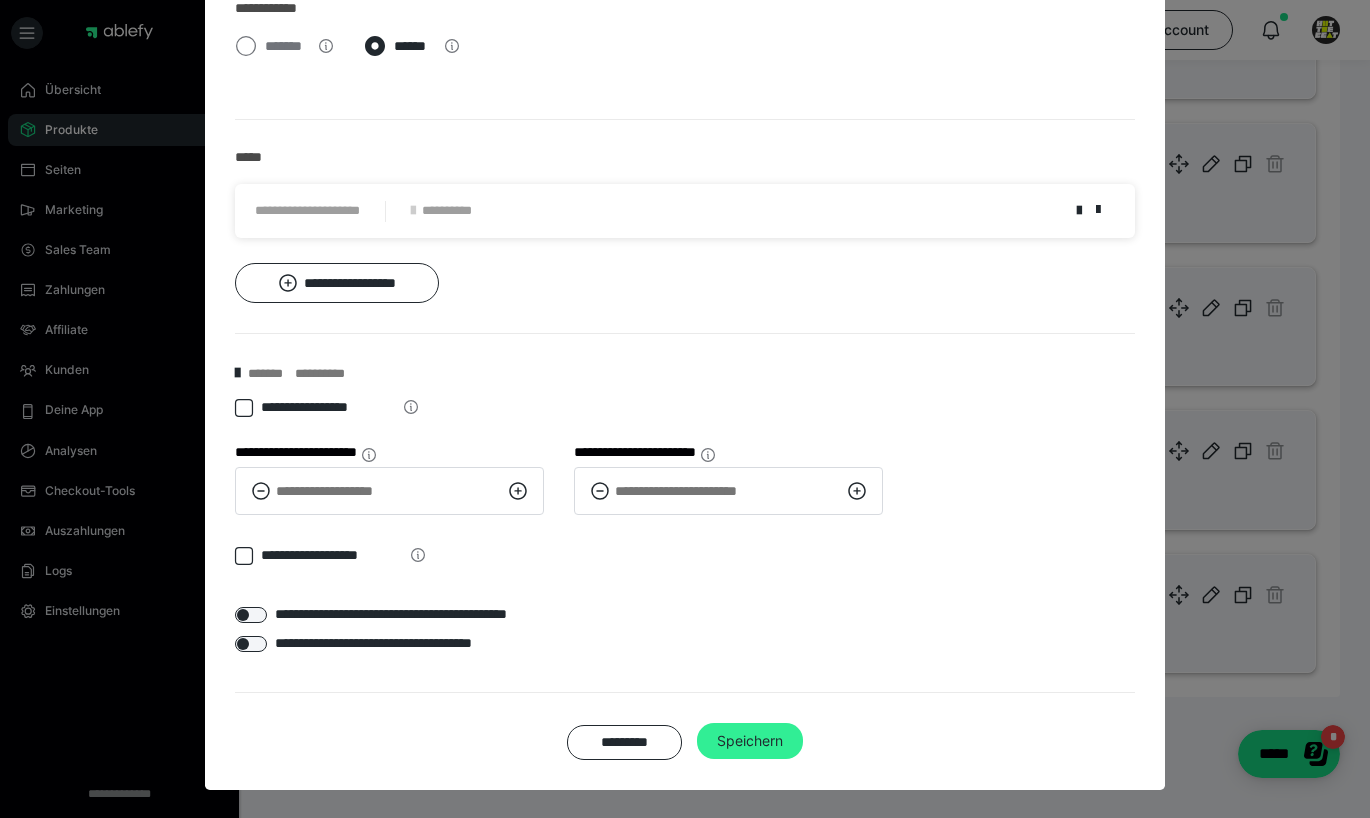 click on "Speichern" at bounding box center (750, 741) 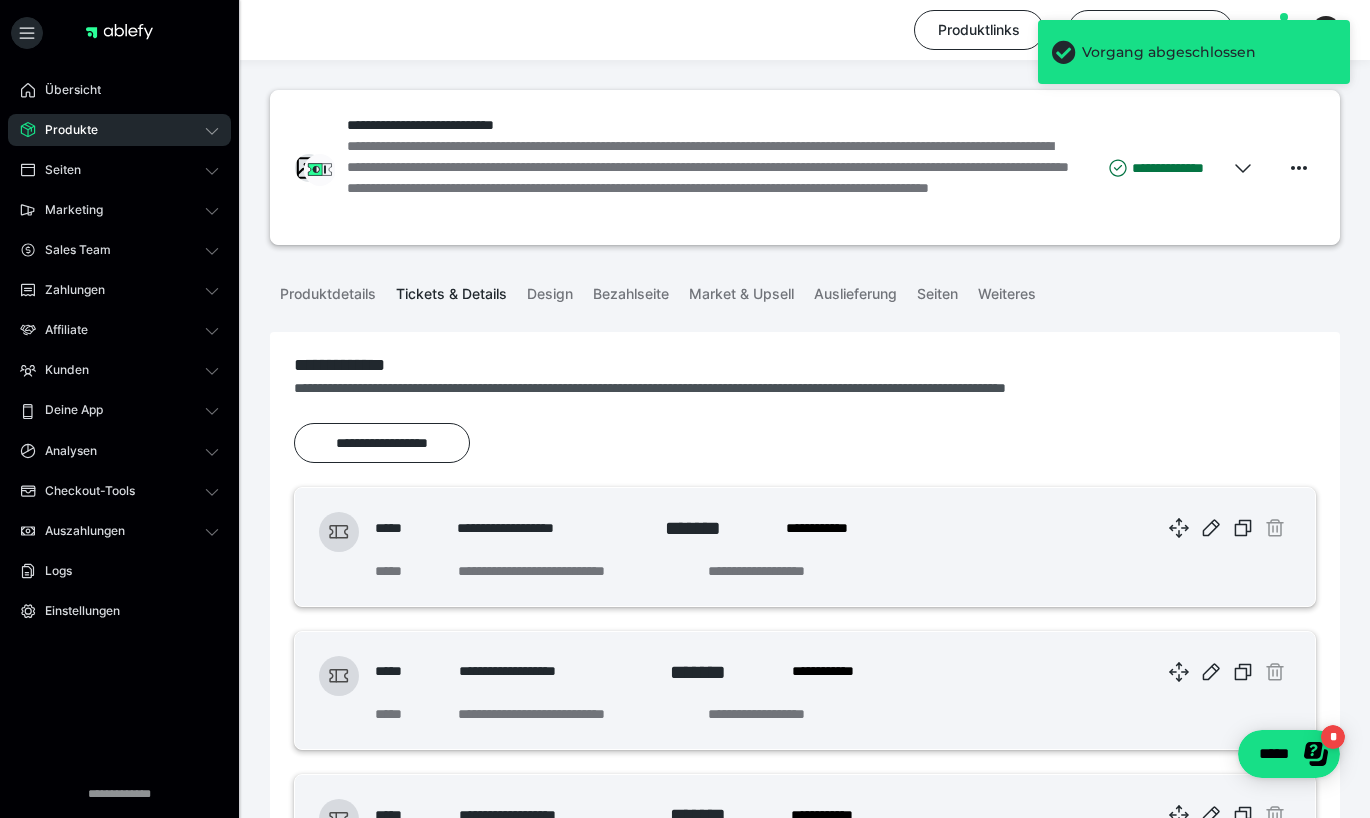 scroll, scrollTop: 0, scrollLeft: 0, axis: both 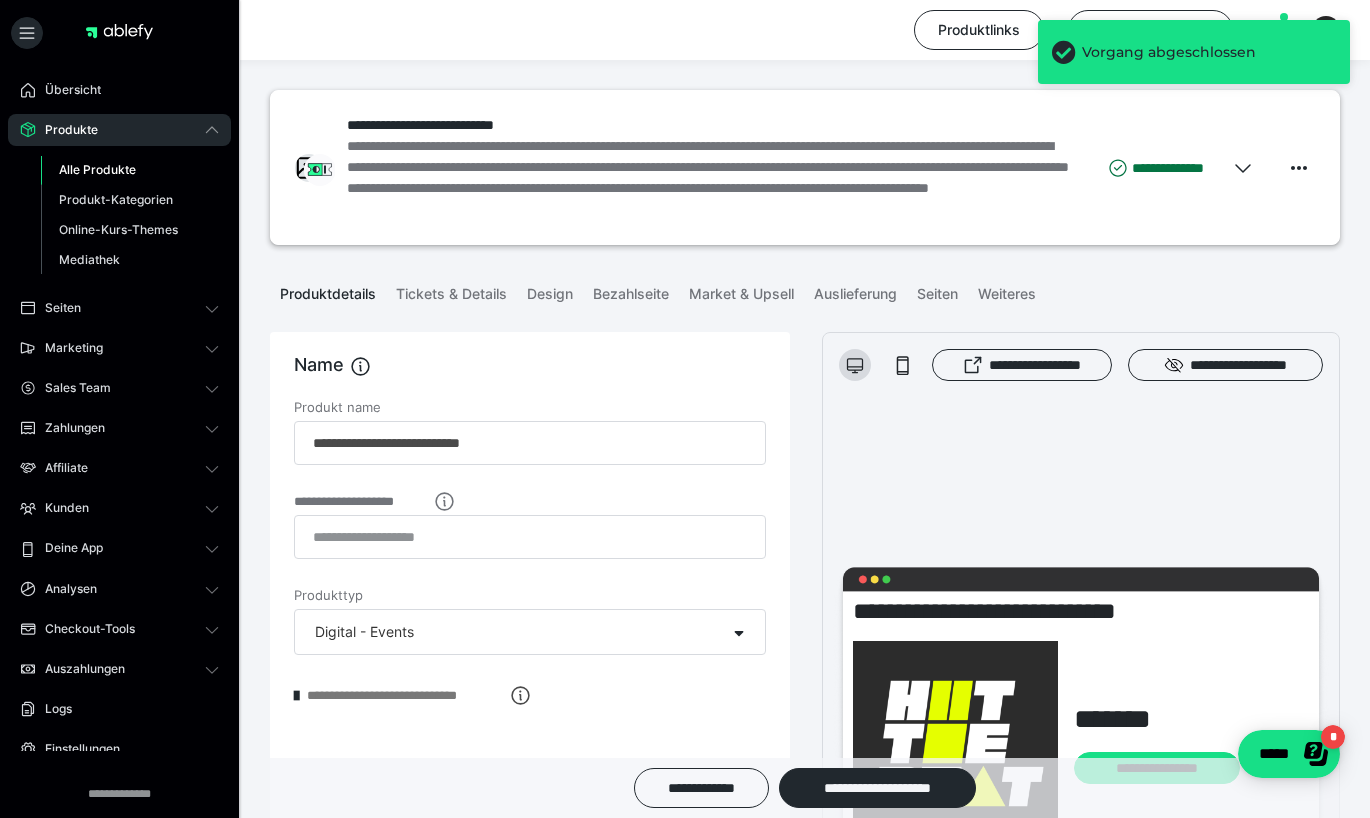 click on "Alle Produkte" at bounding box center [97, 169] 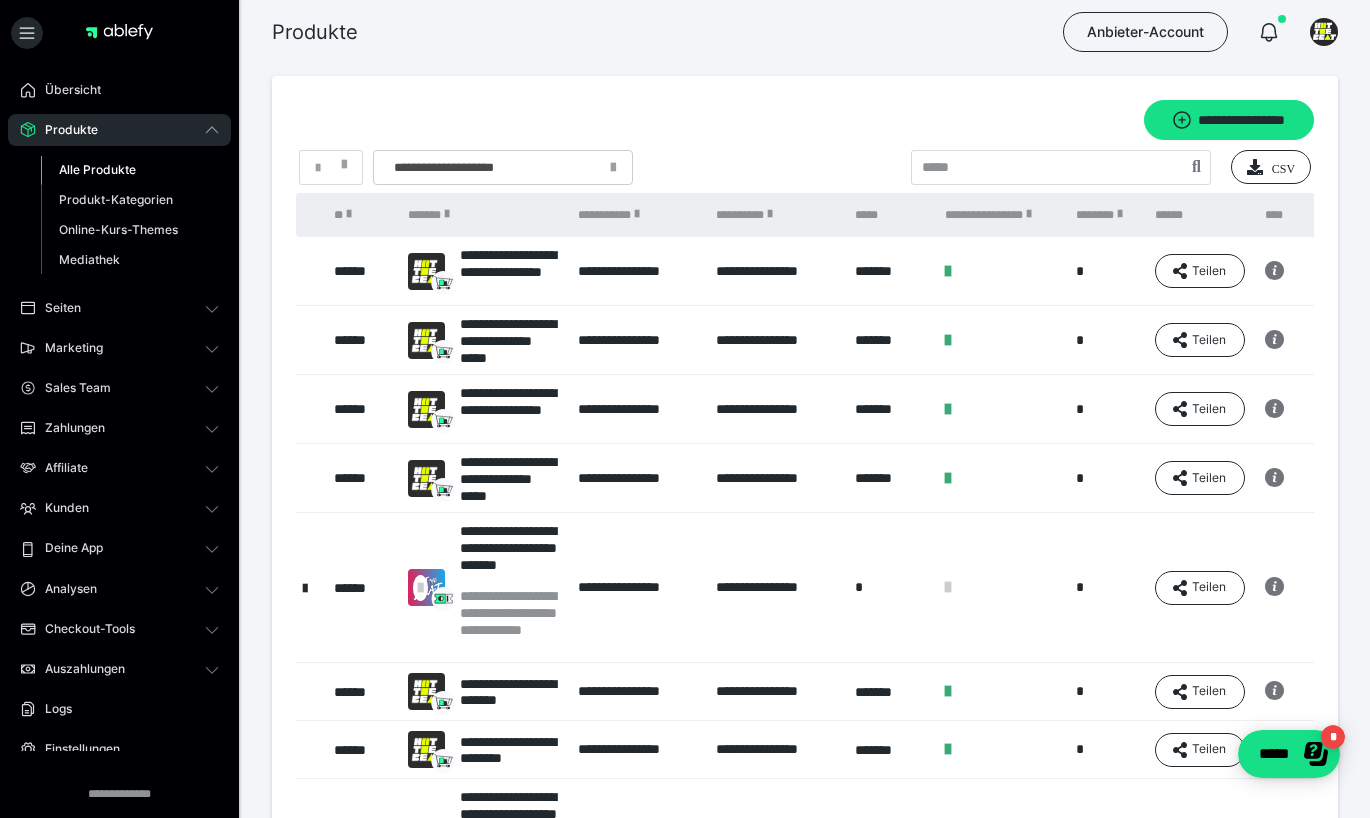 scroll, scrollTop: 0, scrollLeft: 0, axis: both 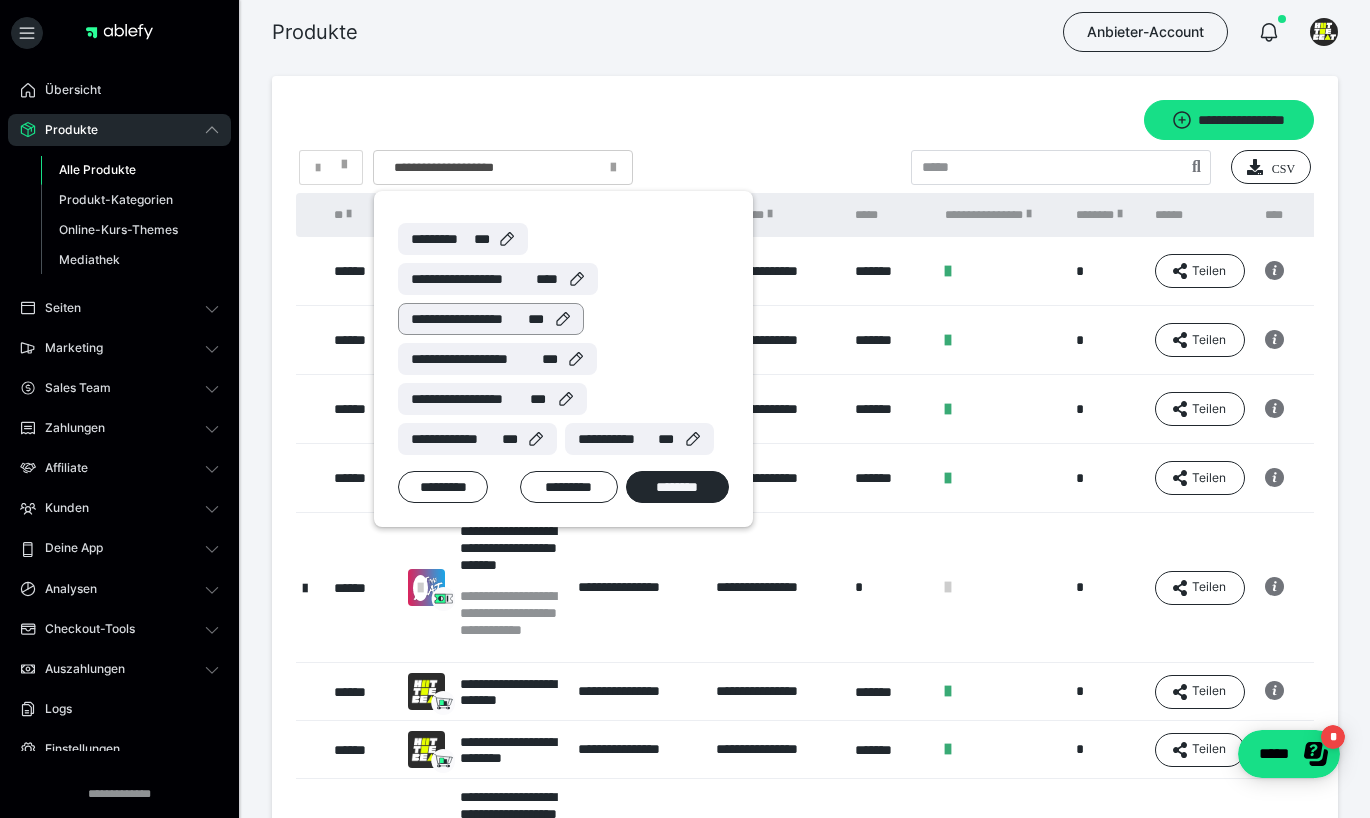 click on "**********" at bounding box center (469, 319) 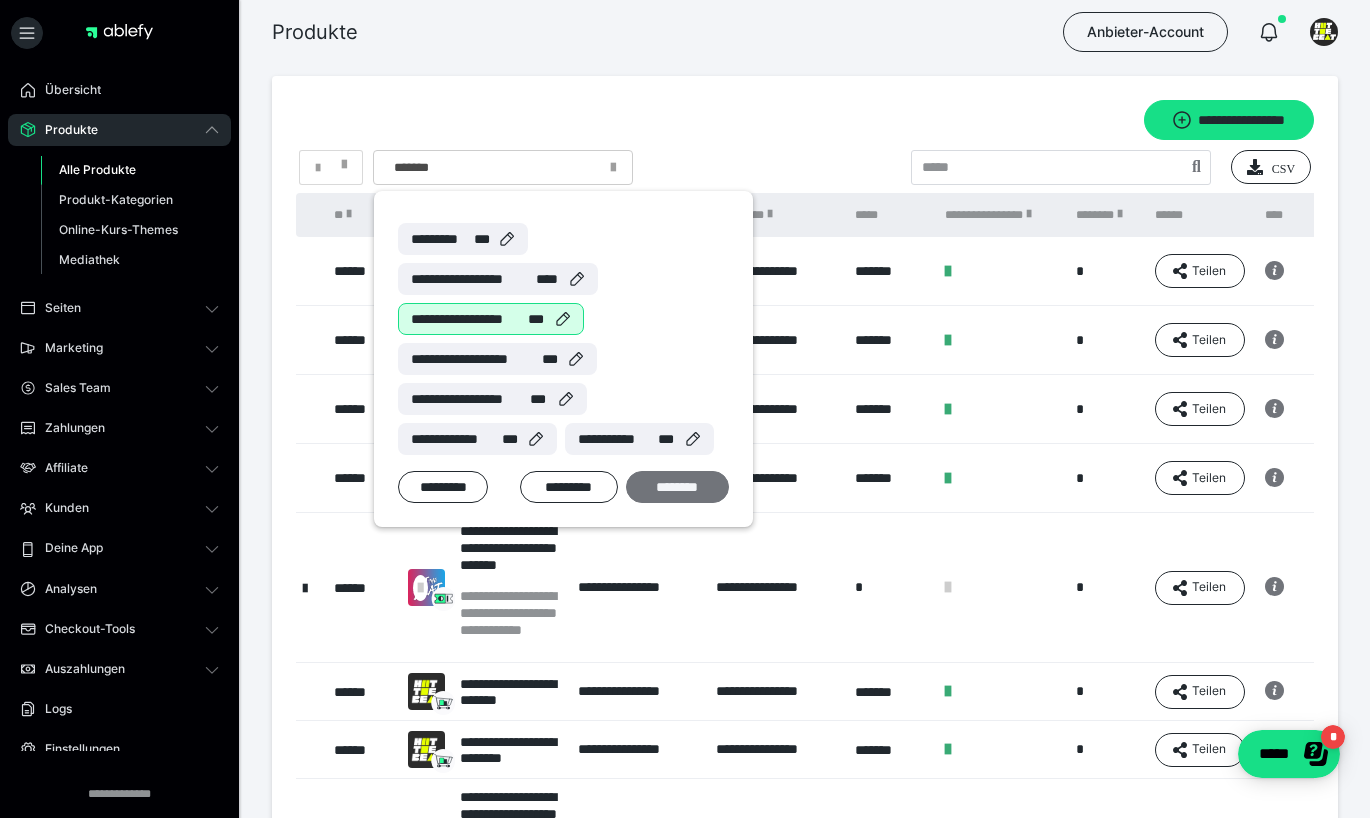 click on "********" at bounding box center [677, 487] 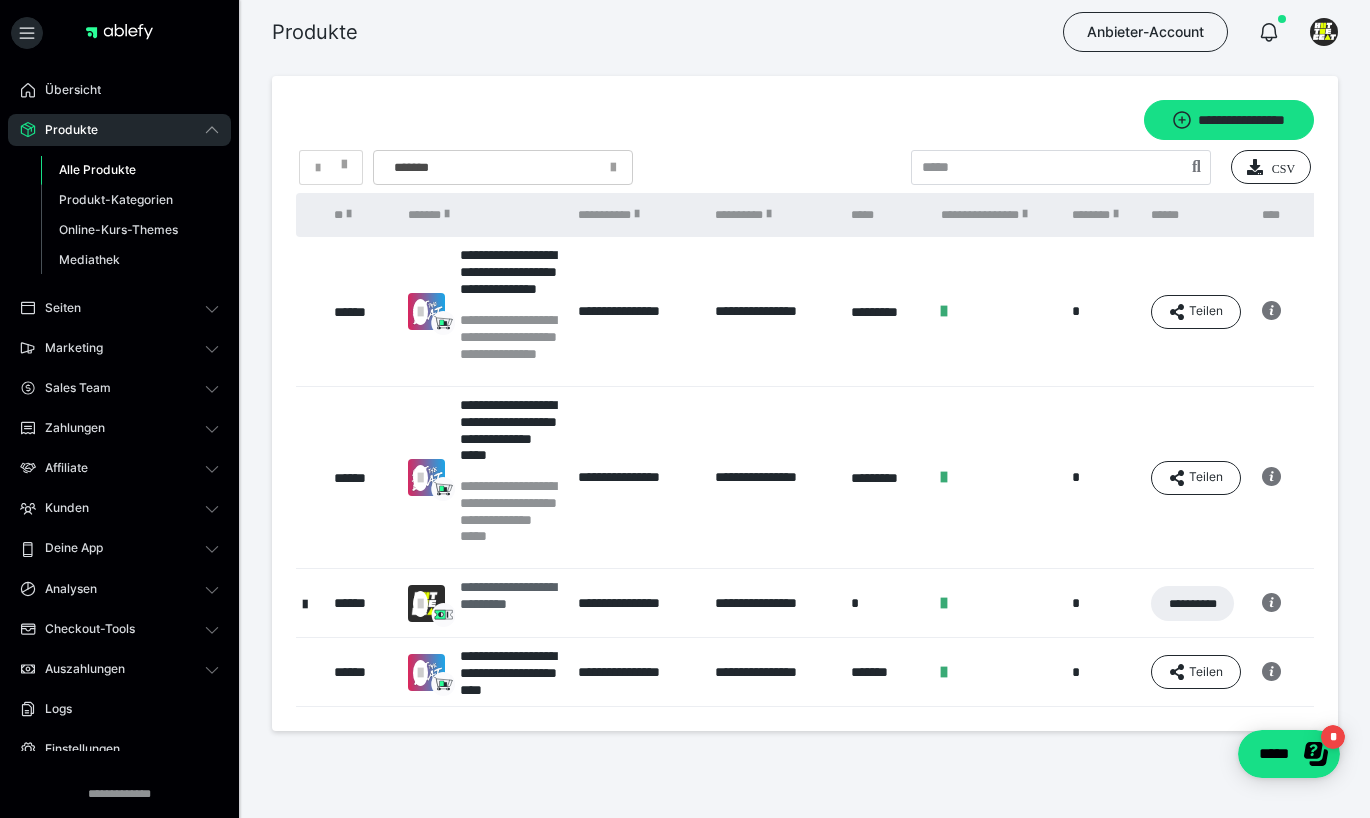 click on "**********" at bounding box center (509, 603) 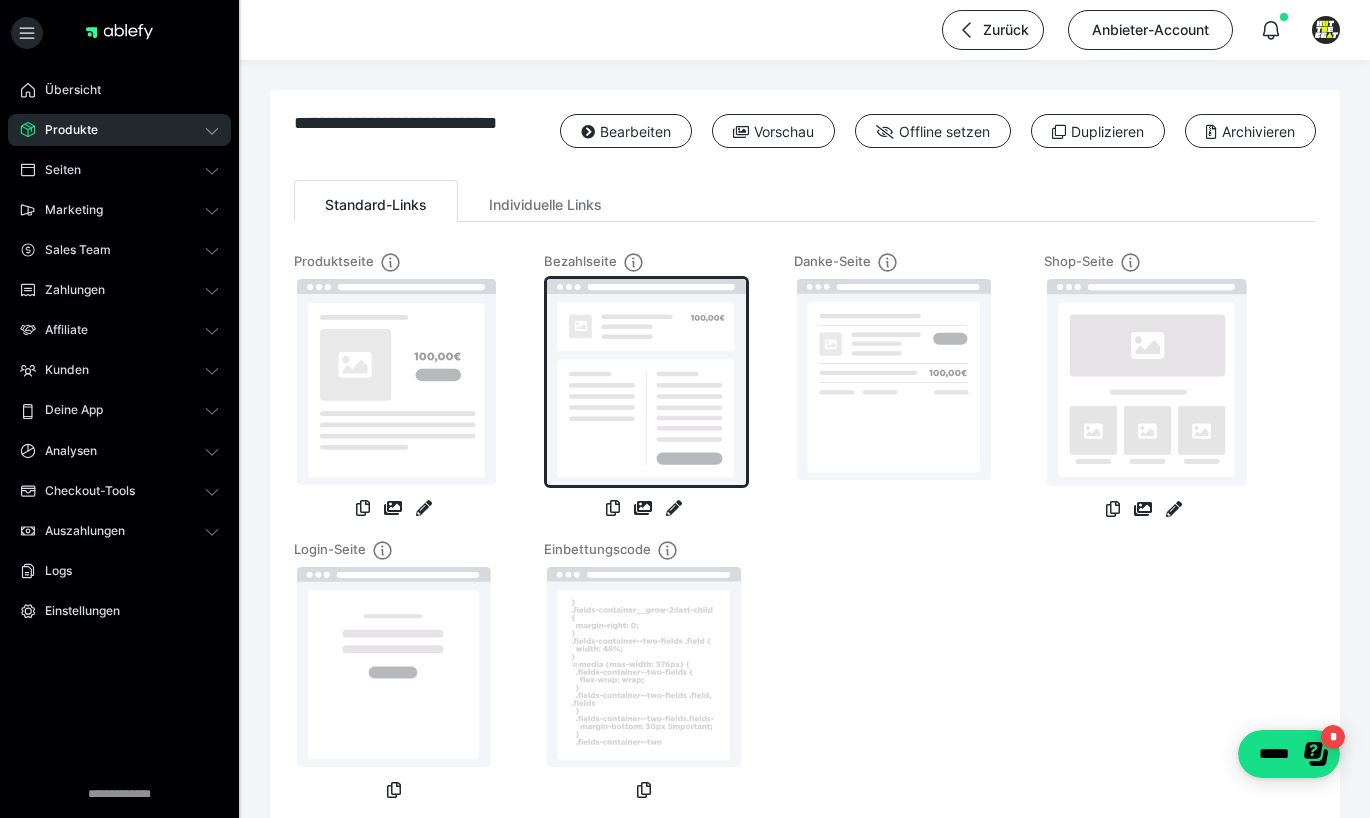 click at bounding box center [646, 382] 